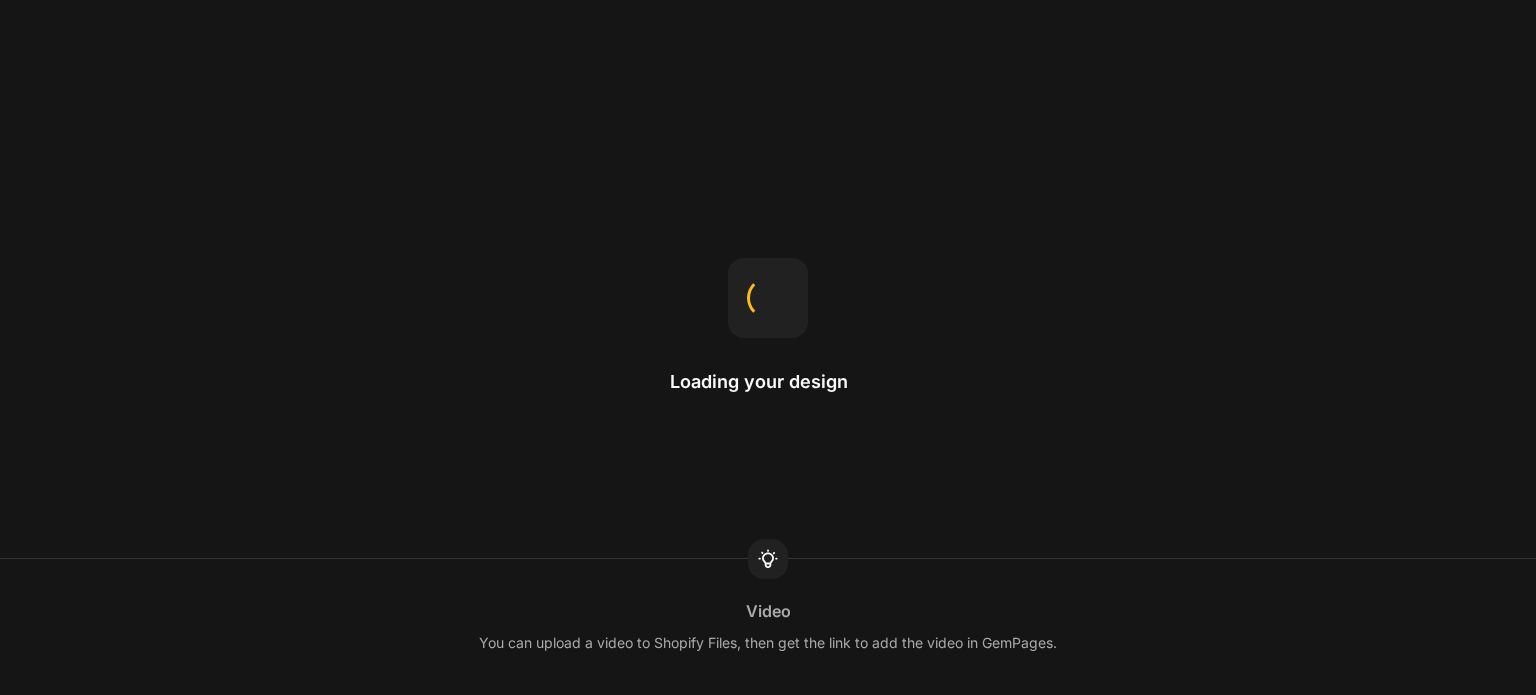 scroll, scrollTop: 0, scrollLeft: 0, axis: both 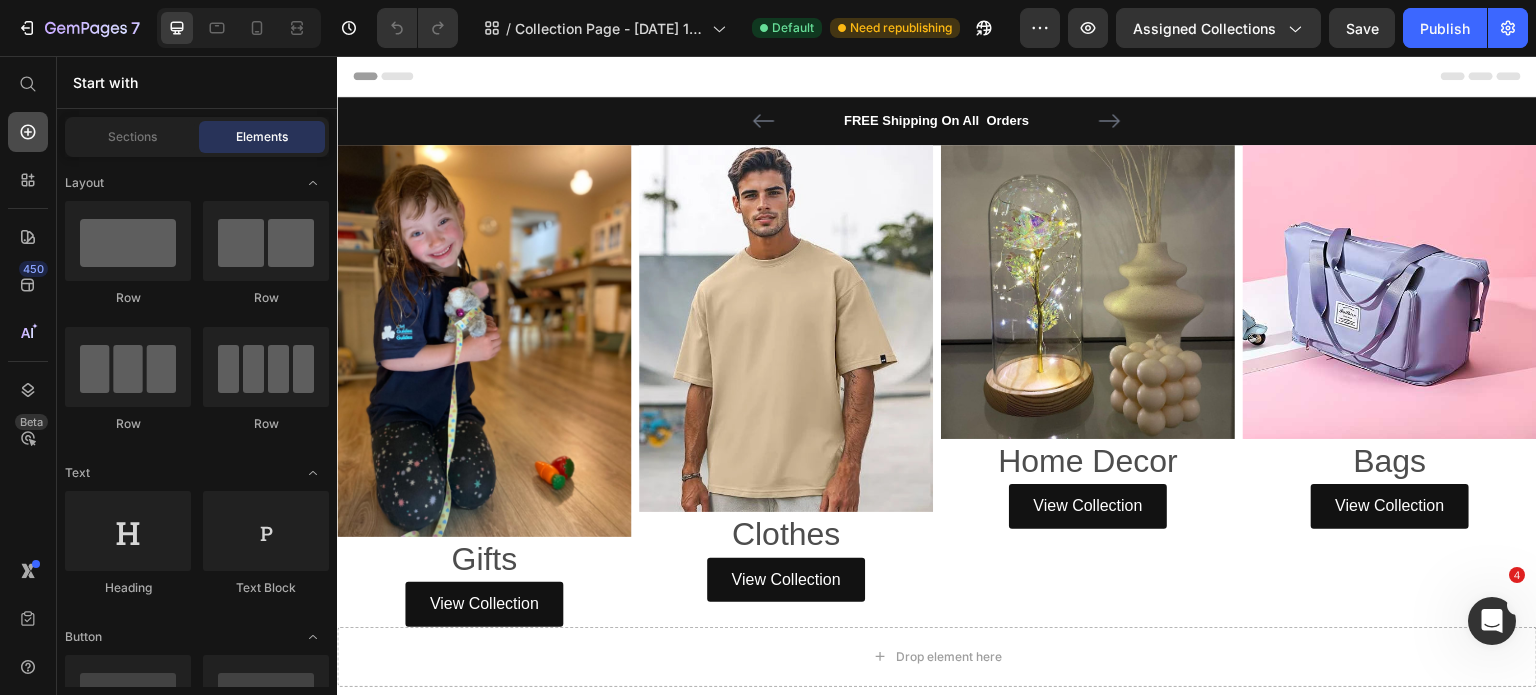click 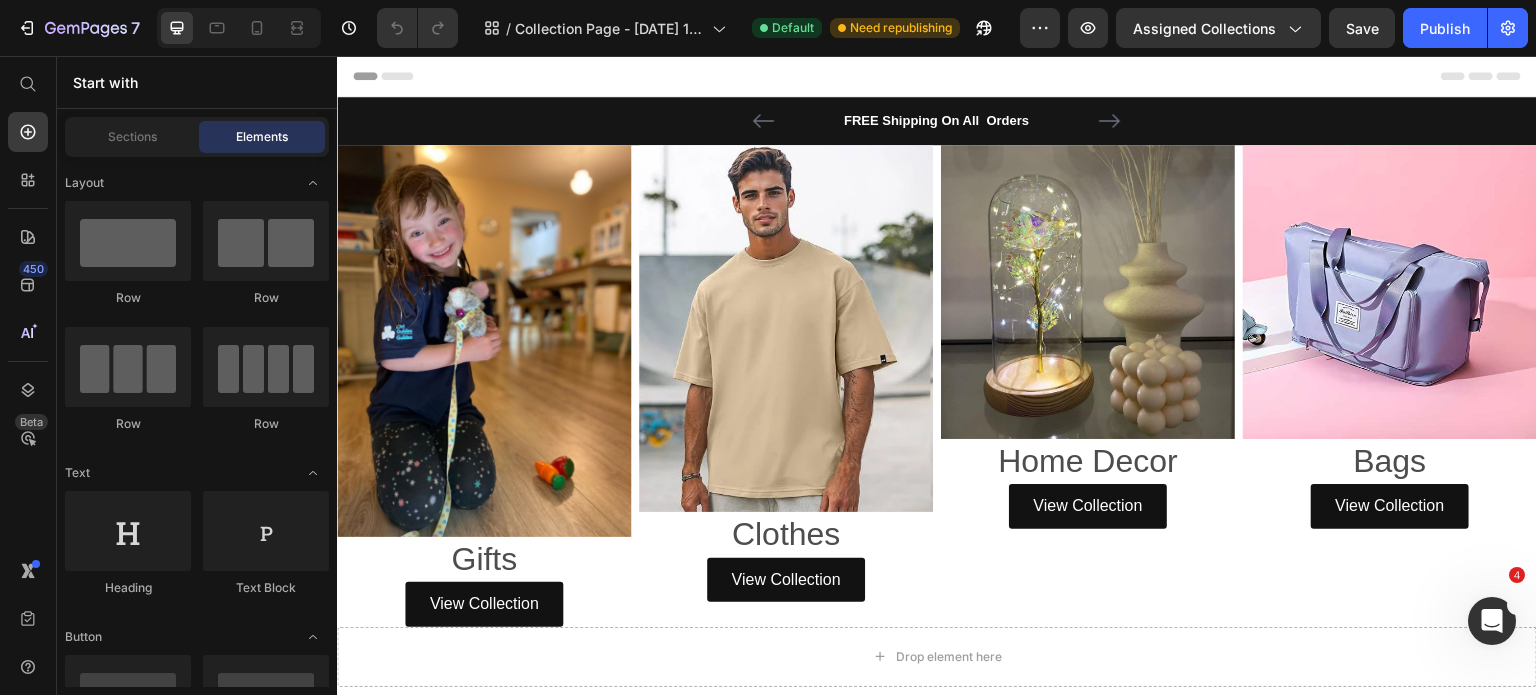 click on "450 Beta" at bounding box center [28, 307] 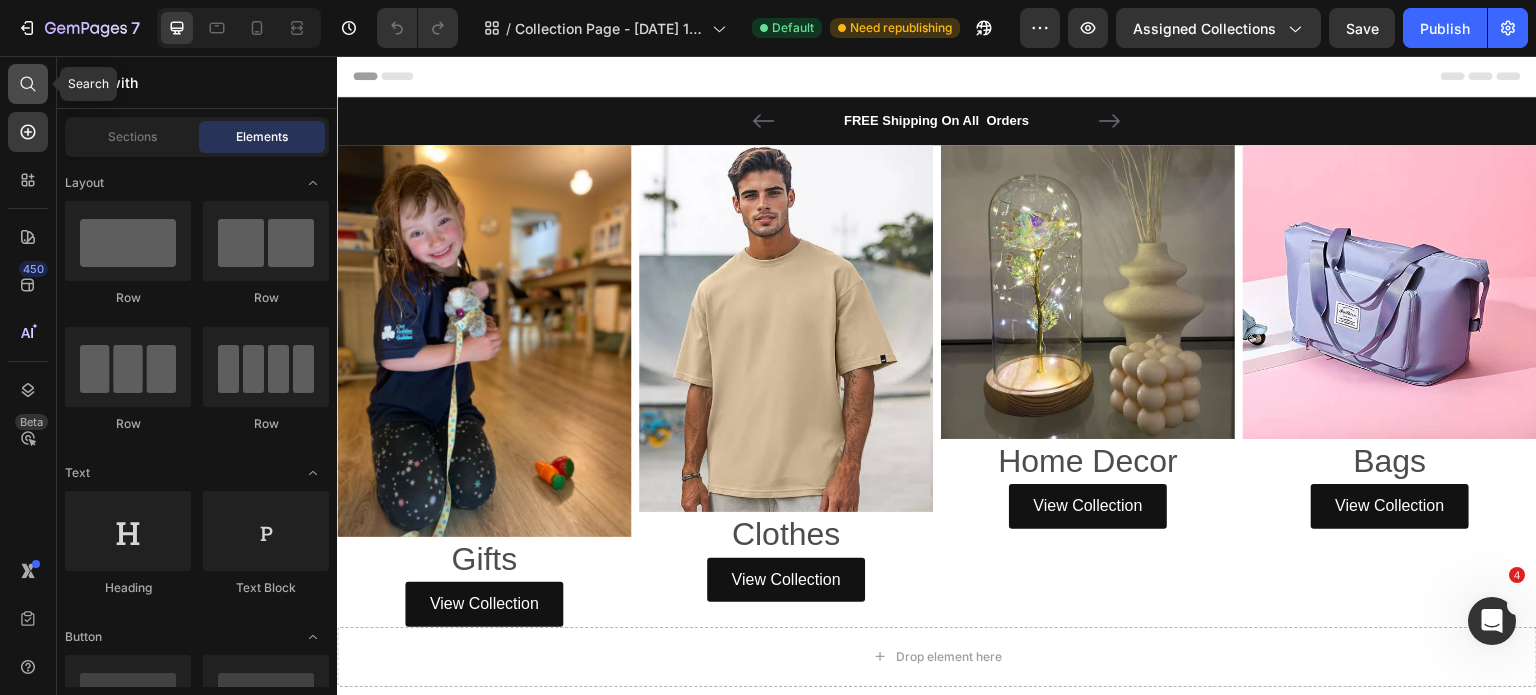 click 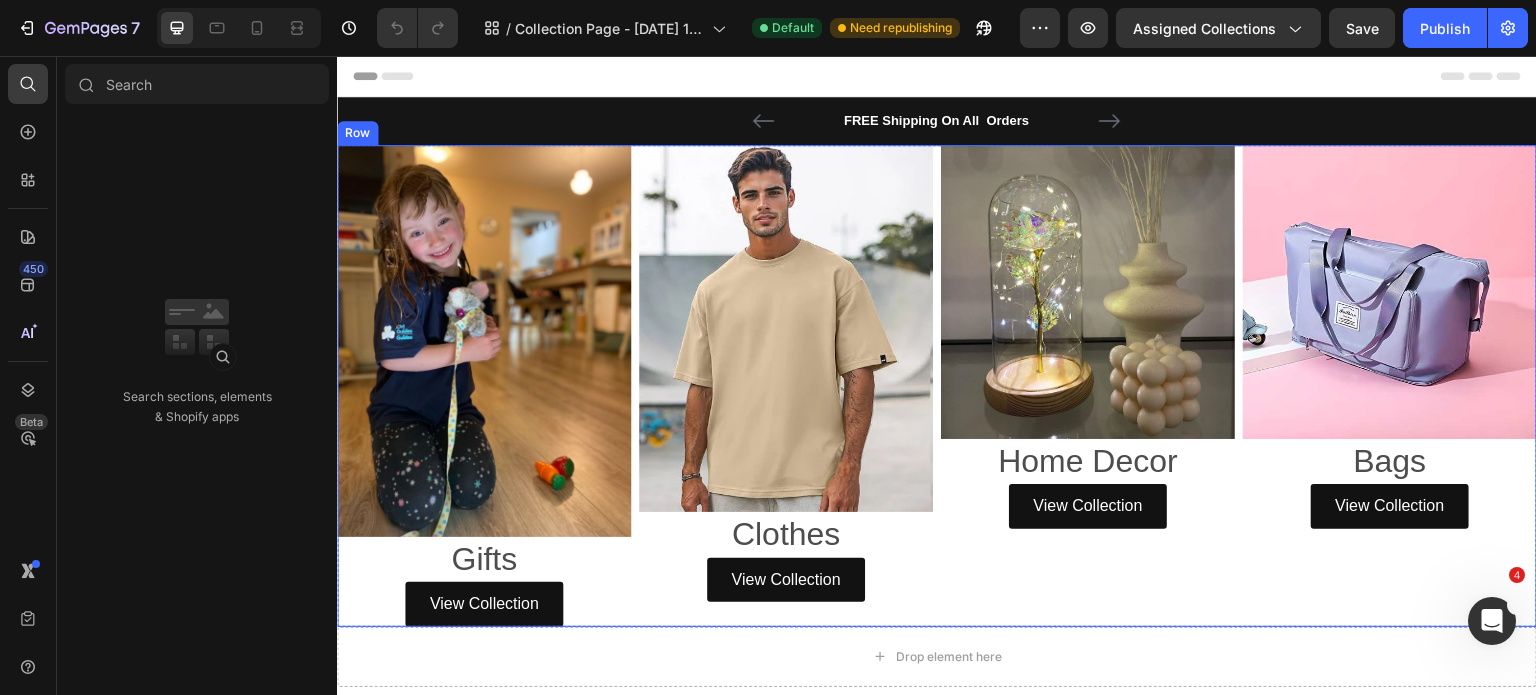 click on "Image Gifts Text Block View Collection Button Image Clothes Text Block View Collection Button Image Home Decor Text Block View Collection Button Image Bags Text Block View Collection Button Row" at bounding box center [937, 386] 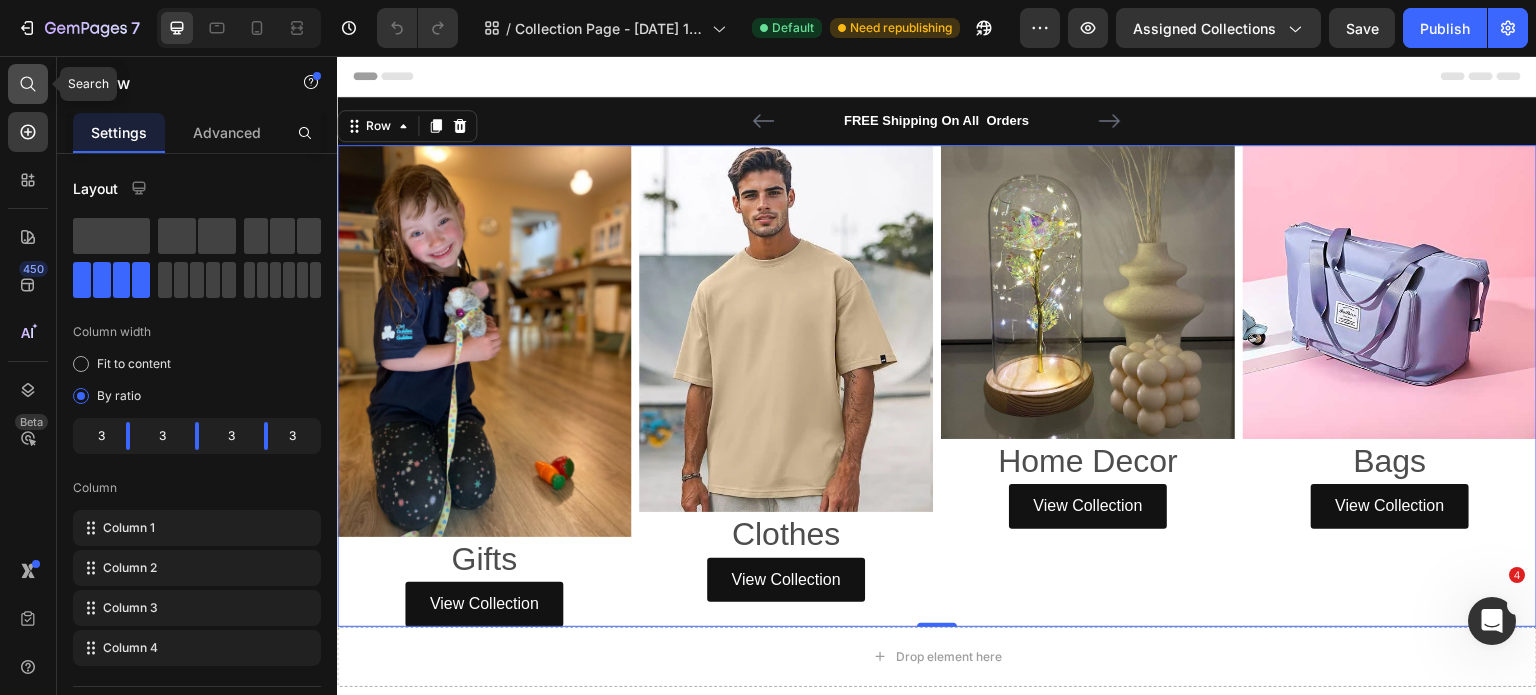click 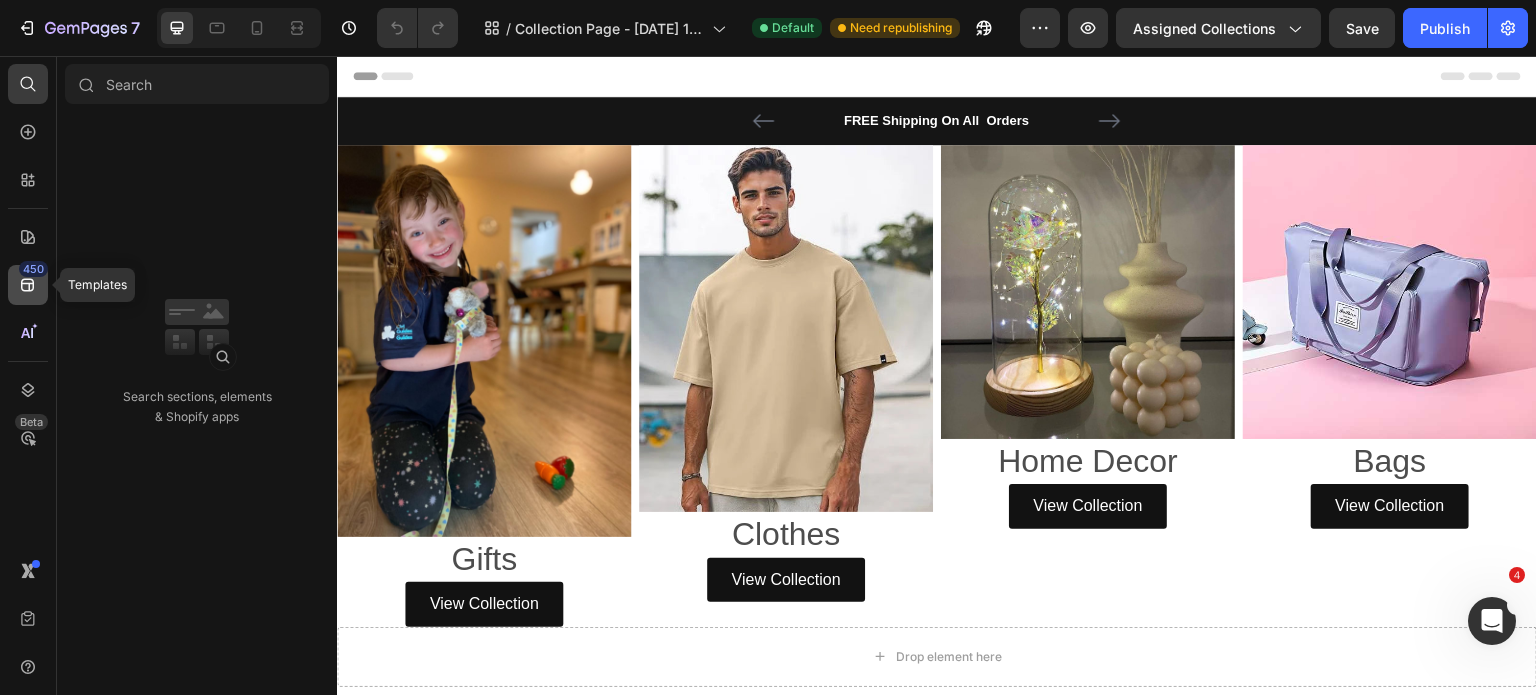 click on "450" at bounding box center [33, 269] 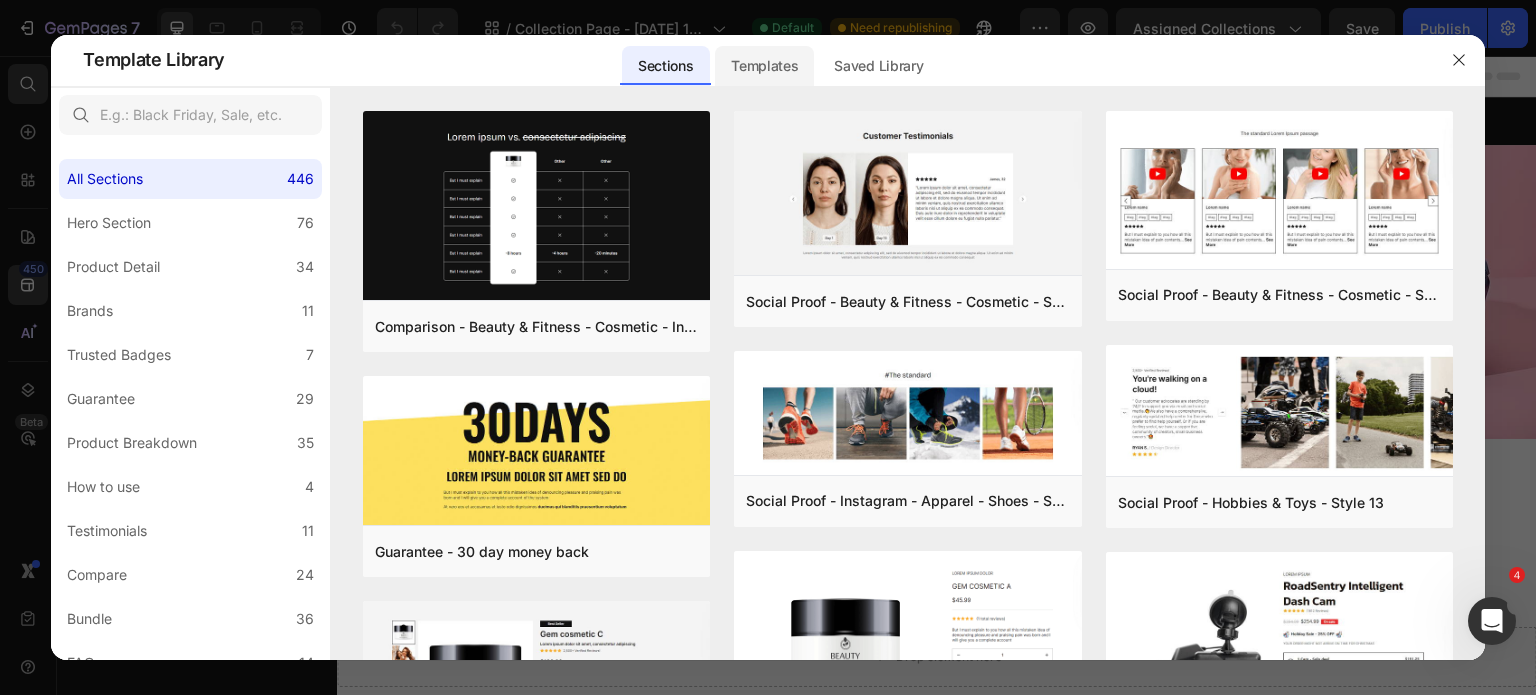 click on "Templates" 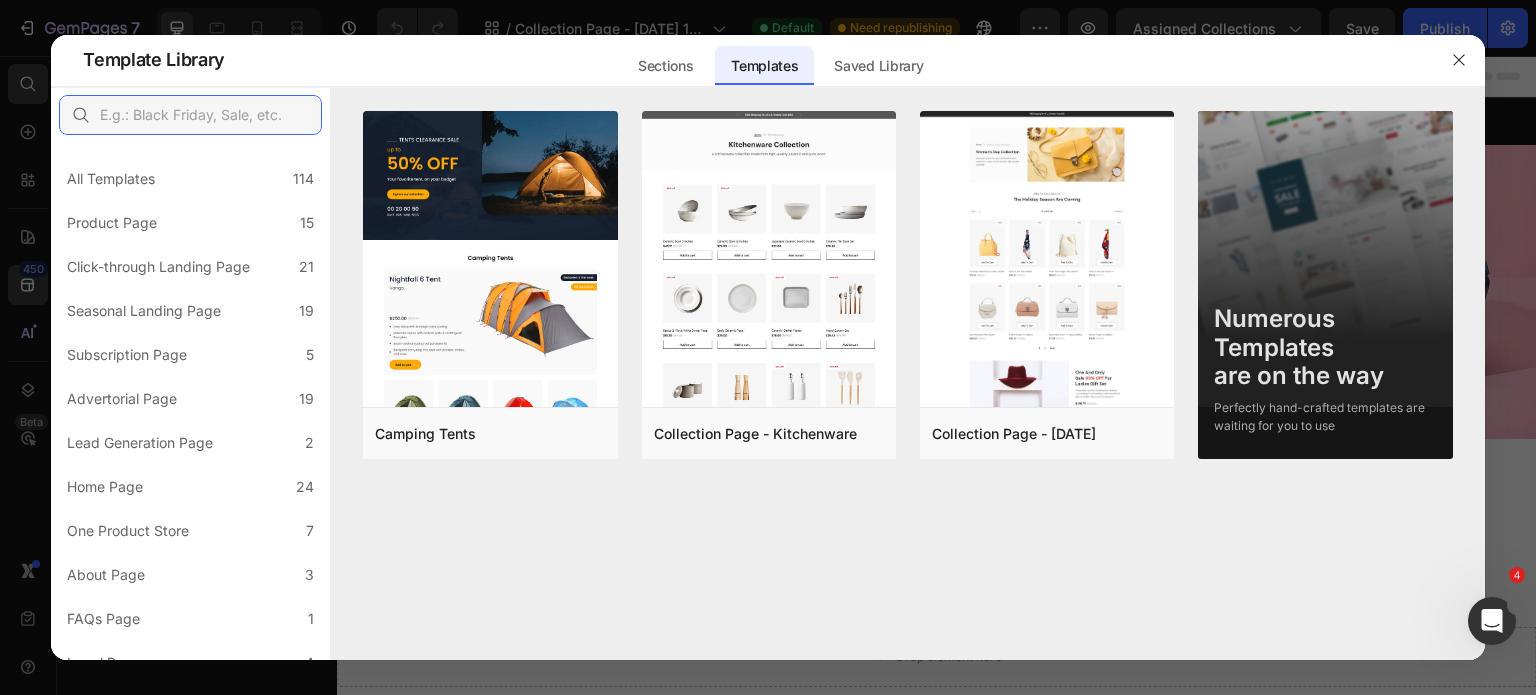 click at bounding box center (190, 115) 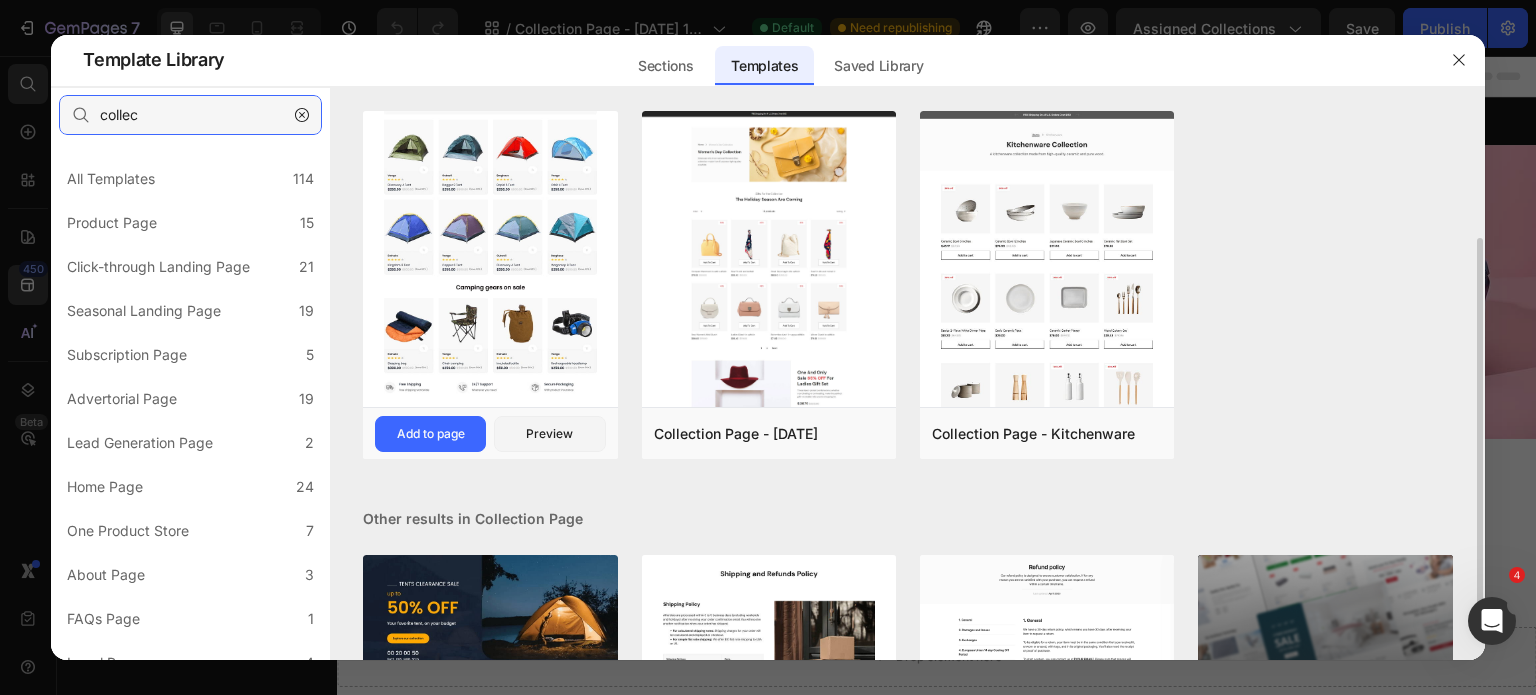 scroll, scrollTop: 267, scrollLeft: 0, axis: vertical 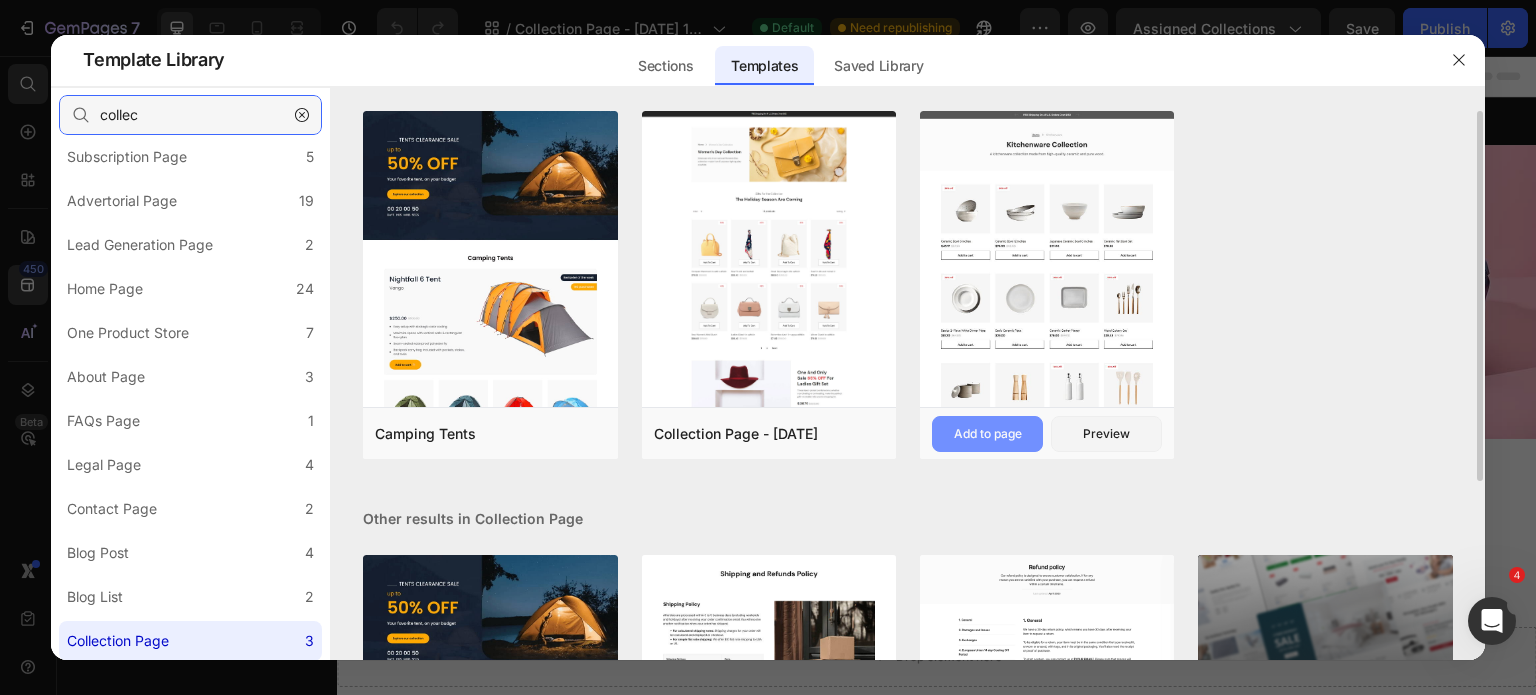 type on "collec" 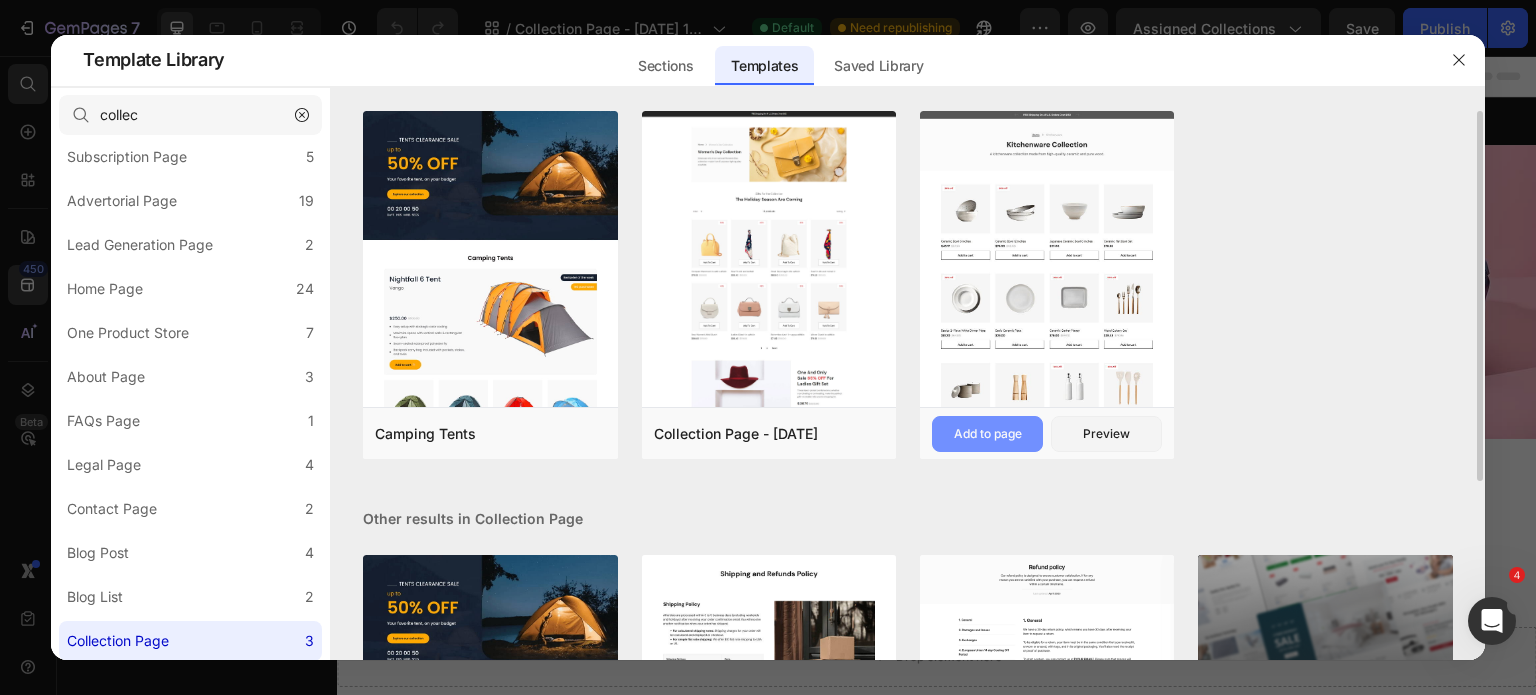 click on "Add to page" at bounding box center [988, 434] 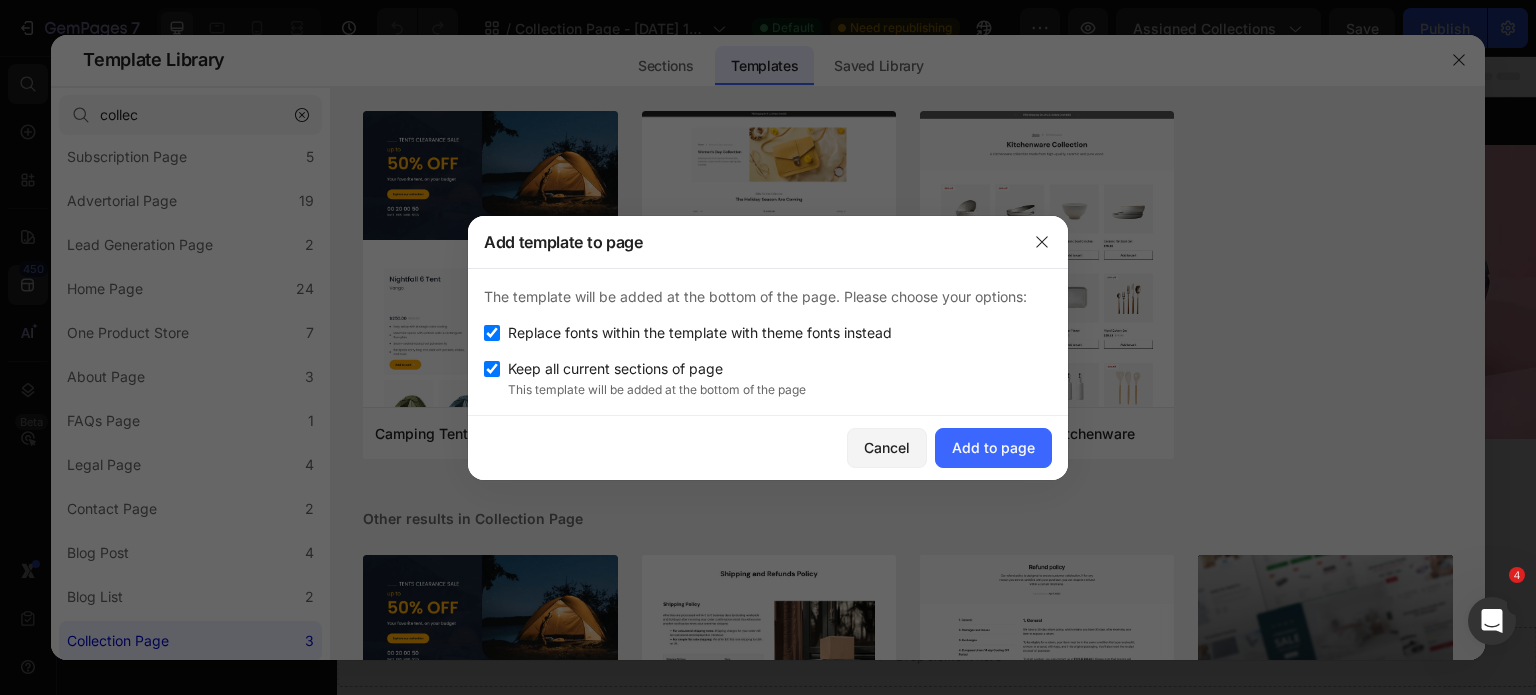 click on "Keep all current sections of page" at bounding box center (611, 369) 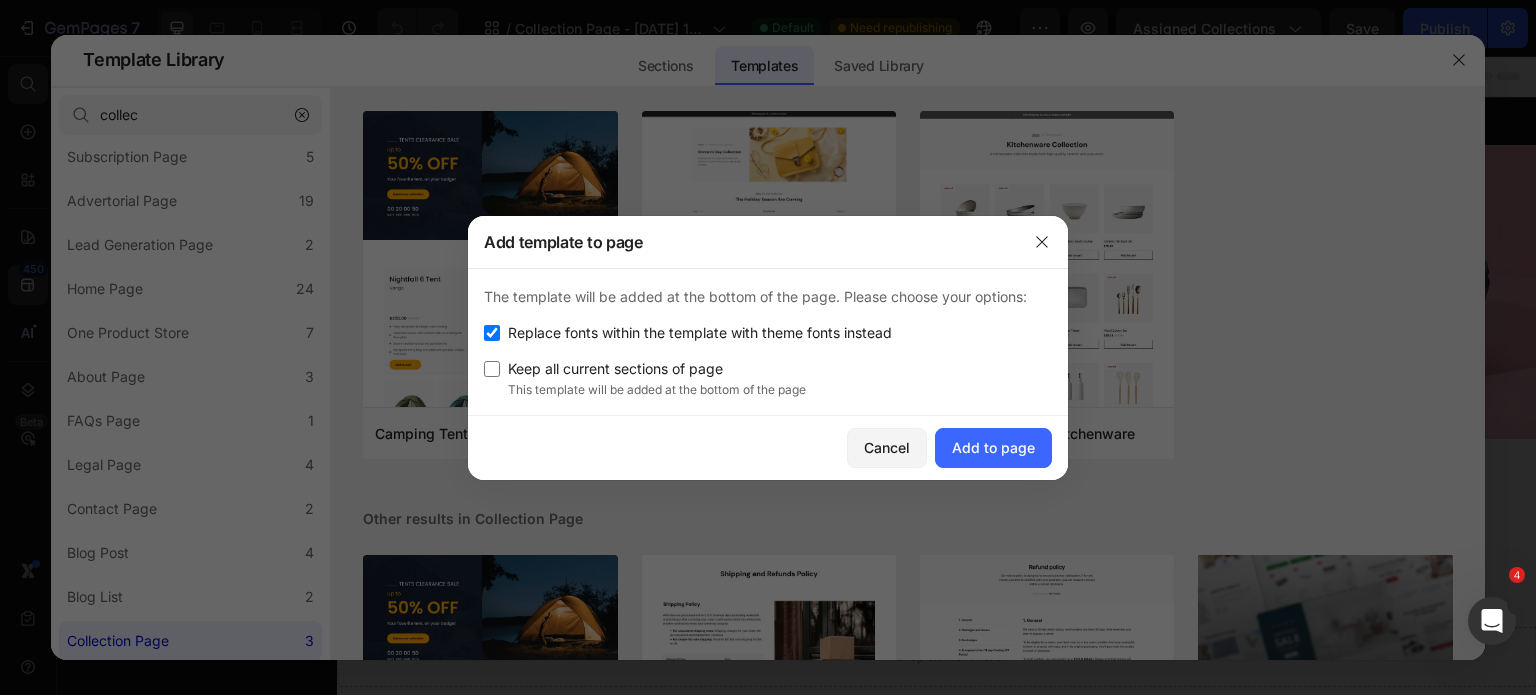 checkbox on "false" 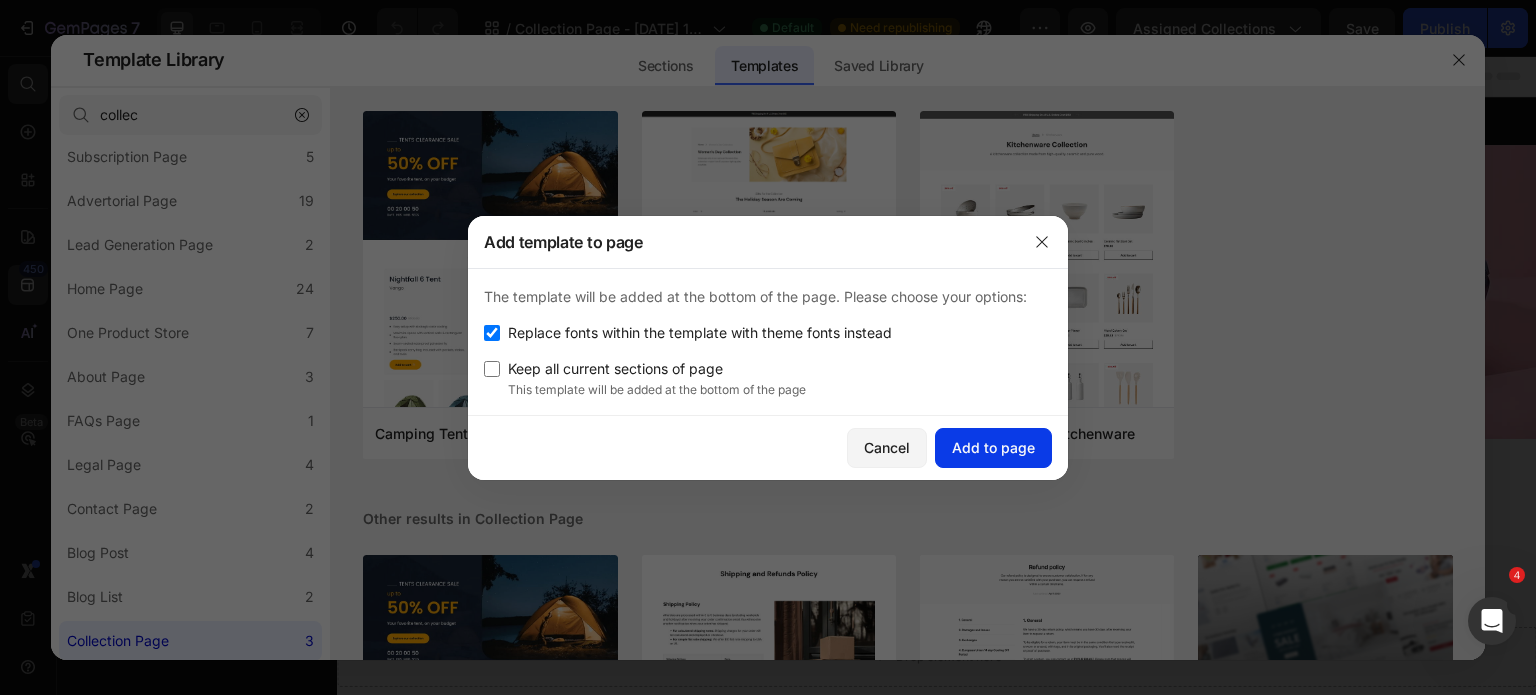 click on "Add to page" 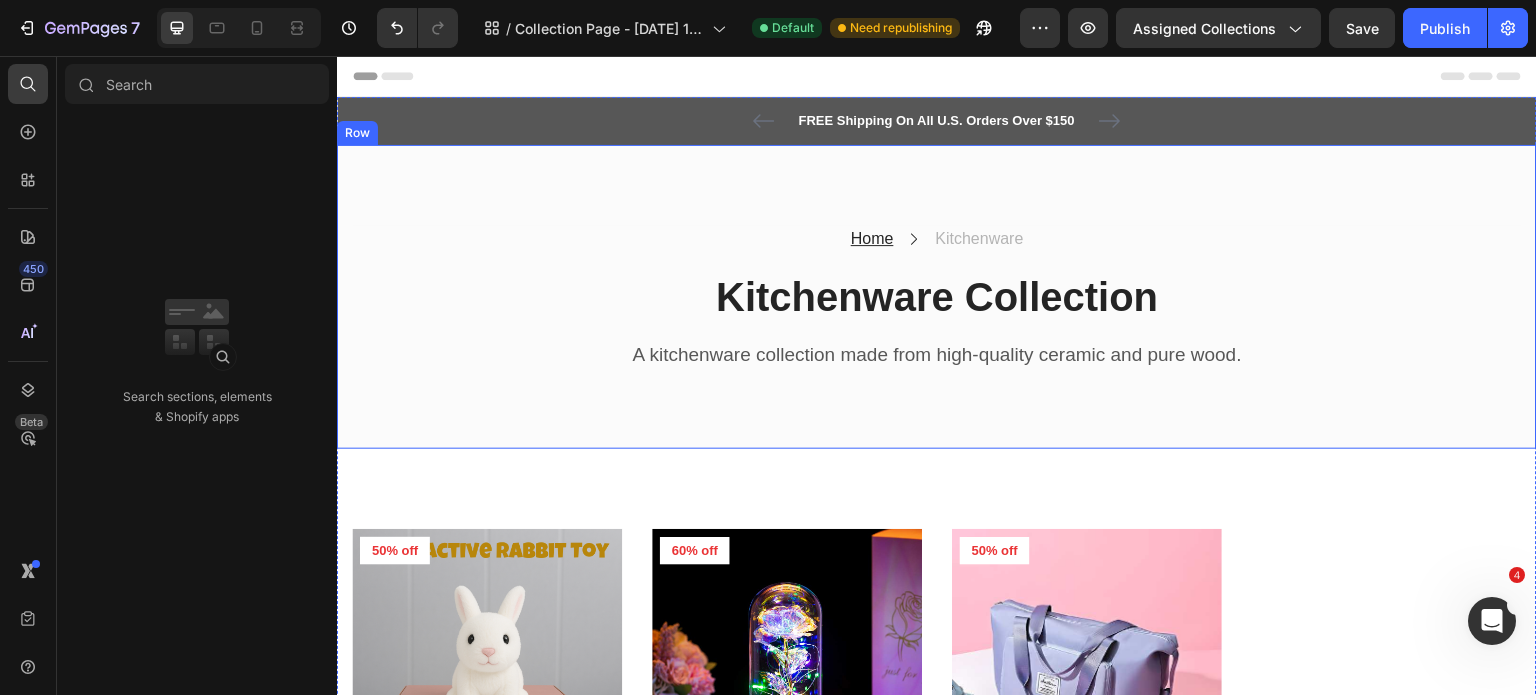 click on "Home Text block
Icon Kitchenware Text block Row Kitchenware Collection Heading A kitchenware collection made from high-quality ceramic and pure wood. Text block Row Row Row" at bounding box center [937, 297] 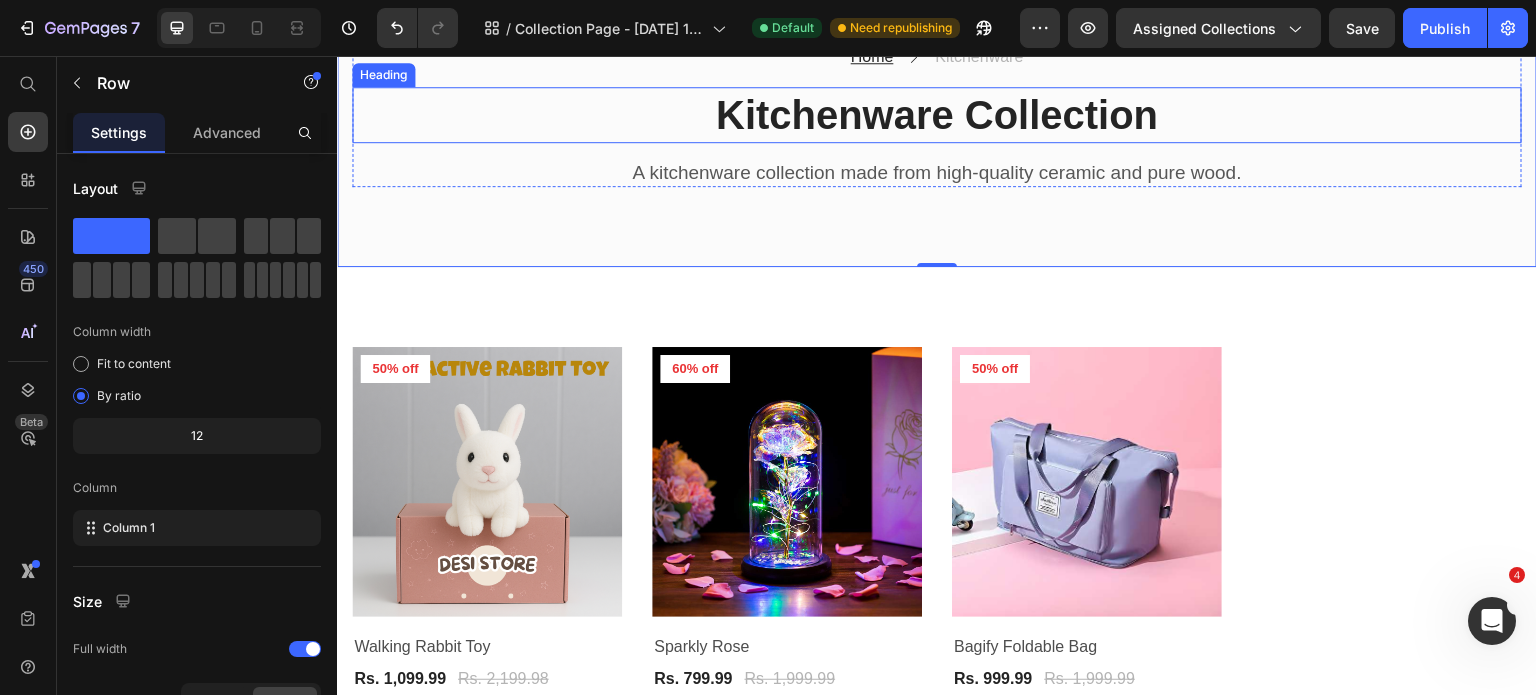 scroll, scrollTop: 188, scrollLeft: 0, axis: vertical 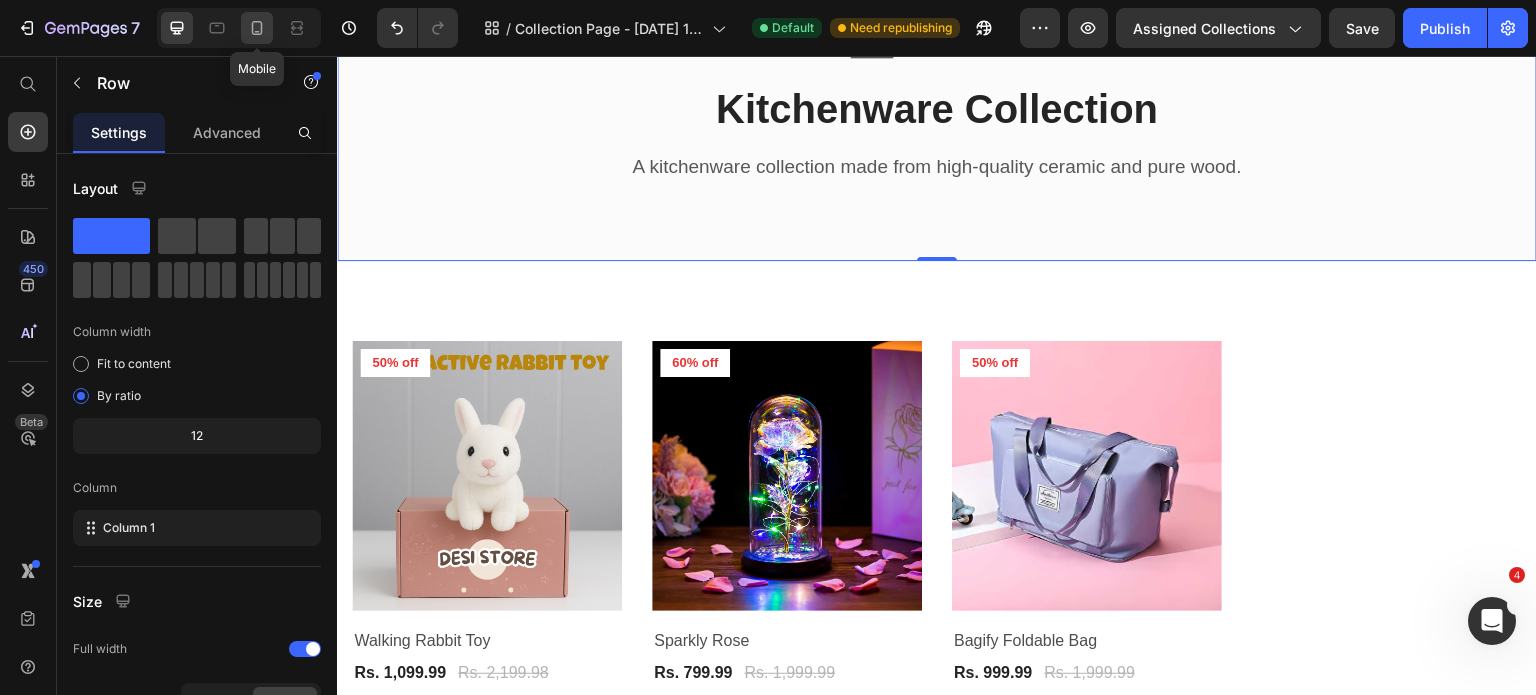 click 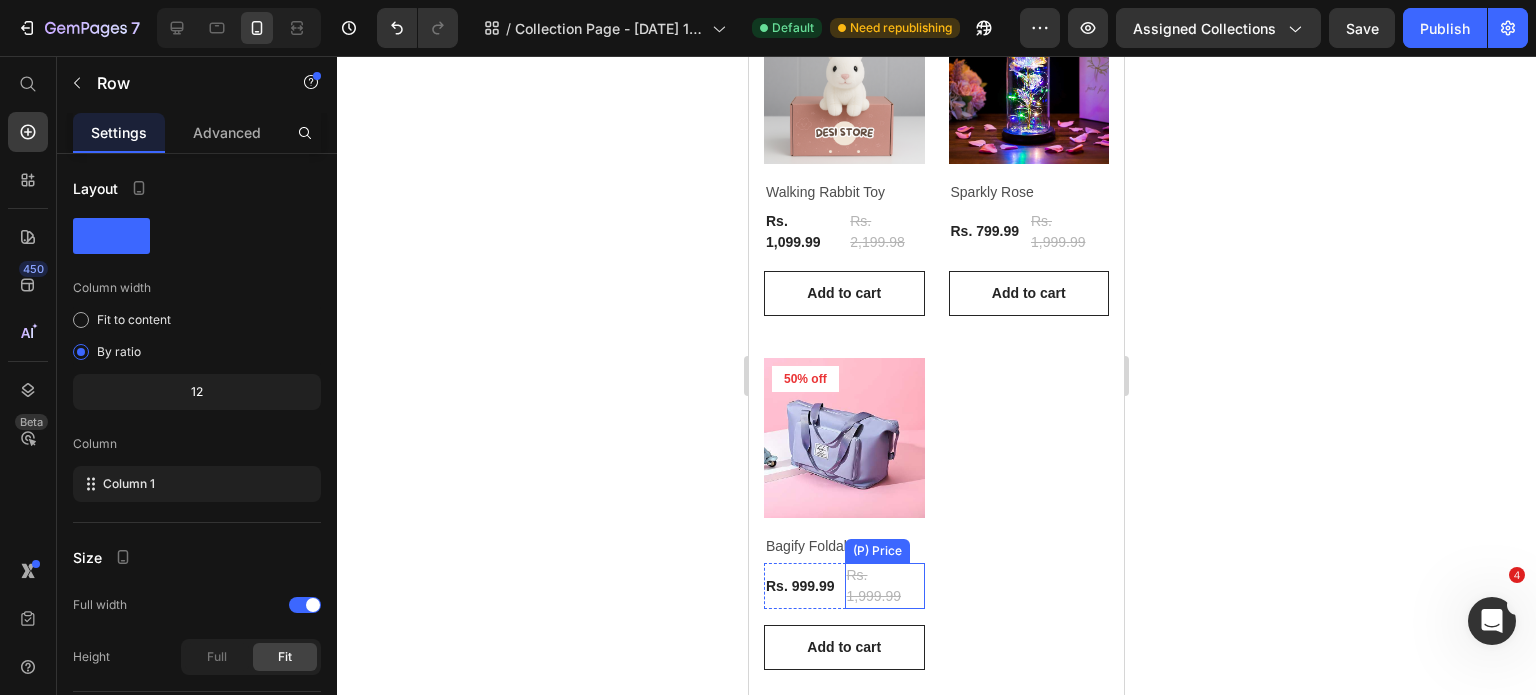 scroll, scrollTop: 572, scrollLeft: 0, axis: vertical 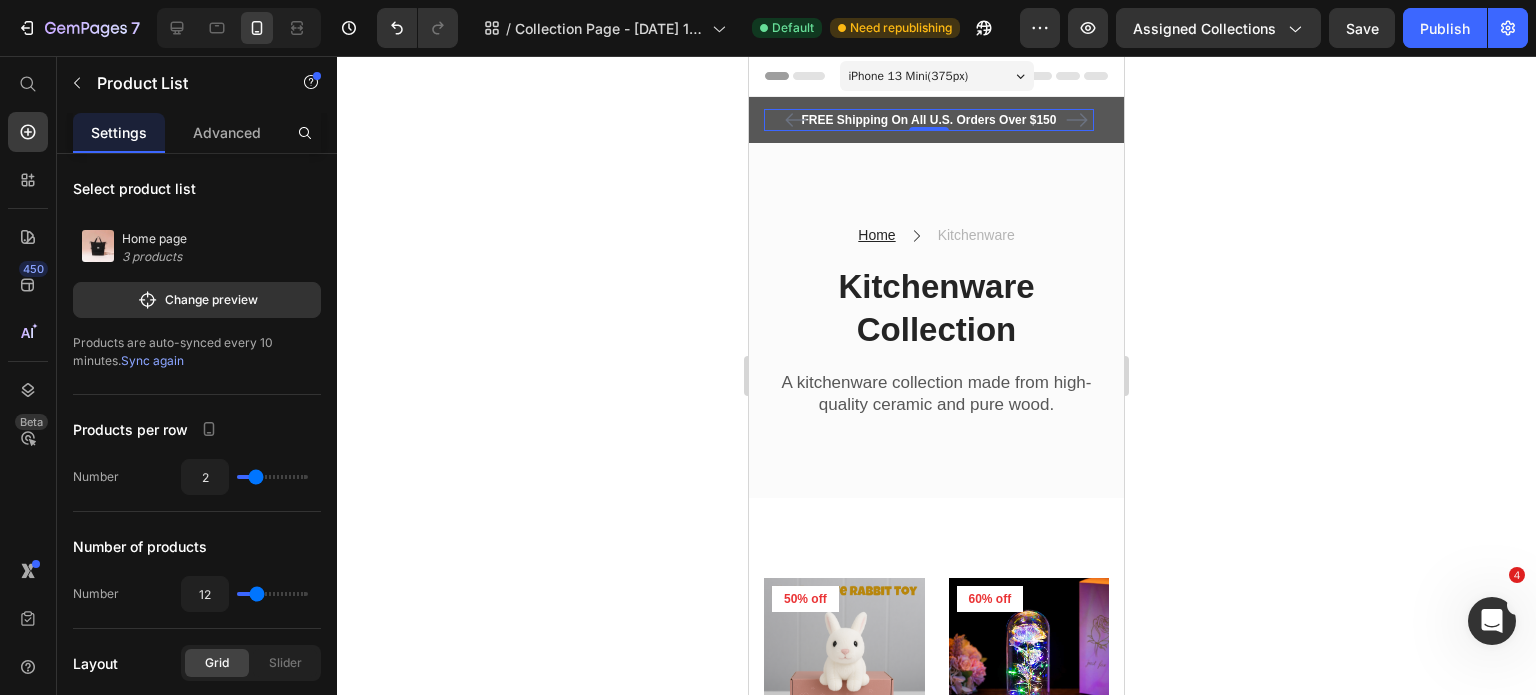 click on "FREE Shipping On All U.S. Orders Over $150" at bounding box center (929, 120) 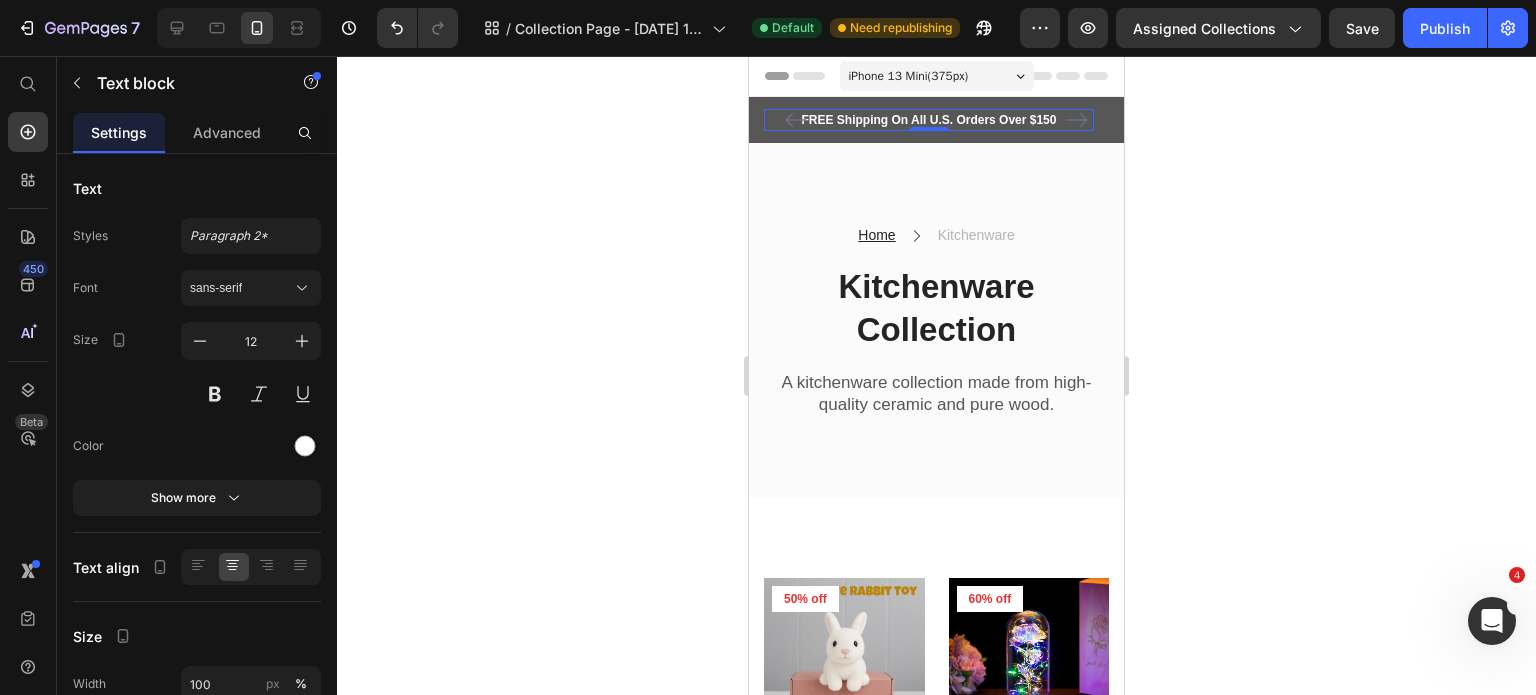 click on "FREE Shipping On All U.S. Orders Over $150" at bounding box center [929, 120] 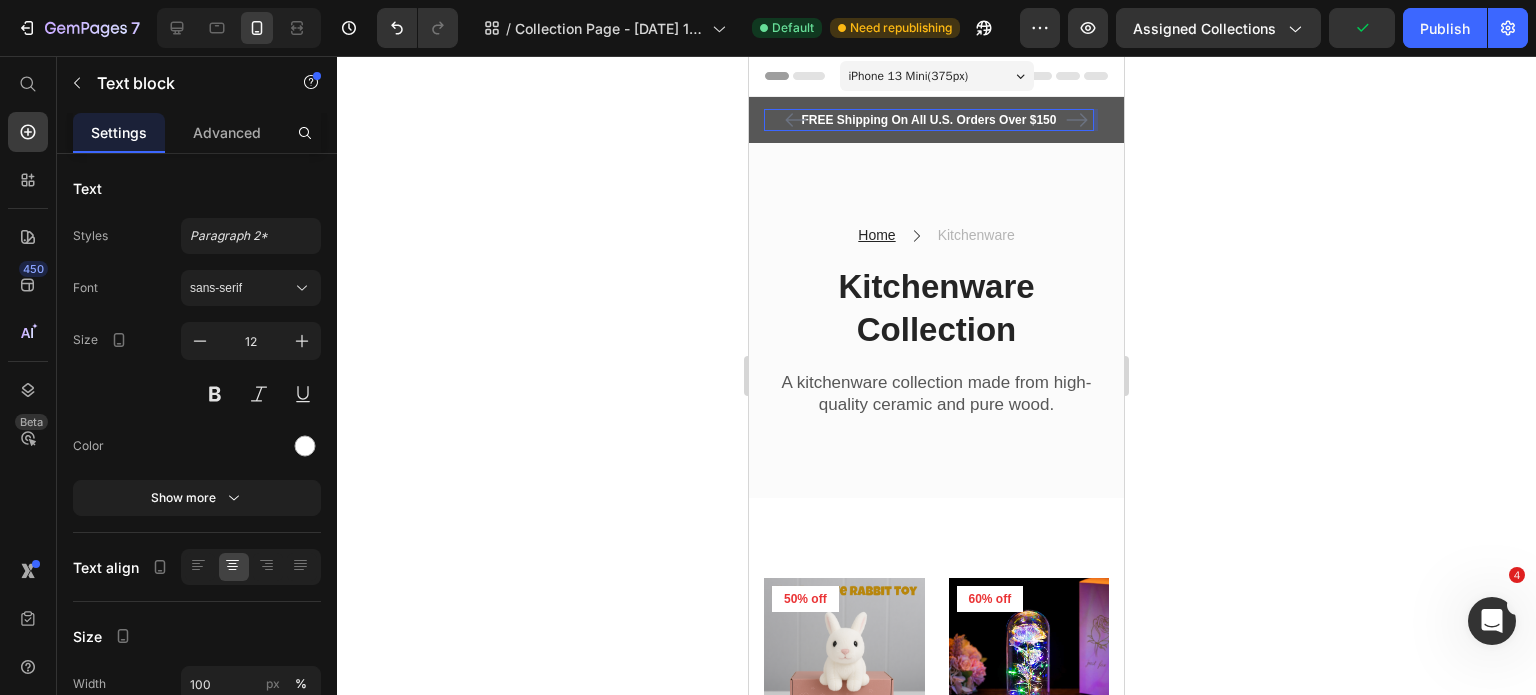 click on "FREE Shipping On All U.S. Orders Over $150" at bounding box center [929, 120] 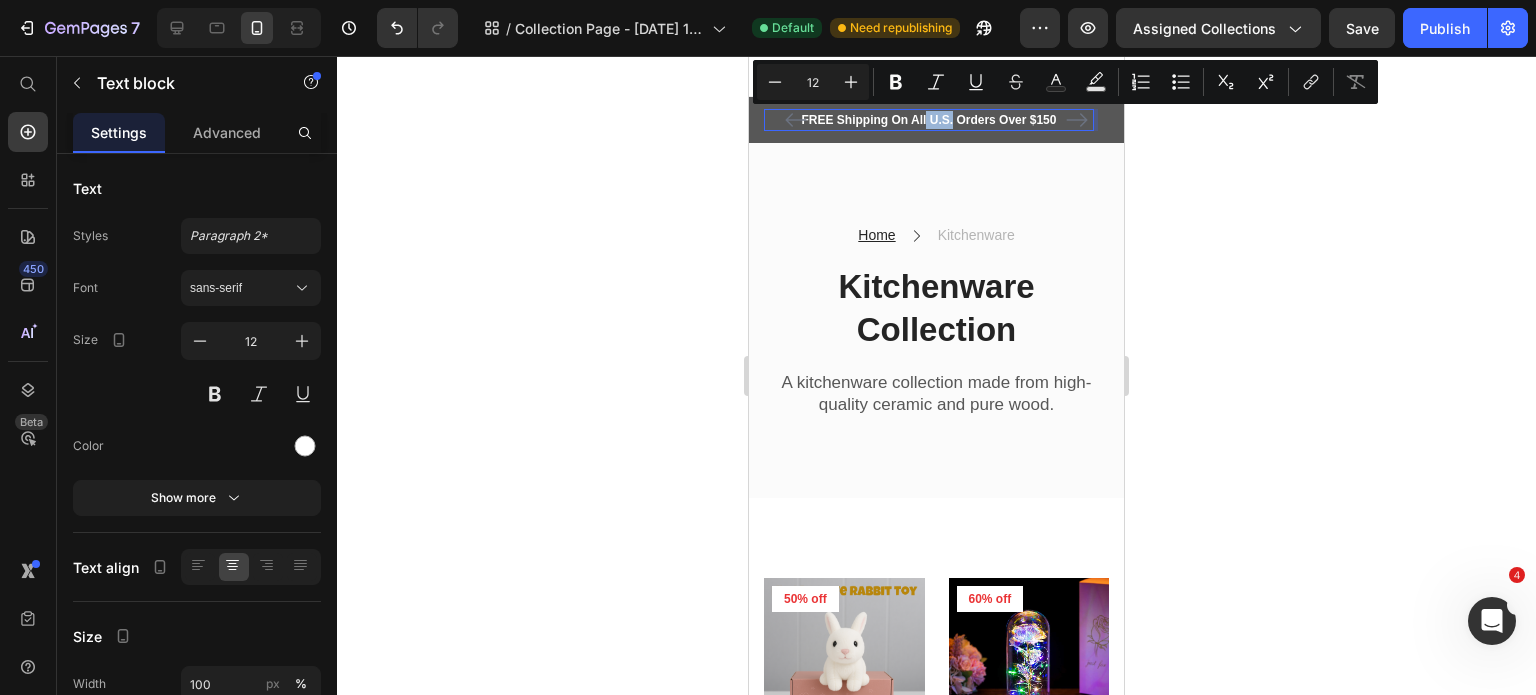drag, startPoint x: 926, startPoint y: 123, endPoint x: 953, endPoint y: 123, distance: 27 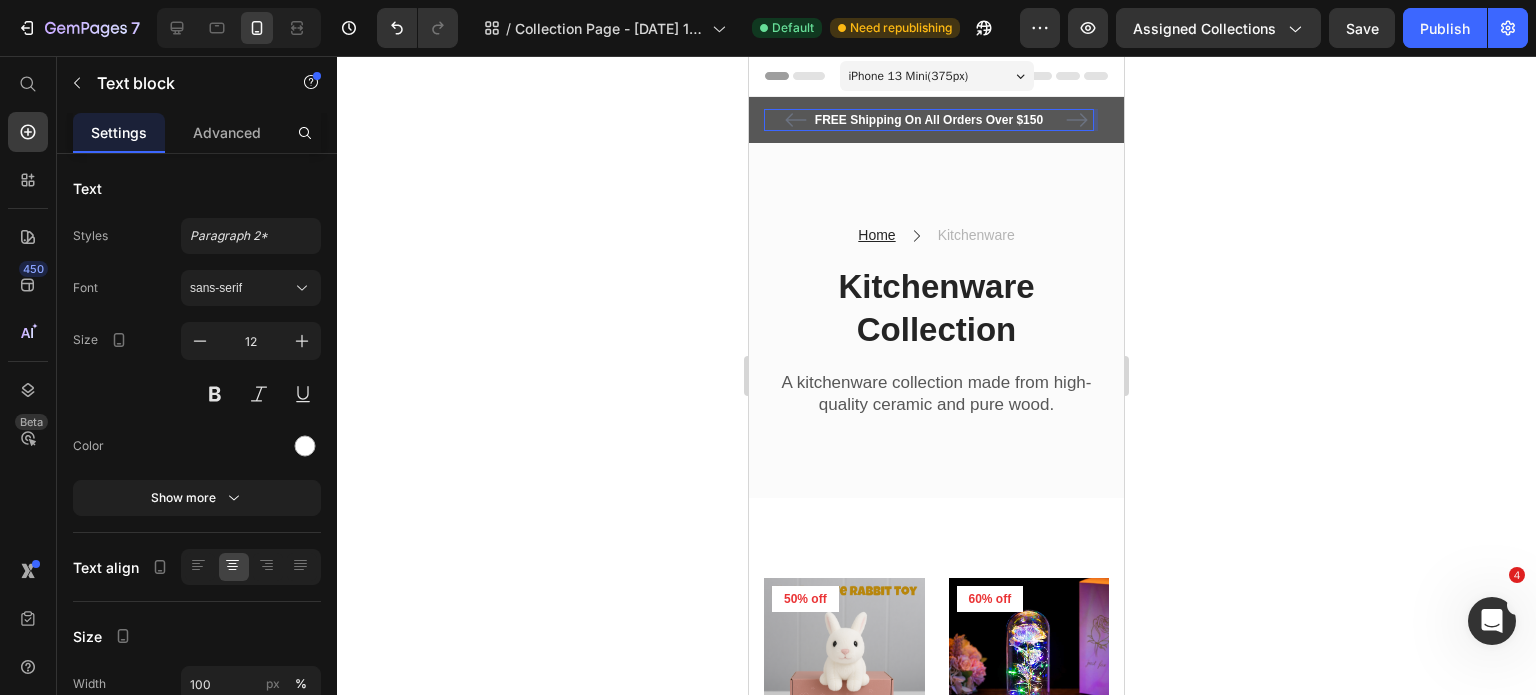 click on "FREE Shipping On All Orders Over $150" at bounding box center (929, 120) 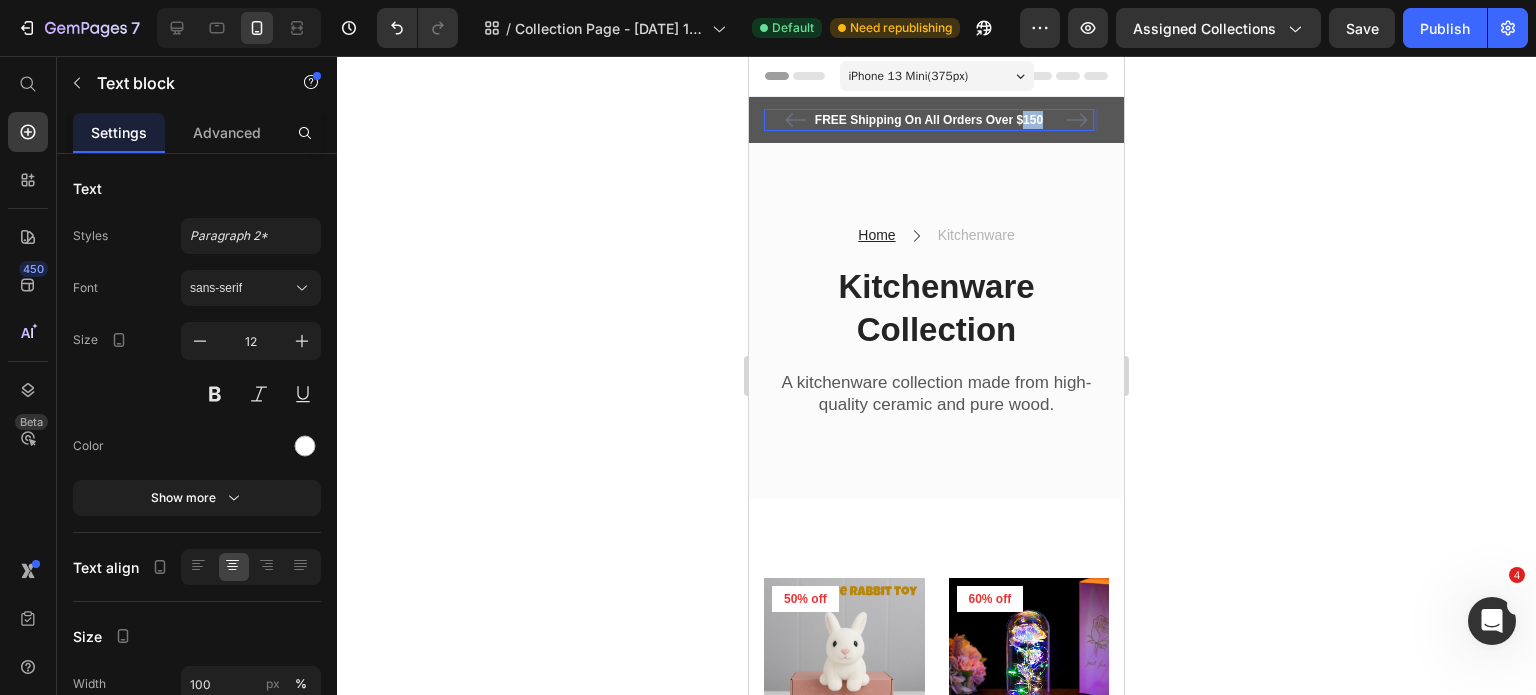 click on "FREE Shipping On All Orders Over $150" at bounding box center (929, 120) 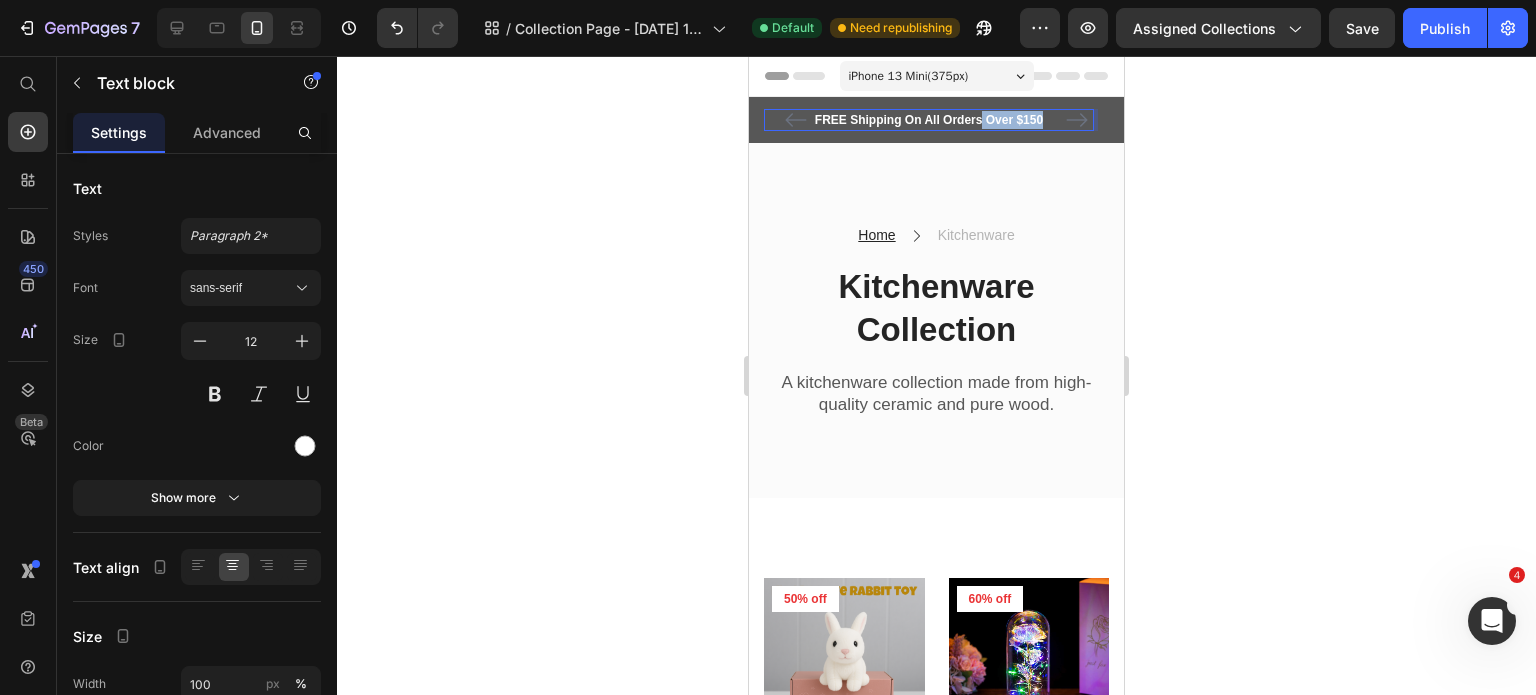 drag, startPoint x: 983, startPoint y: 121, endPoint x: 1040, endPoint y: 123, distance: 57.035076 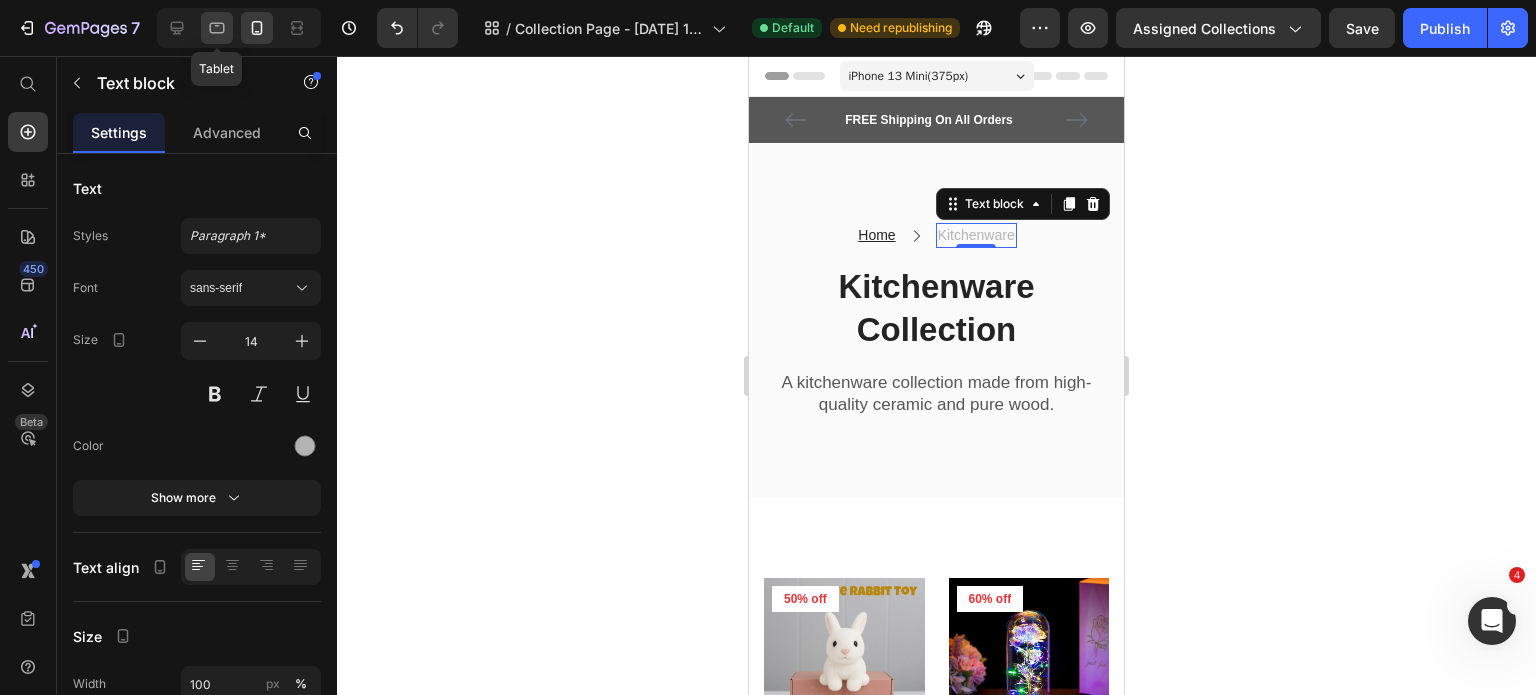 click 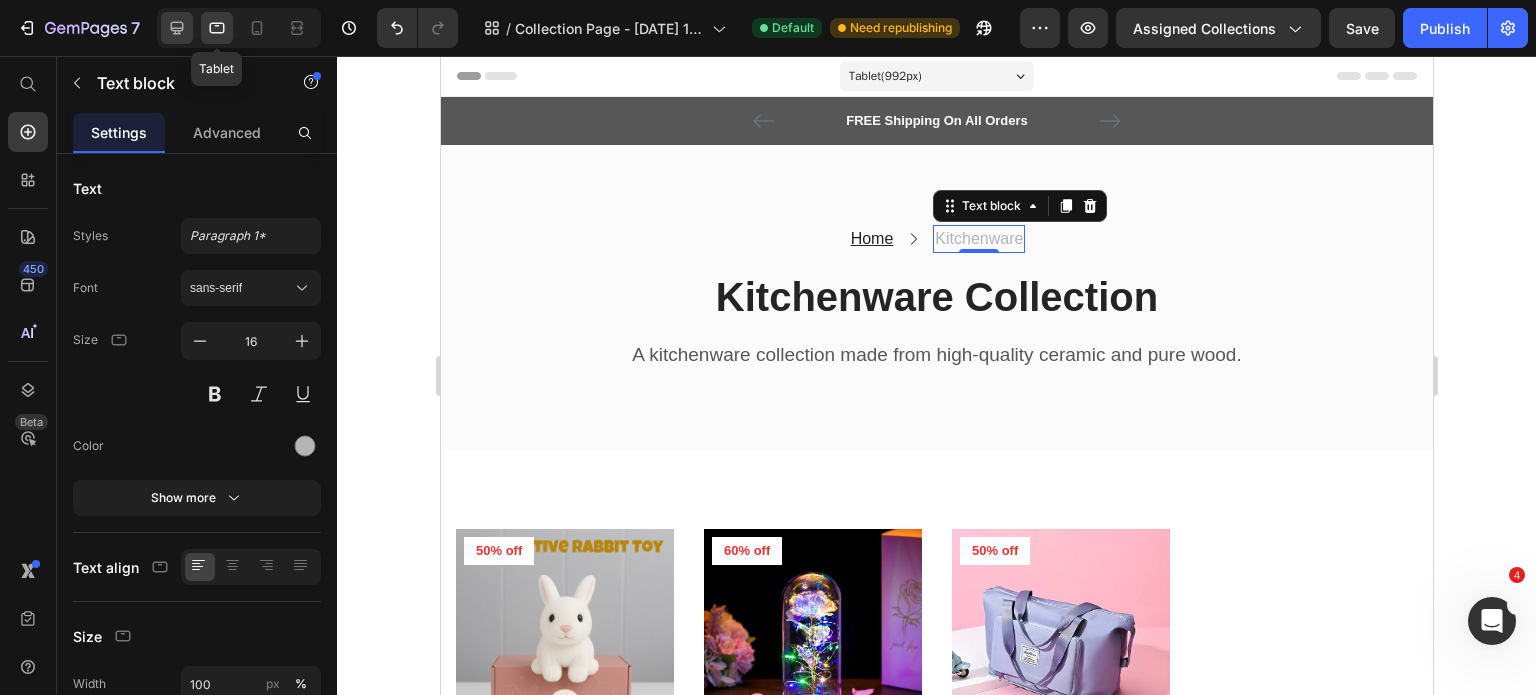 scroll, scrollTop: 98, scrollLeft: 0, axis: vertical 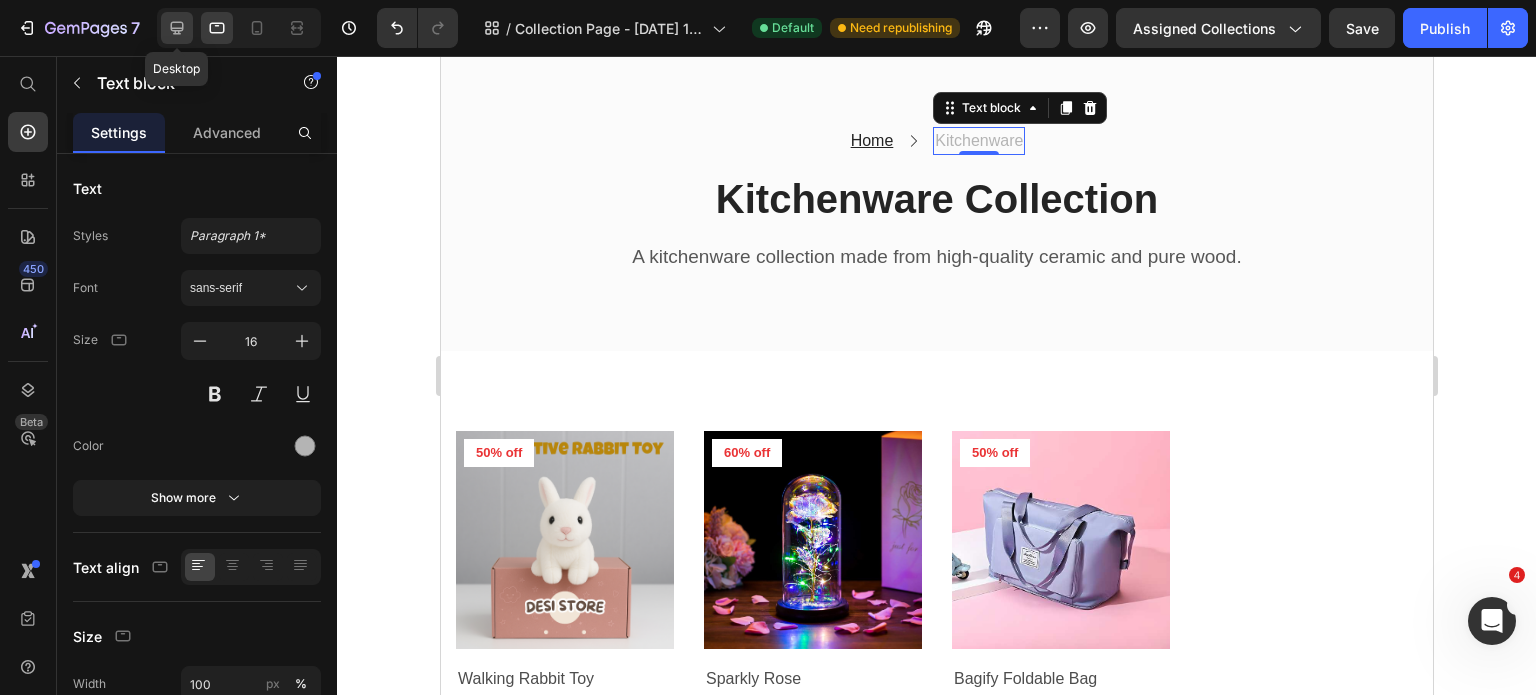 click 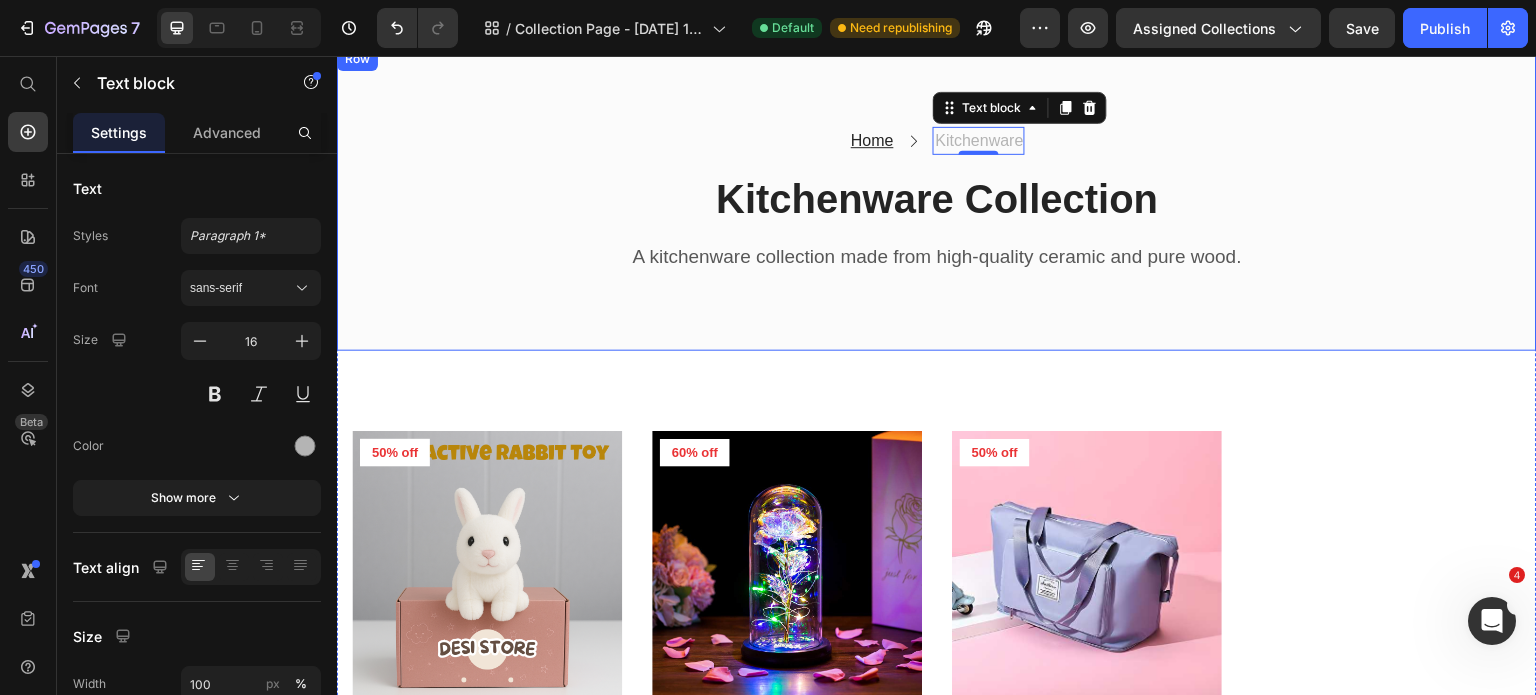 scroll, scrollTop: 0, scrollLeft: 0, axis: both 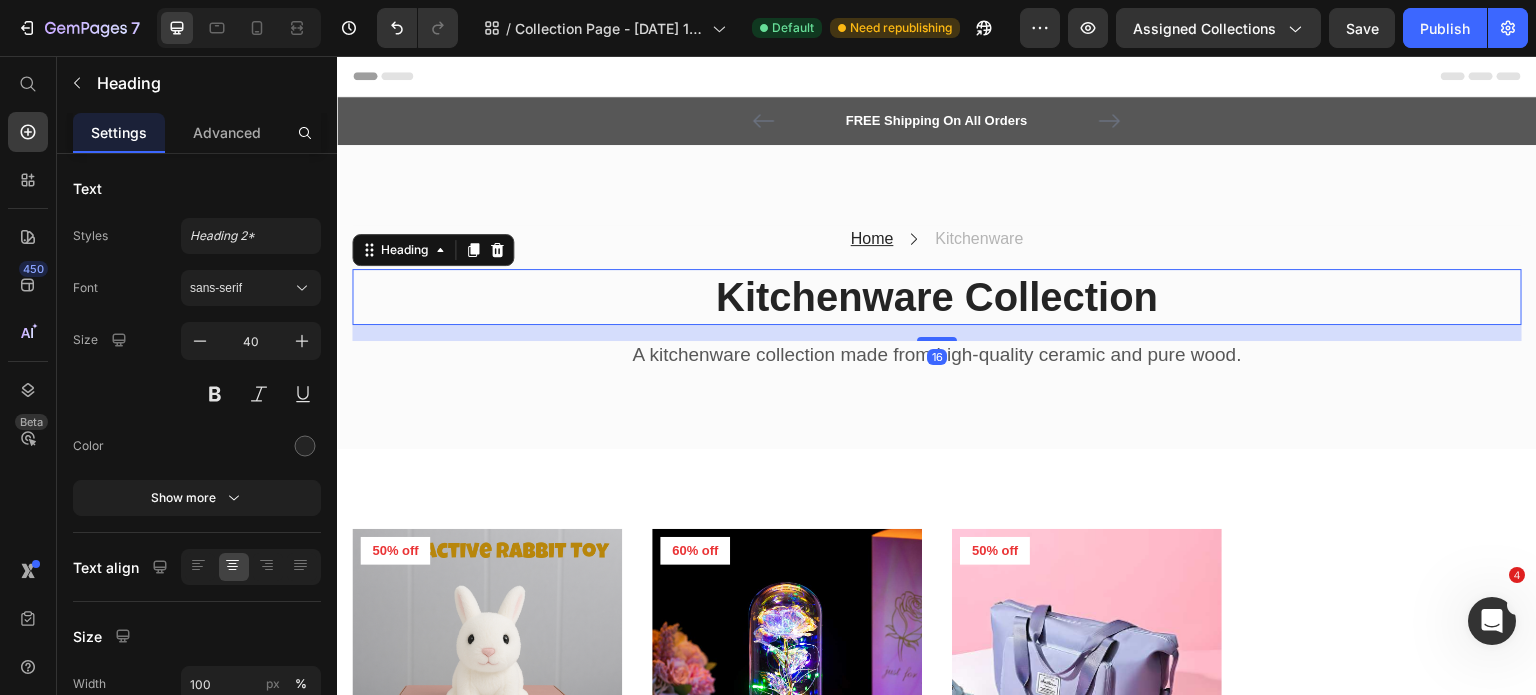 click on "Kitchenware Collection" at bounding box center (937, 297) 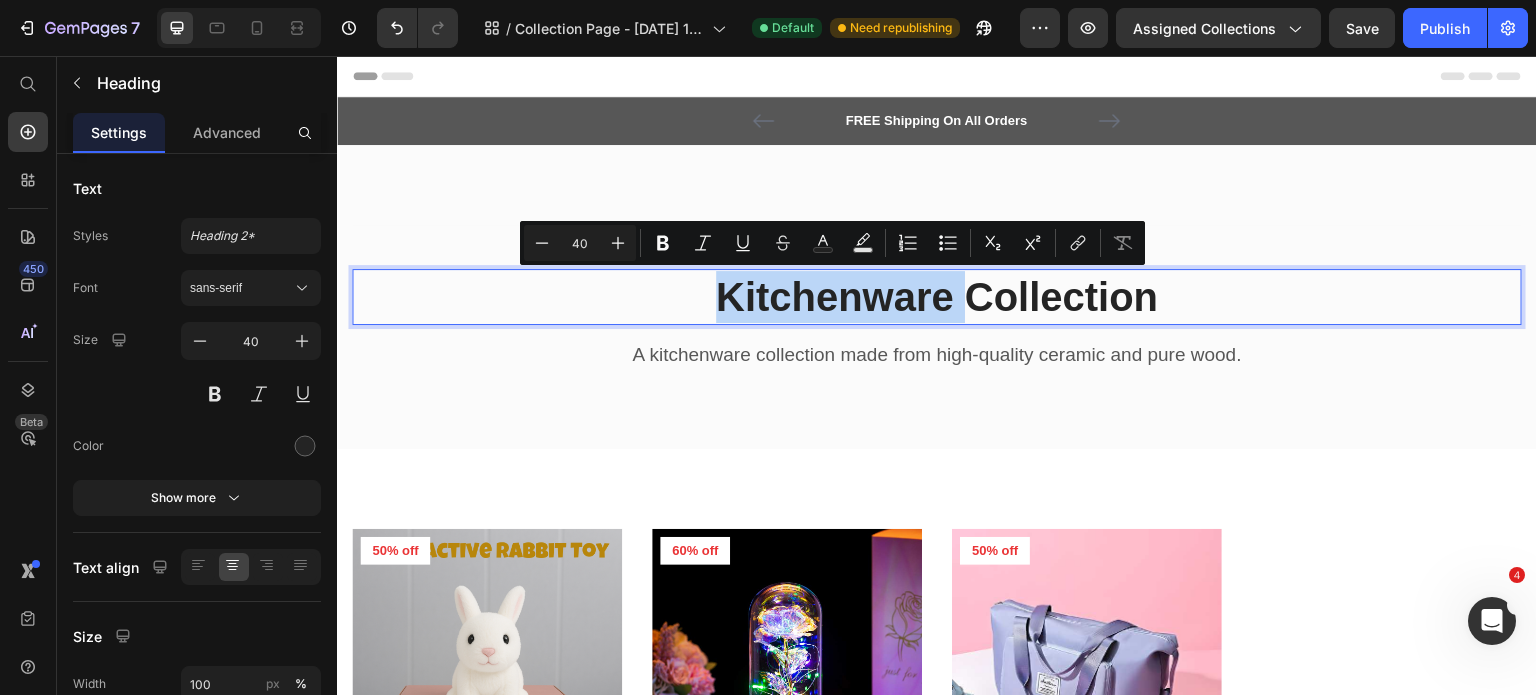click on "Kitchenware Collection" at bounding box center [937, 297] 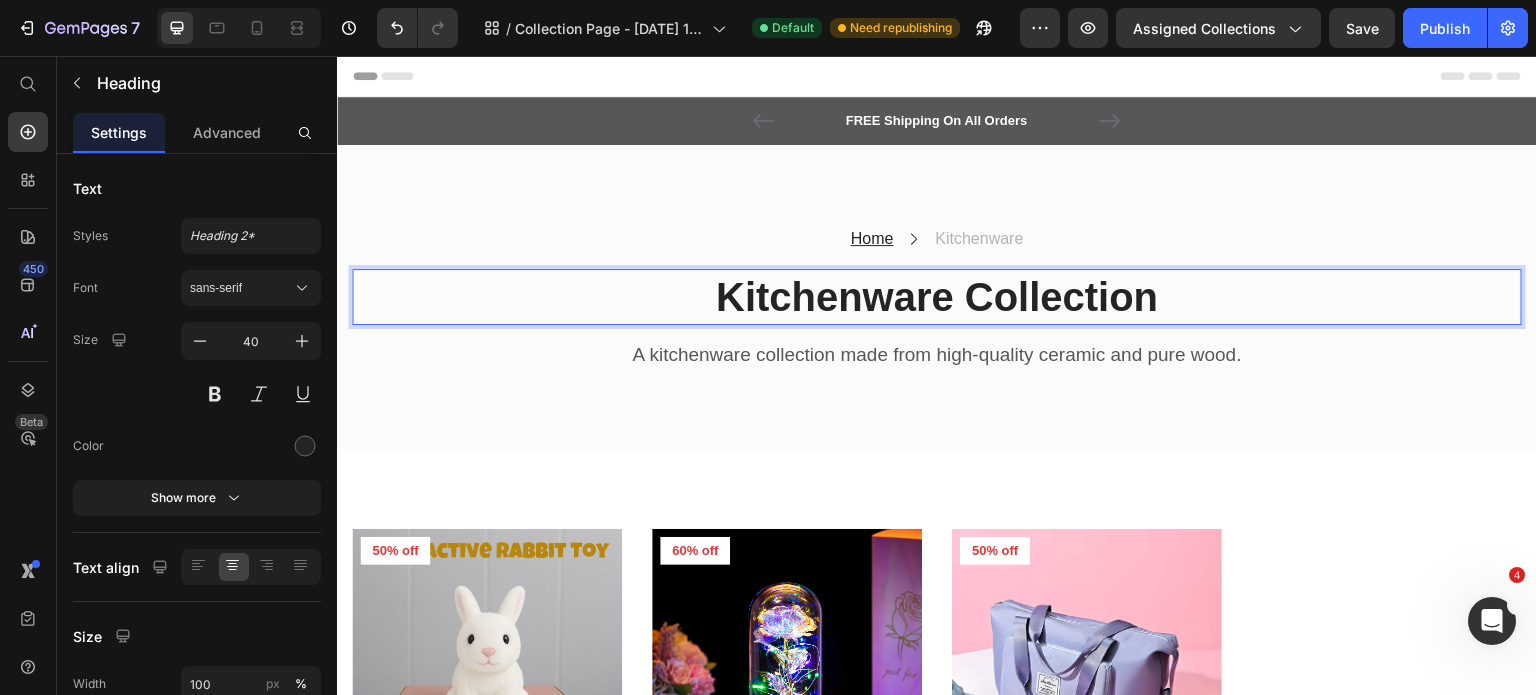 click on "Kitchenware Collection" at bounding box center [937, 297] 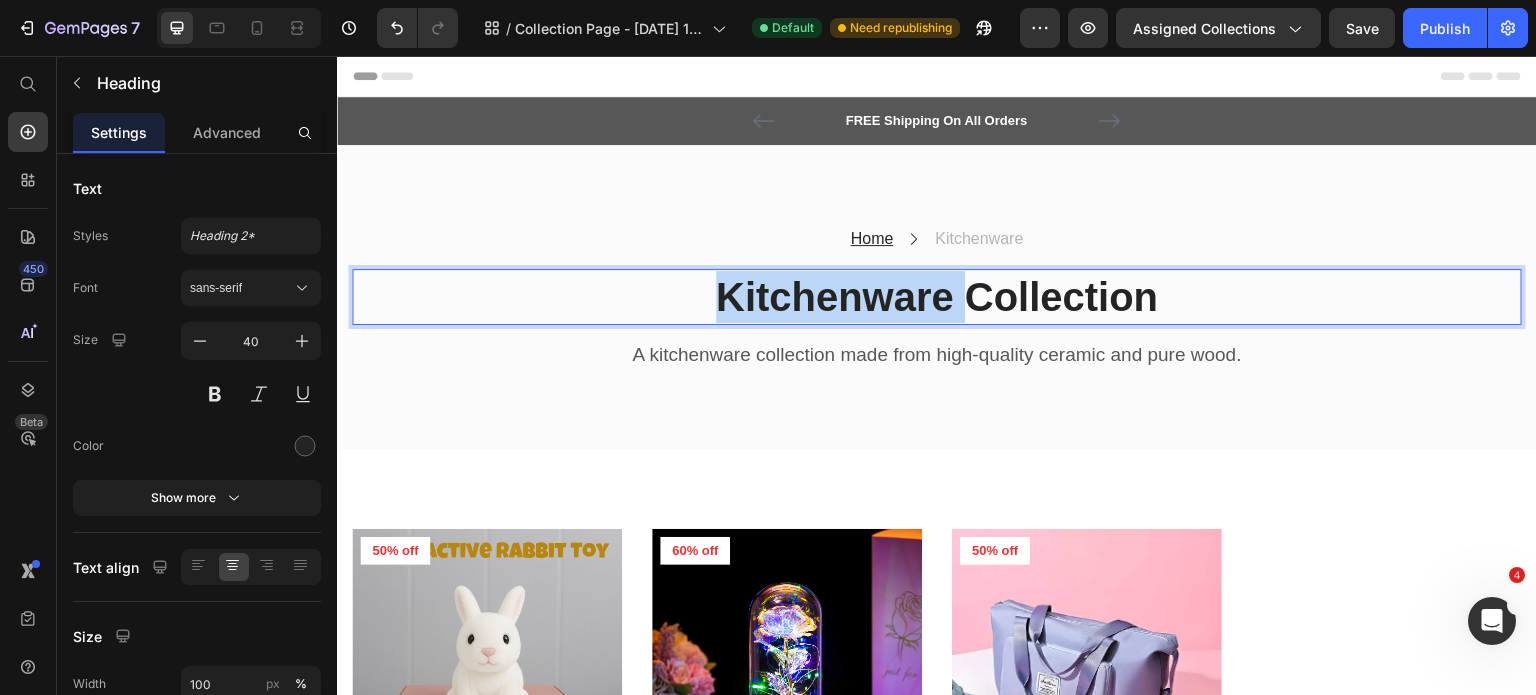 click on "Kitchenware Collection" at bounding box center (937, 297) 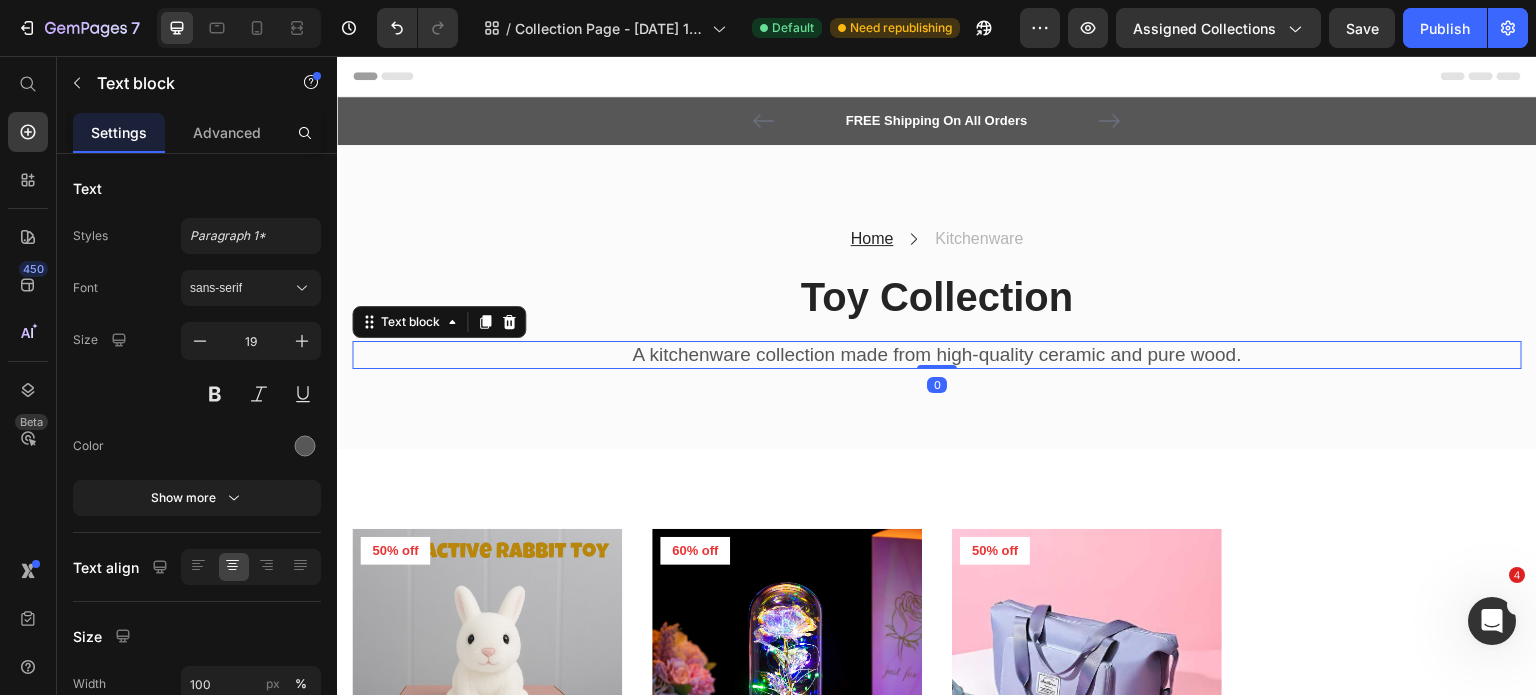 click on "A kitchenware collection made from high-quality ceramic and pure wood." at bounding box center (937, 355) 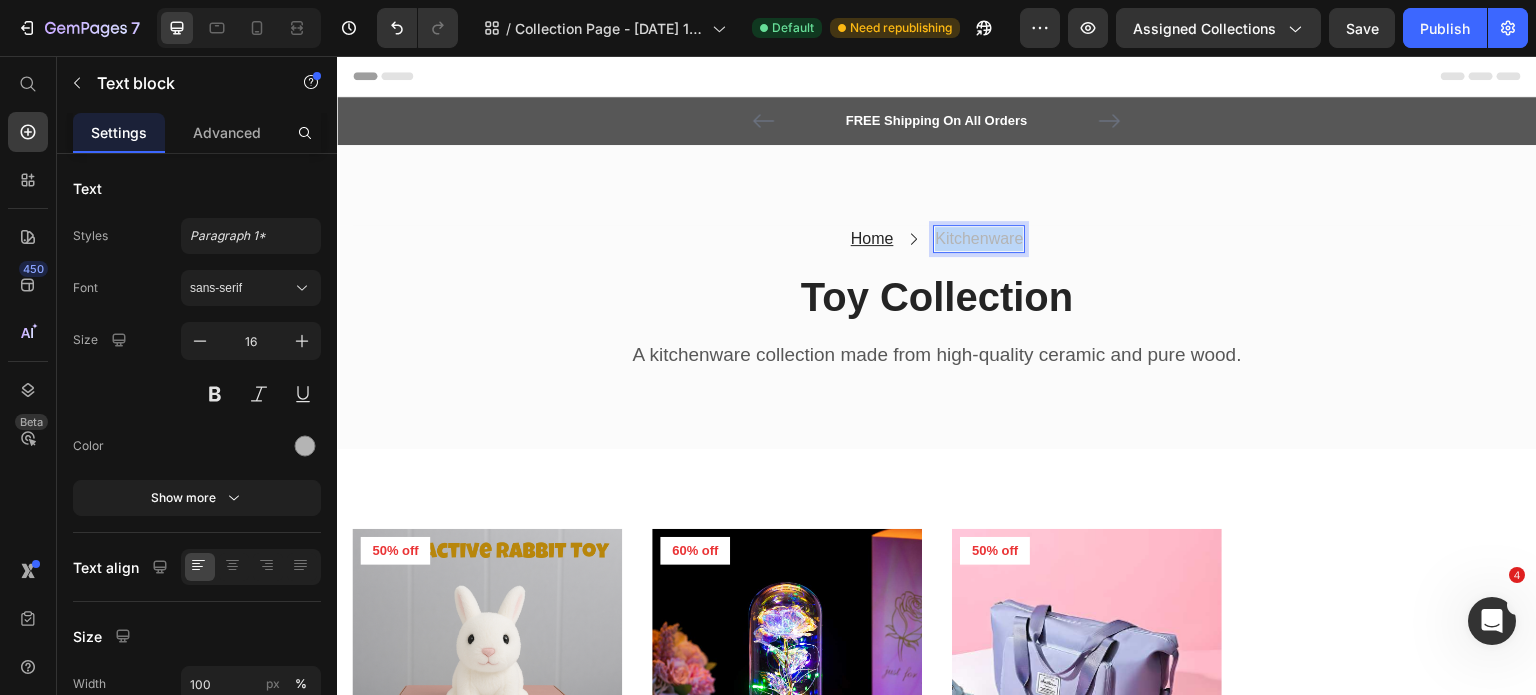 click on "Kitchenware" at bounding box center [979, 239] 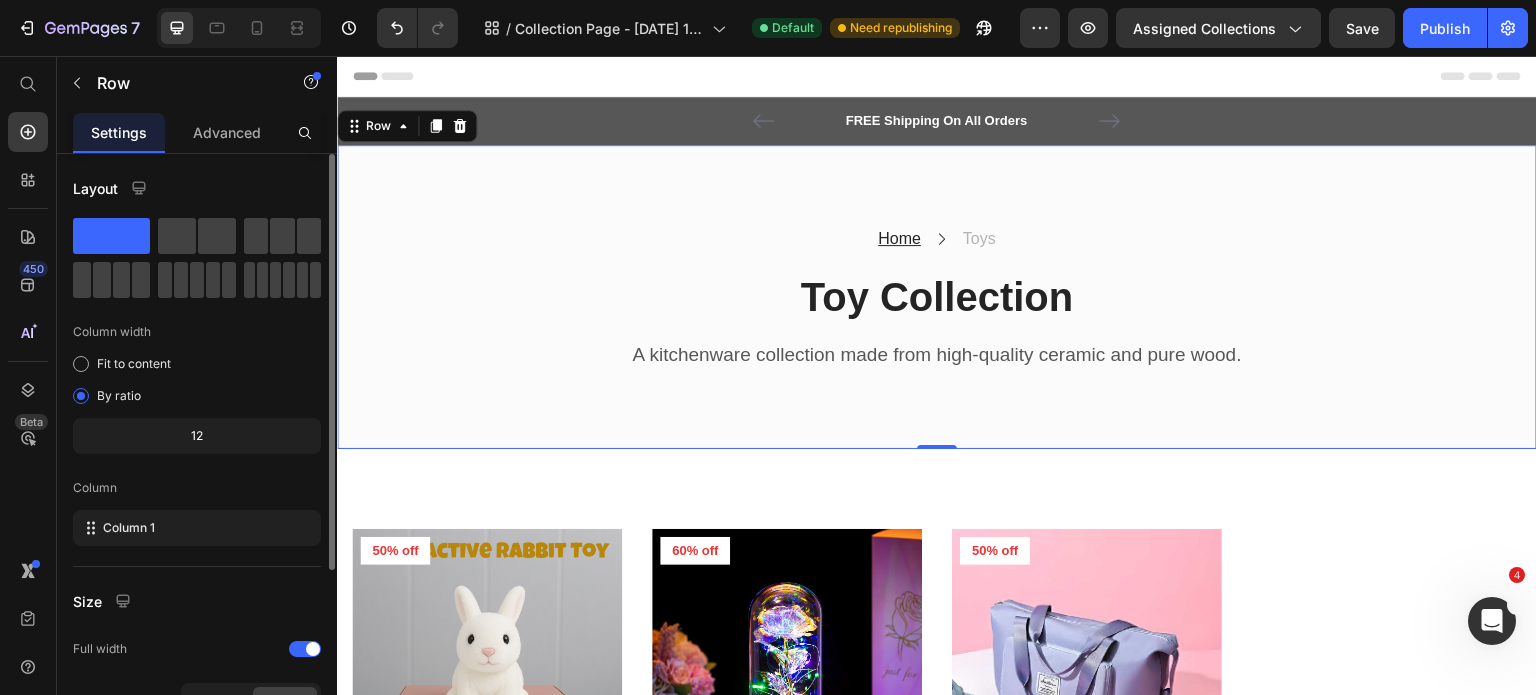 scroll, scrollTop: 260, scrollLeft: 0, axis: vertical 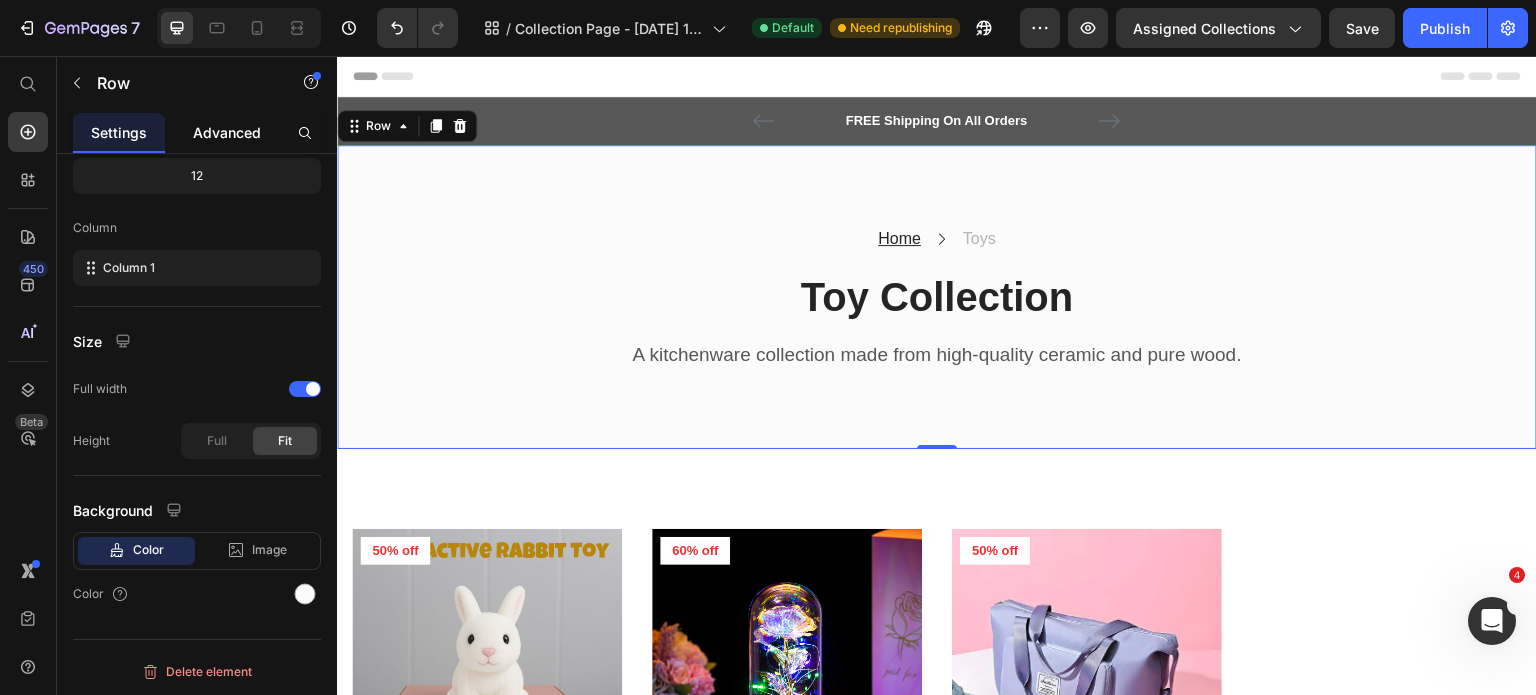 click on "Advanced" at bounding box center [227, 132] 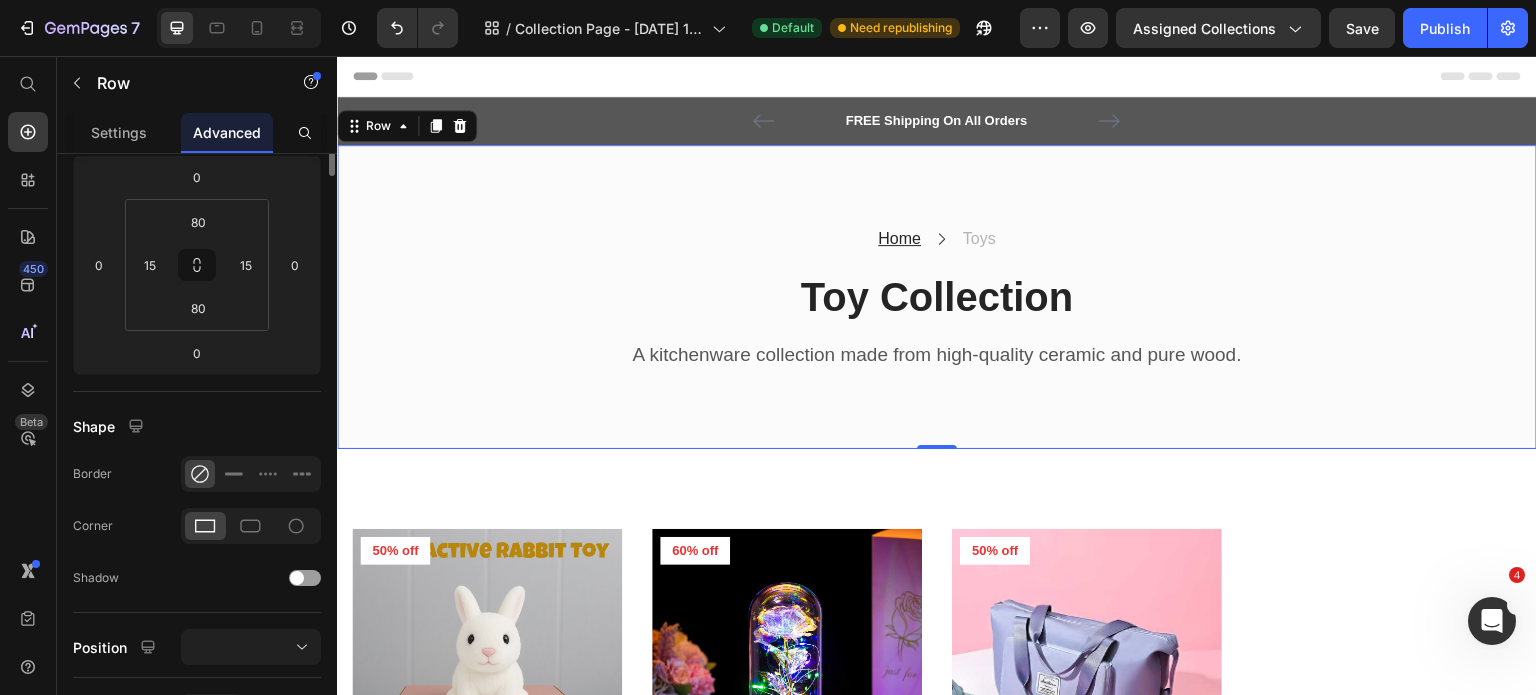 scroll, scrollTop: 0, scrollLeft: 0, axis: both 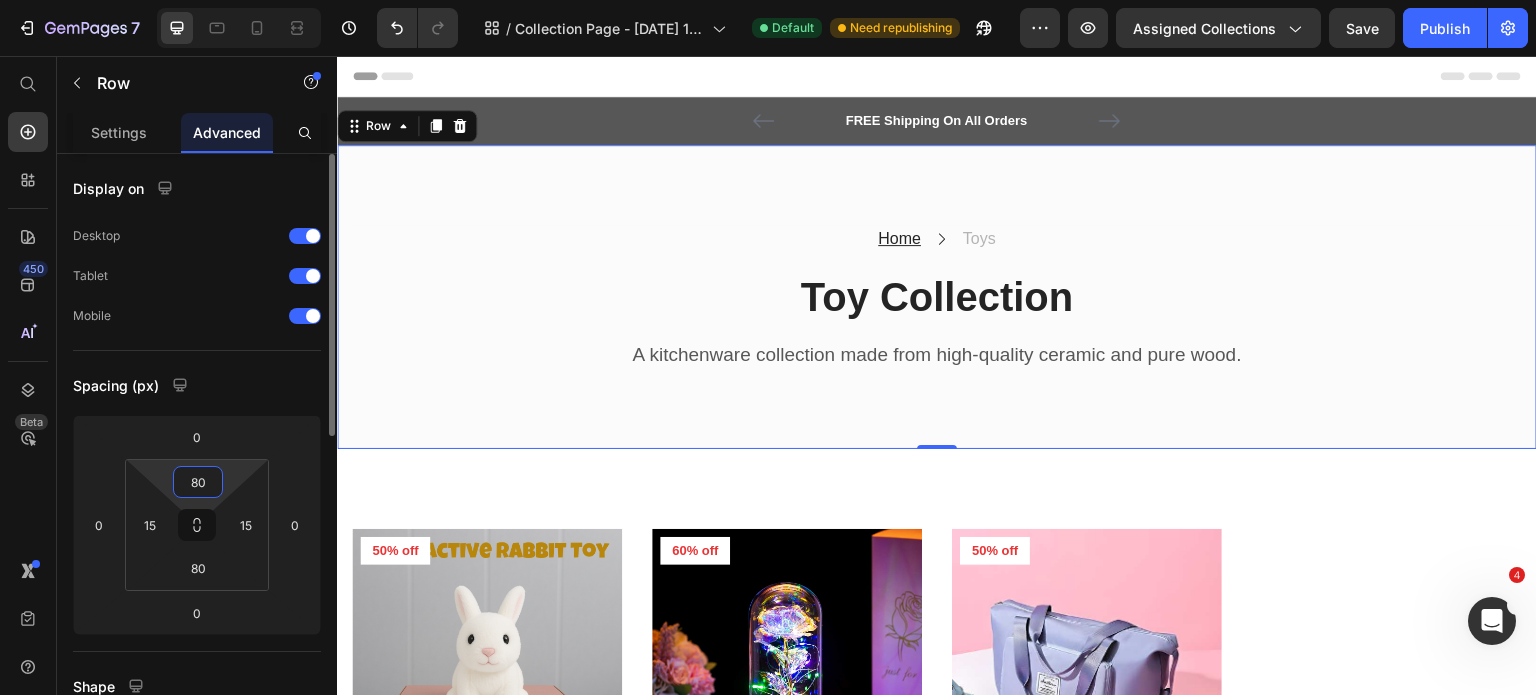 click on "80" at bounding box center [198, 482] 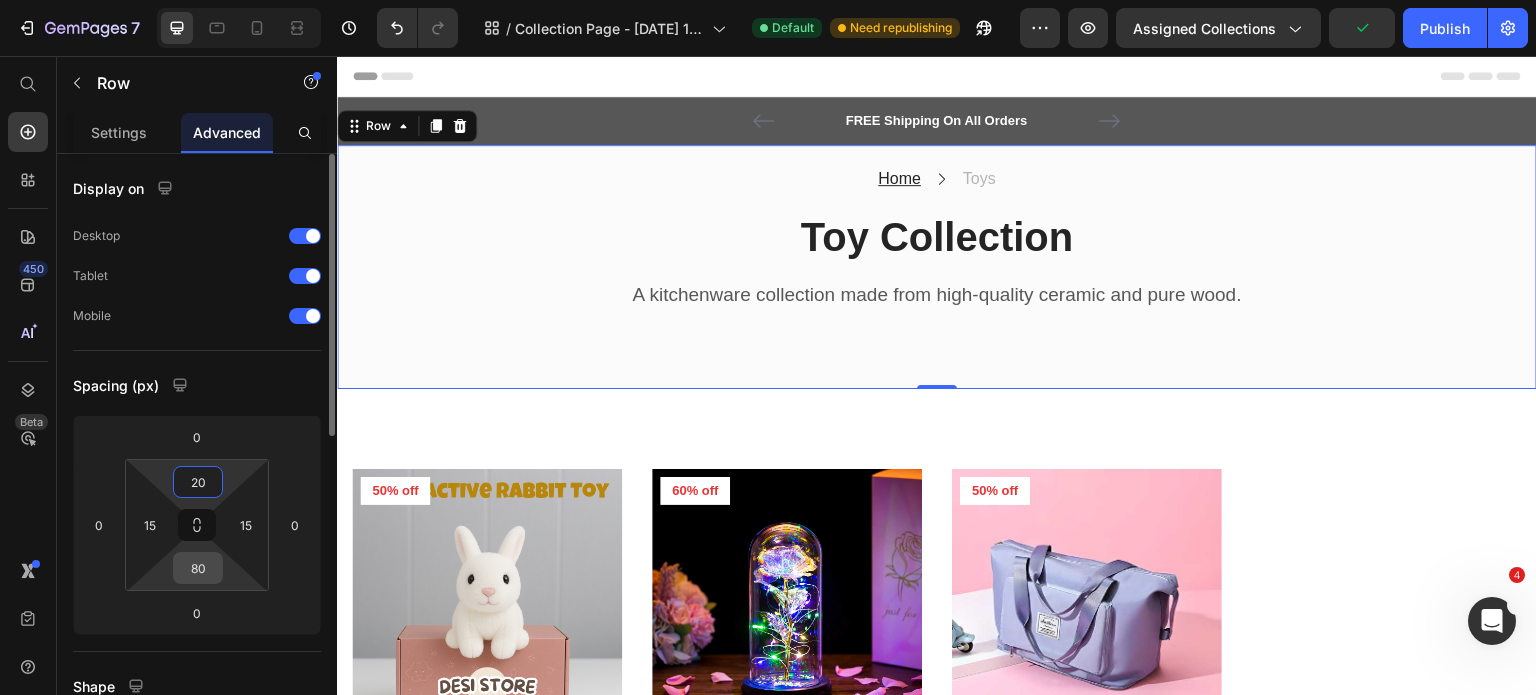 type on "20" 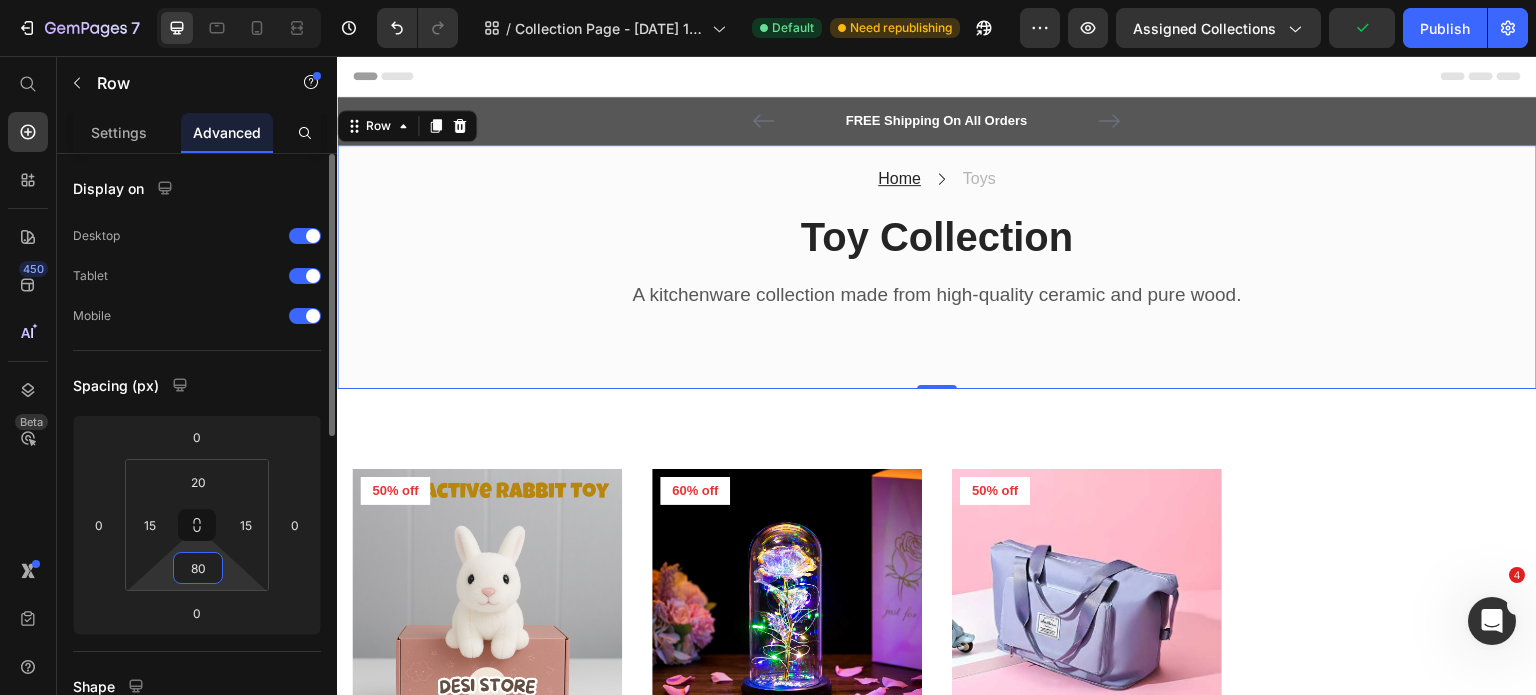 click on "80" at bounding box center (198, 568) 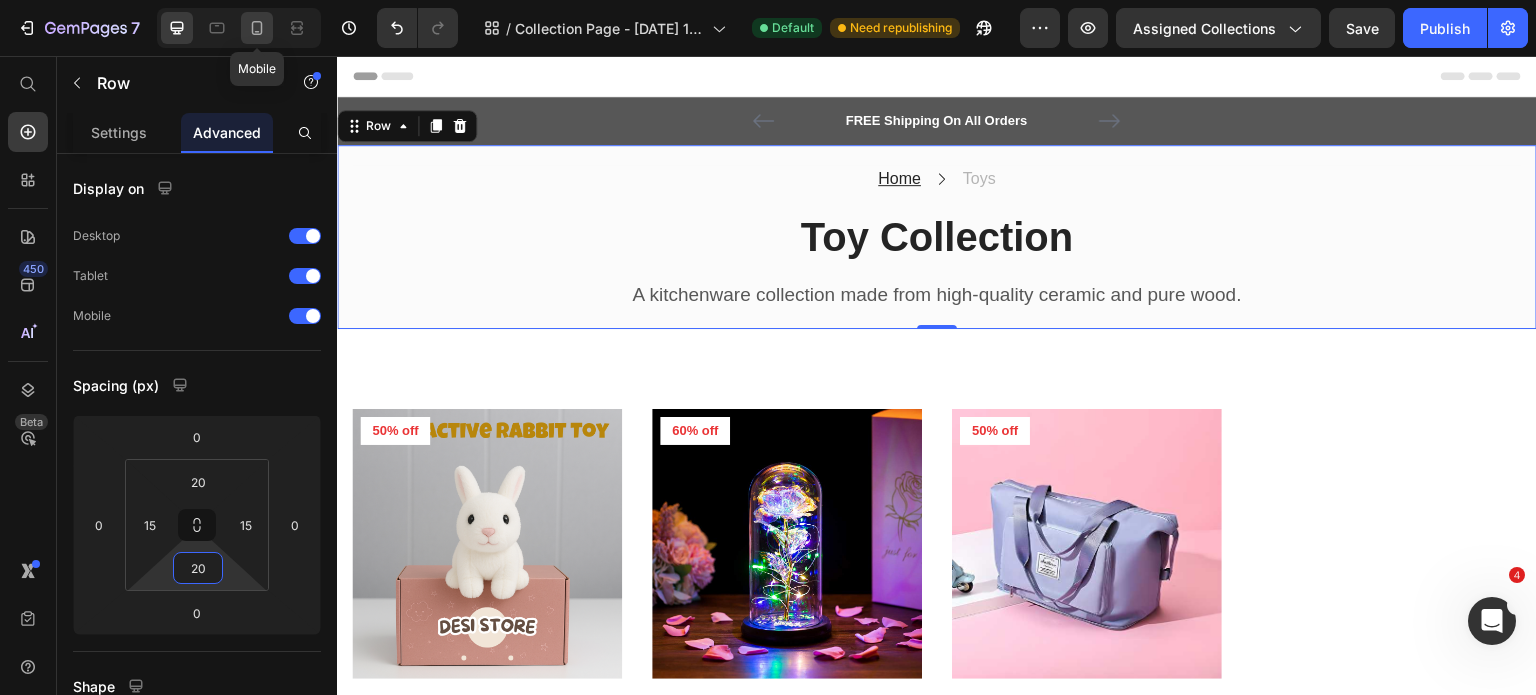 type on "20" 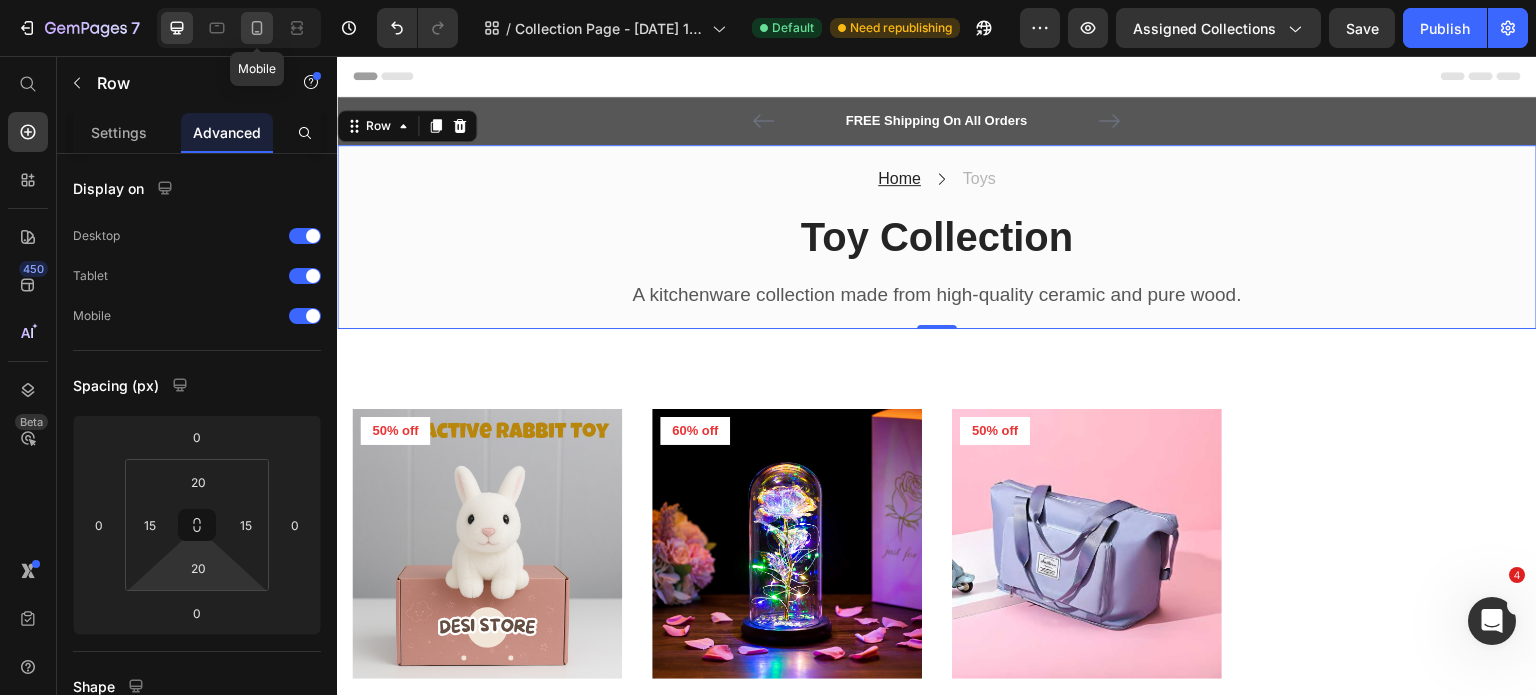 click 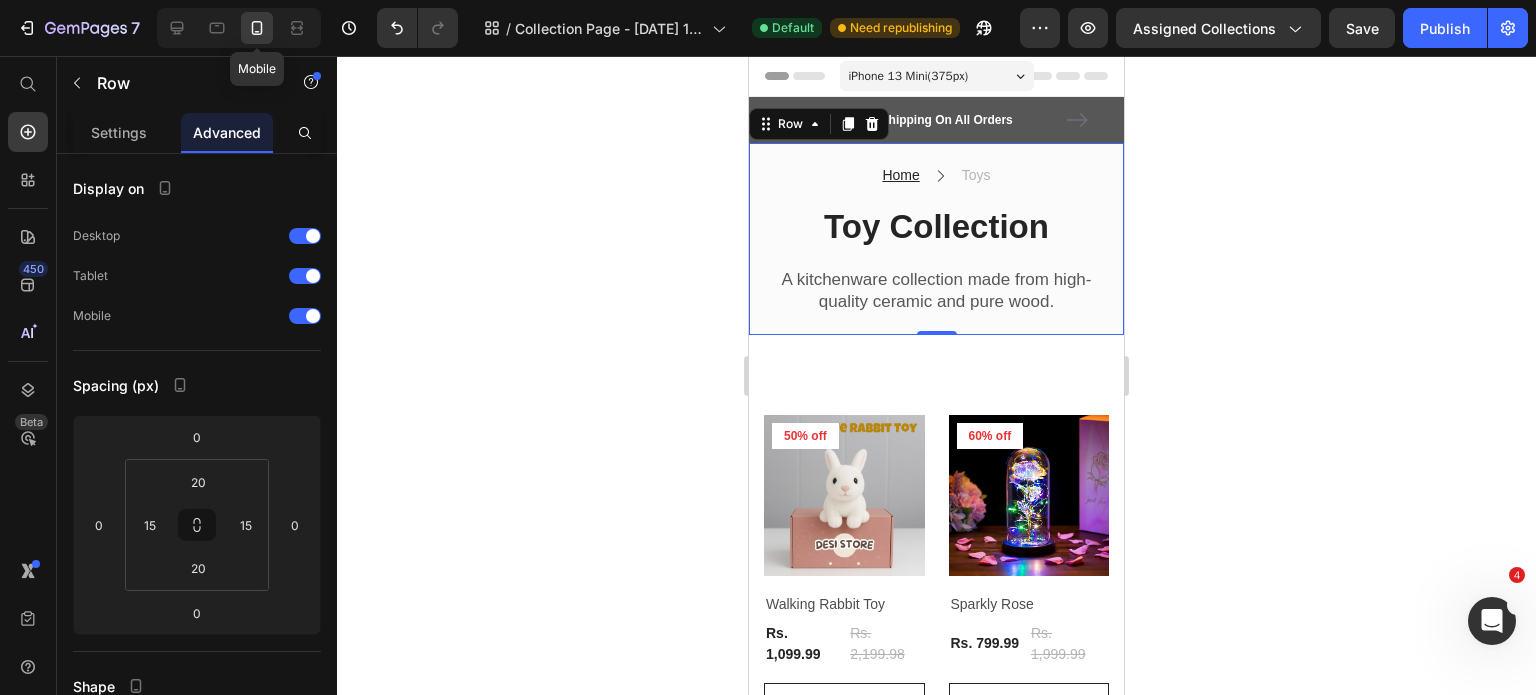 scroll, scrollTop: 16, scrollLeft: 0, axis: vertical 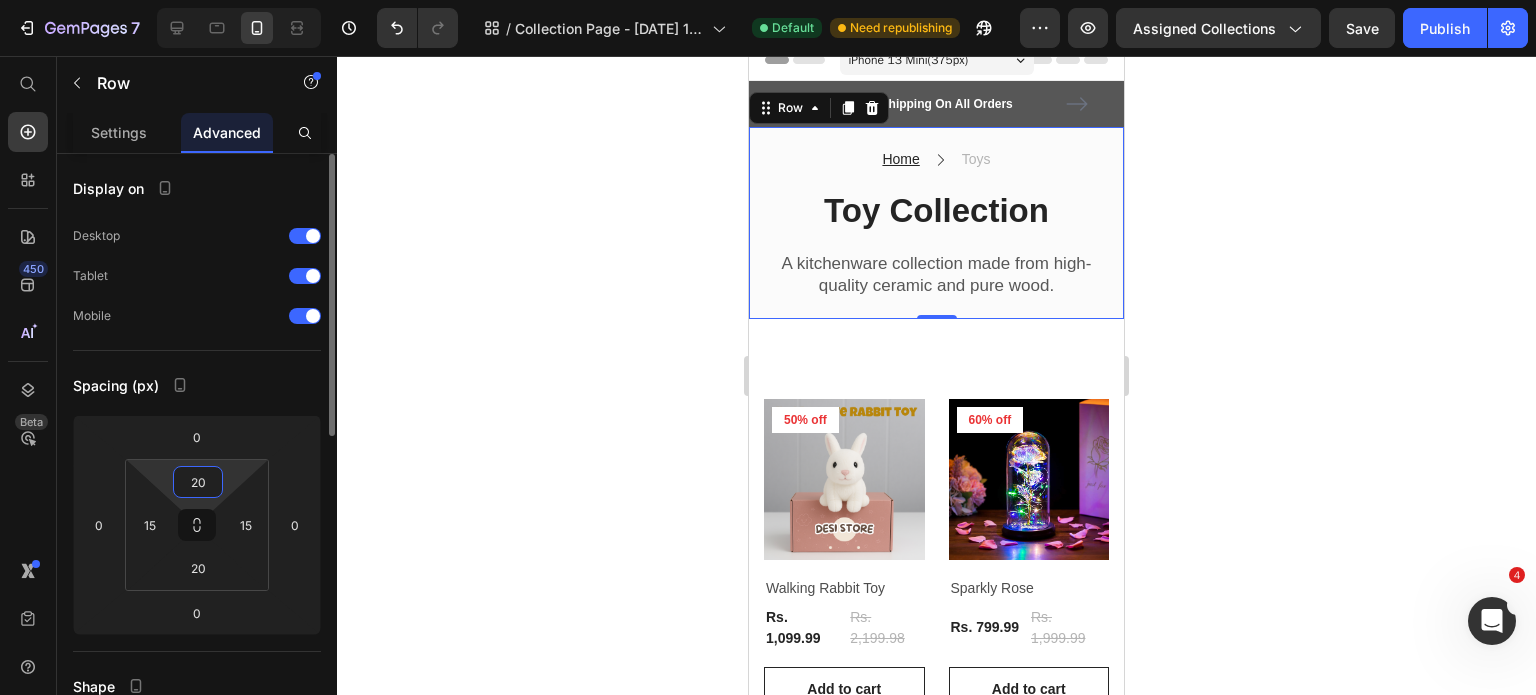 click on "20" at bounding box center (198, 482) 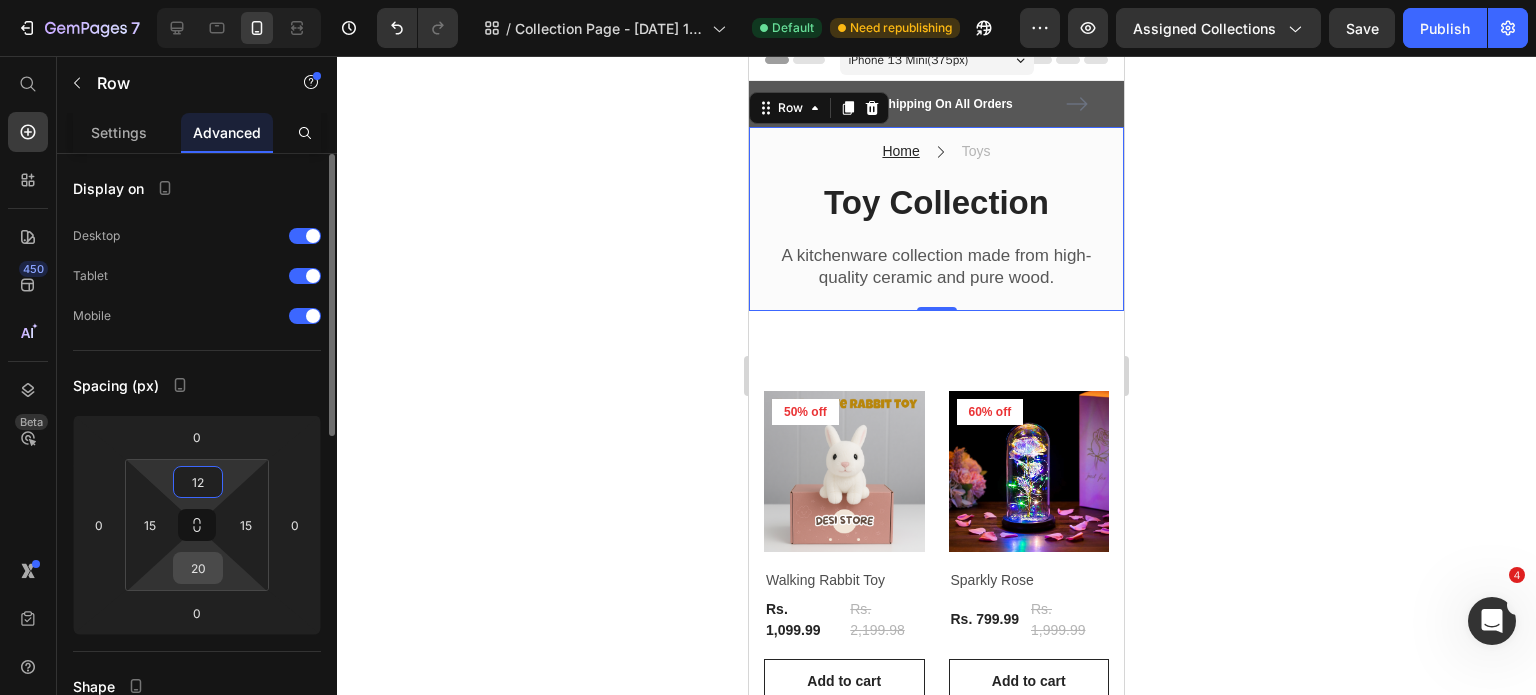type on "12" 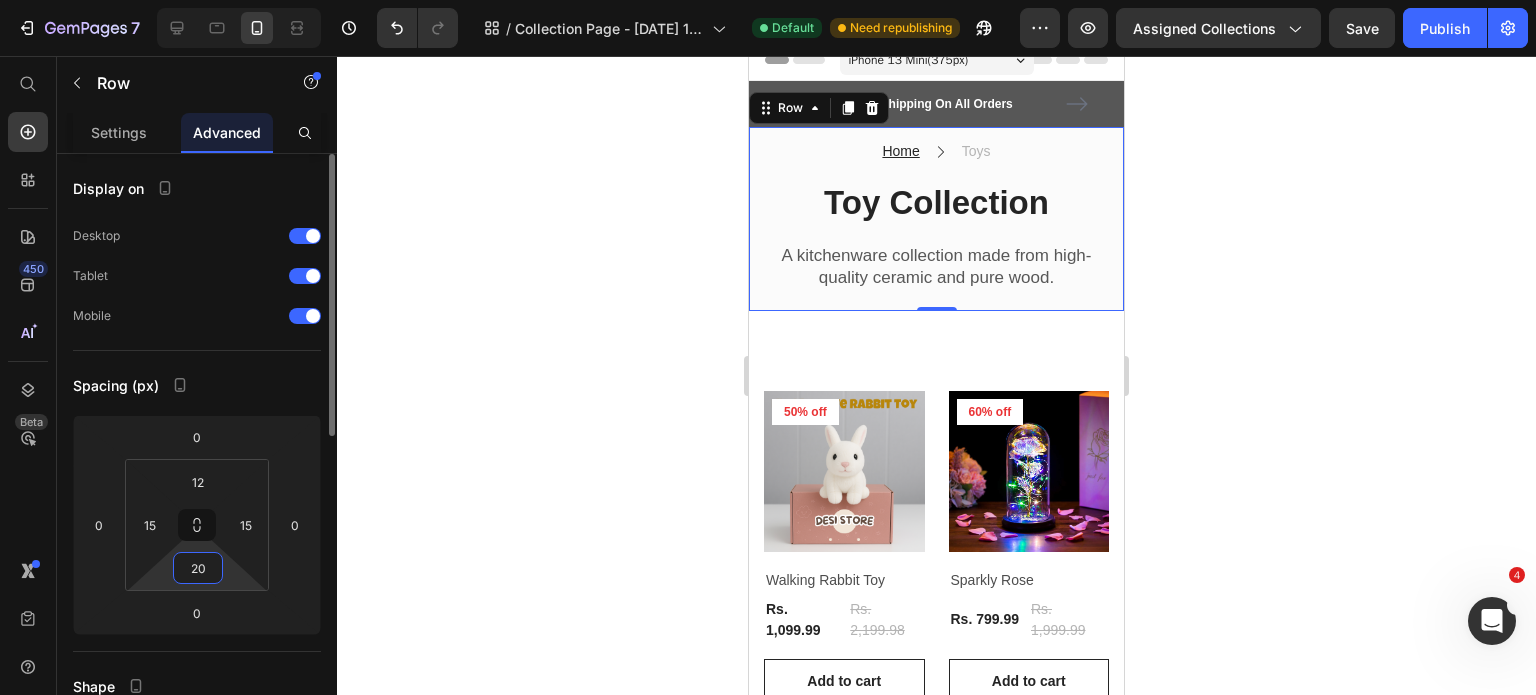 click on "20" at bounding box center (198, 568) 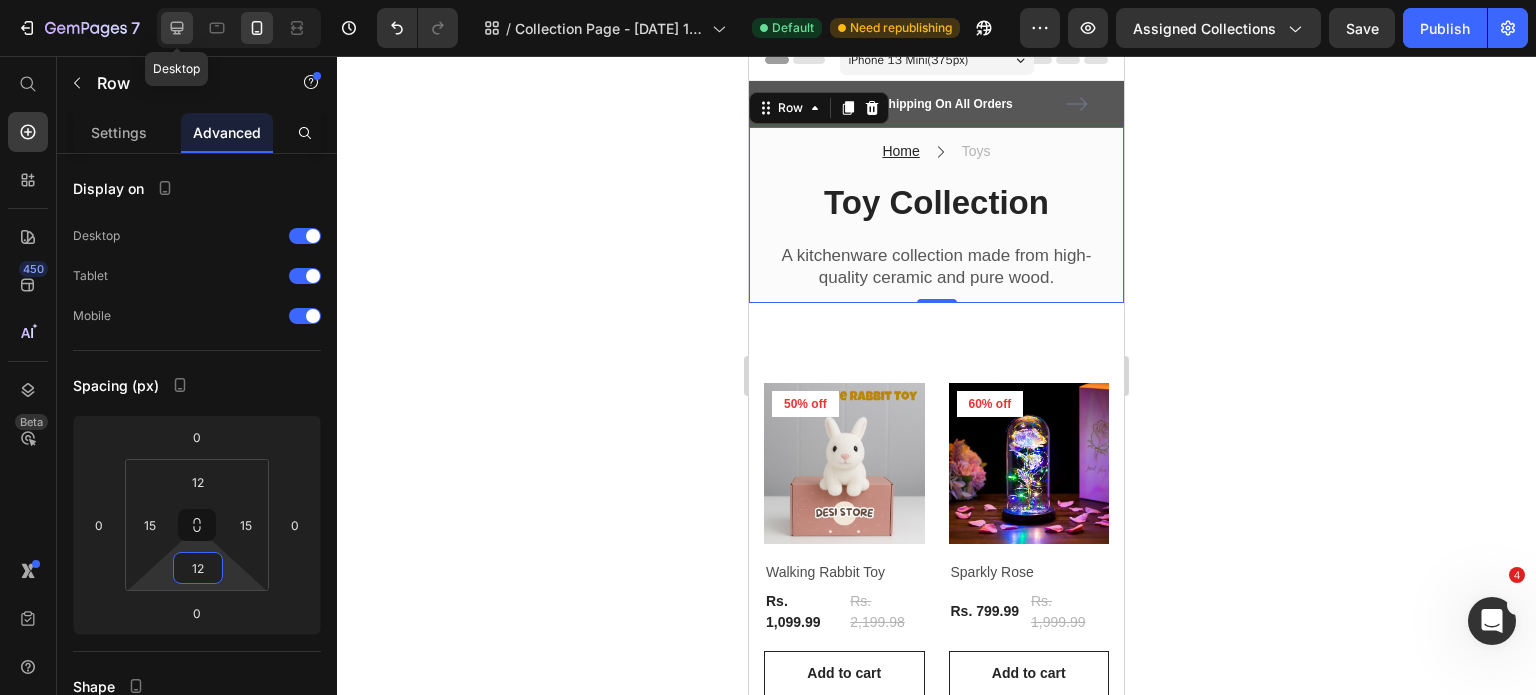 type on "12" 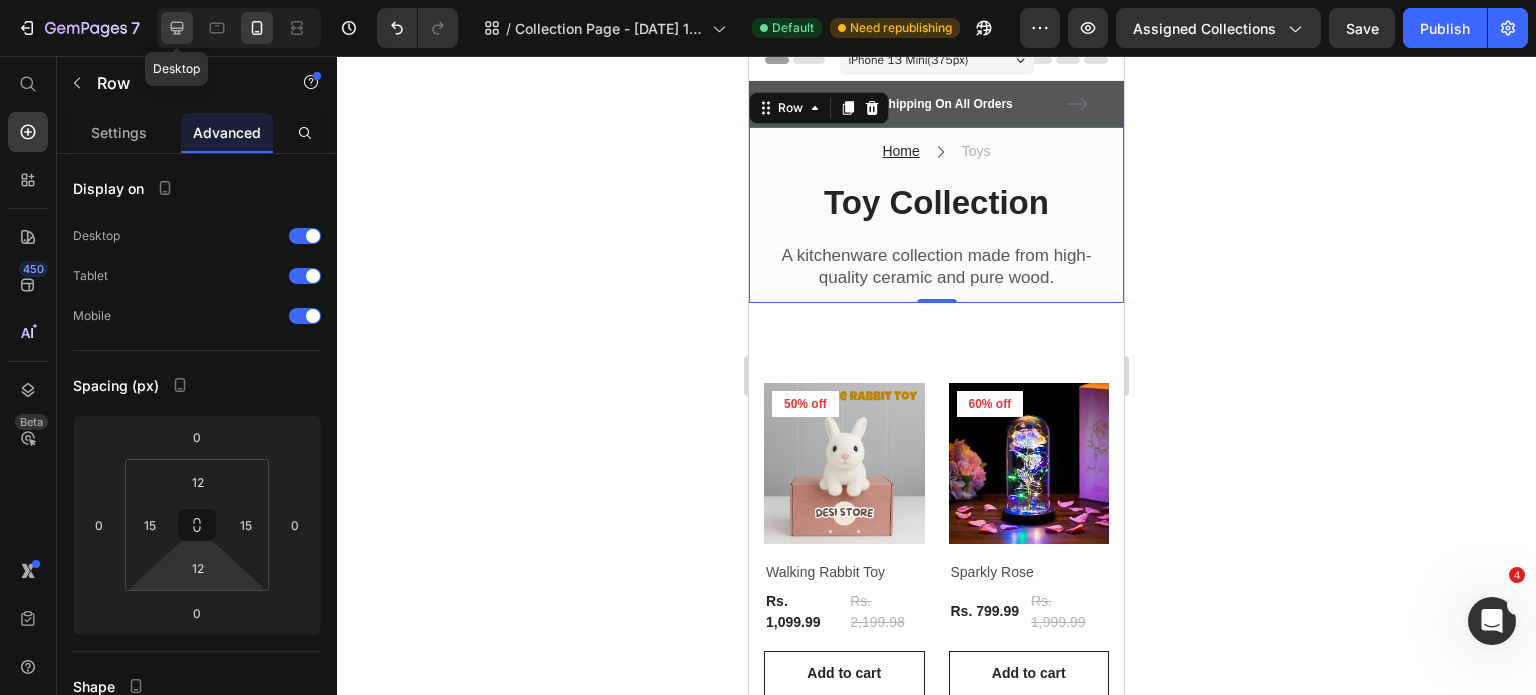 click 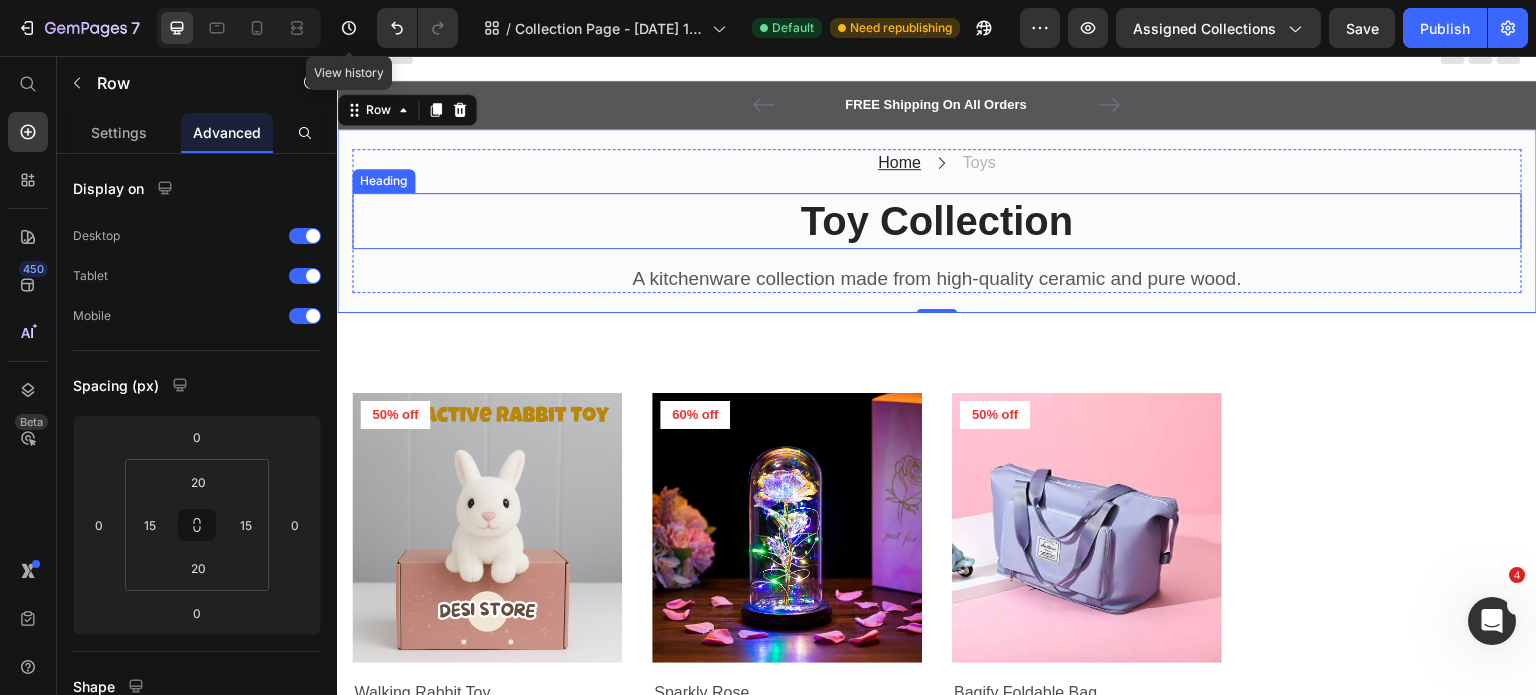 scroll, scrollTop: 18, scrollLeft: 0, axis: vertical 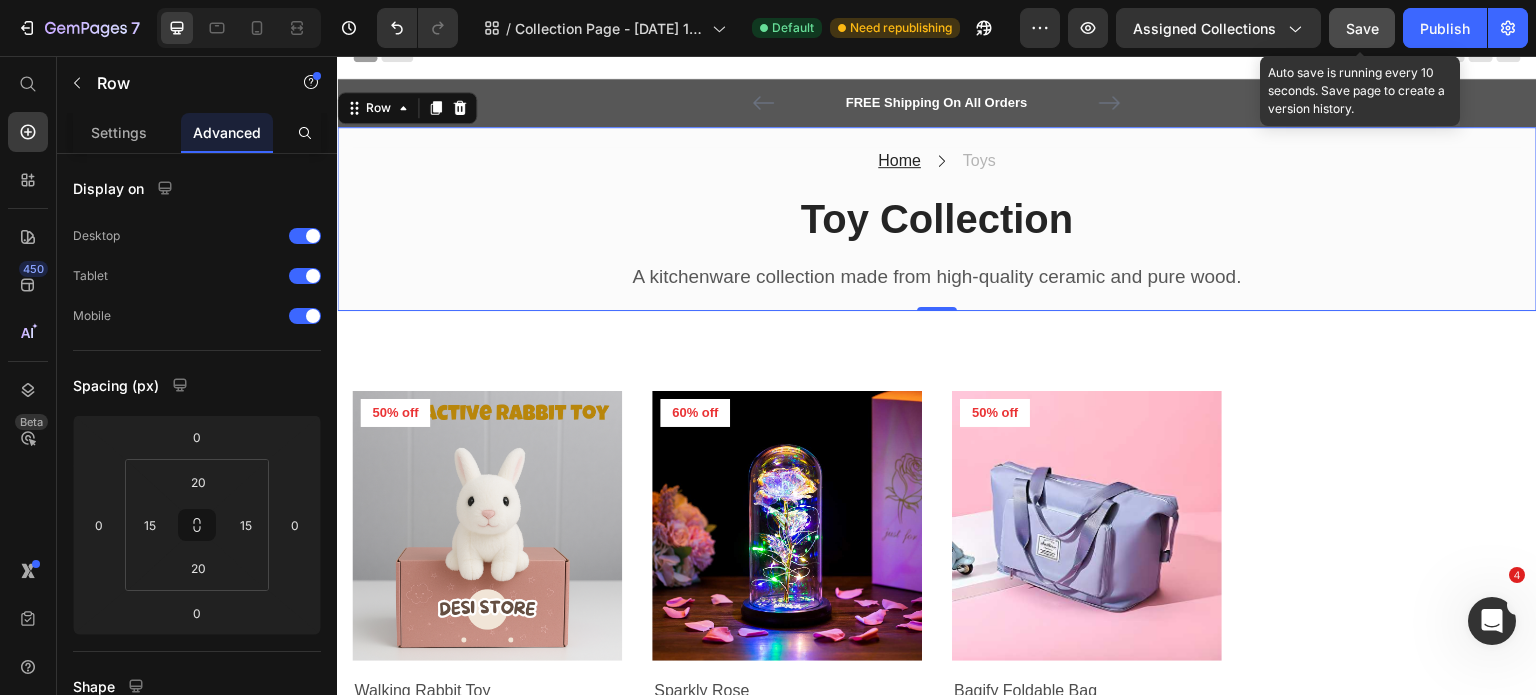 click on "Save" at bounding box center [1362, 28] 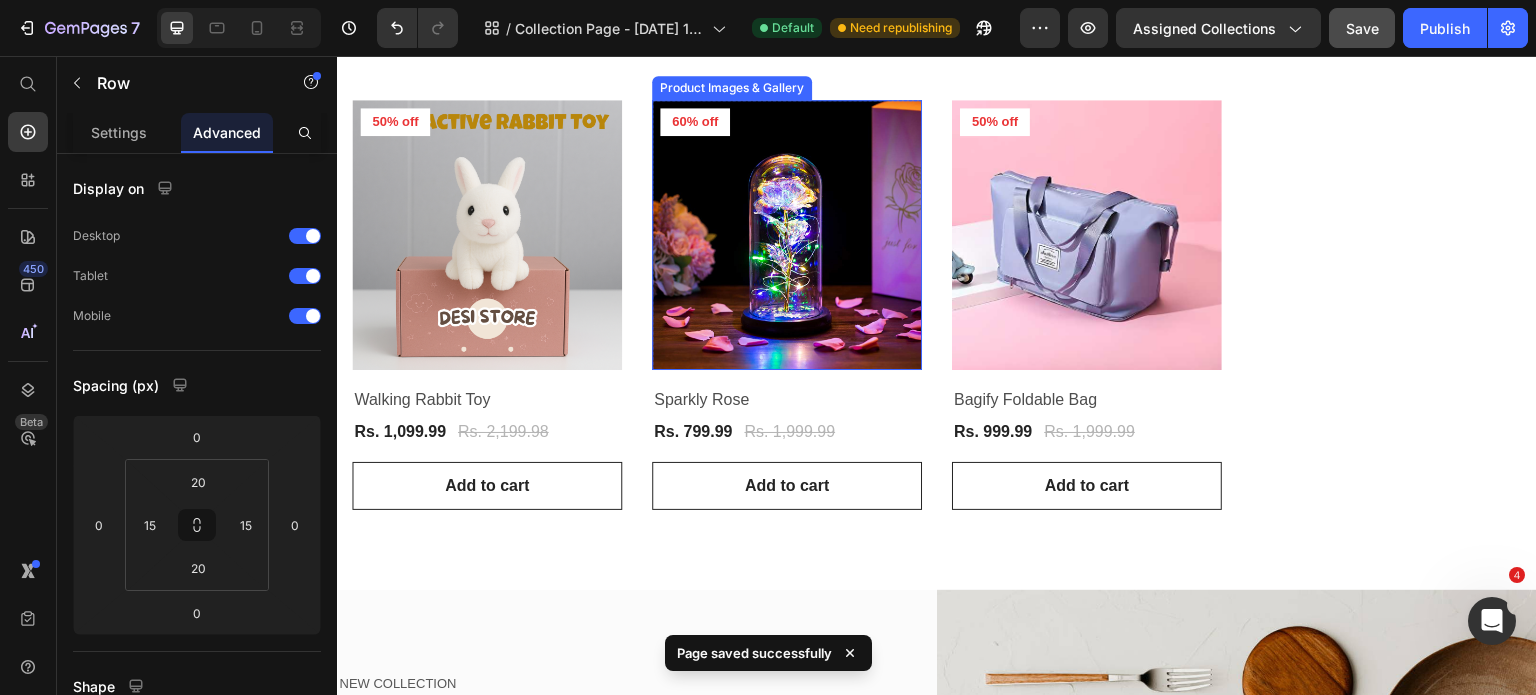 scroll, scrollTop: 186, scrollLeft: 0, axis: vertical 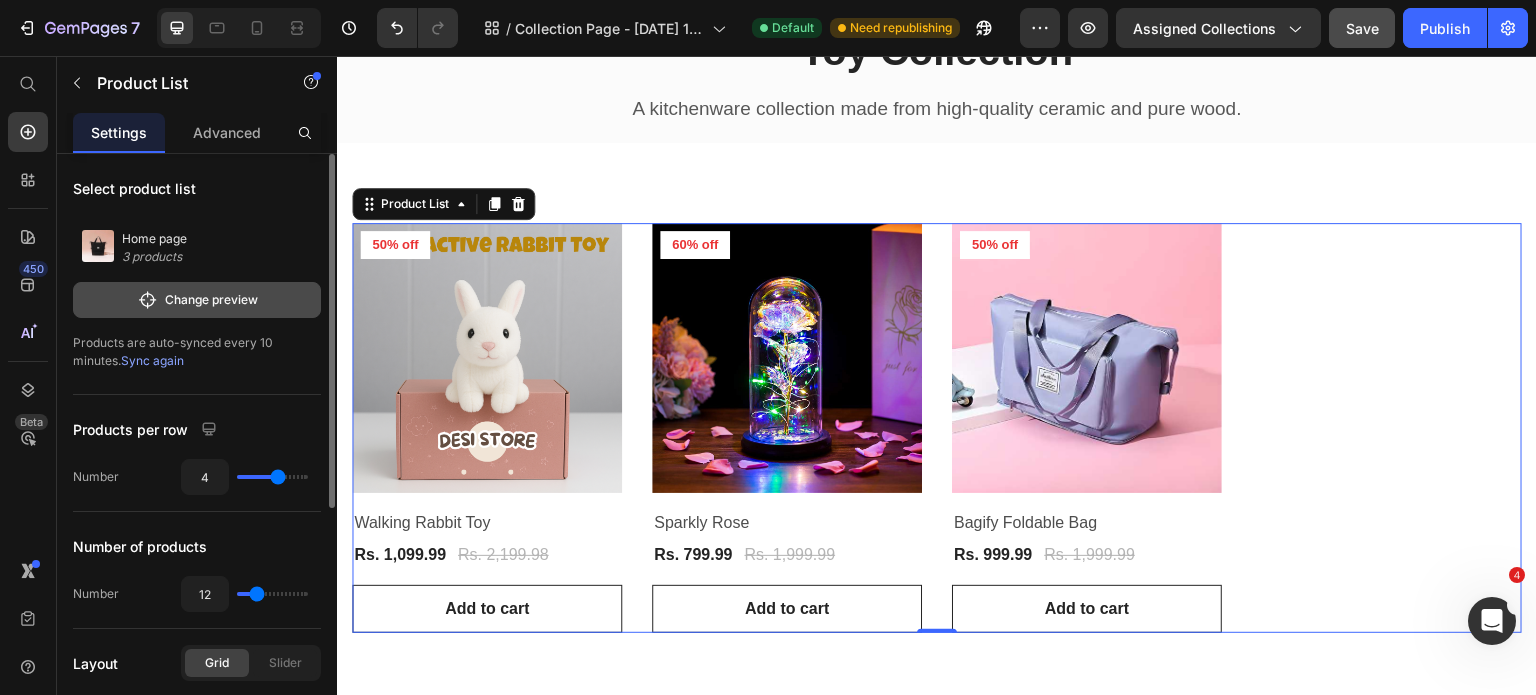 click on "Change preview" 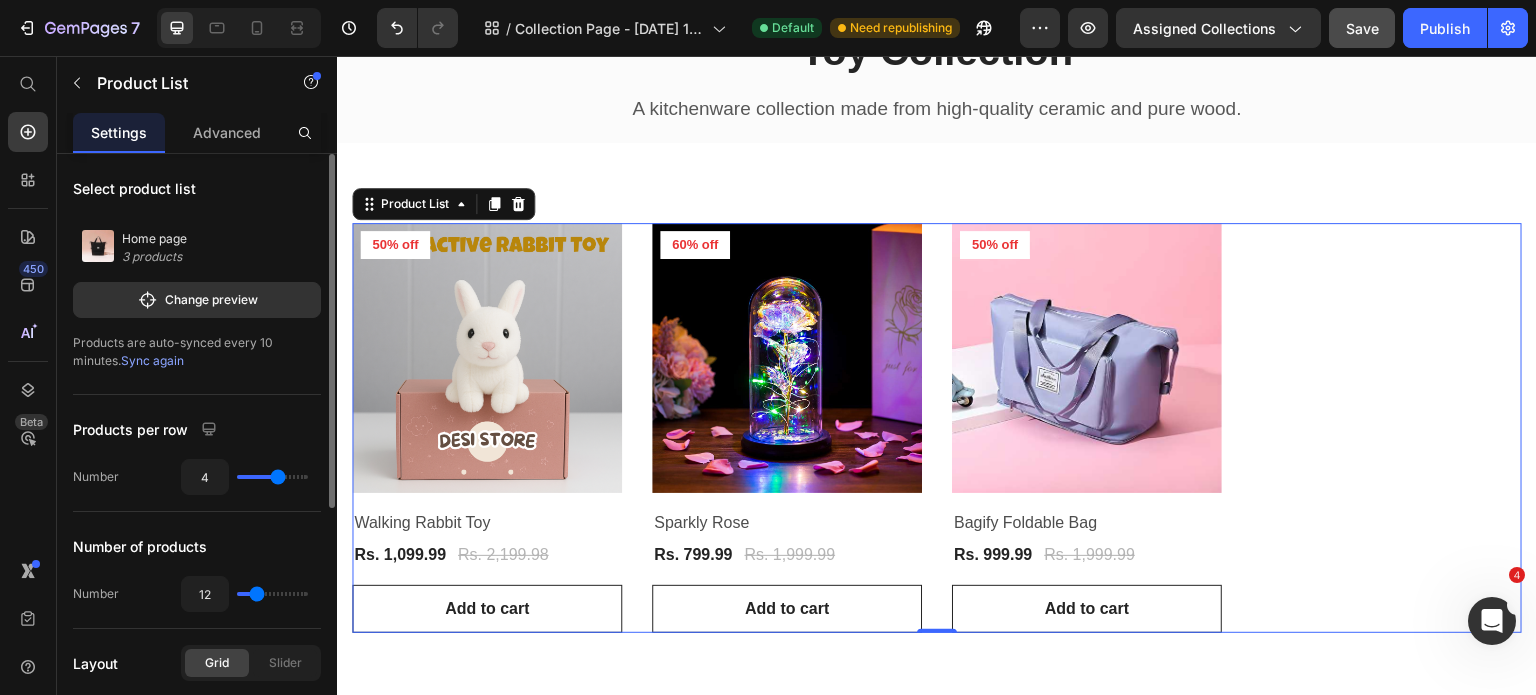 click on "Home page" at bounding box center [154, 239] 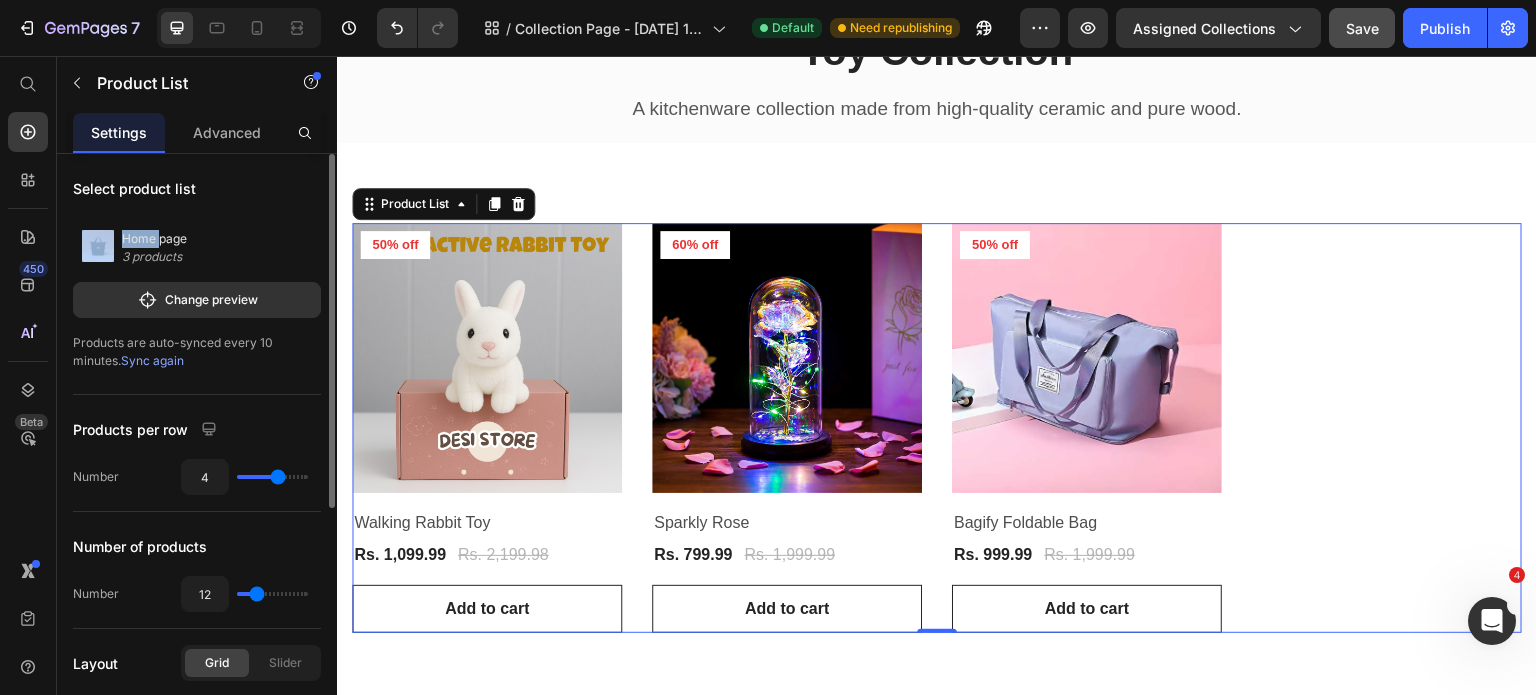 click on "Home page 3 products" at bounding box center [198, 248] 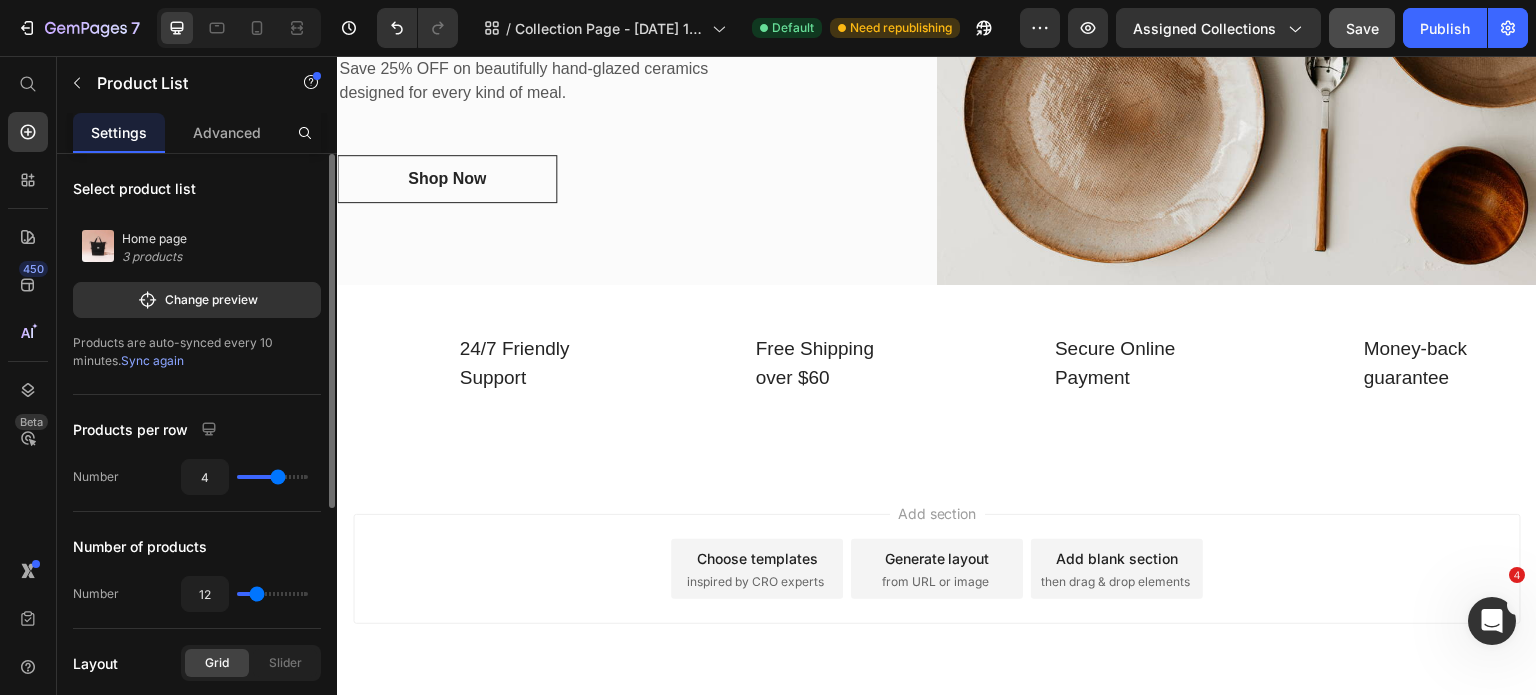 scroll, scrollTop: 1134, scrollLeft: 0, axis: vertical 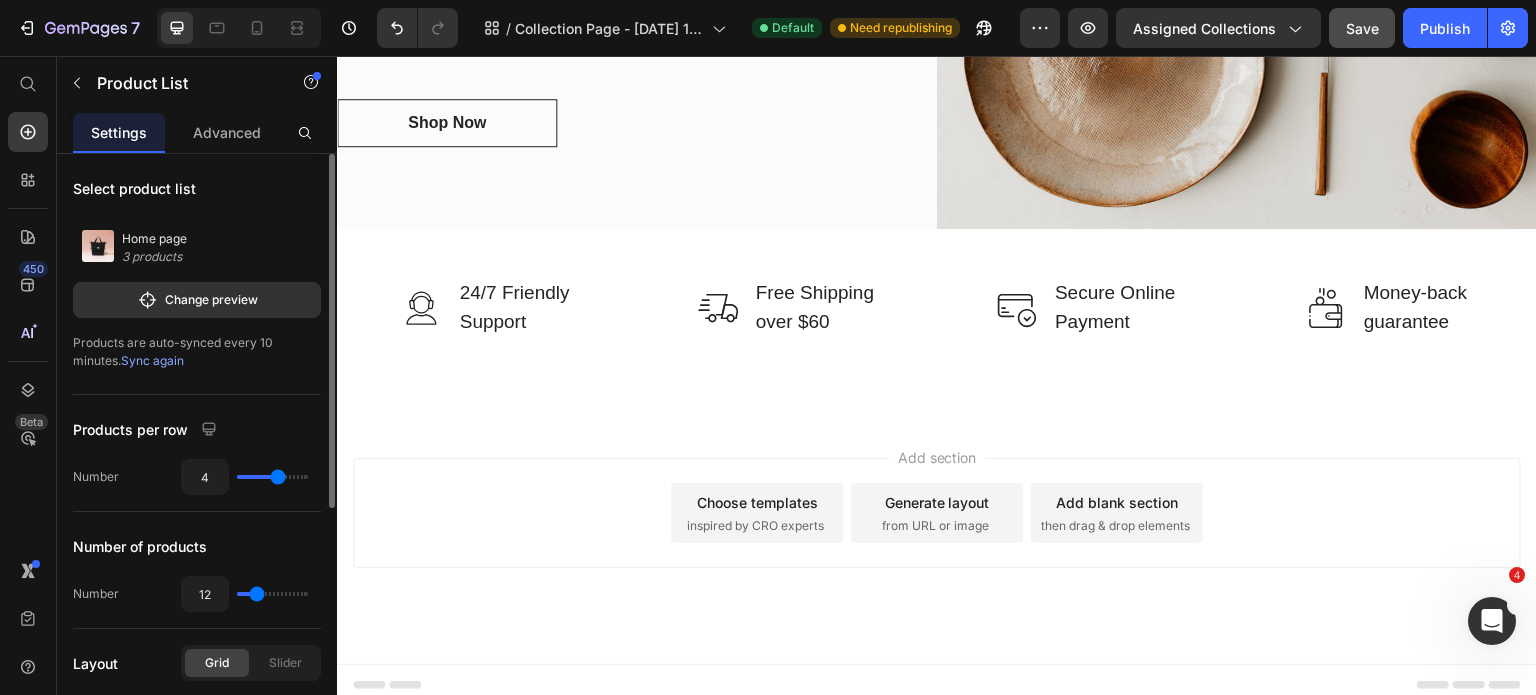 click on "Add section Choose templates inspired by CRO experts Generate layout from URL or image Add blank section then drag & drop elements" at bounding box center (937, 513) 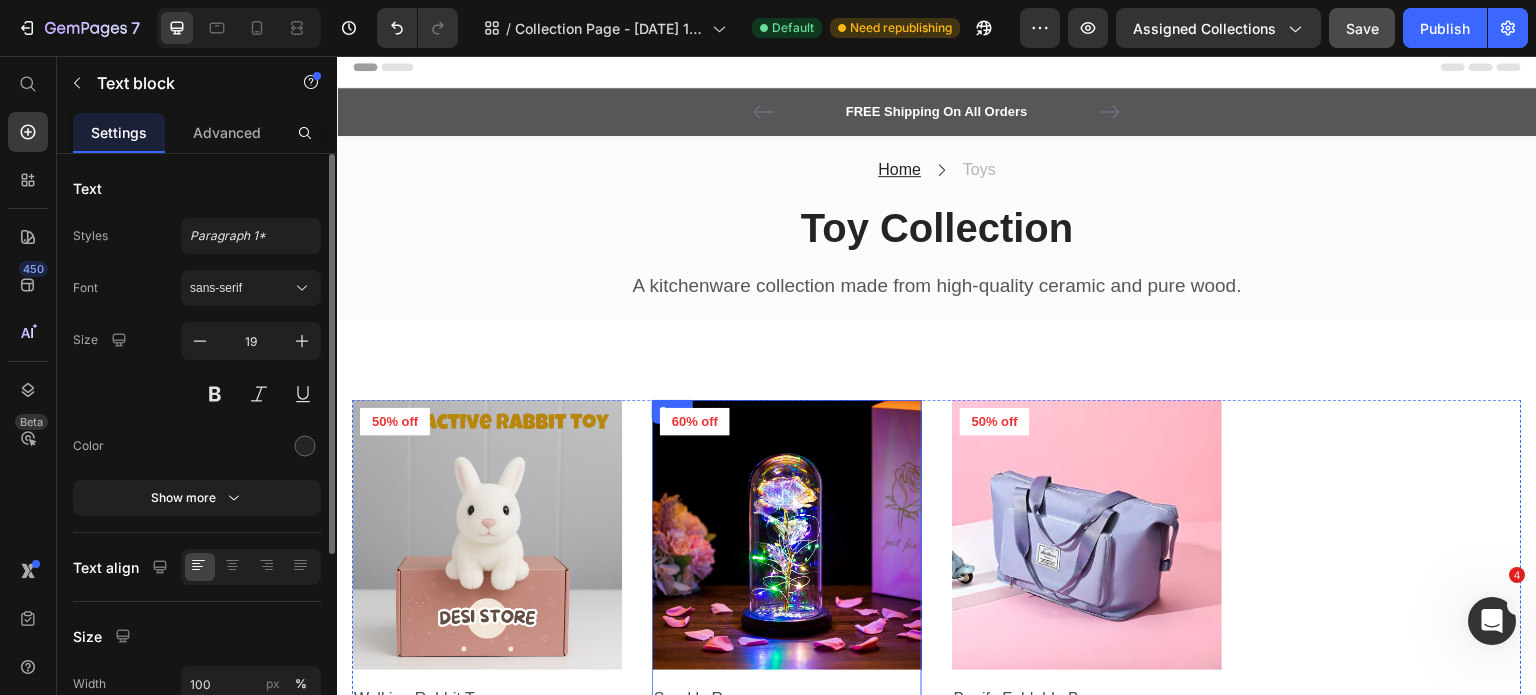 scroll, scrollTop: 0, scrollLeft: 0, axis: both 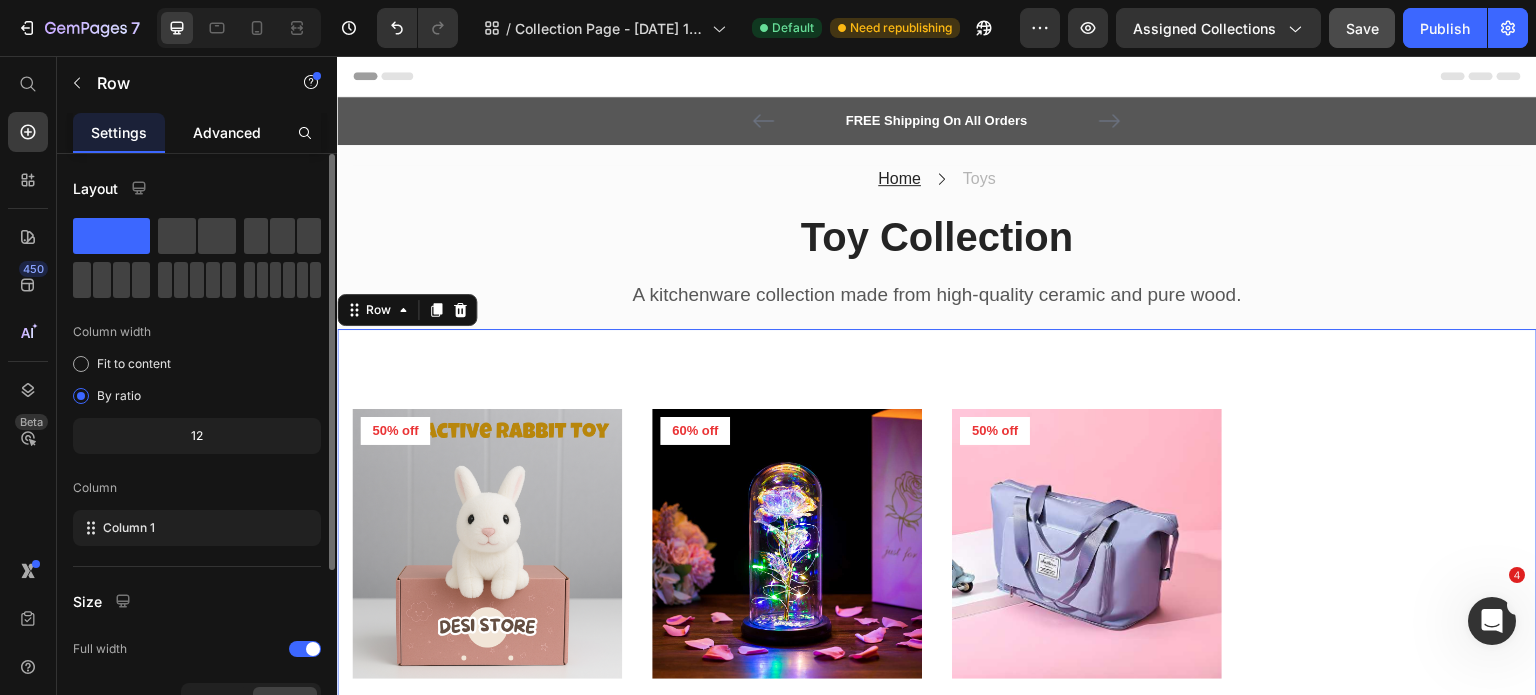 click on "Advanced" at bounding box center [227, 132] 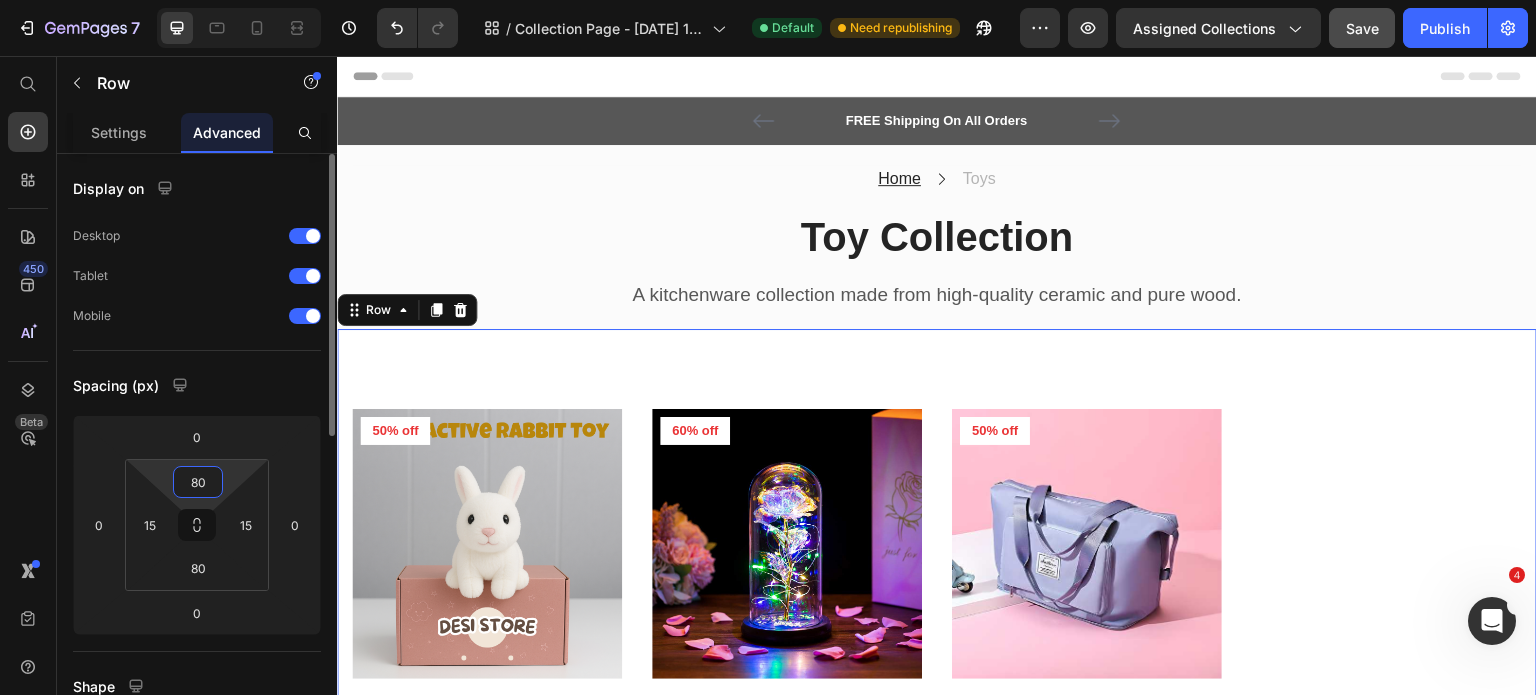 click on "80" at bounding box center [198, 482] 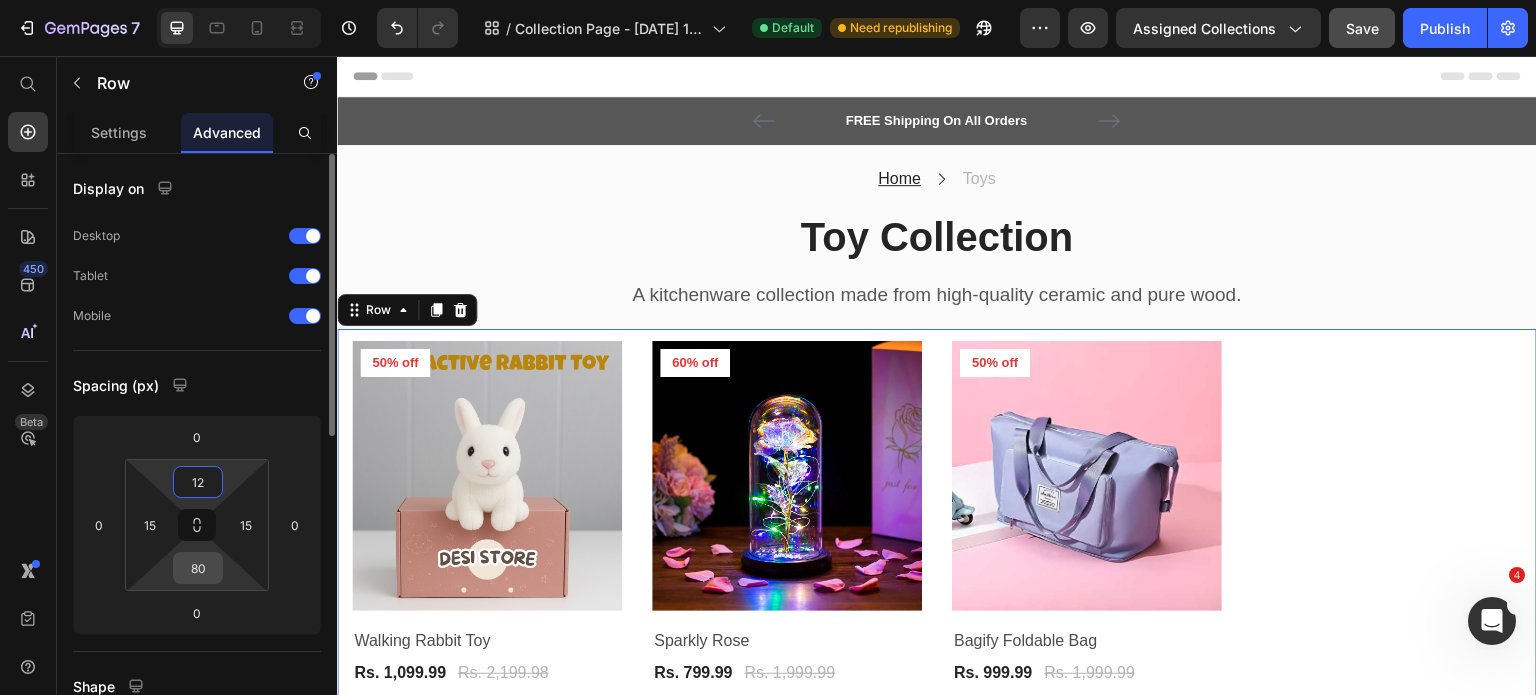 type on "12" 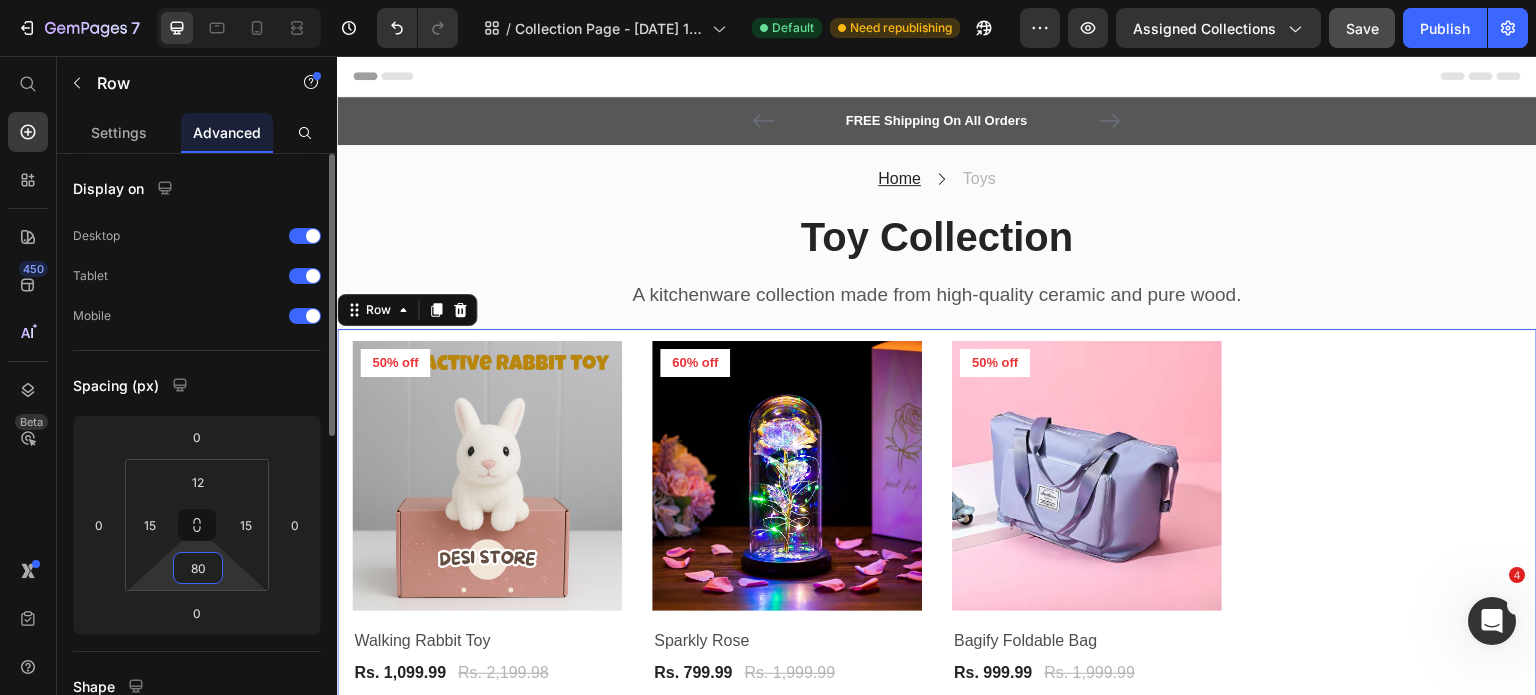click on "80" at bounding box center [198, 568] 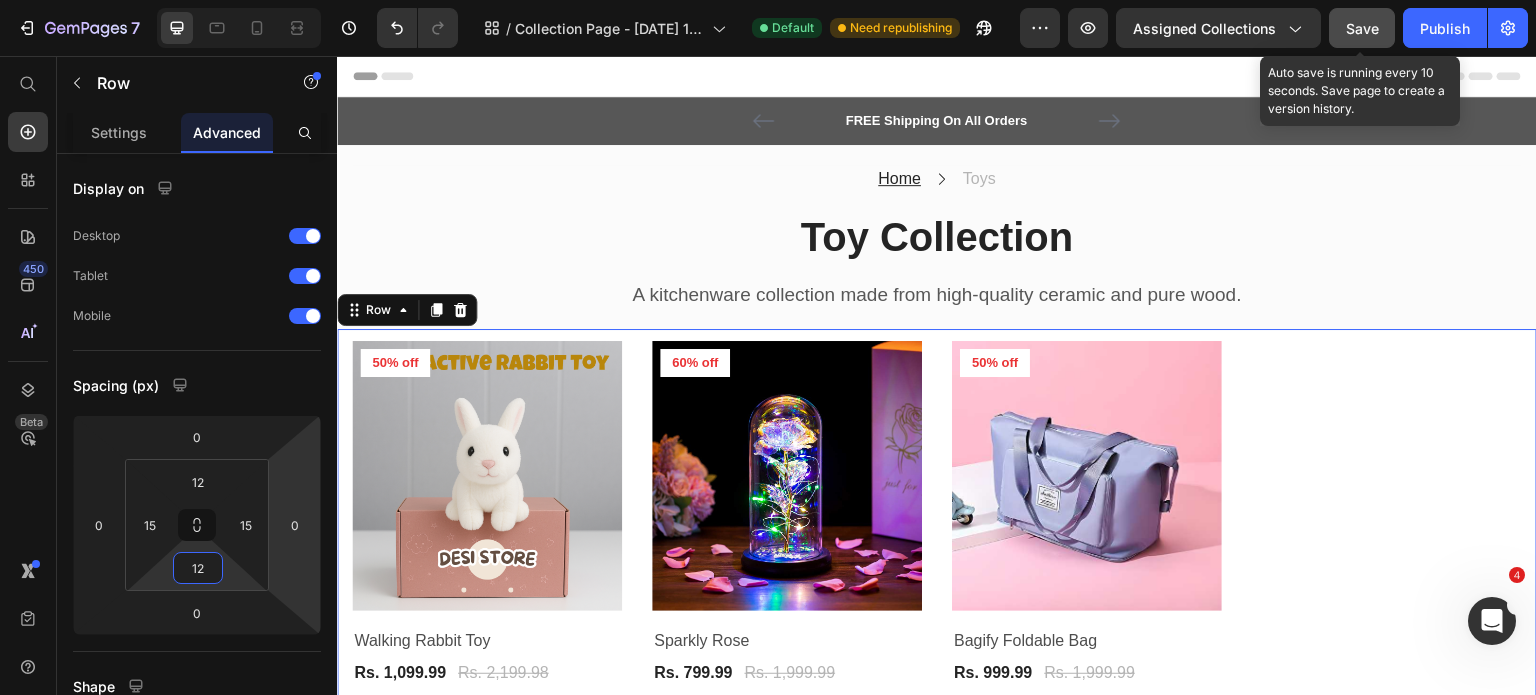 type on "12" 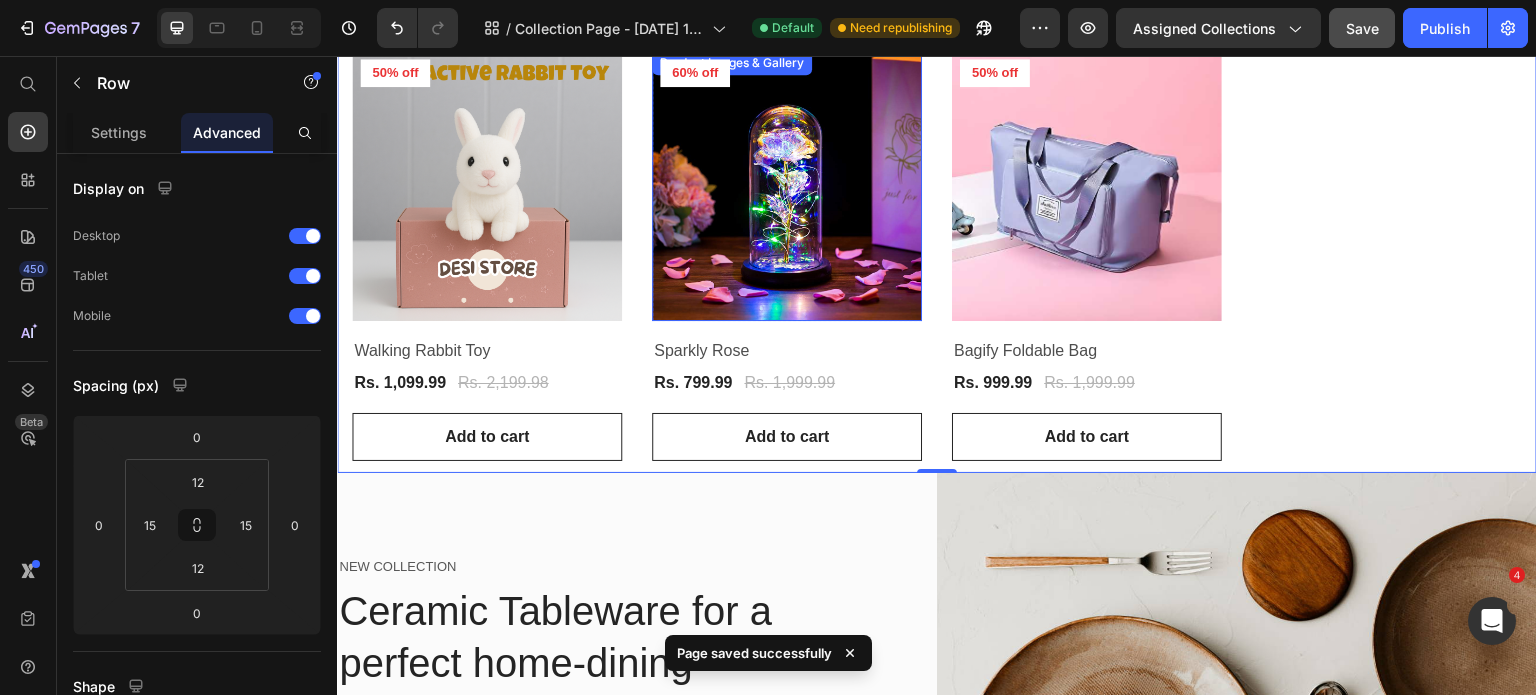 scroll, scrollTop: 174, scrollLeft: 0, axis: vertical 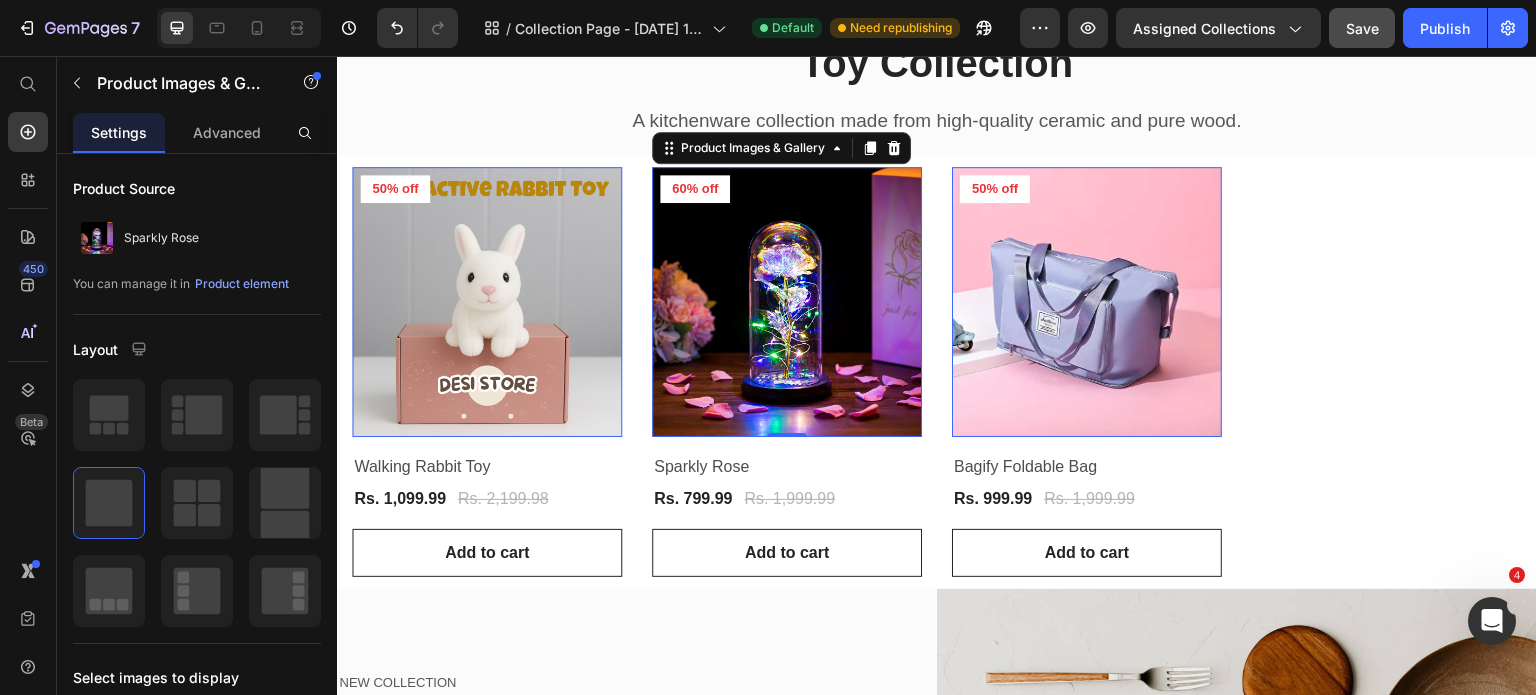 click at bounding box center [787, 302] 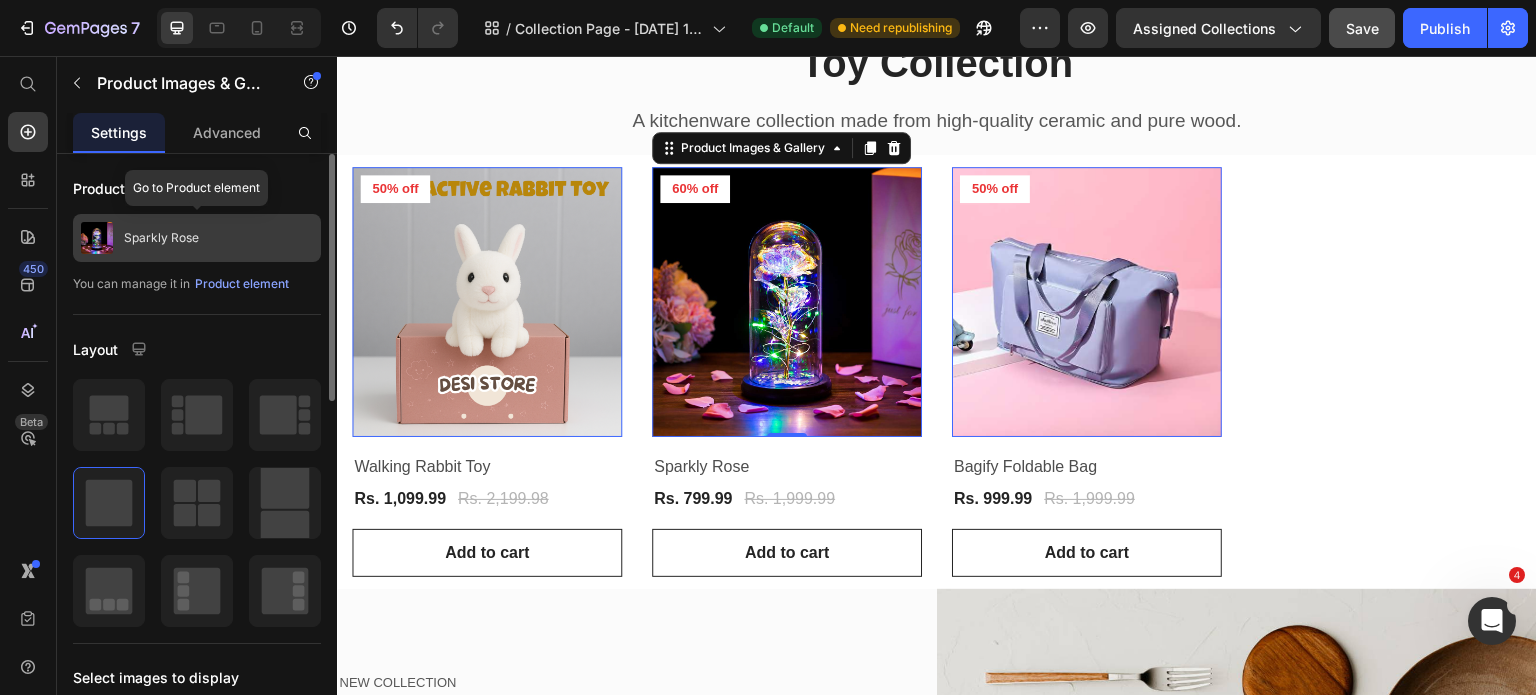 click on "Sparkly Rose" at bounding box center [197, 238] 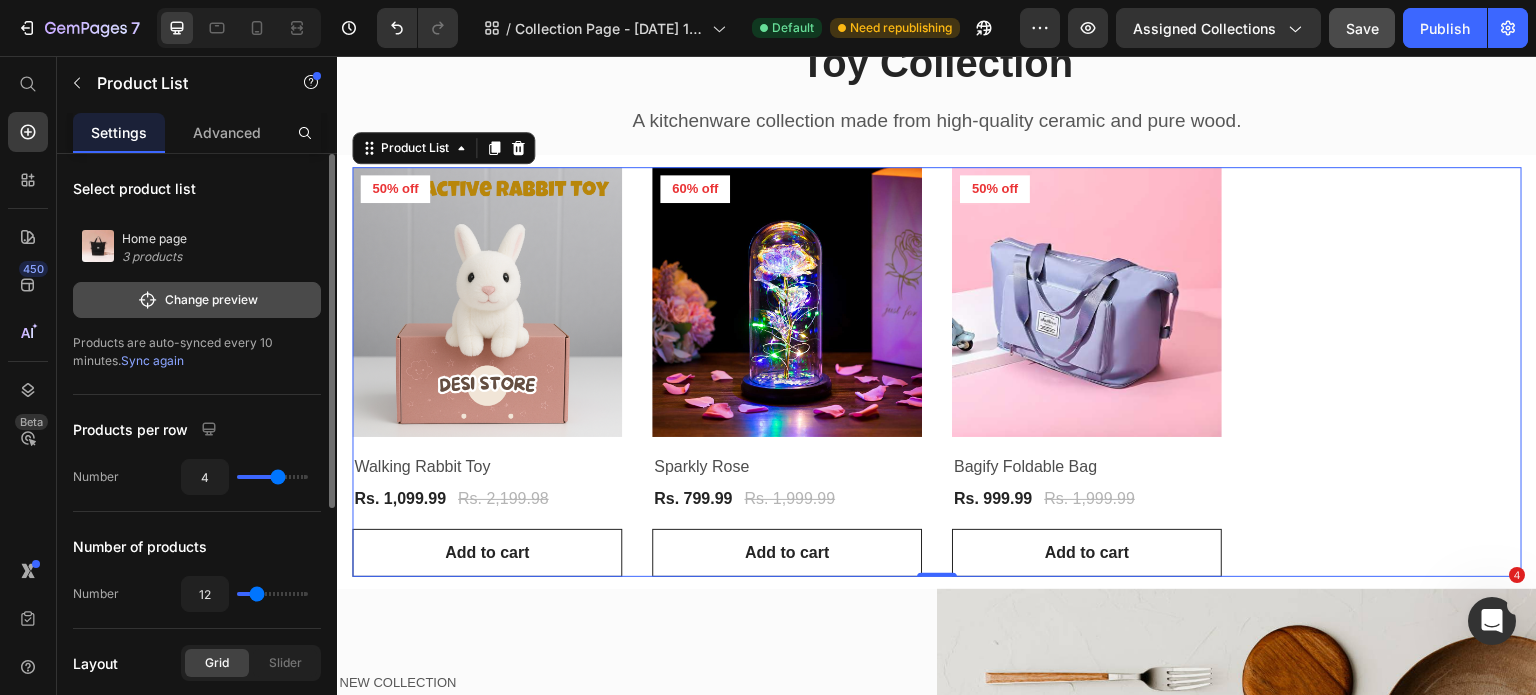 click on "Change preview" at bounding box center [197, 300] 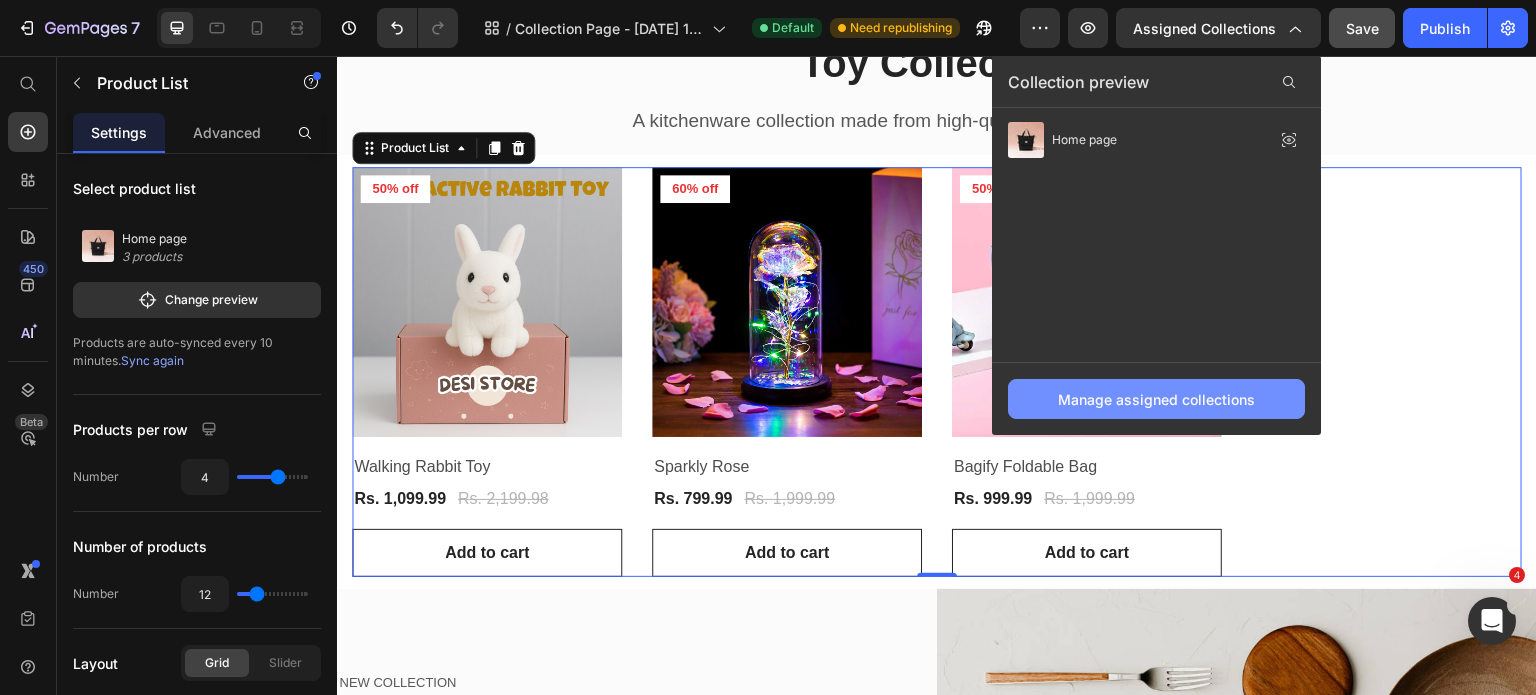 click on "Manage assigned collections" at bounding box center (1156, 399) 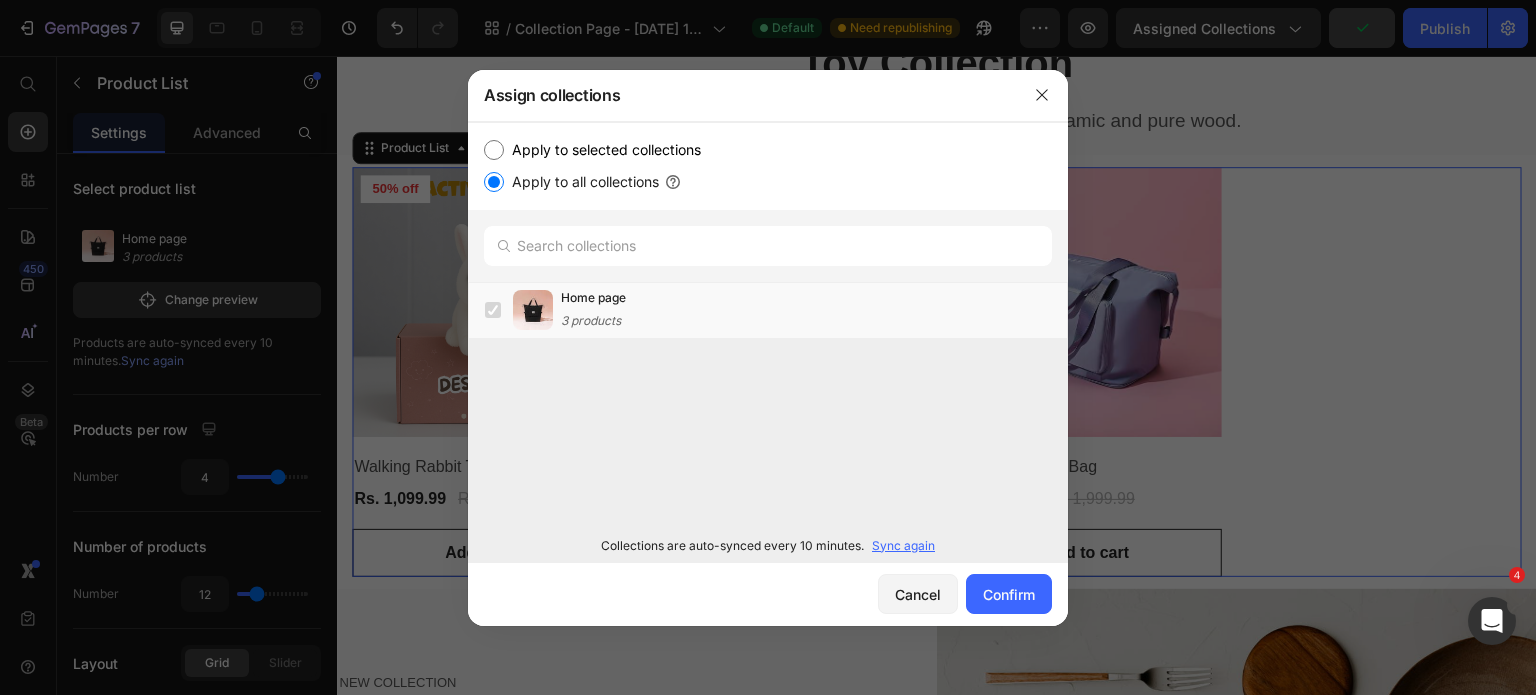 click on "Apply to selected collections" at bounding box center [602, 150] 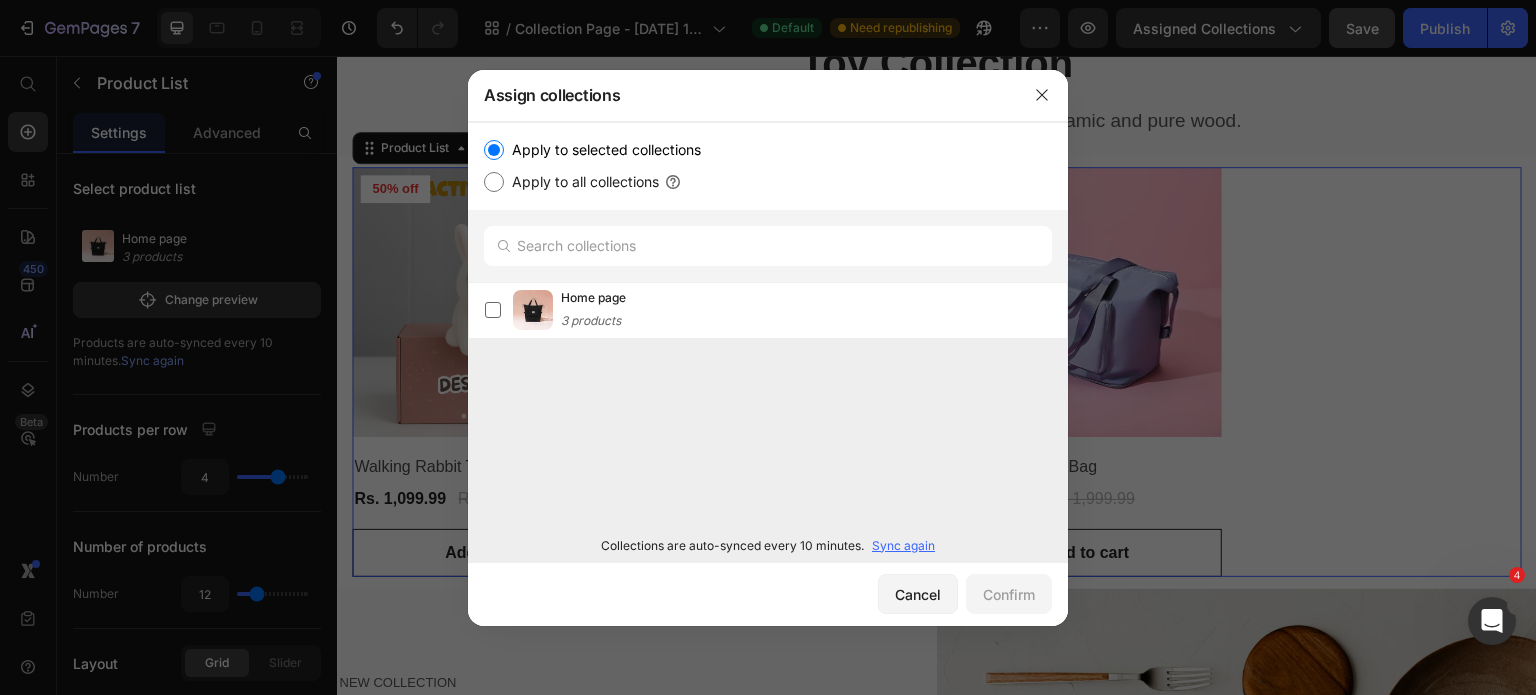 click on "Apply to selected collections" at bounding box center (602, 150) 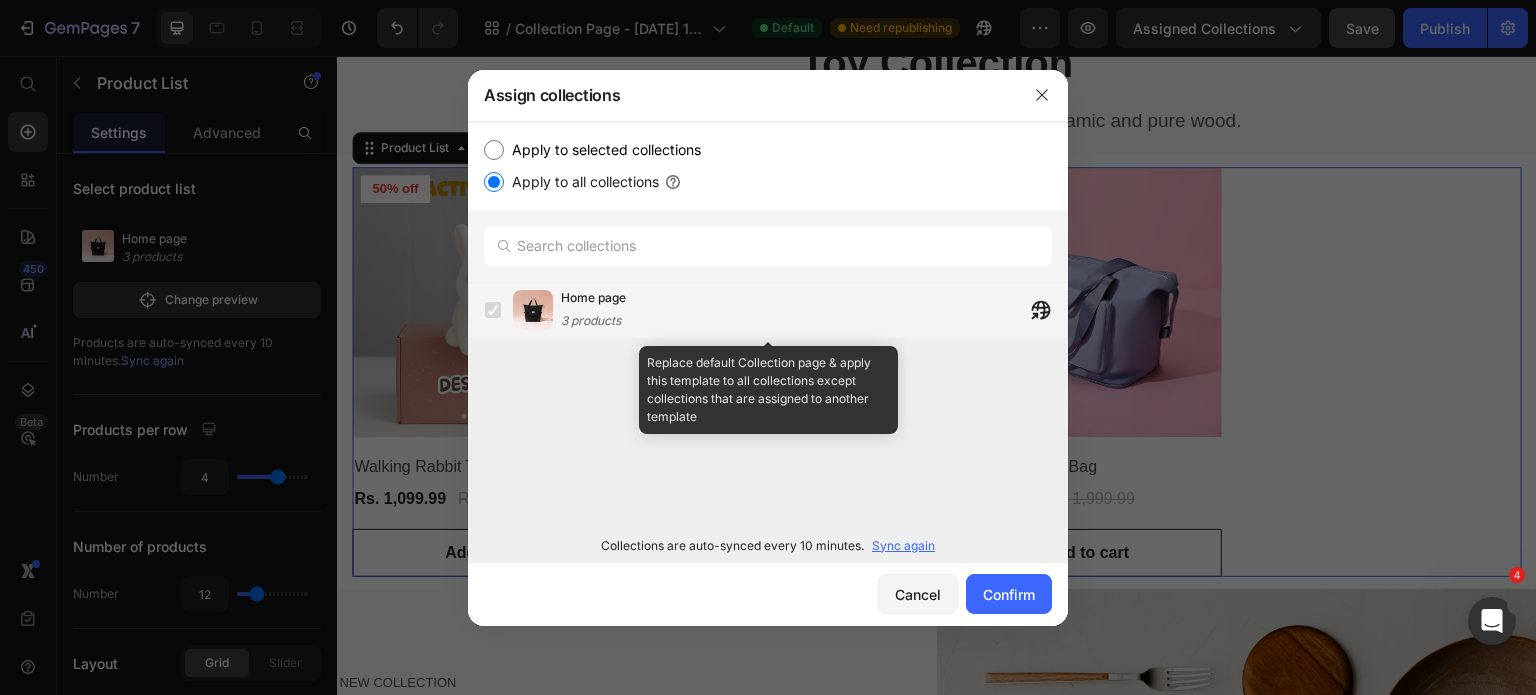 click at bounding box center (493, 310) 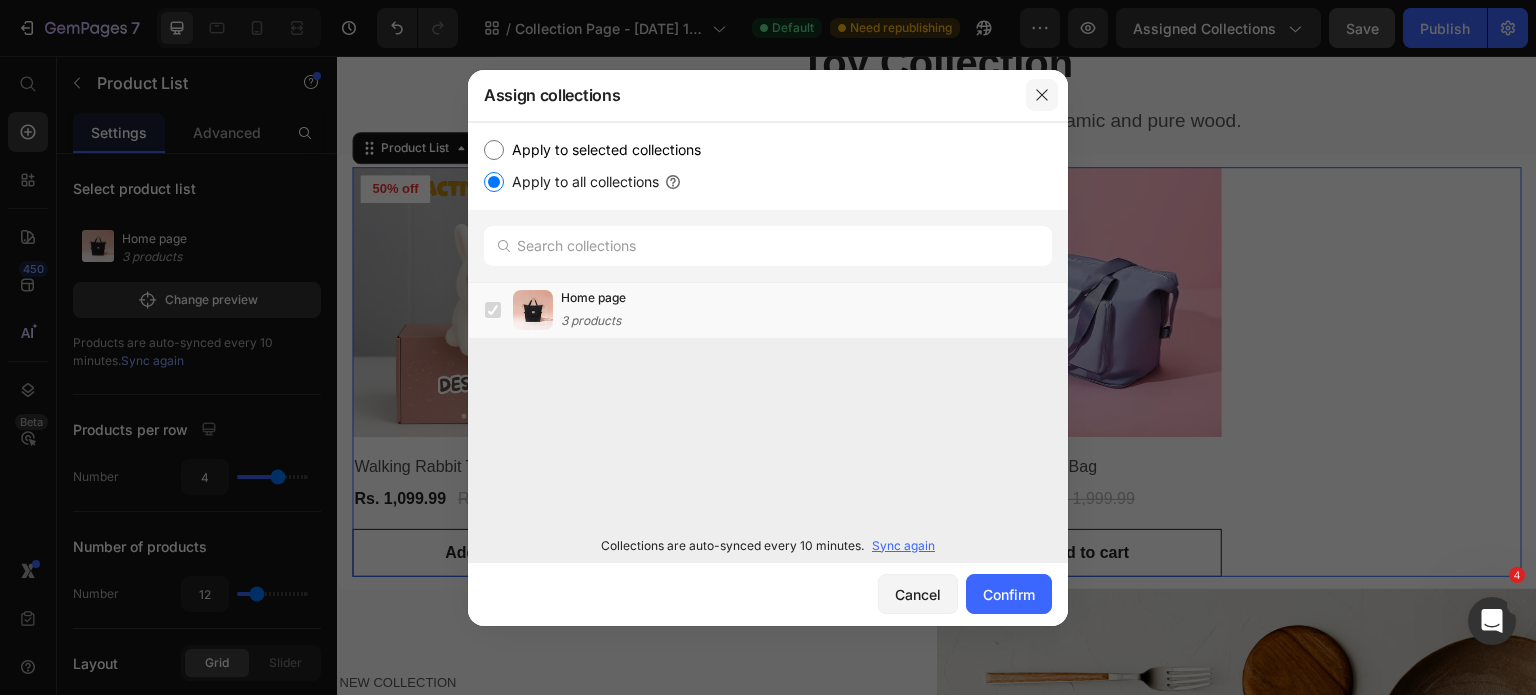 click 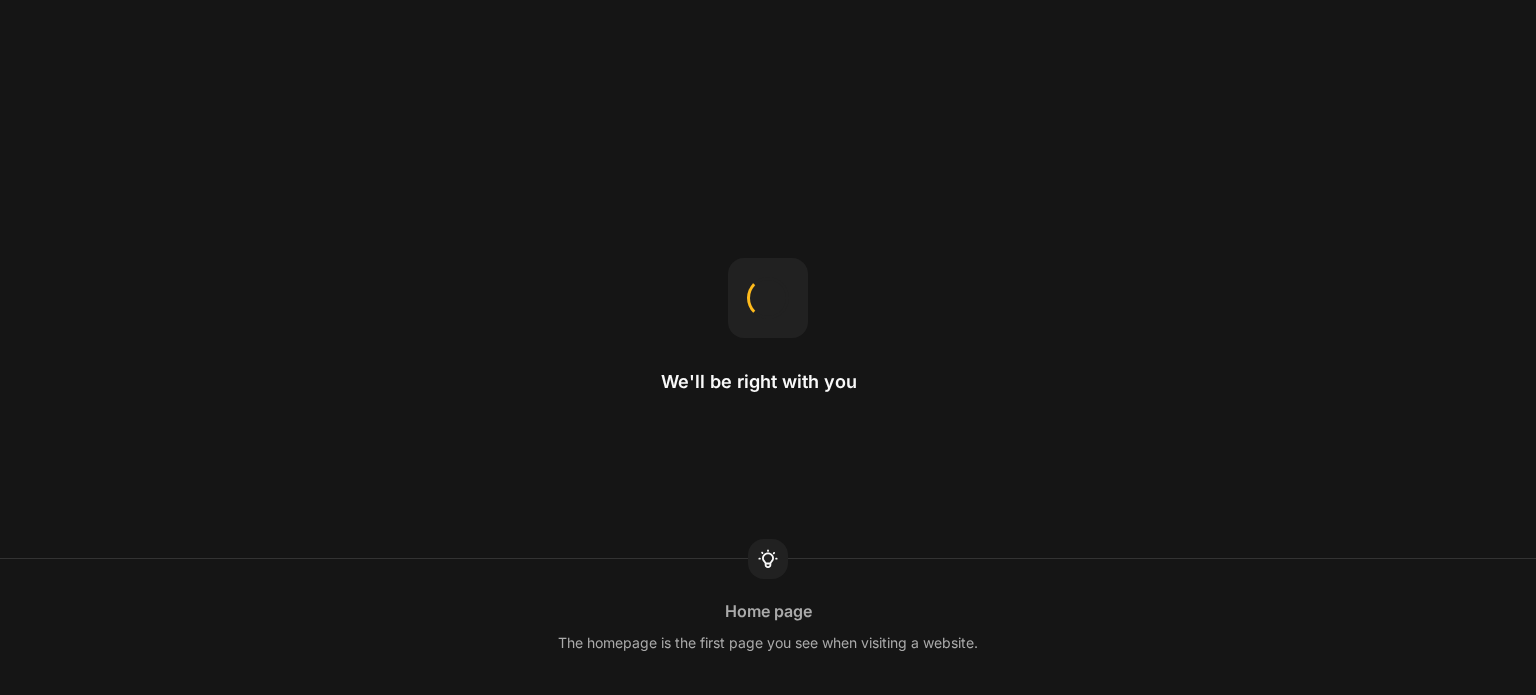 scroll, scrollTop: 0, scrollLeft: 0, axis: both 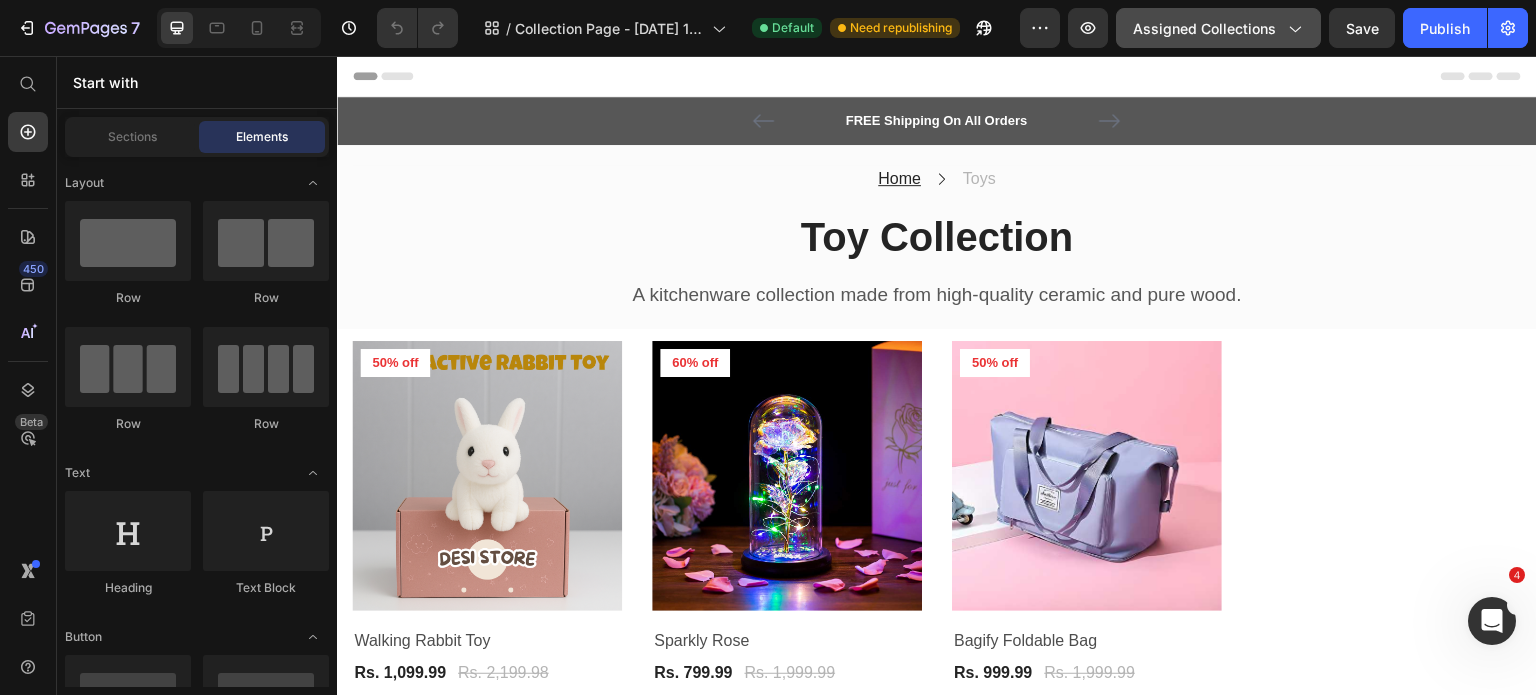 click on "Assigned Collections" 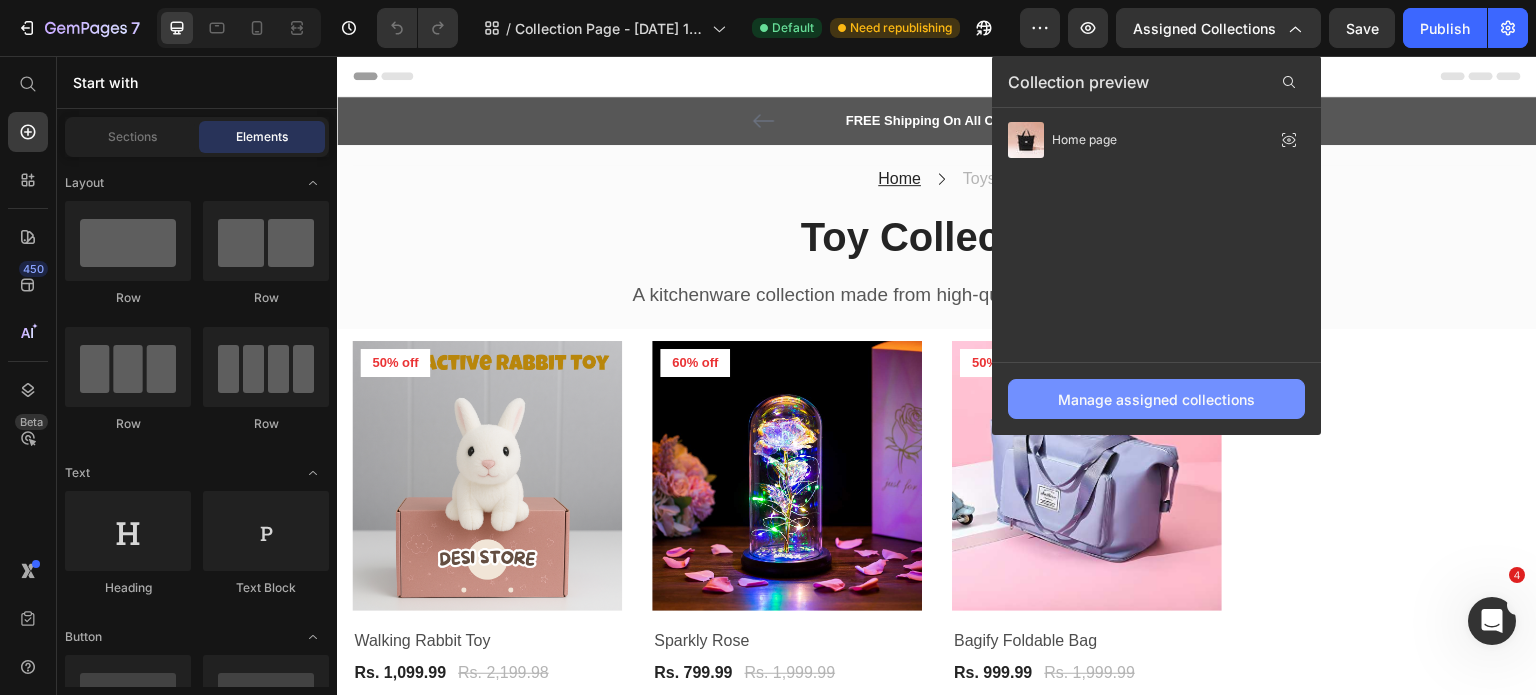 click on "Manage assigned collections" at bounding box center (1156, 399) 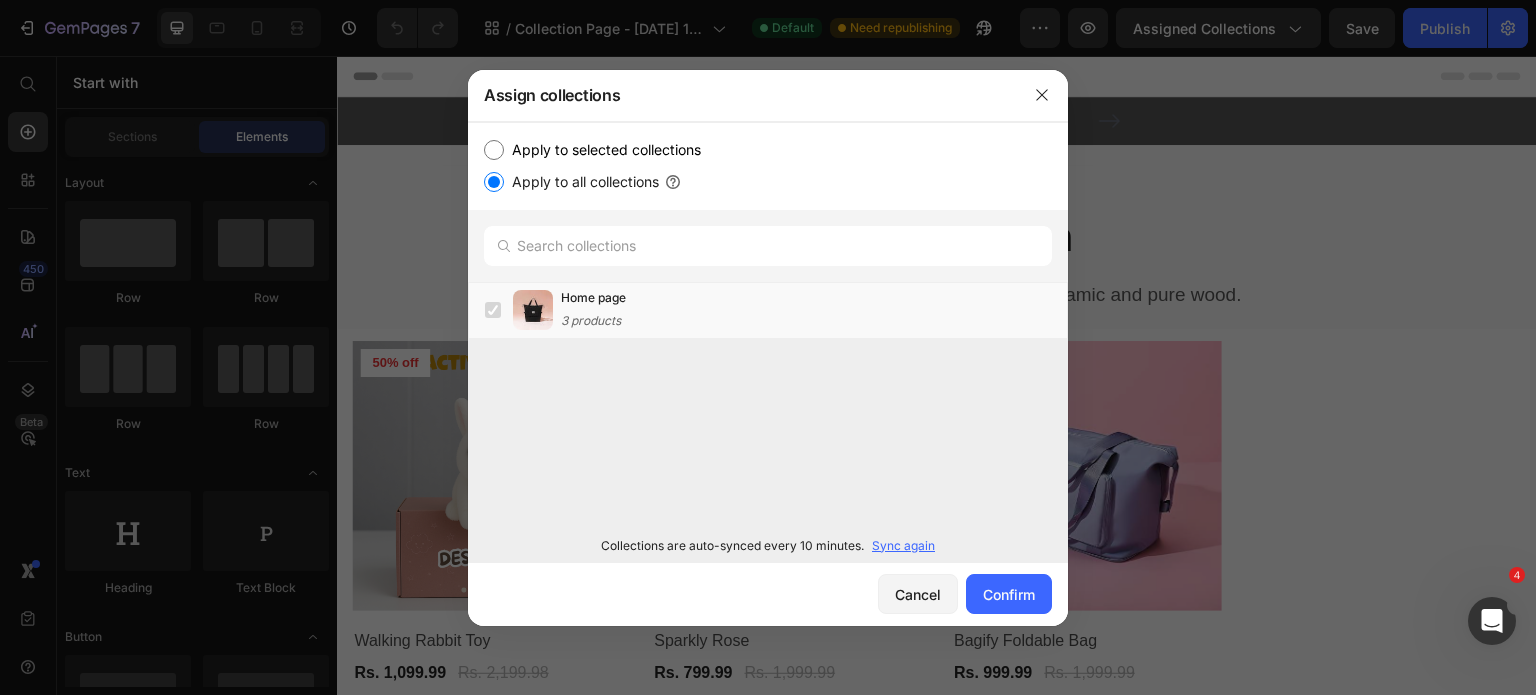 click on "Sync again" at bounding box center [903, 546] 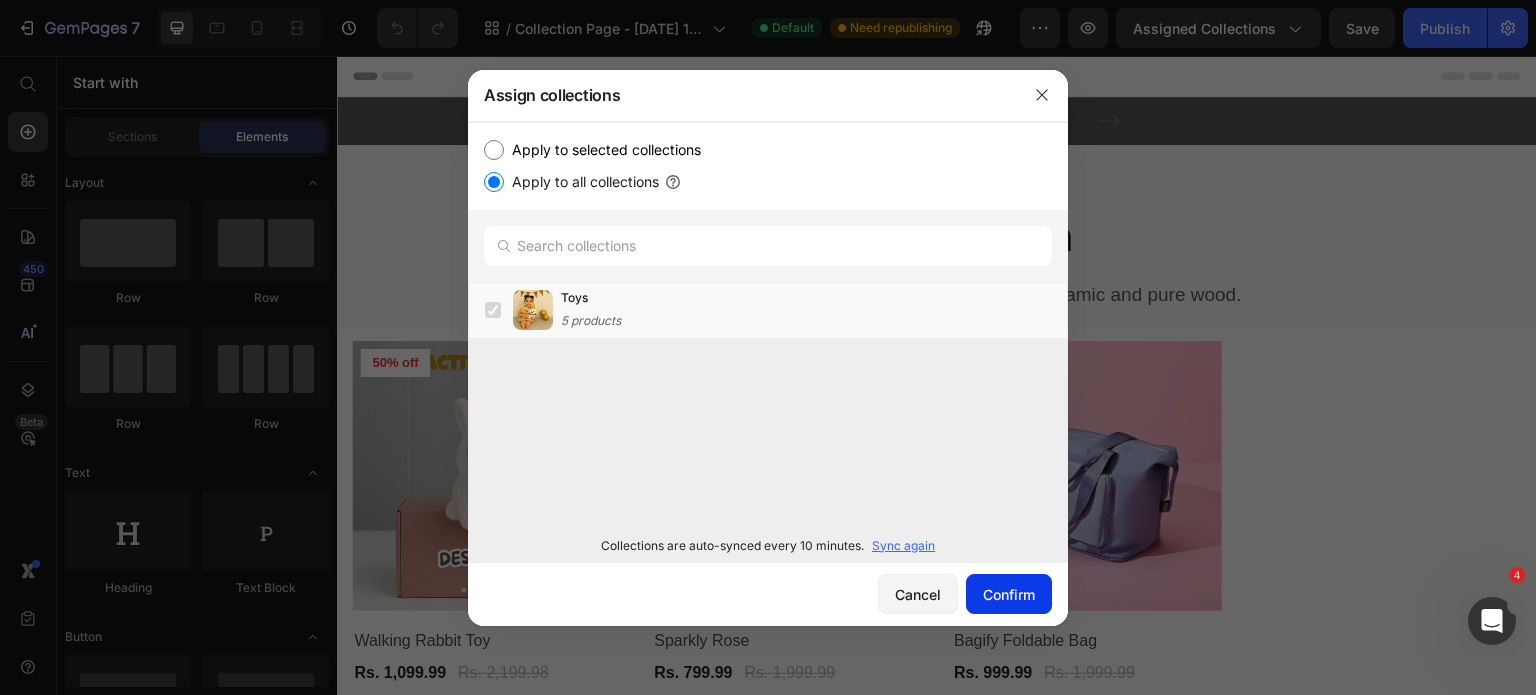 click on "Confirm" at bounding box center [1009, 594] 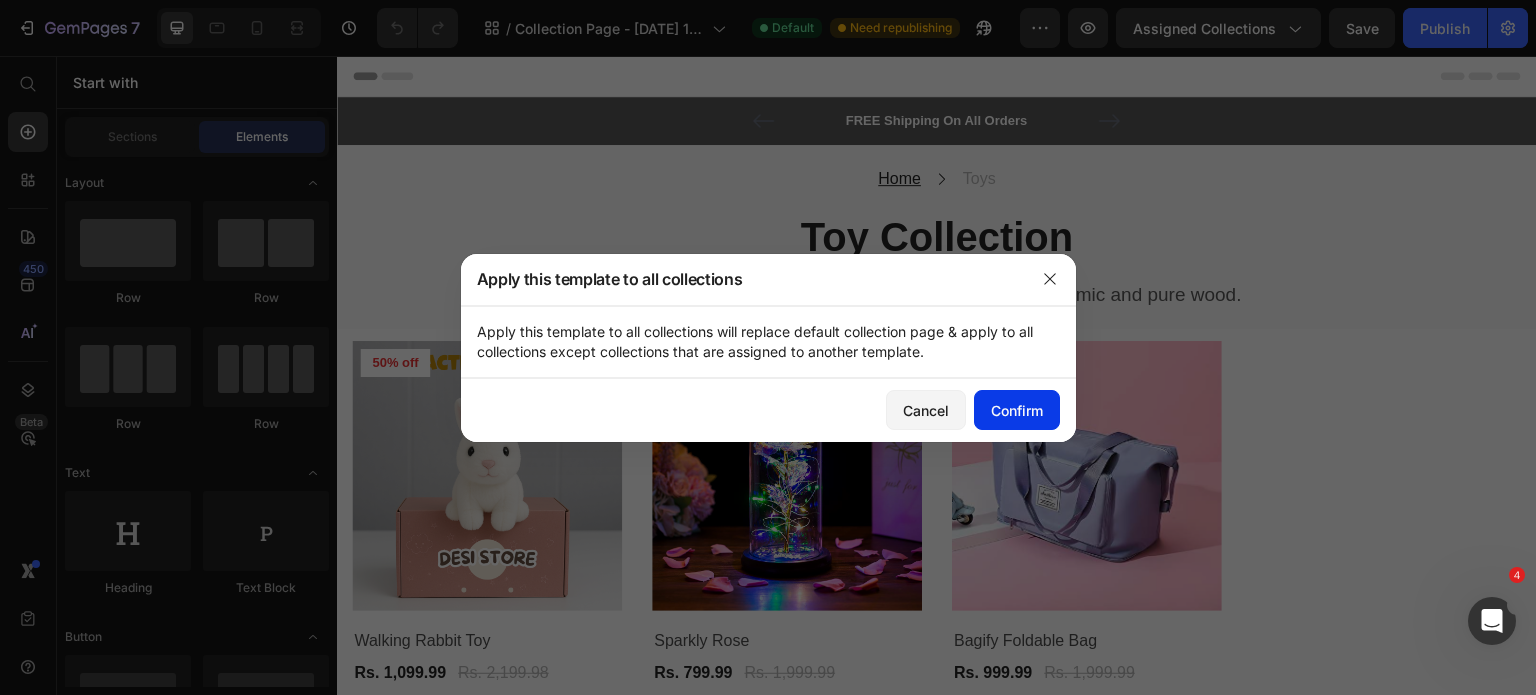 click on "Confirm" 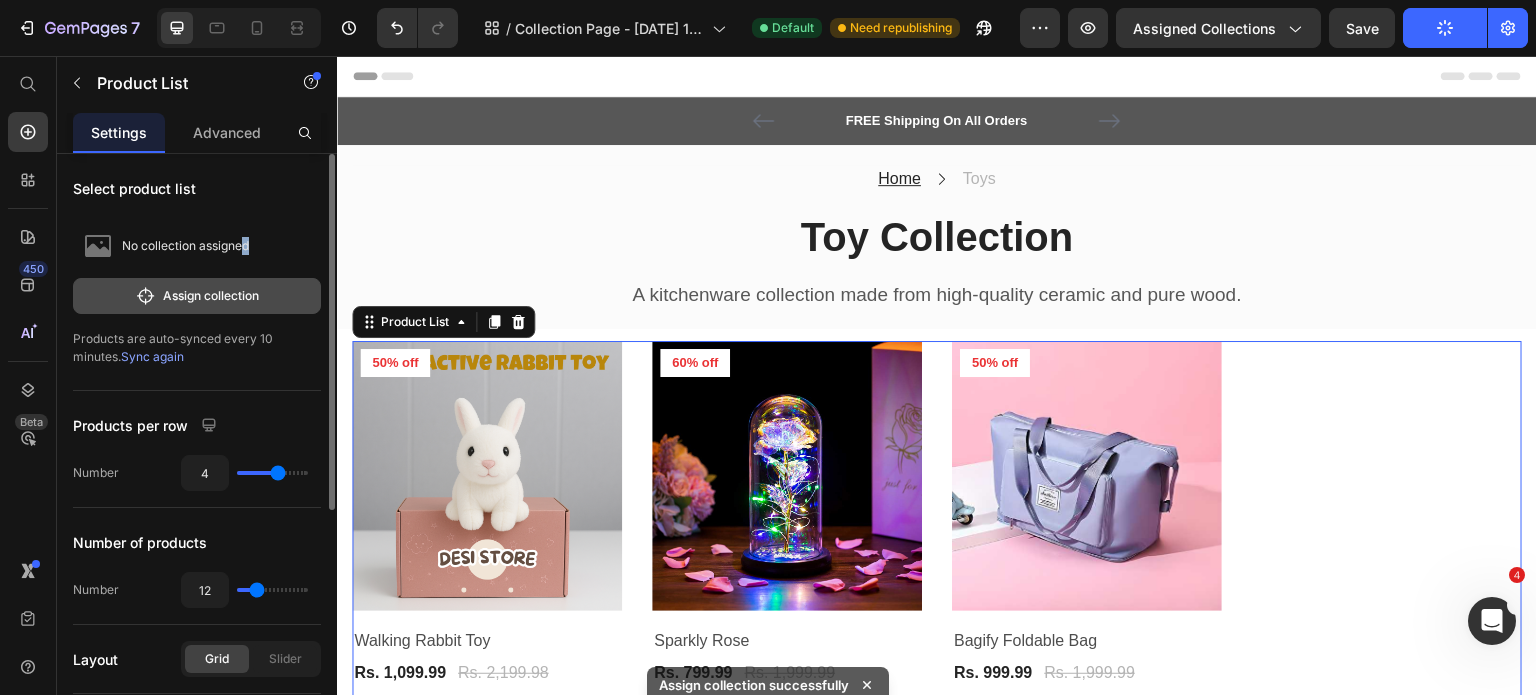 drag, startPoint x: 244, startPoint y: 247, endPoint x: 253, endPoint y: 305, distance: 58.694122 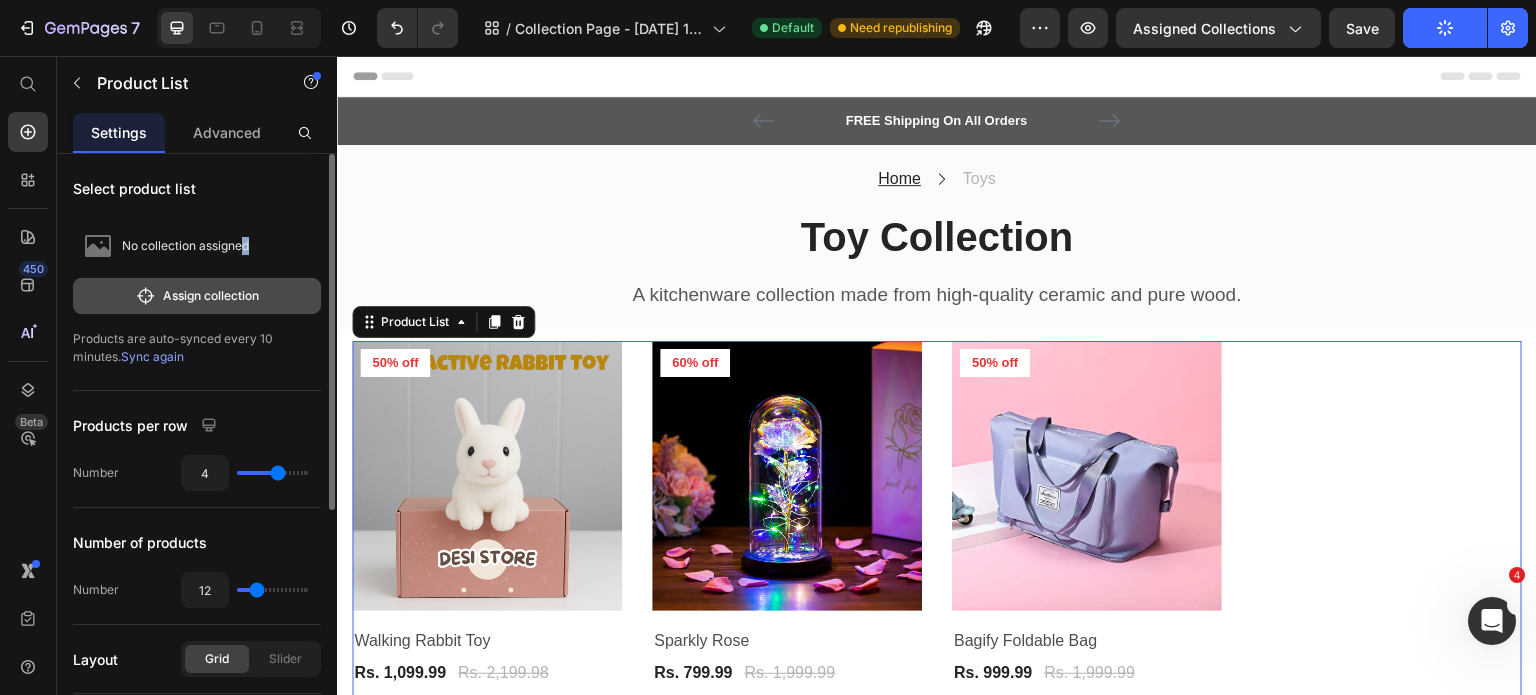 click on "Assign collection" at bounding box center (197, 296) 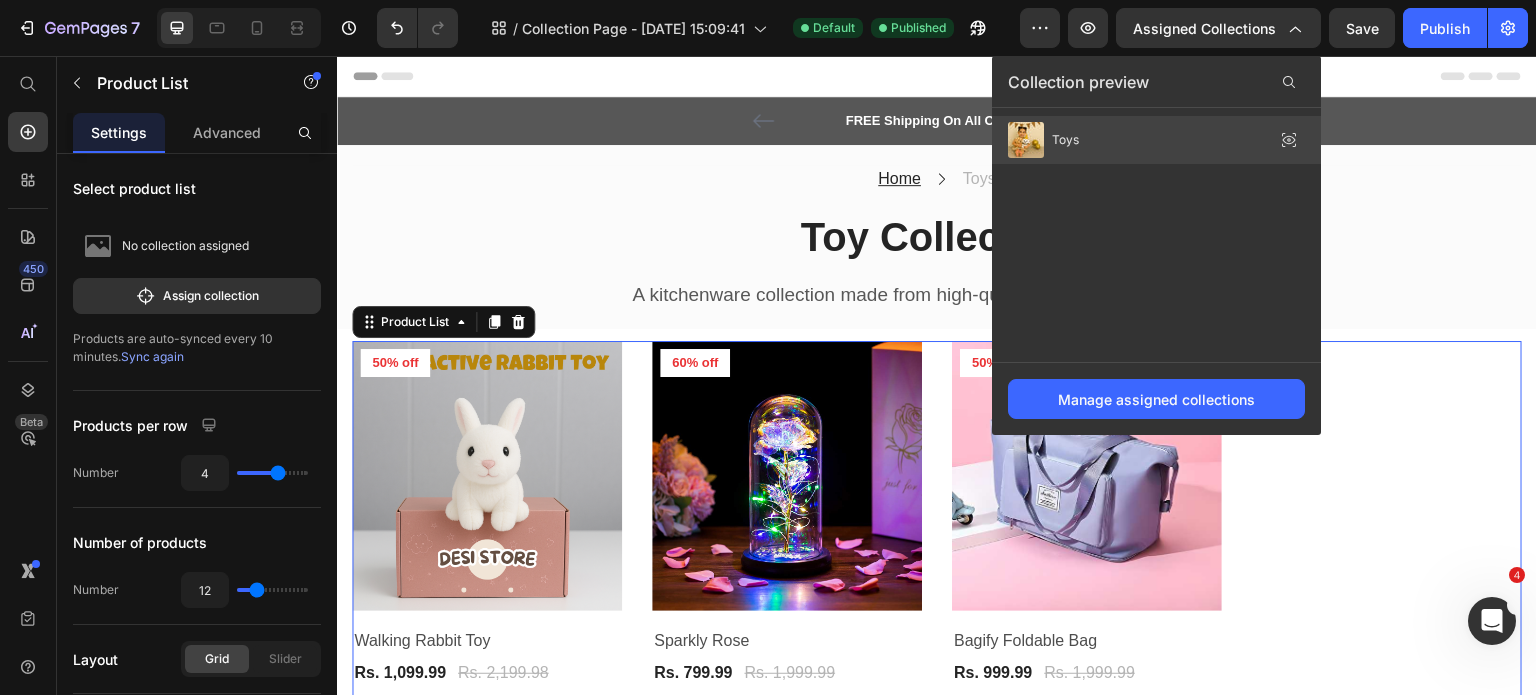 click on "Toys" 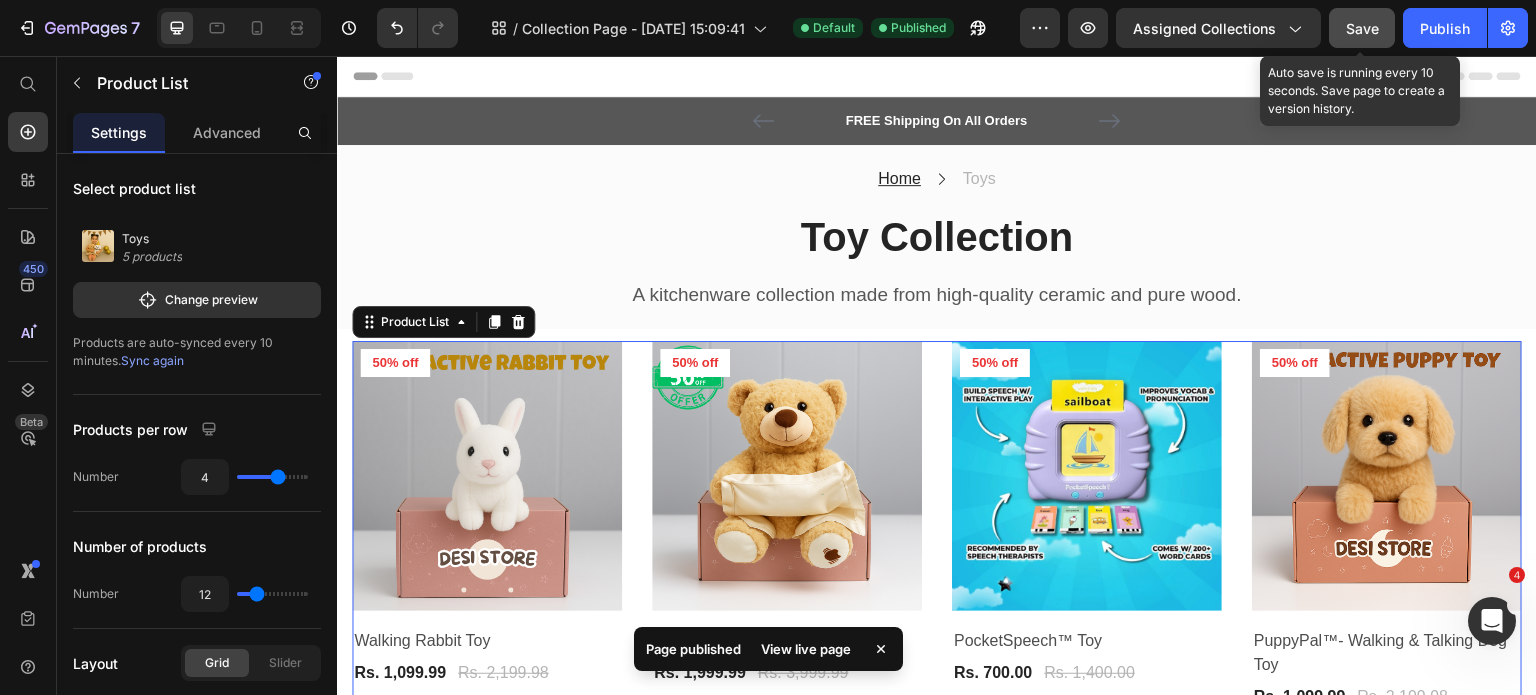 click on "Save" at bounding box center [1362, 28] 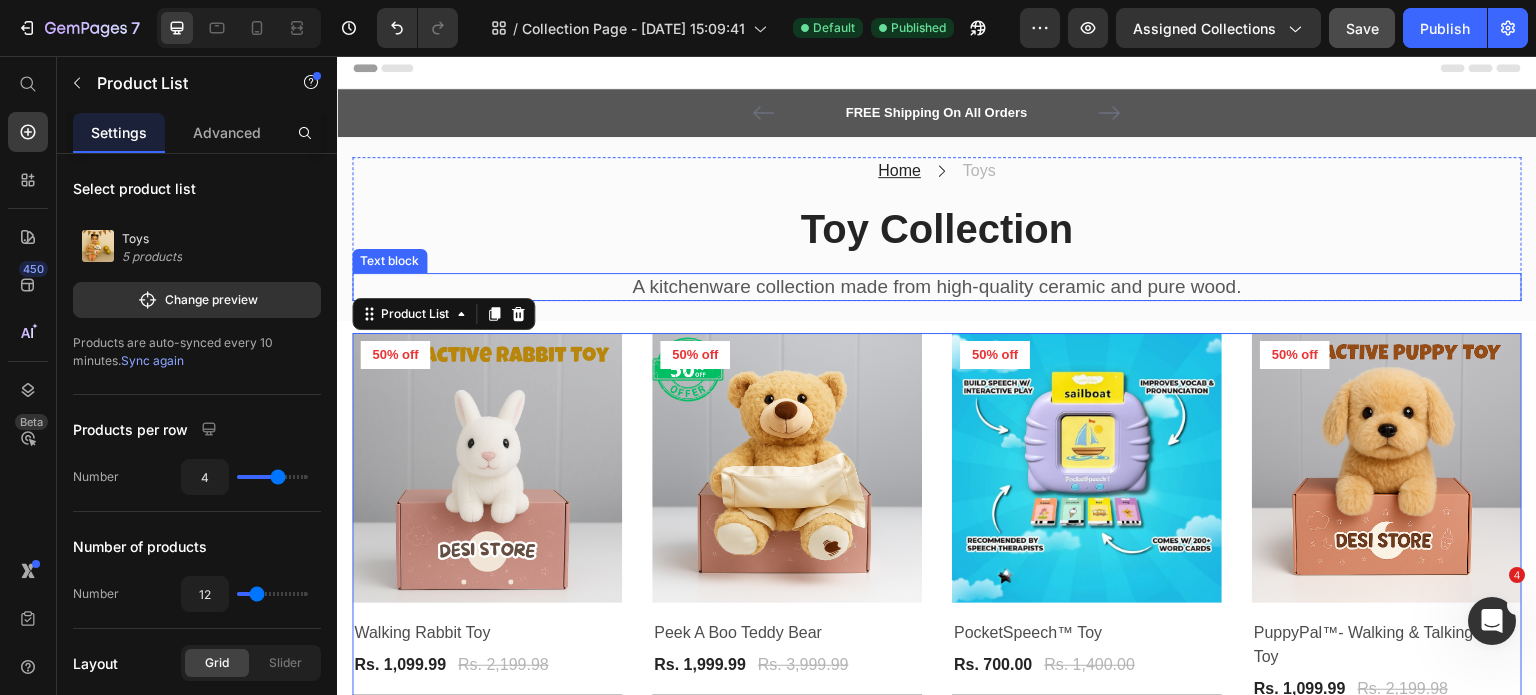 scroll, scrollTop: 0, scrollLeft: 0, axis: both 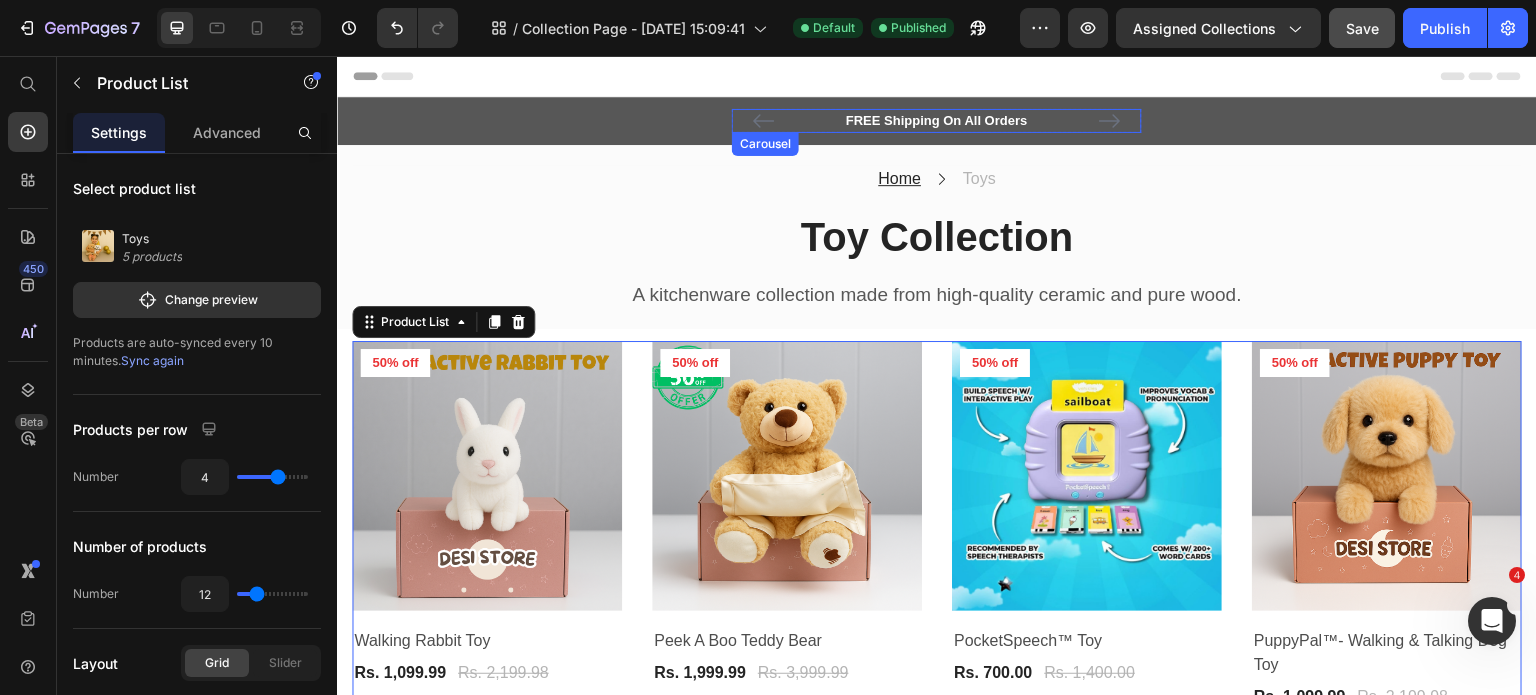 click 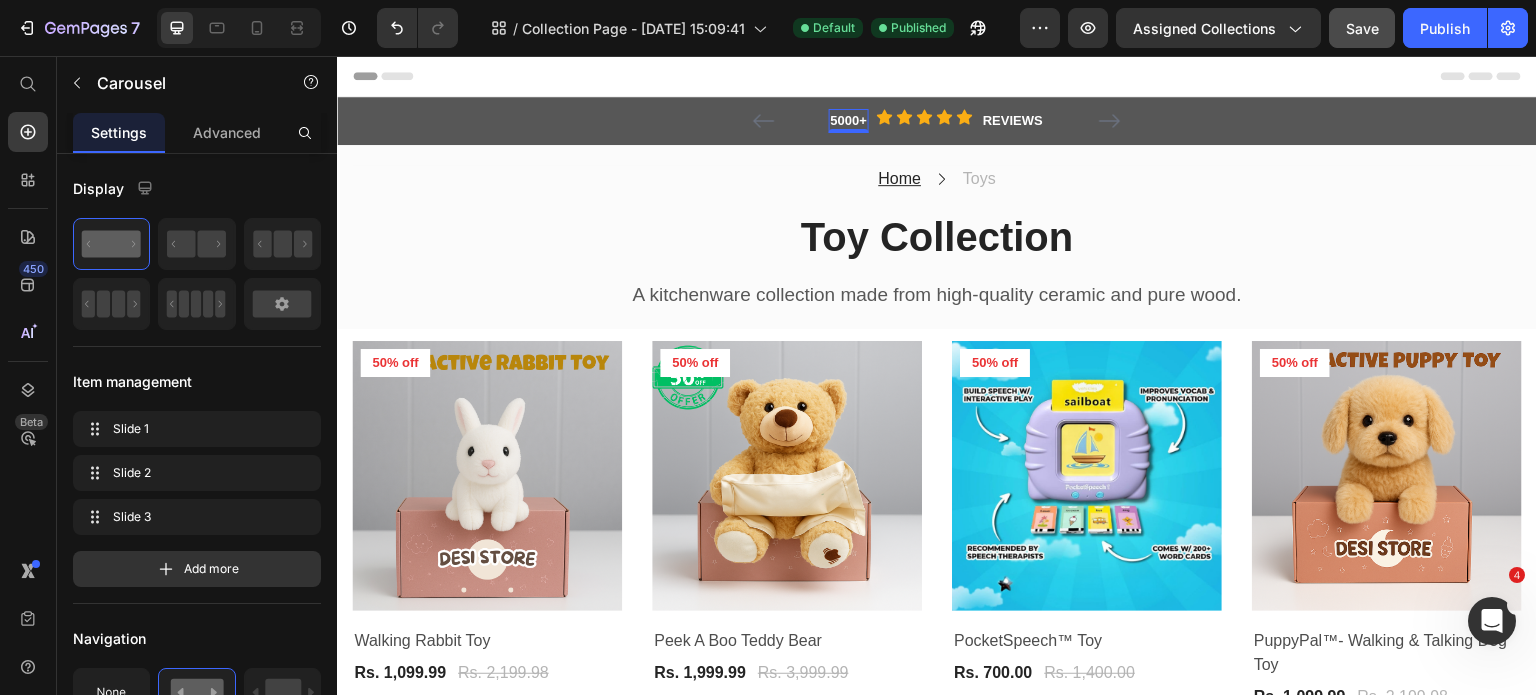 click on "5000+" at bounding box center (849, 121) 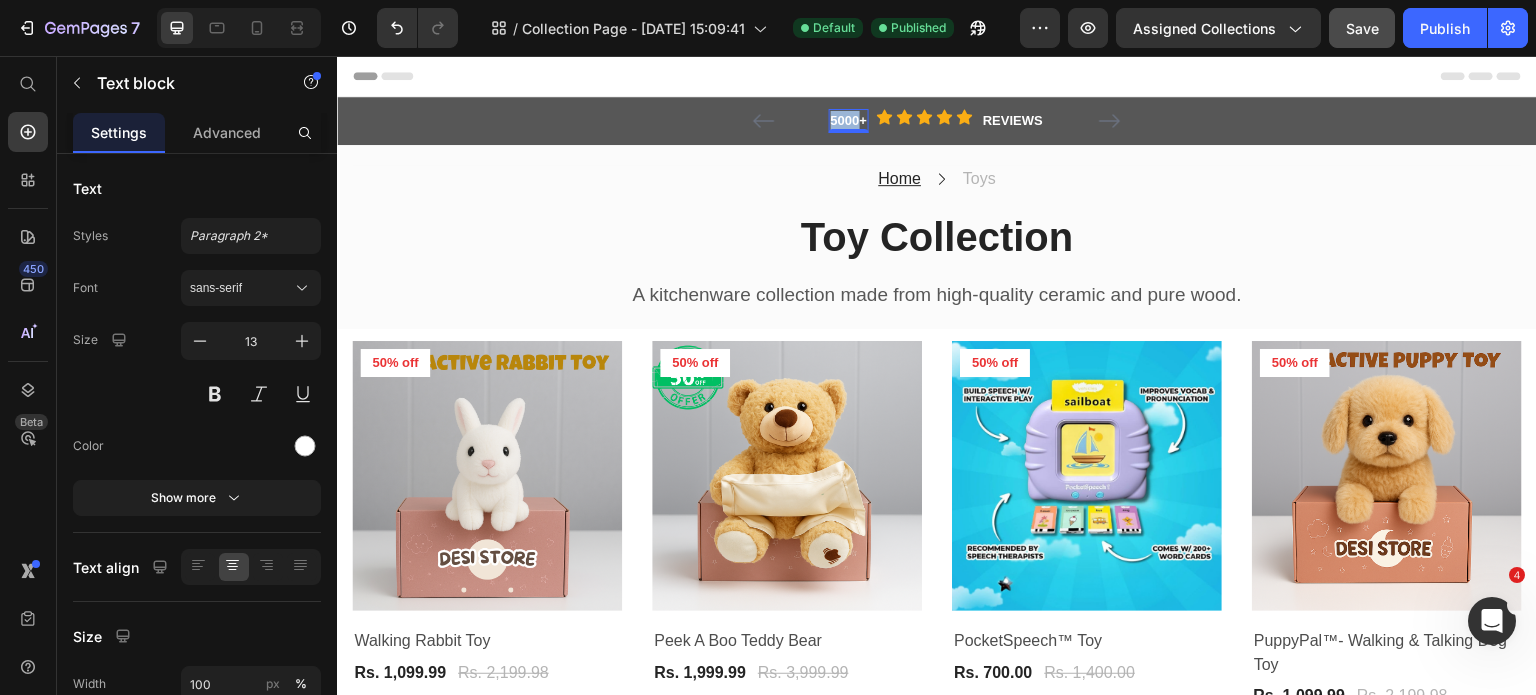 click on "5000+" at bounding box center (849, 121) 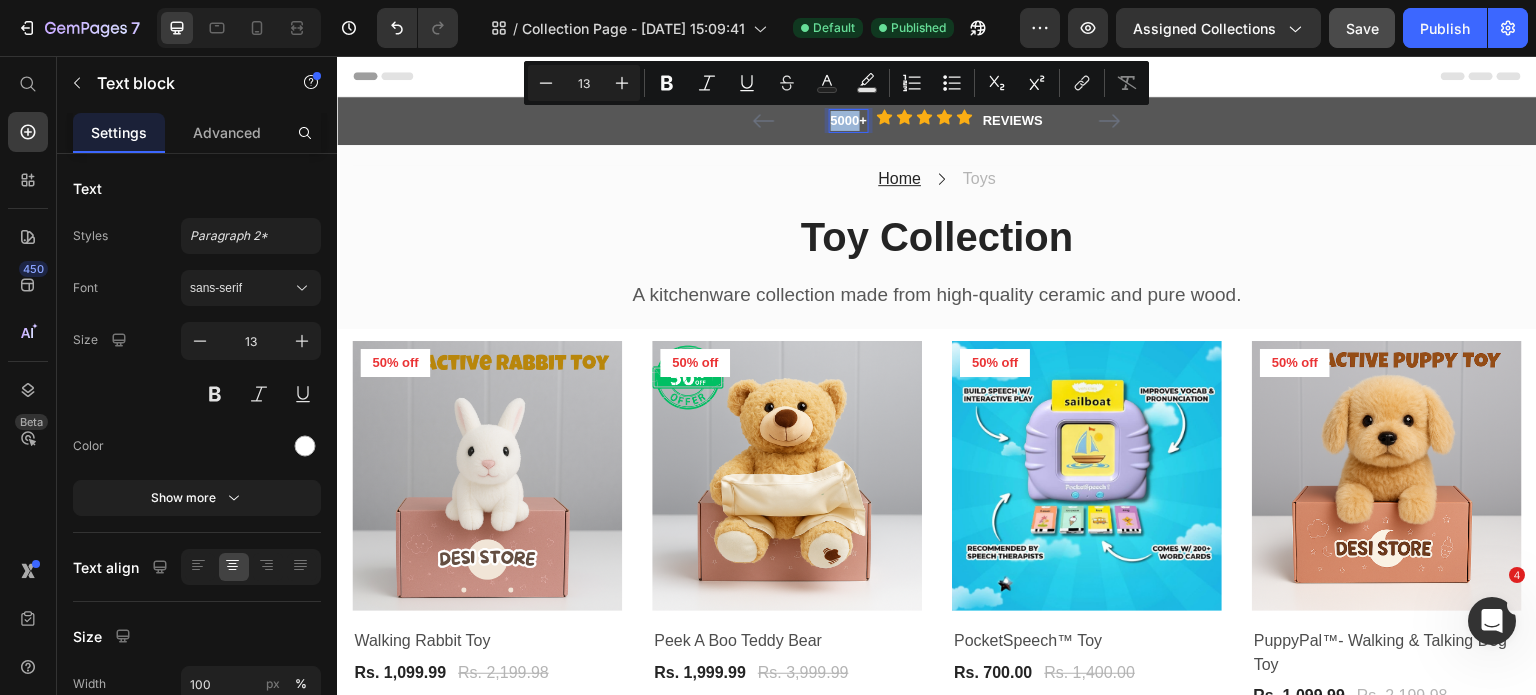 click on "5000+" at bounding box center [849, 121] 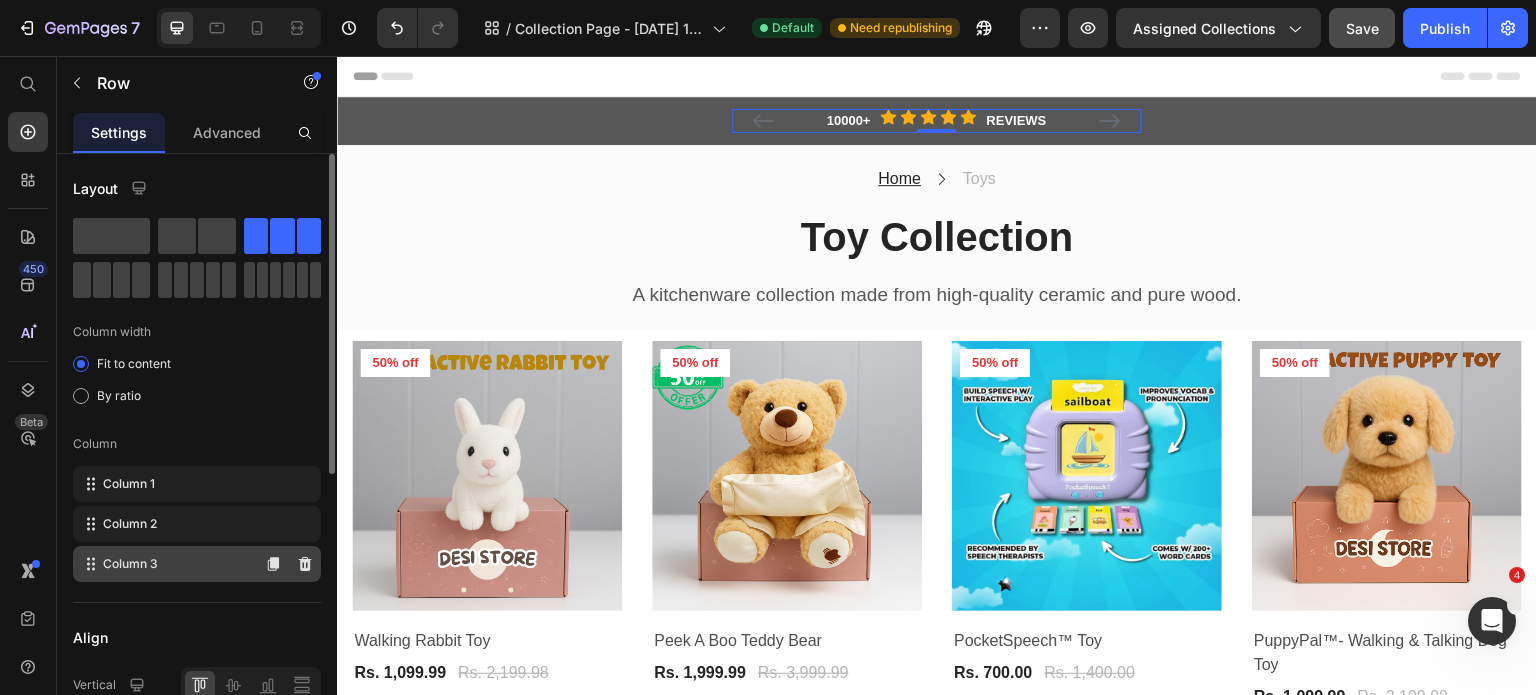 click on "Column 3" 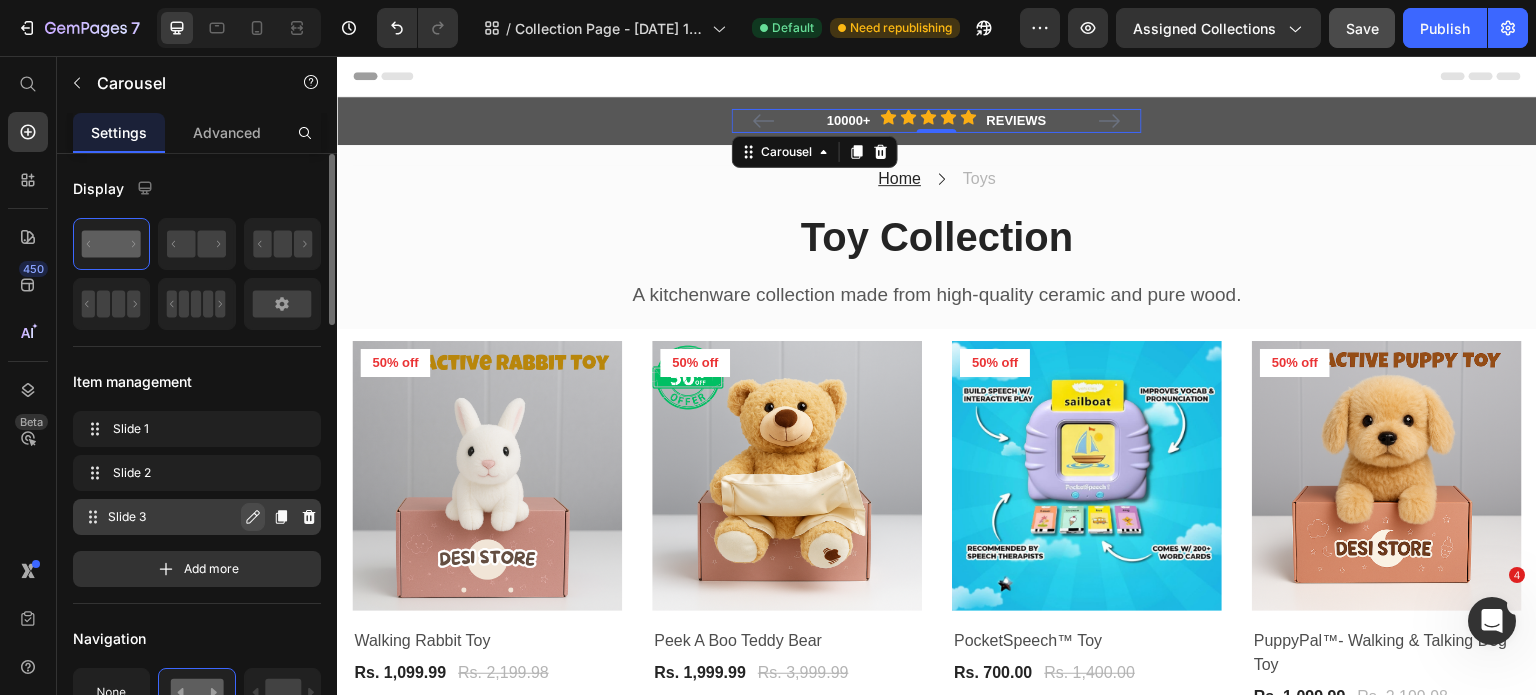 click 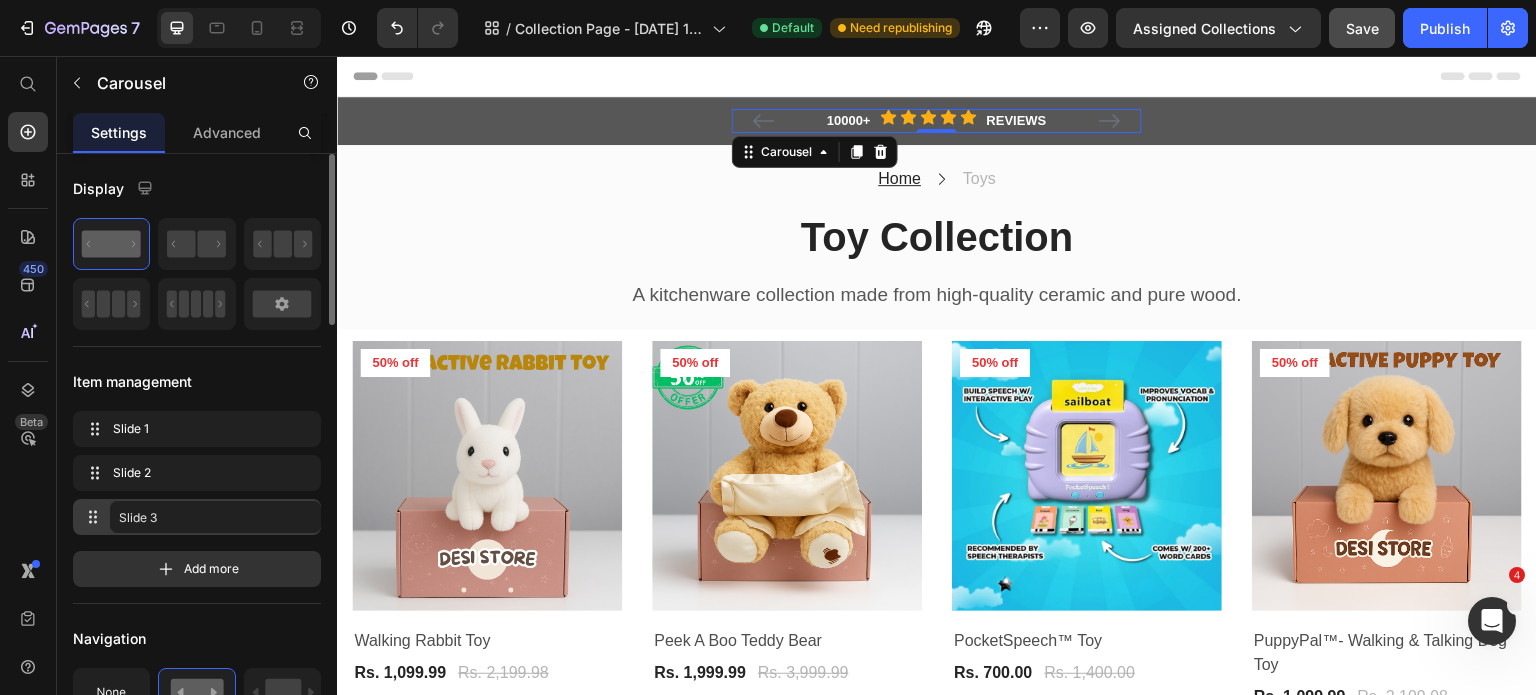 click on "Slide 1 Slide 1 Slide 2 Slide 2 Slide 3 Slide 3 Add more" 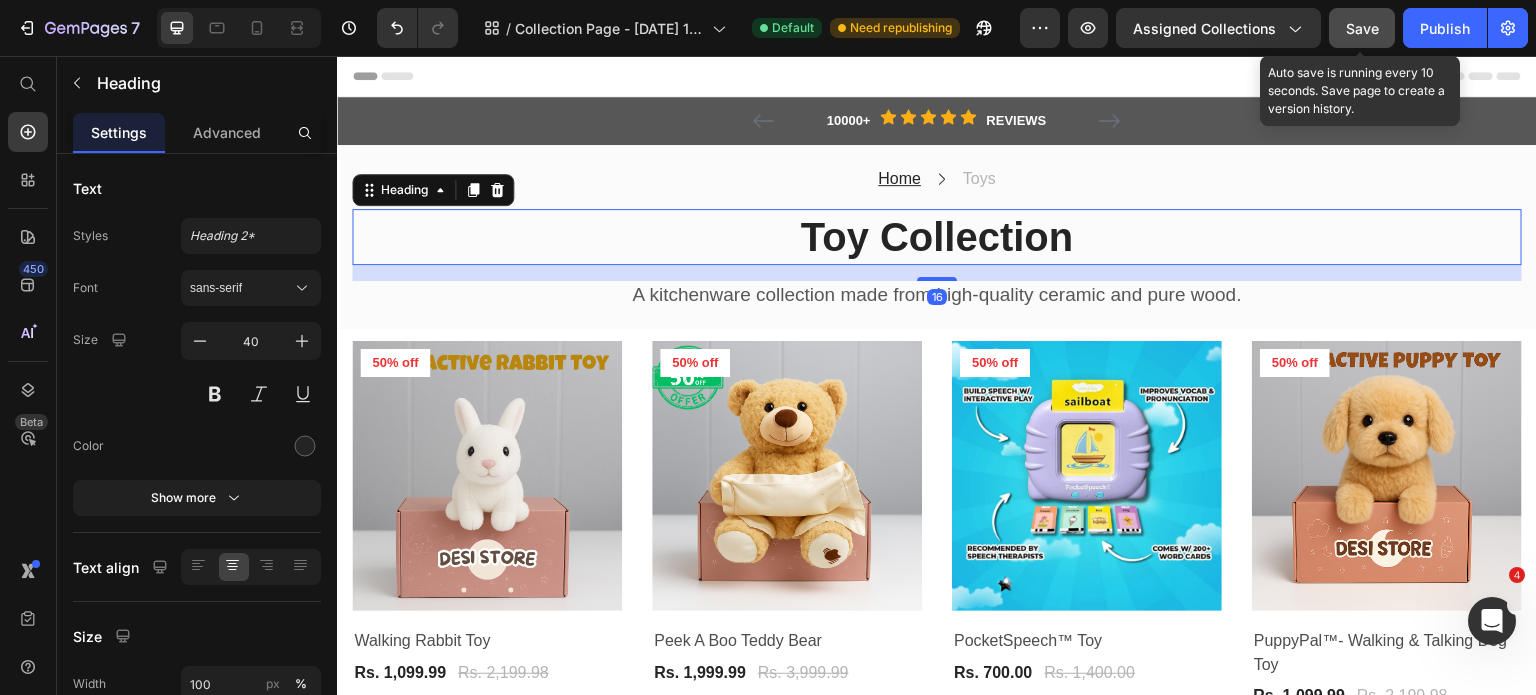 click on "Save" 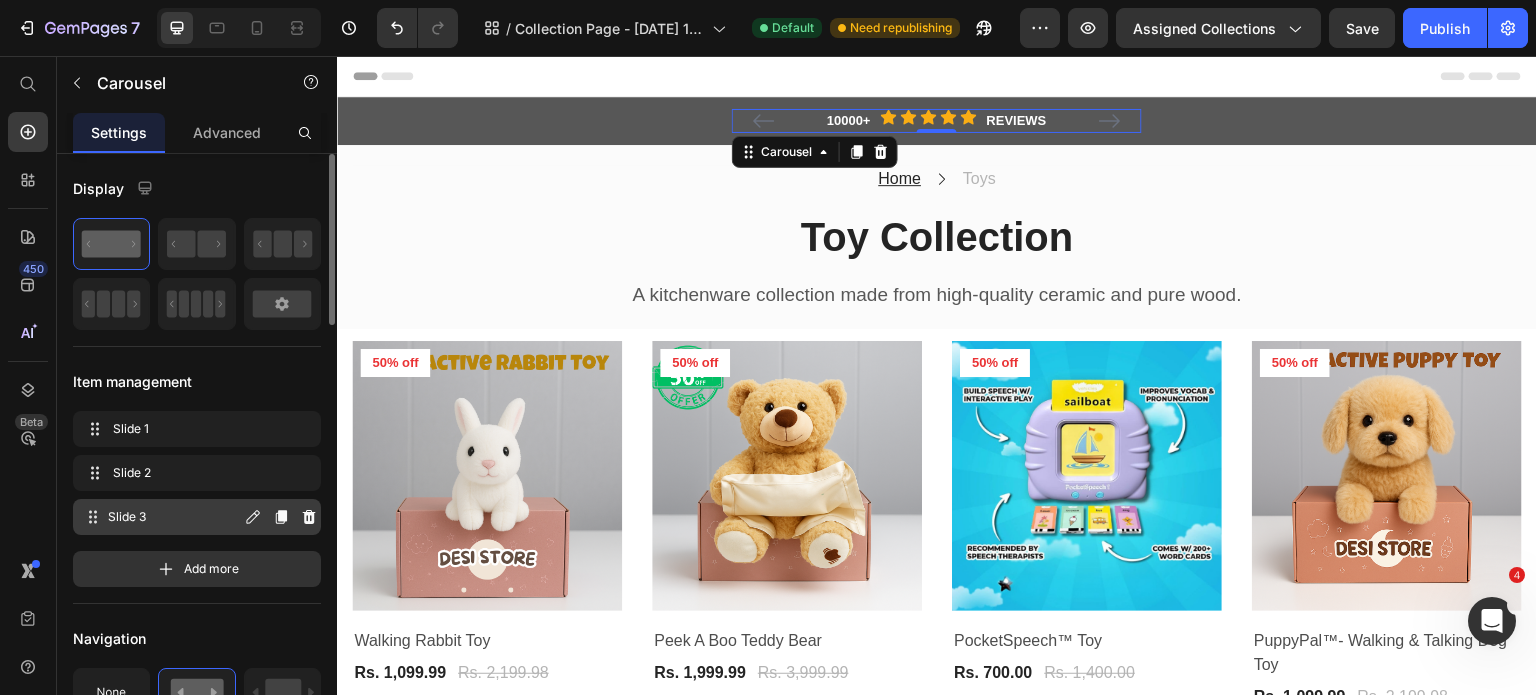 click on "Slide 3" at bounding box center (174, 517) 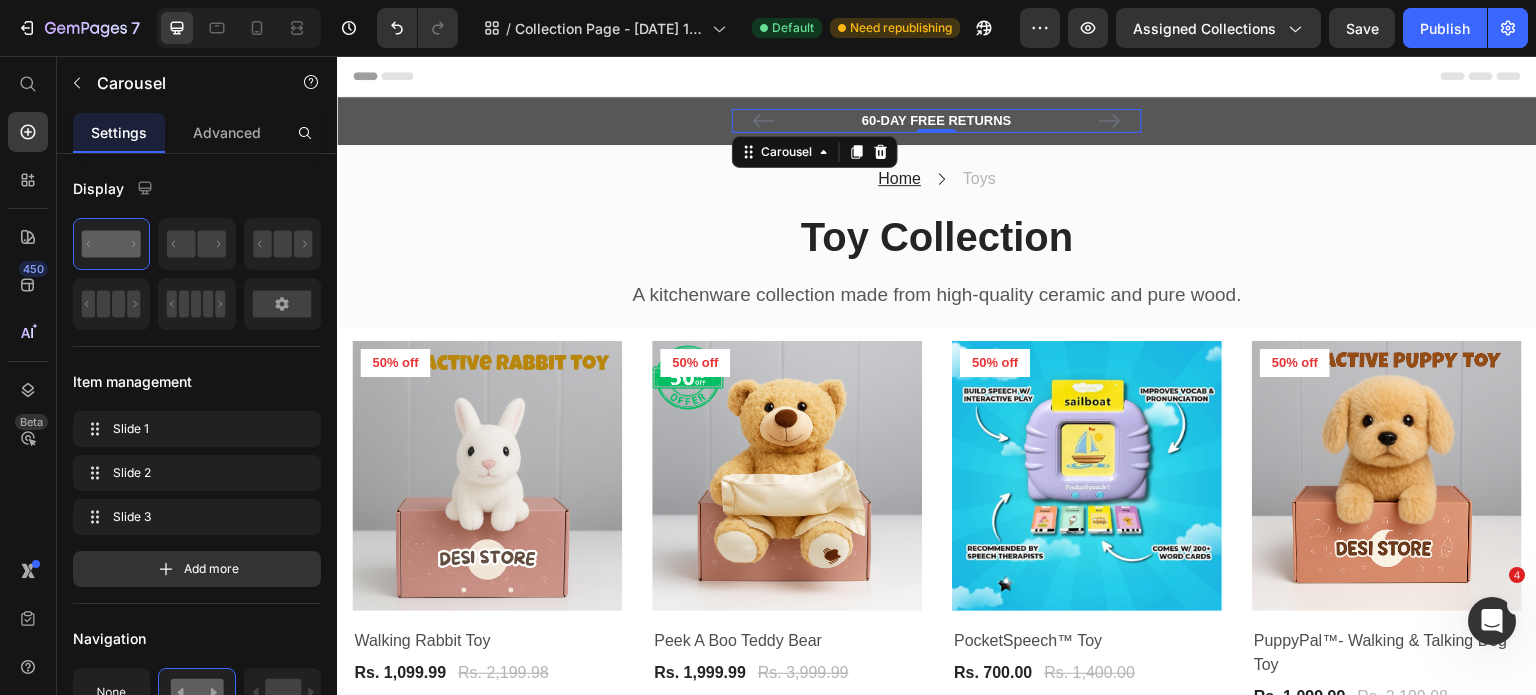 click on "60-DAY FREE RETURNS" at bounding box center (937, 121) 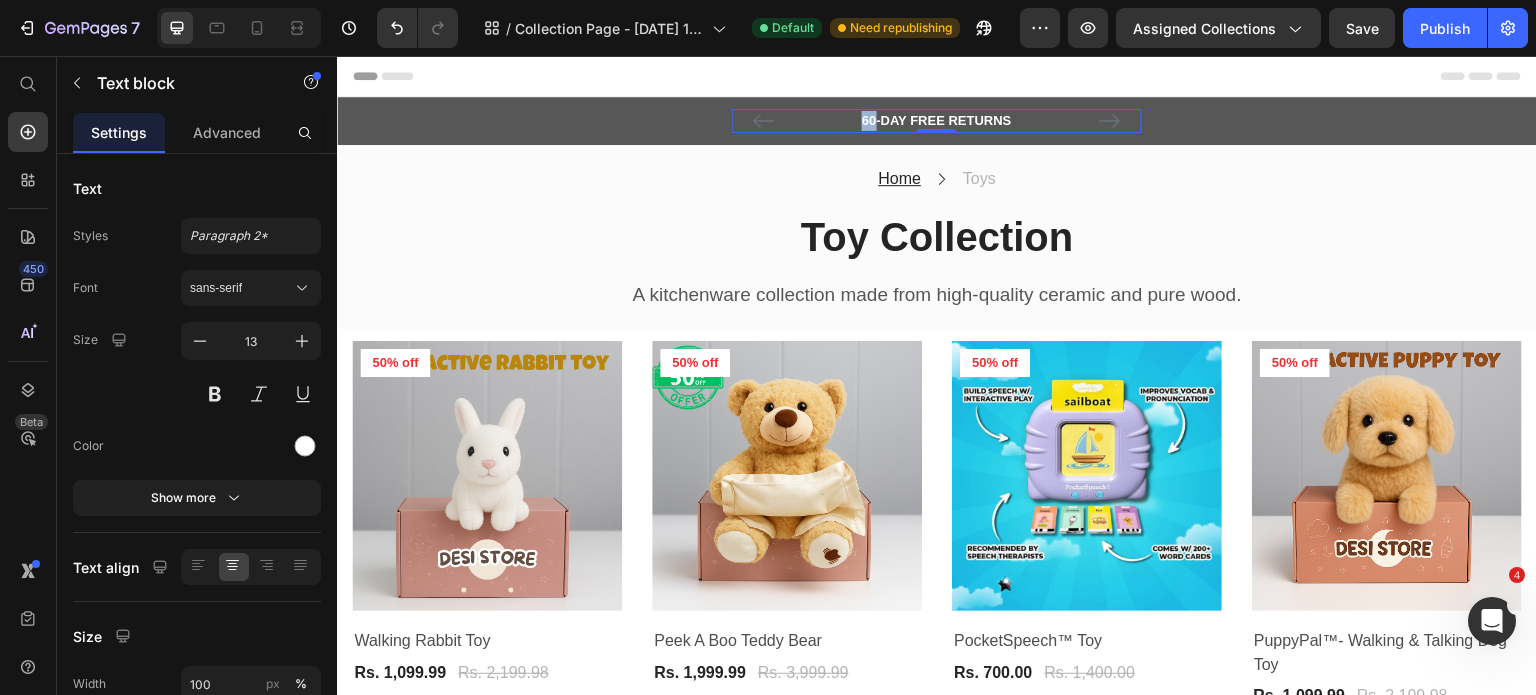 click on "60-DAY FREE RETURNS" at bounding box center [937, 121] 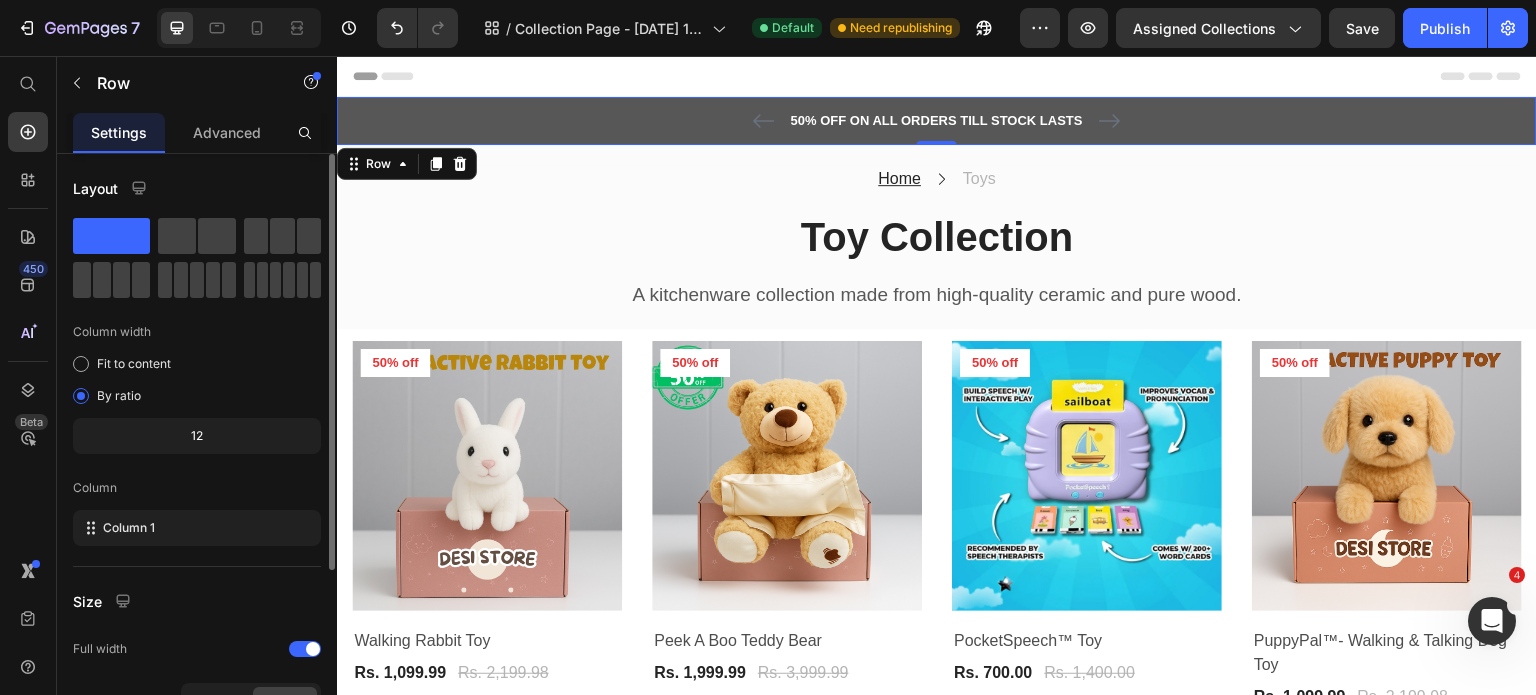 scroll, scrollTop: 260, scrollLeft: 0, axis: vertical 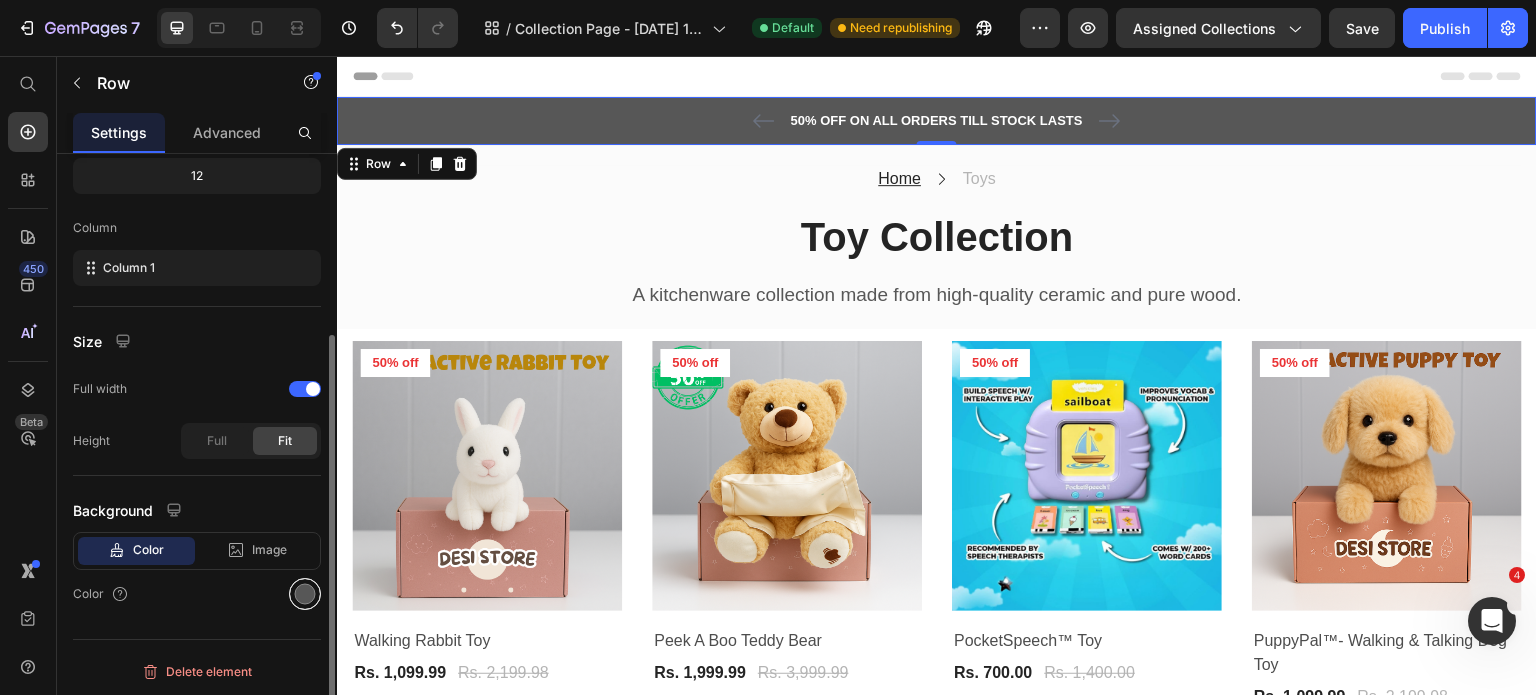 click at bounding box center [305, 594] 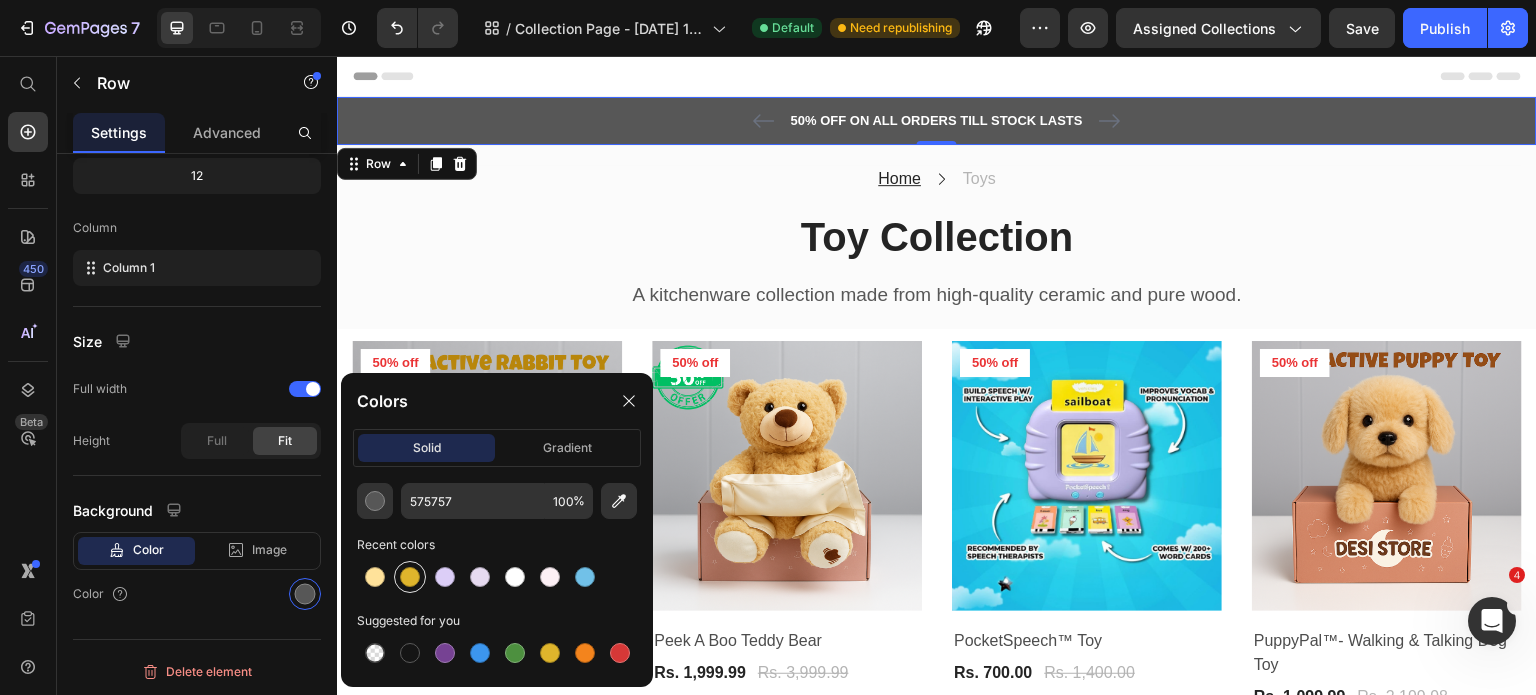 click at bounding box center [410, 577] 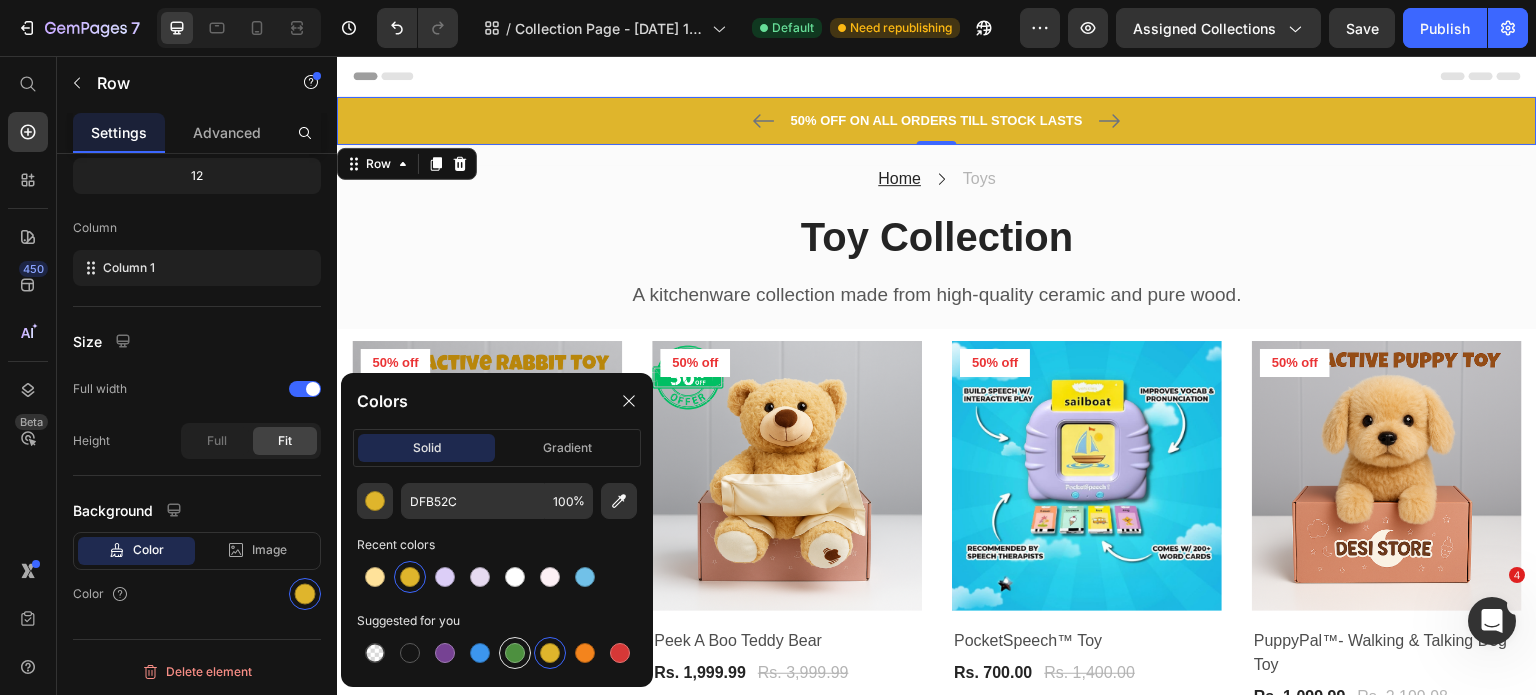 click at bounding box center (515, 653) 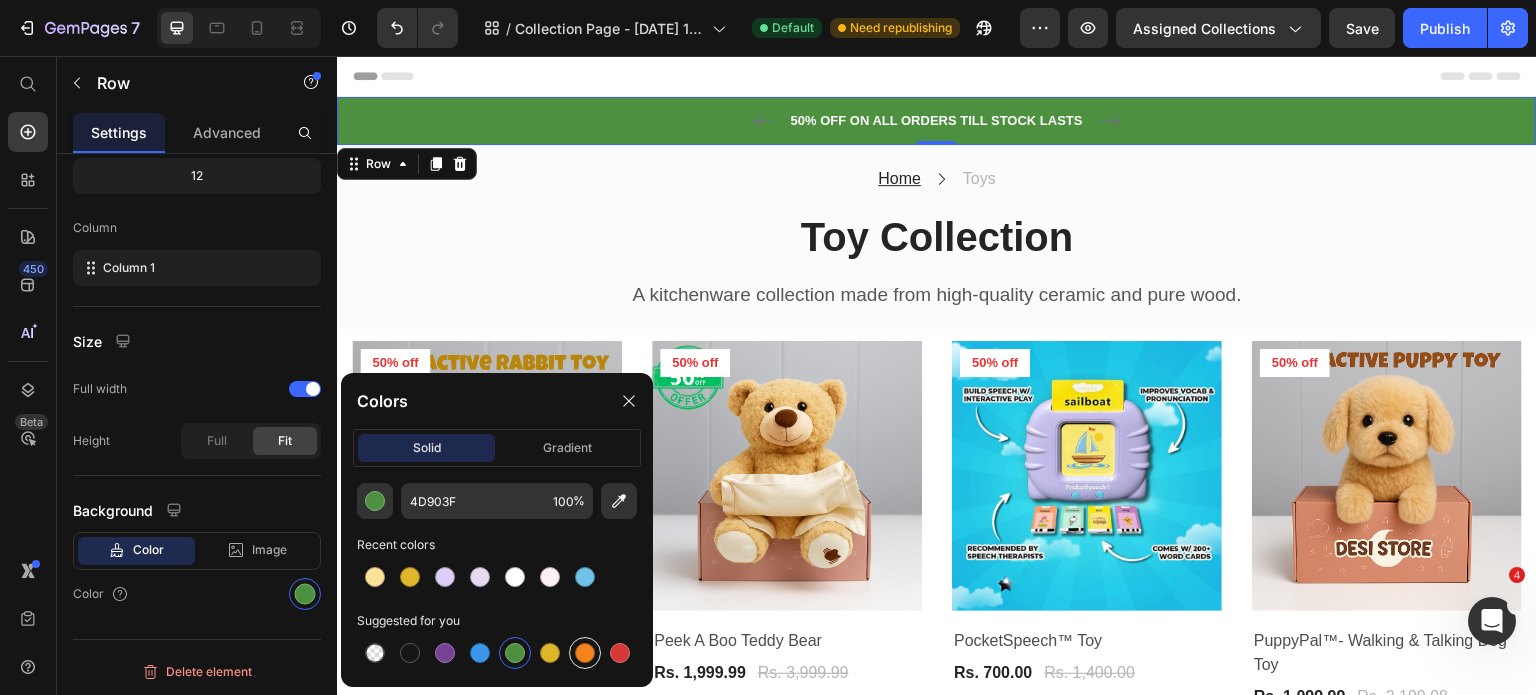 click at bounding box center [585, 653] 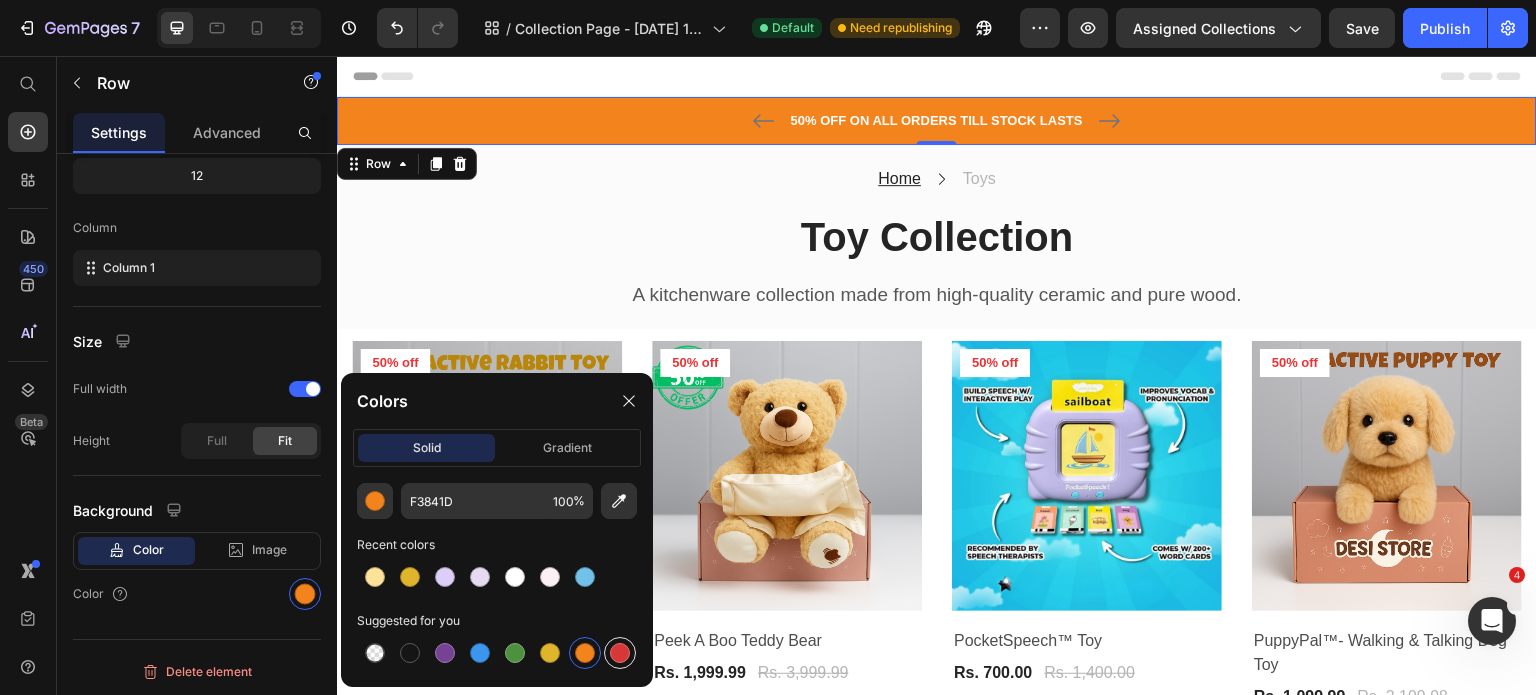 click at bounding box center (620, 653) 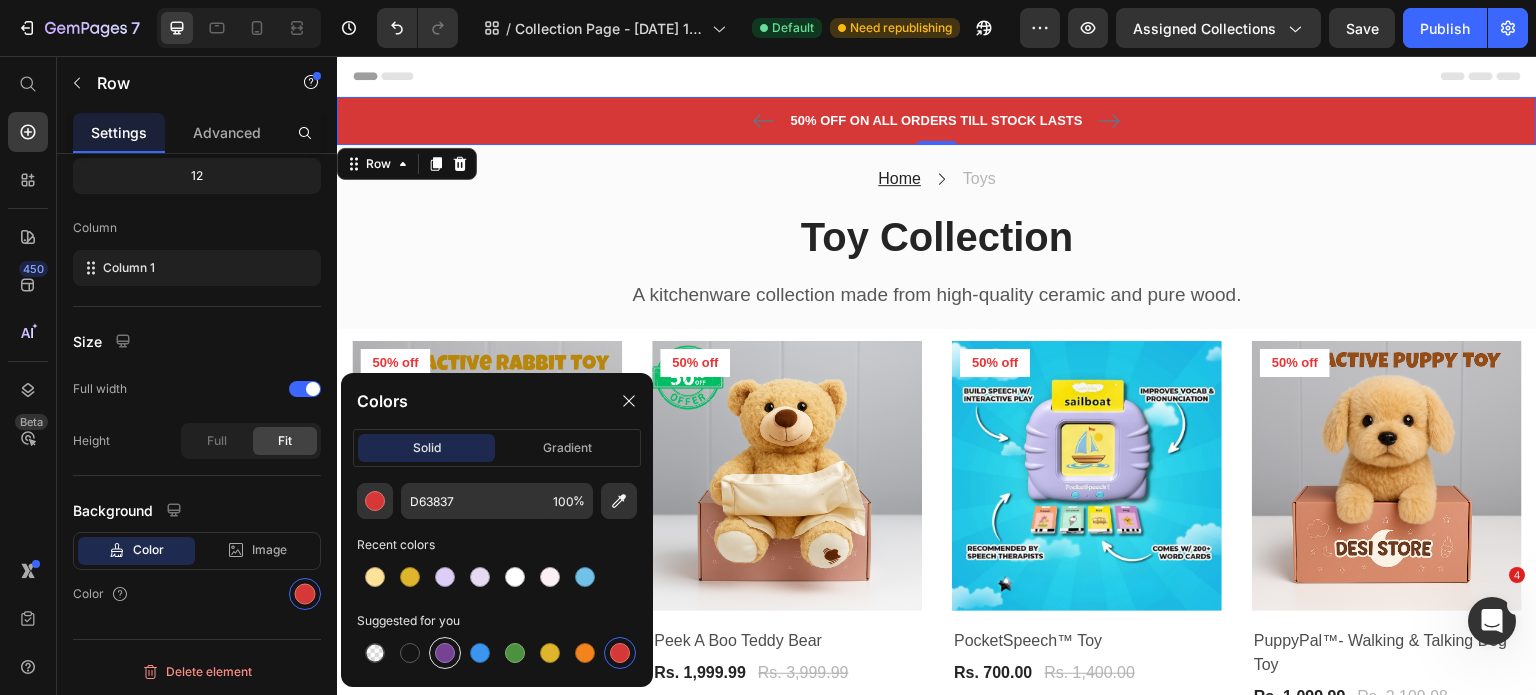 click at bounding box center (445, 653) 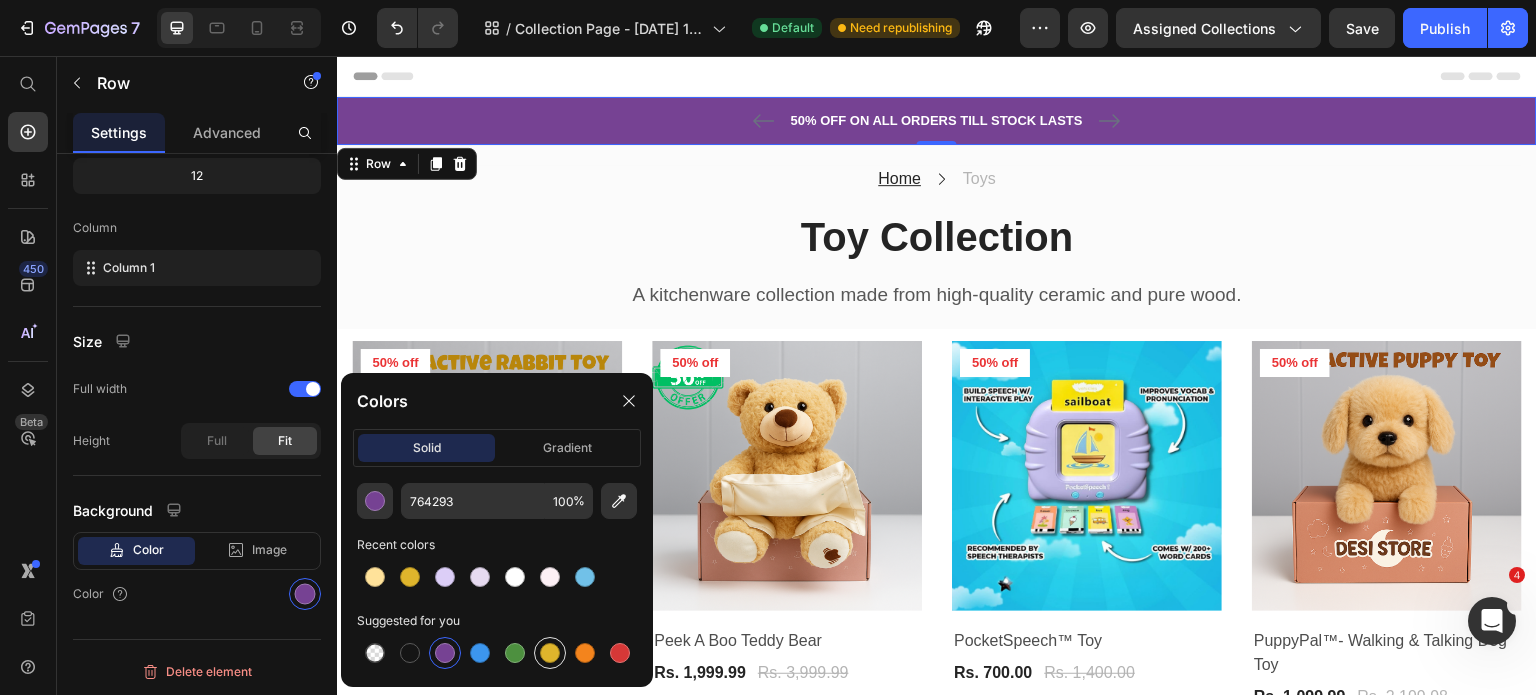 click at bounding box center (550, 653) 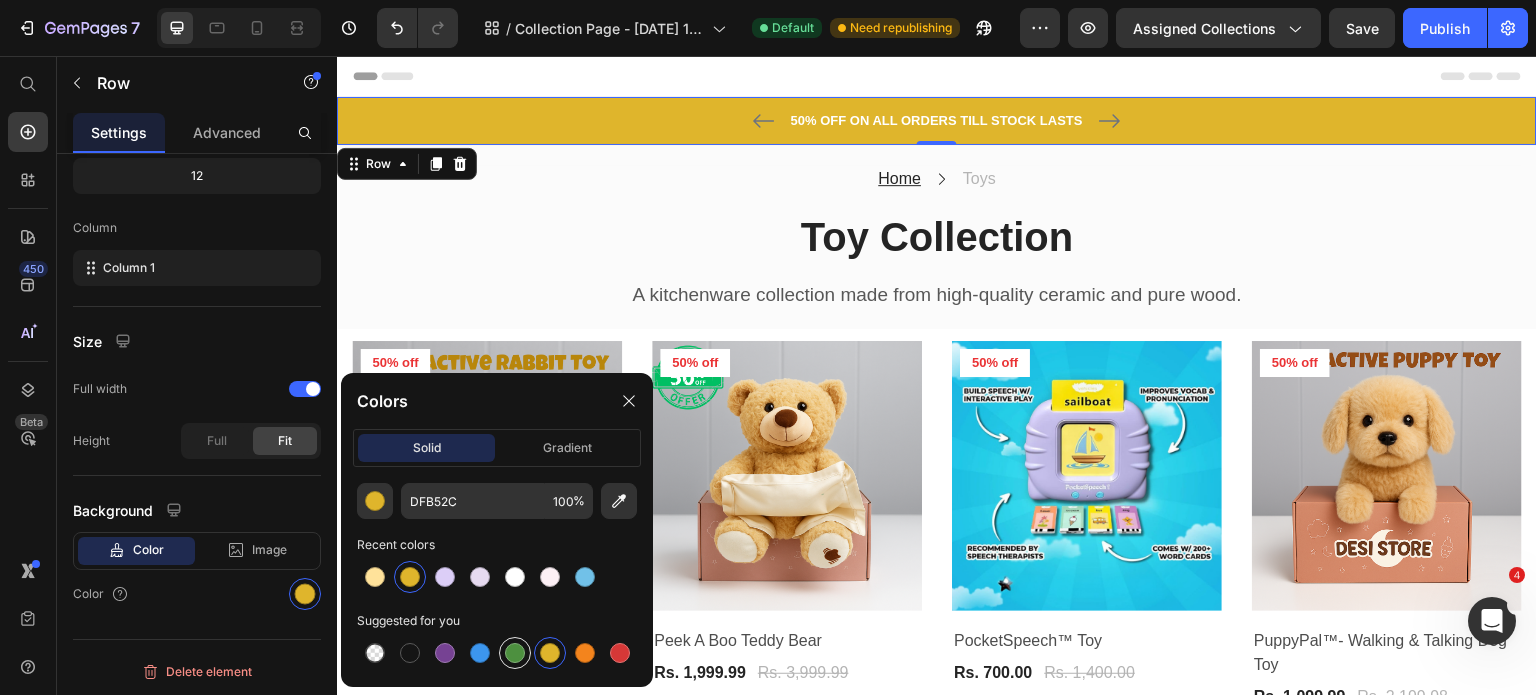 click at bounding box center [515, 653] 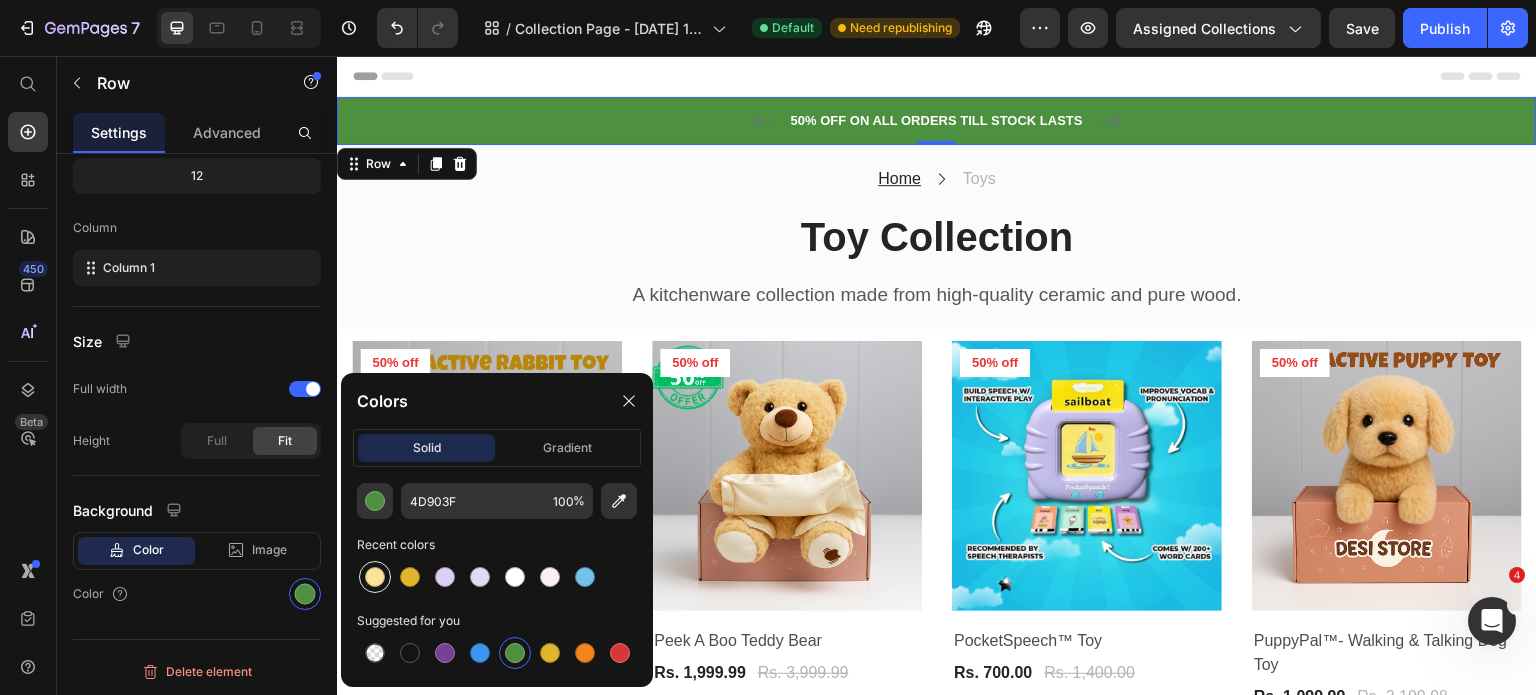 click at bounding box center [375, 577] 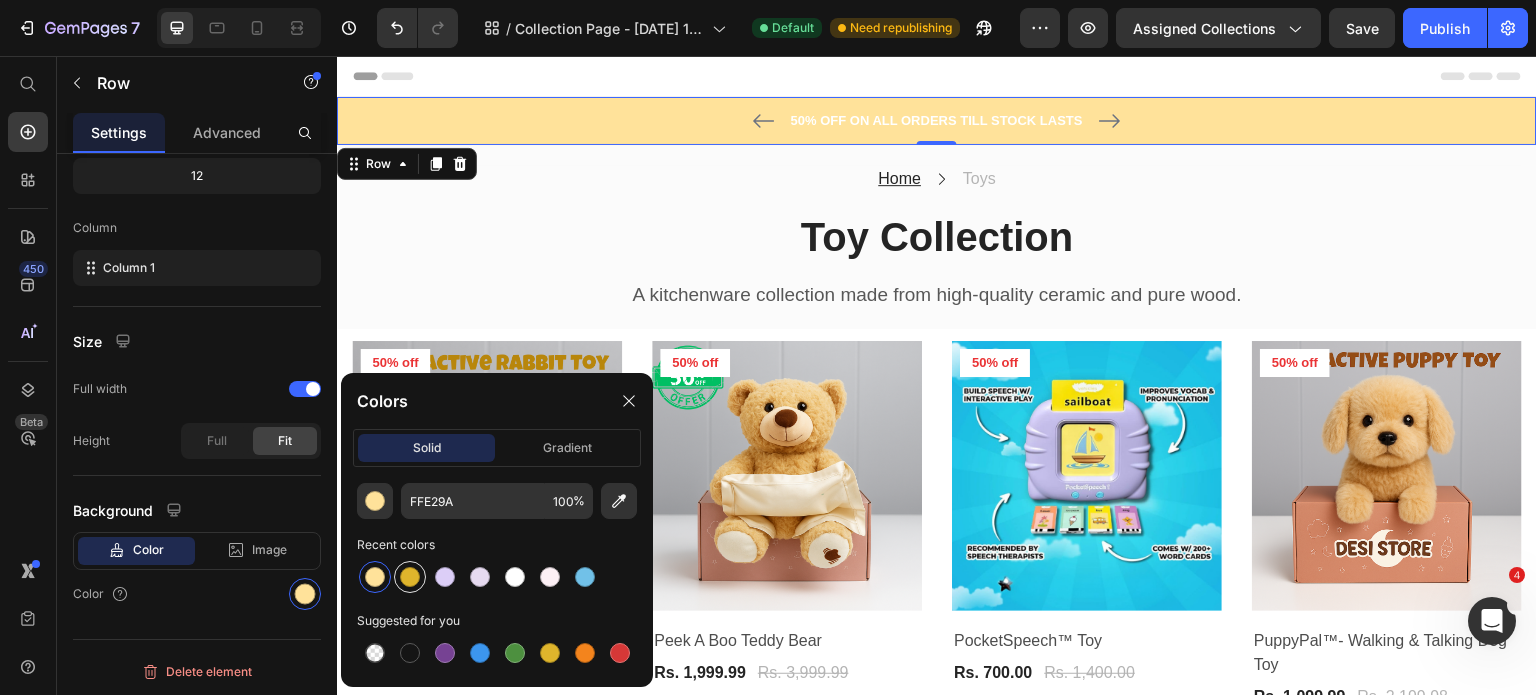 click at bounding box center [410, 577] 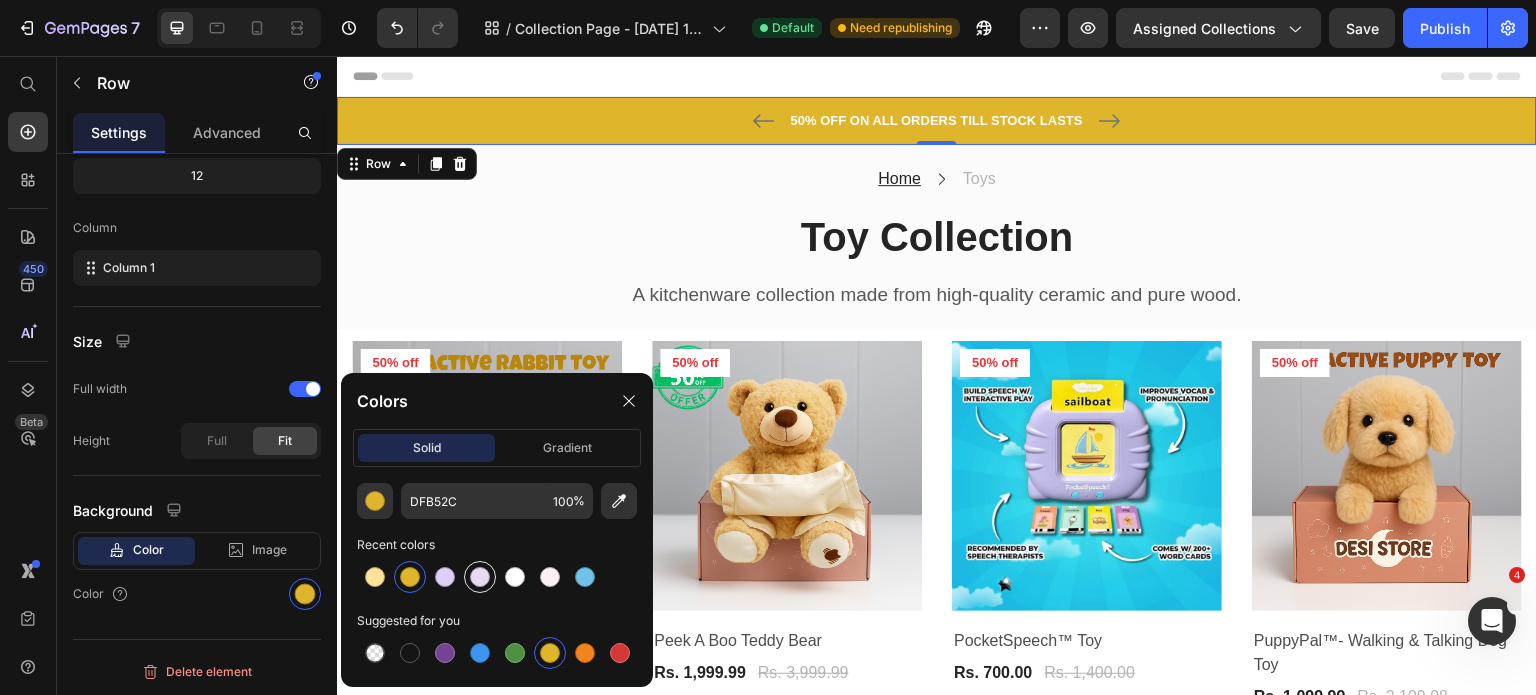 click at bounding box center [480, 577] 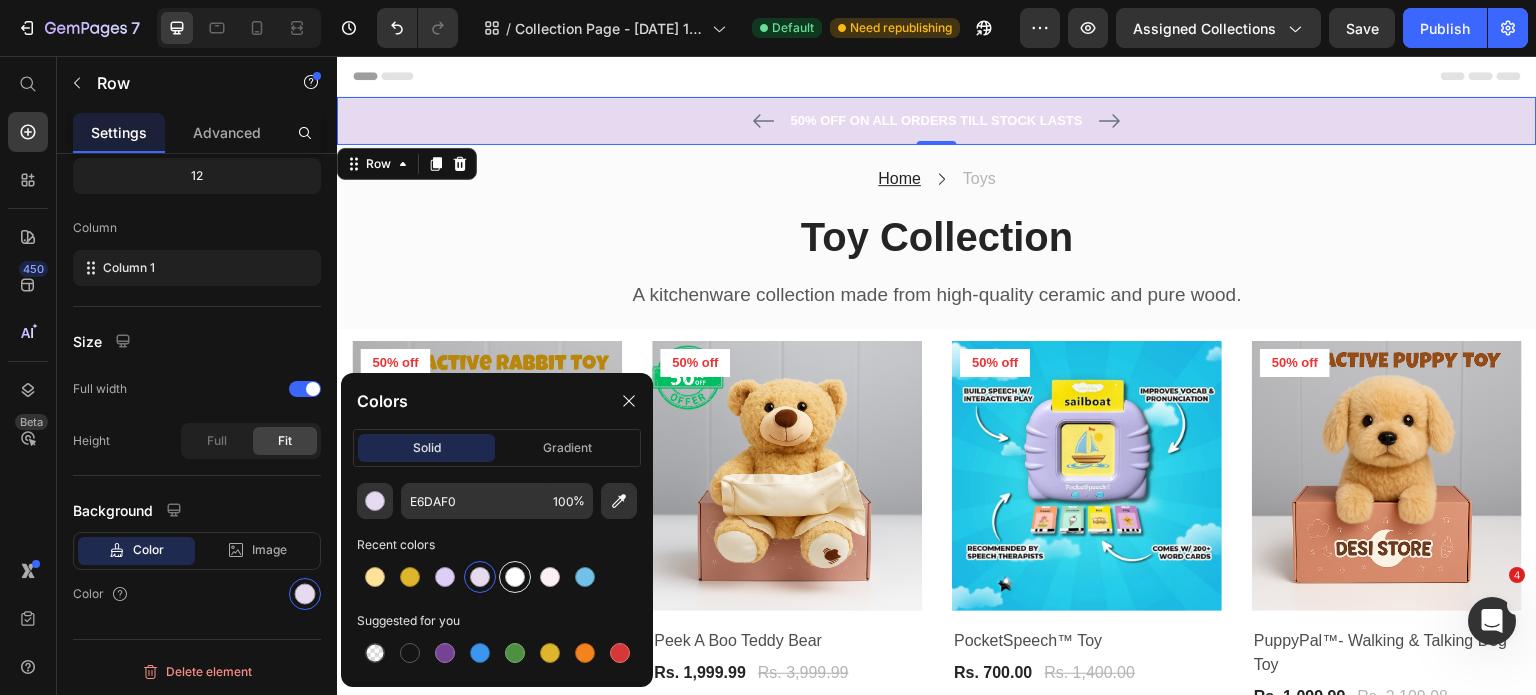 click at bounding box center [515, 577] 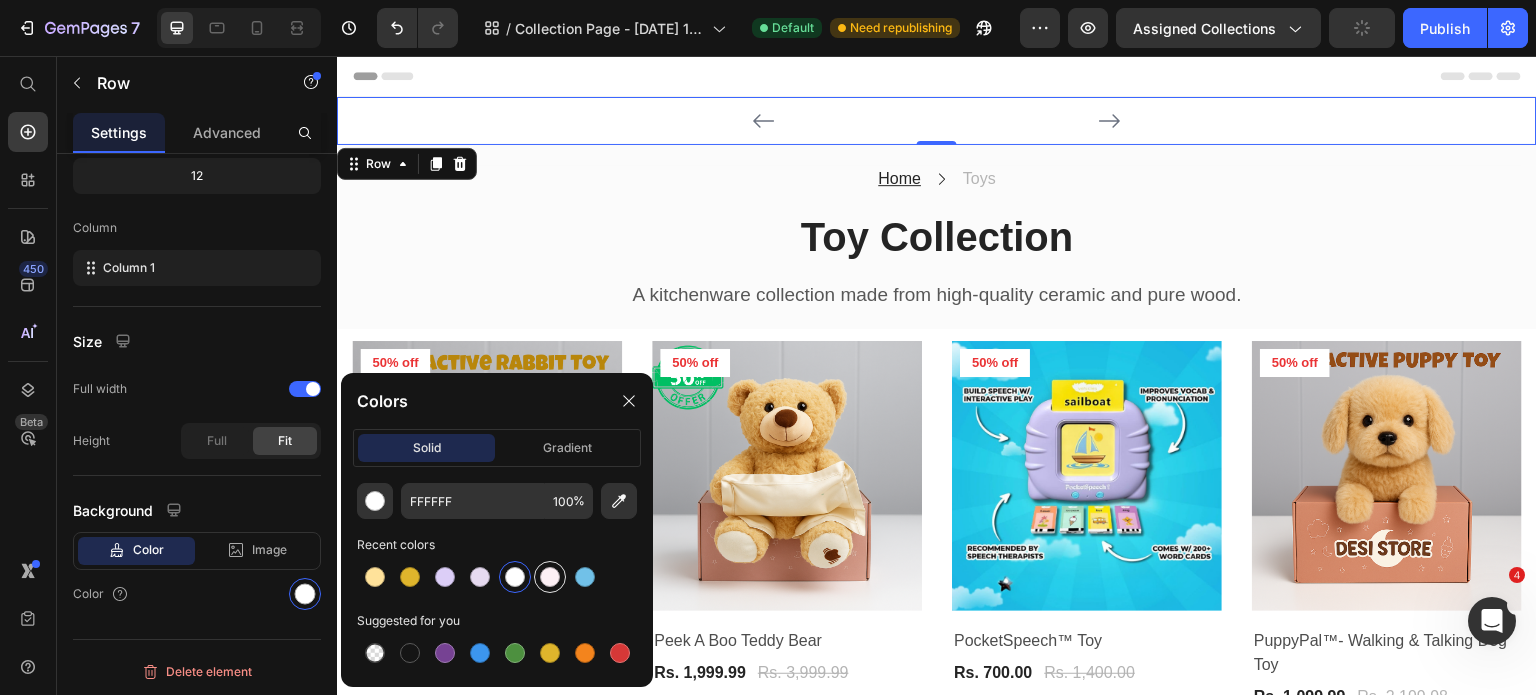 click at bounding box center (550, 577) 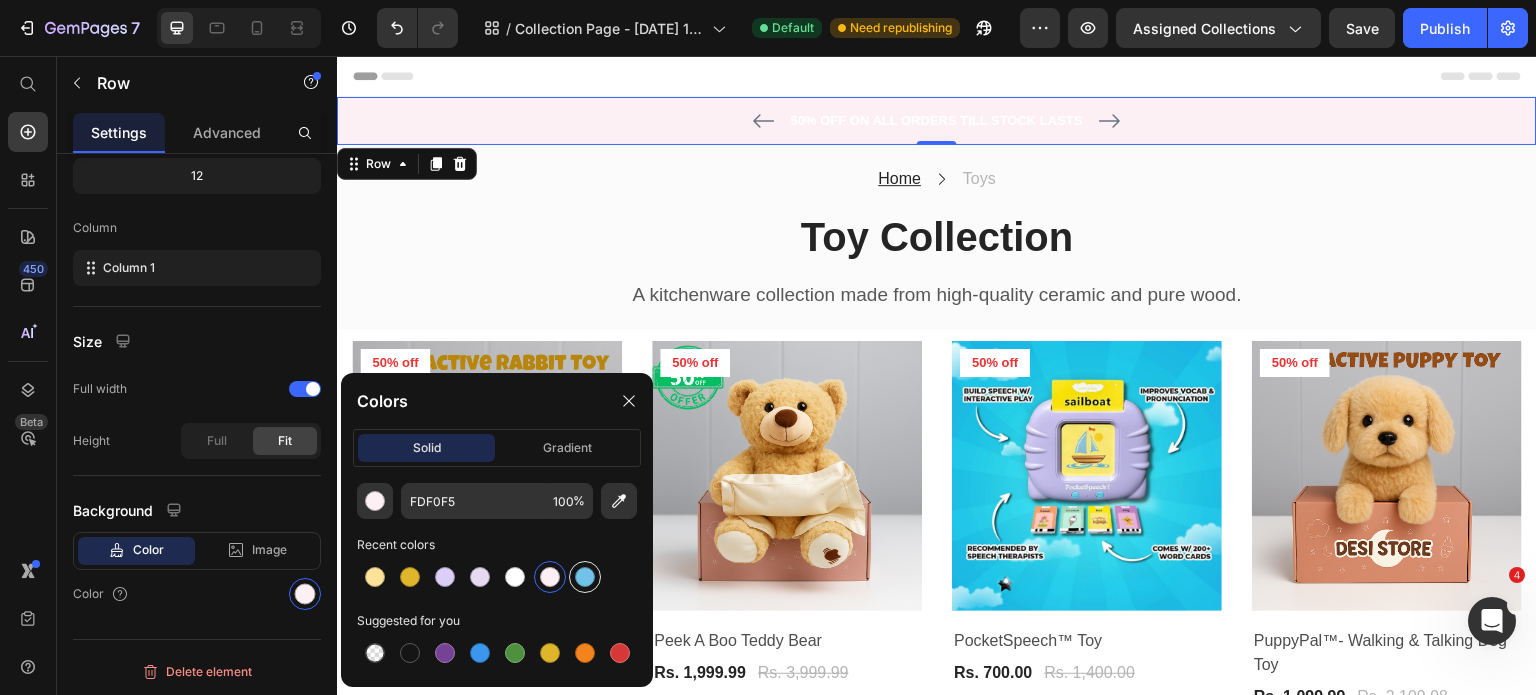click at bounding box center (585, 577) 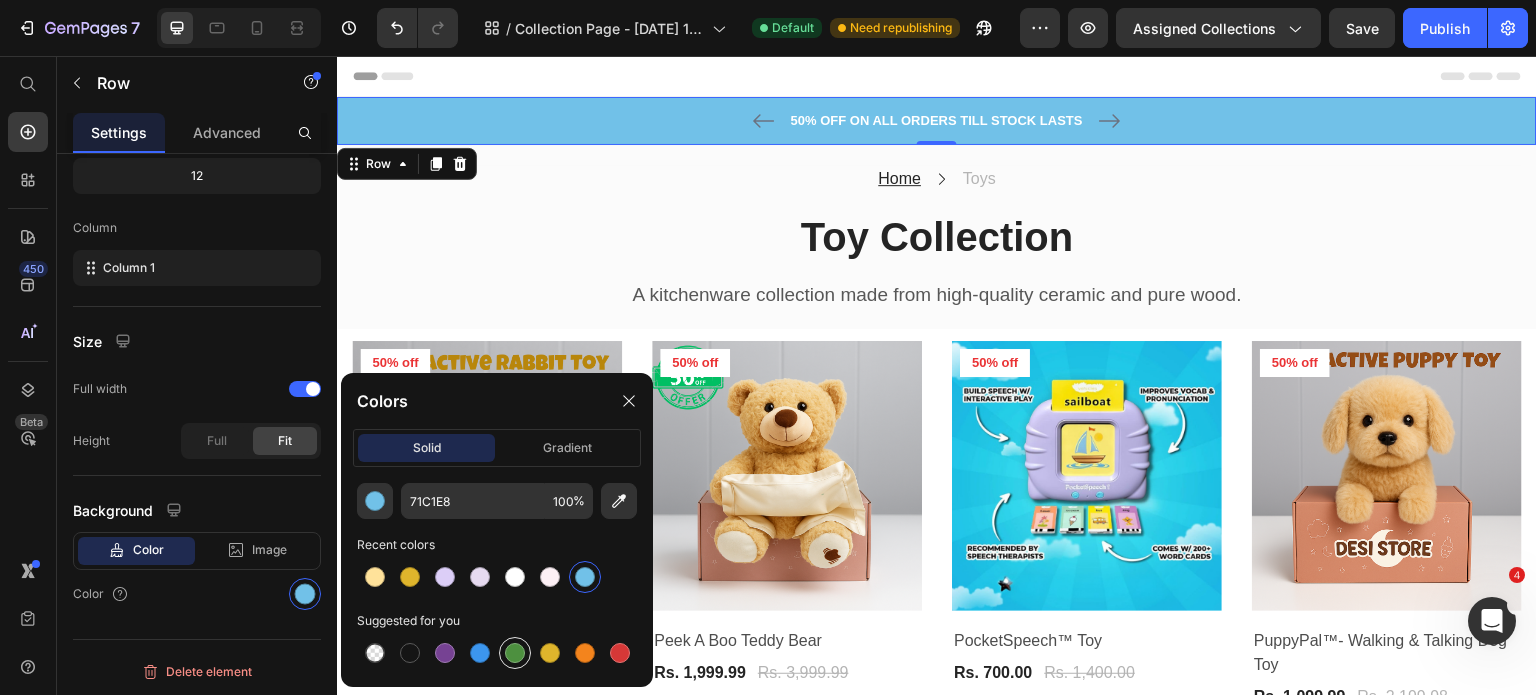 click at bounding box center [515, 653] 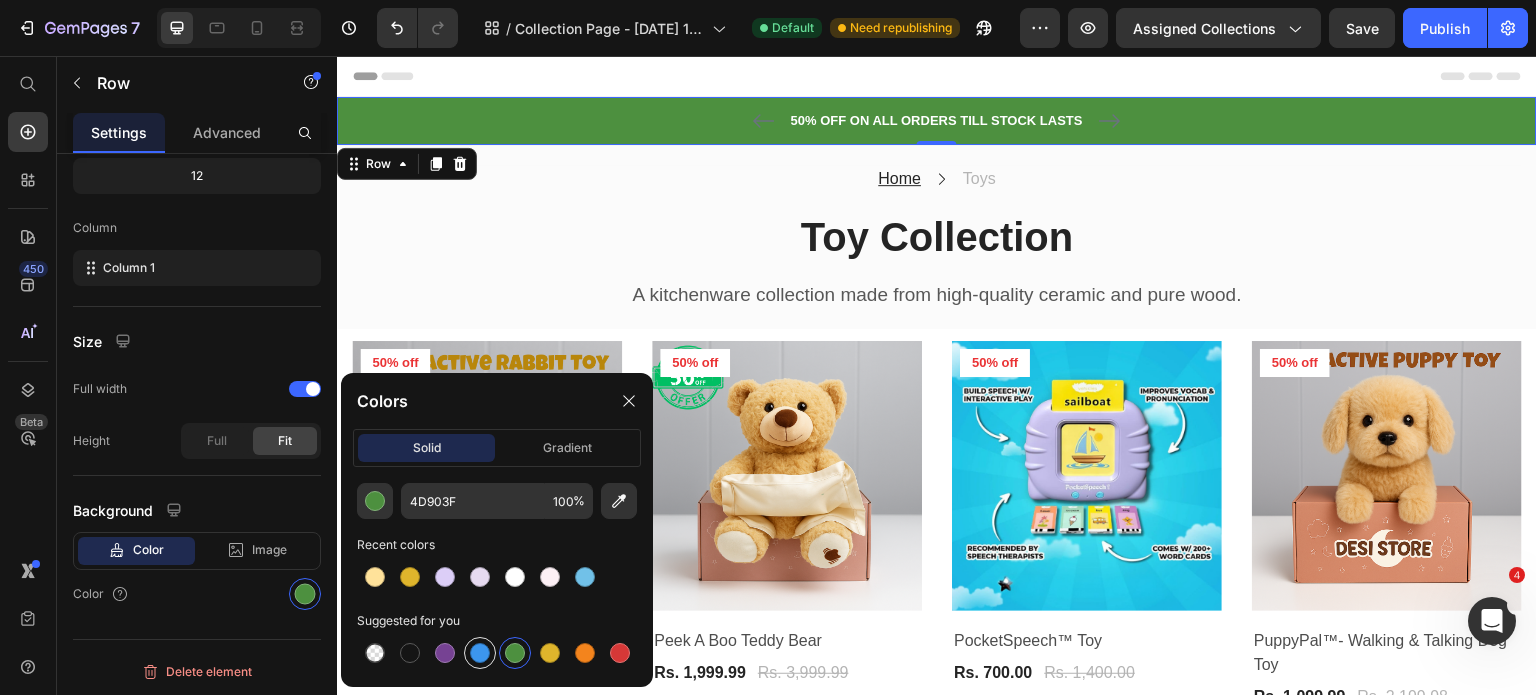 click at bounding box center [480, 653] 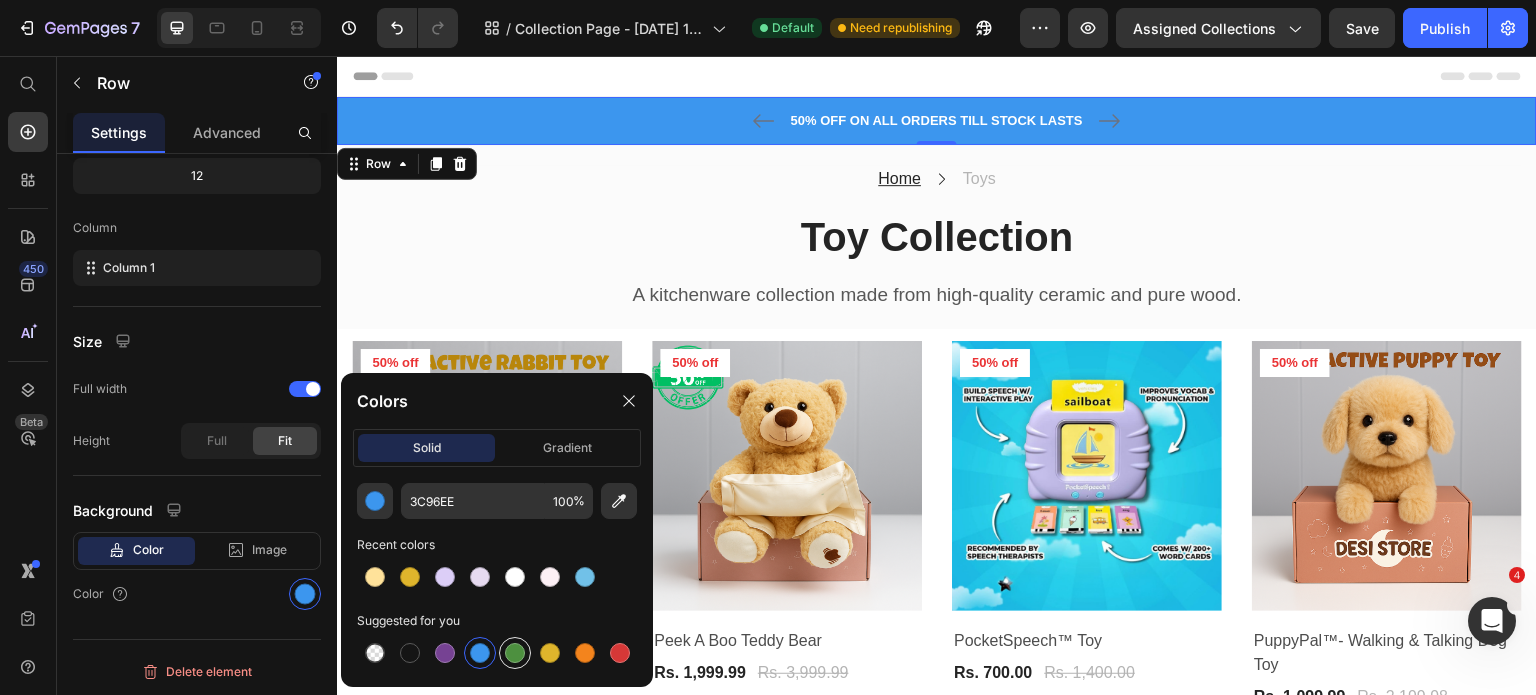 click at bounding box center (515, 653) 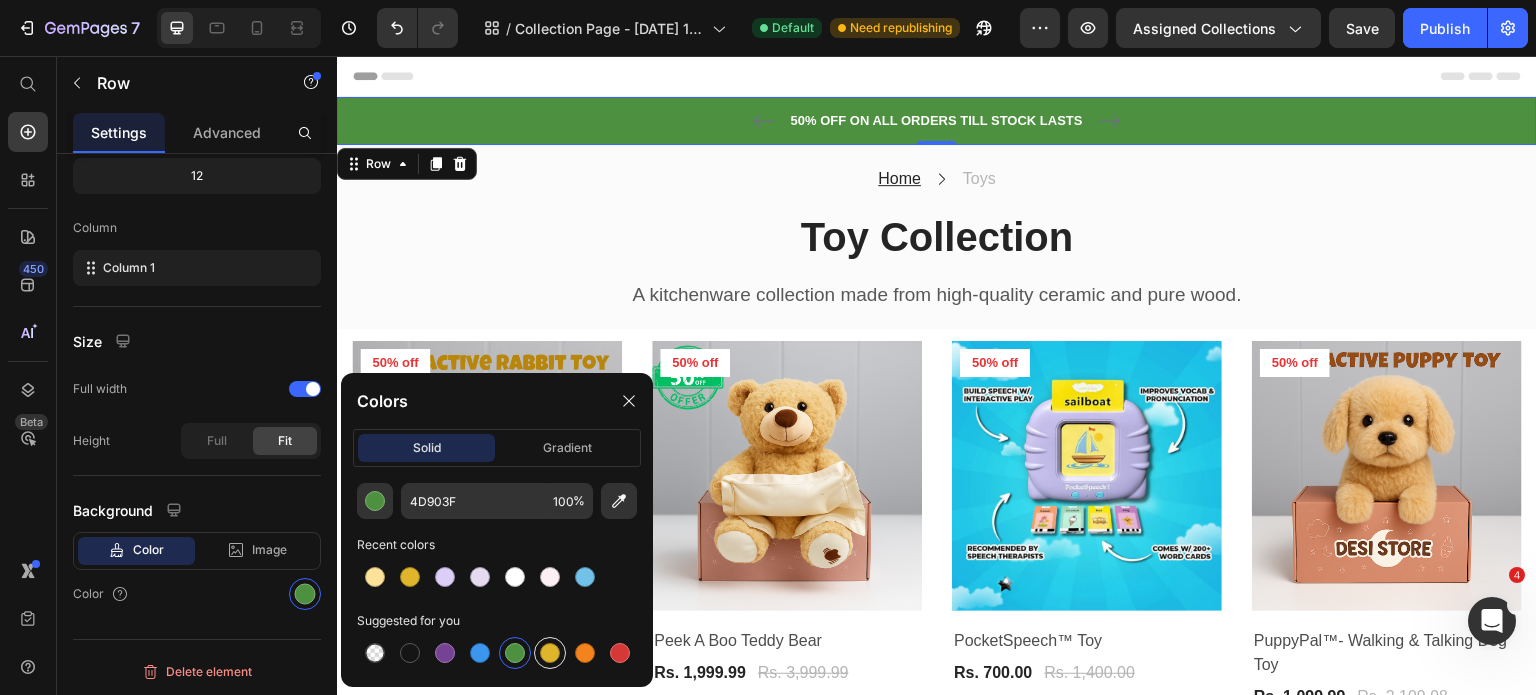 click at bounding box center (550, 653) 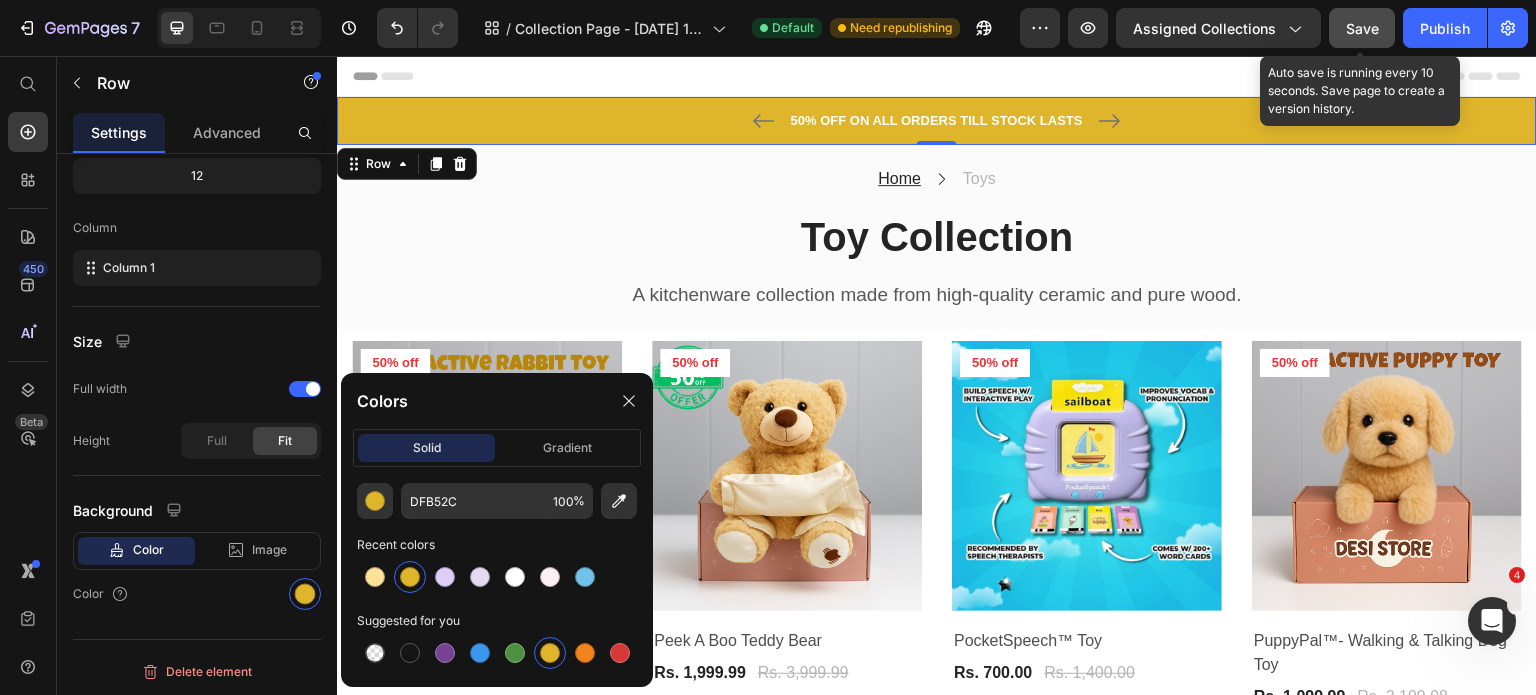 click on "Save" 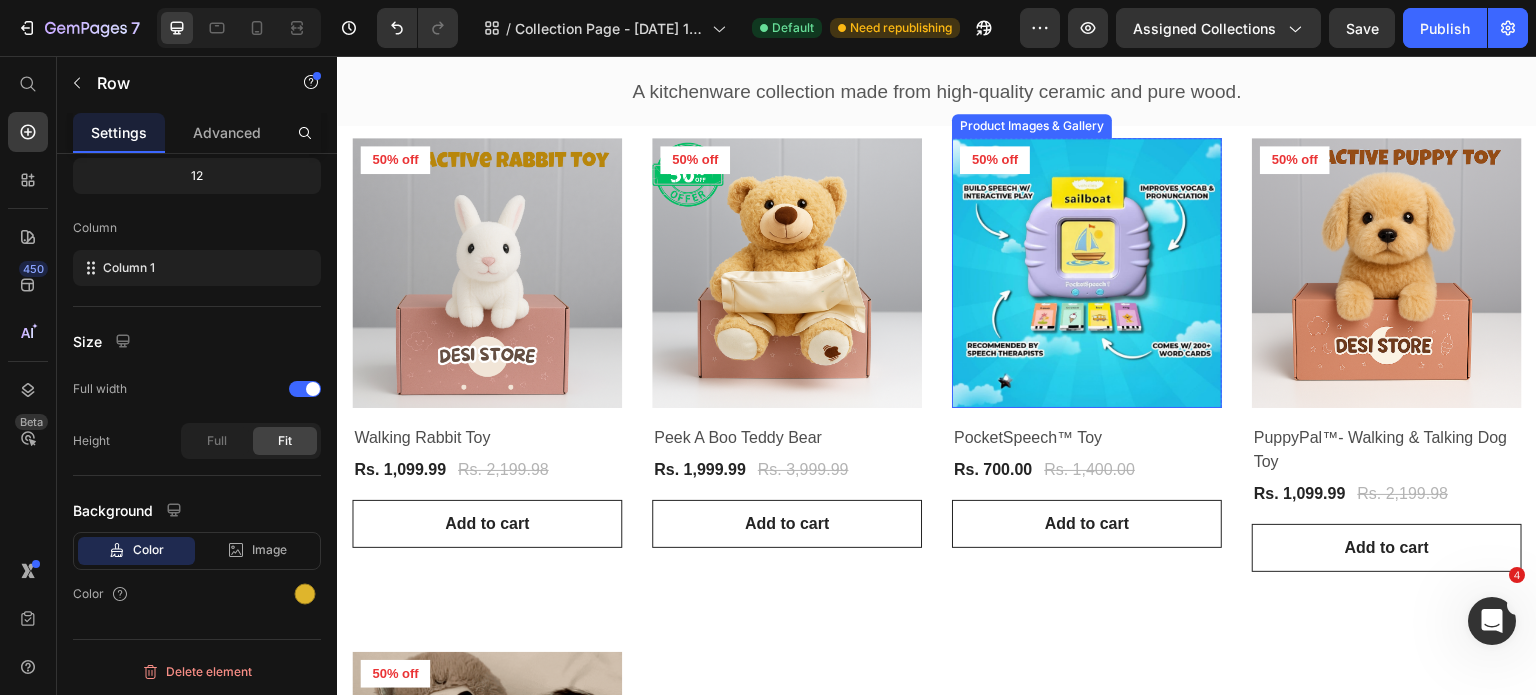 scroll, scrollTop: 0, scrollLeft: 0, axis: both 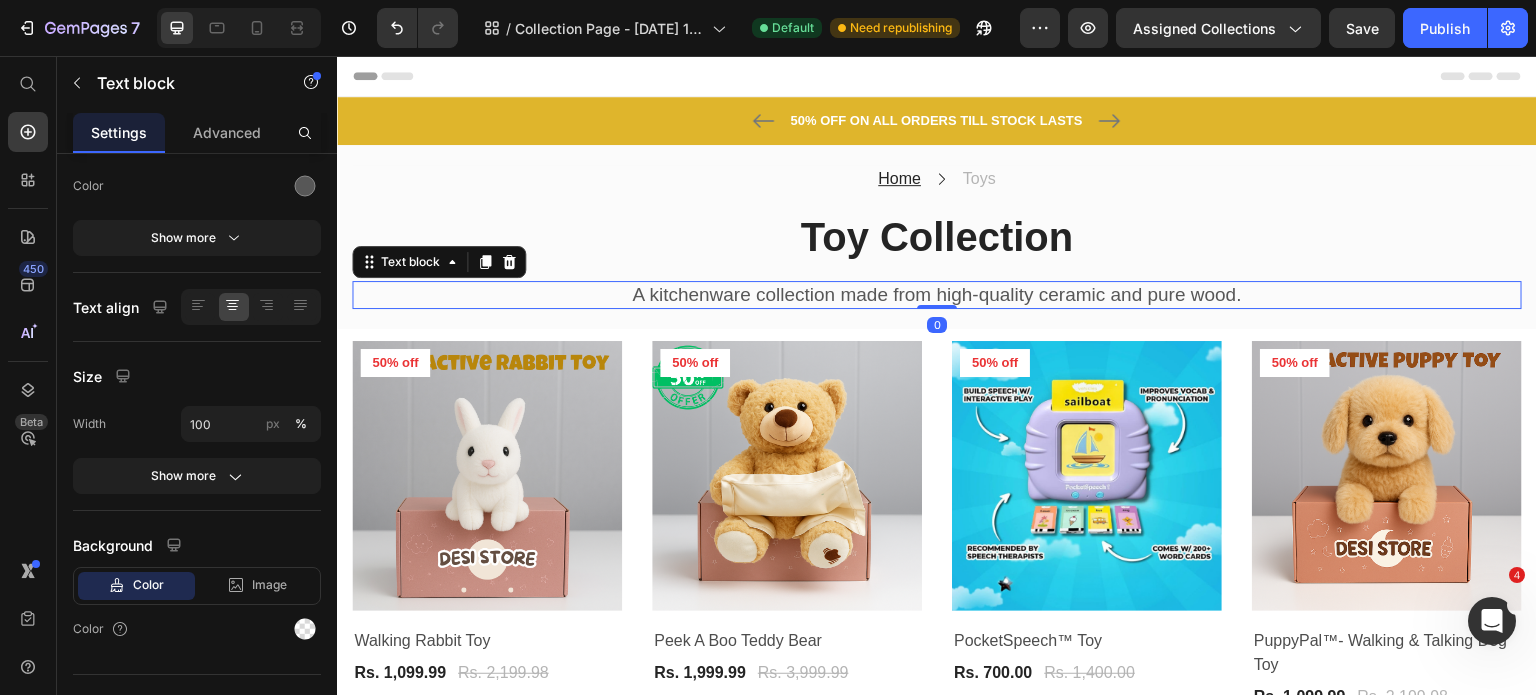 click on "A kitchenware collection made from high-quality ceramic and pure wood." at bounding box center [937, 295] 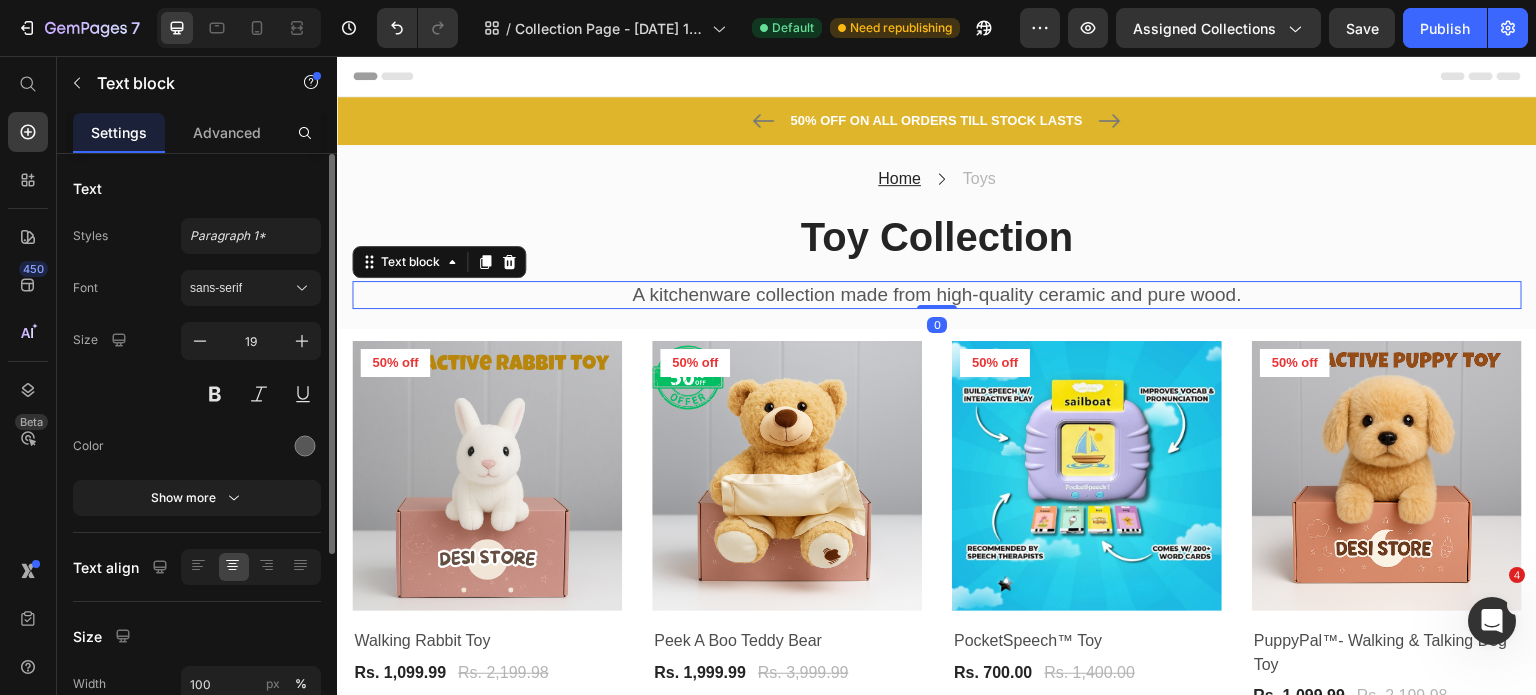 click on "A kitchenware collection made from high-quality ceramic and pure wood." at bounding box center [937, 295] 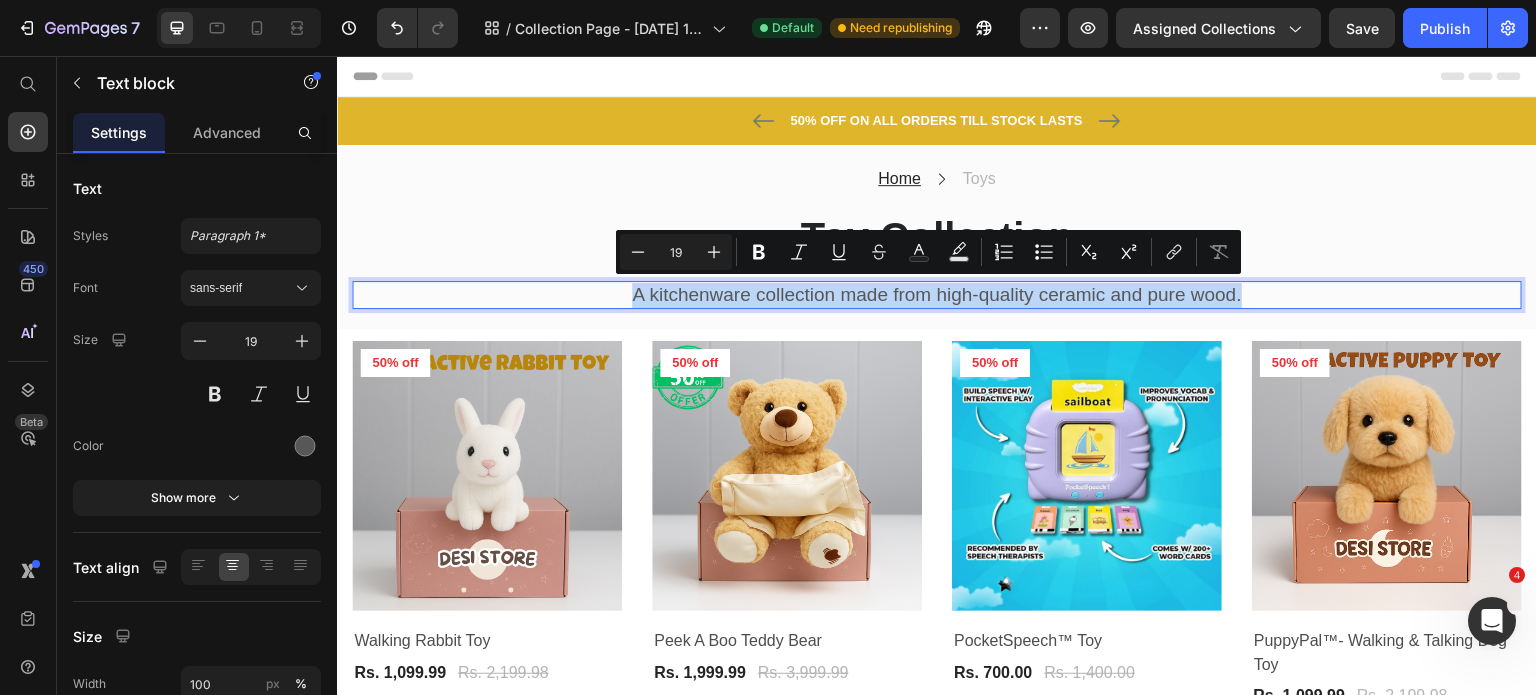 copy on "A kitchenware collection made from high-quality ceramic and pure wood." 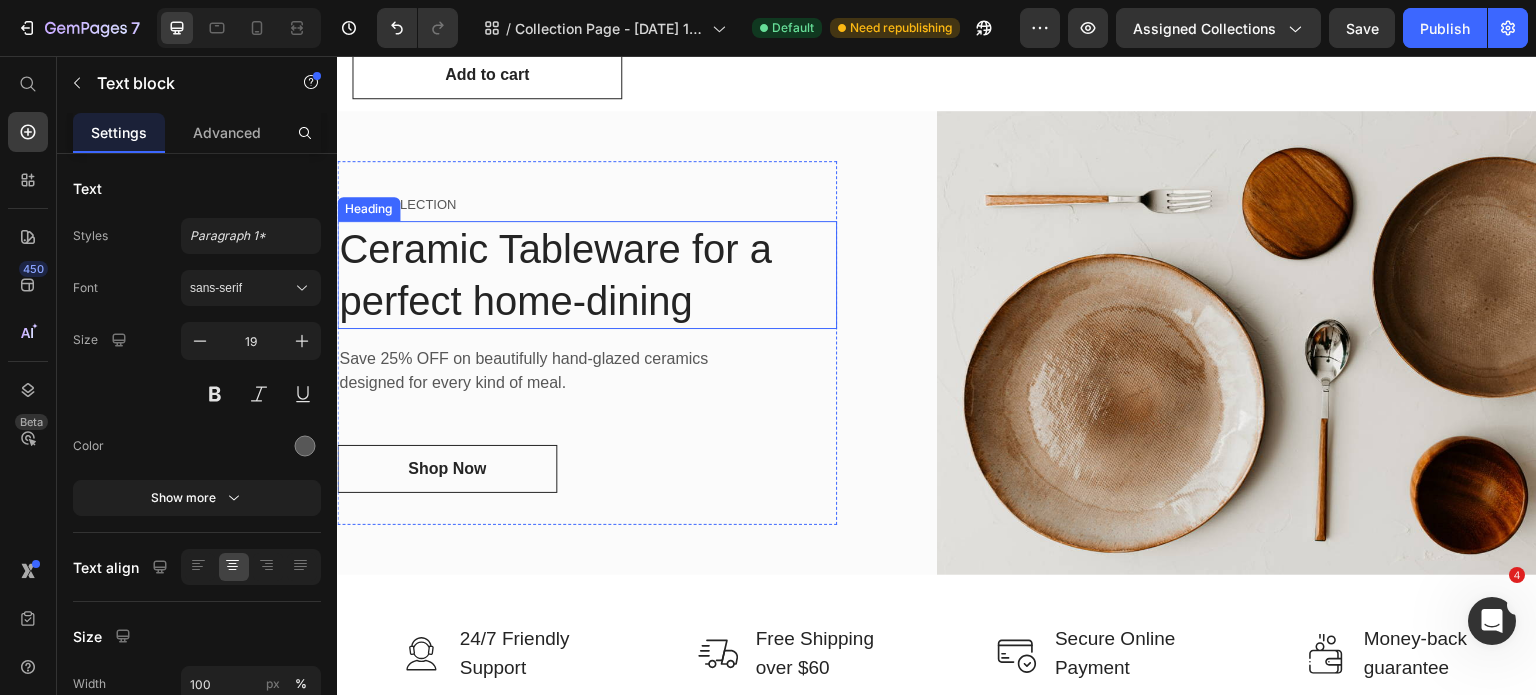scroll, scrollTop: 1191, scrollLeft: 0, axis: vertical 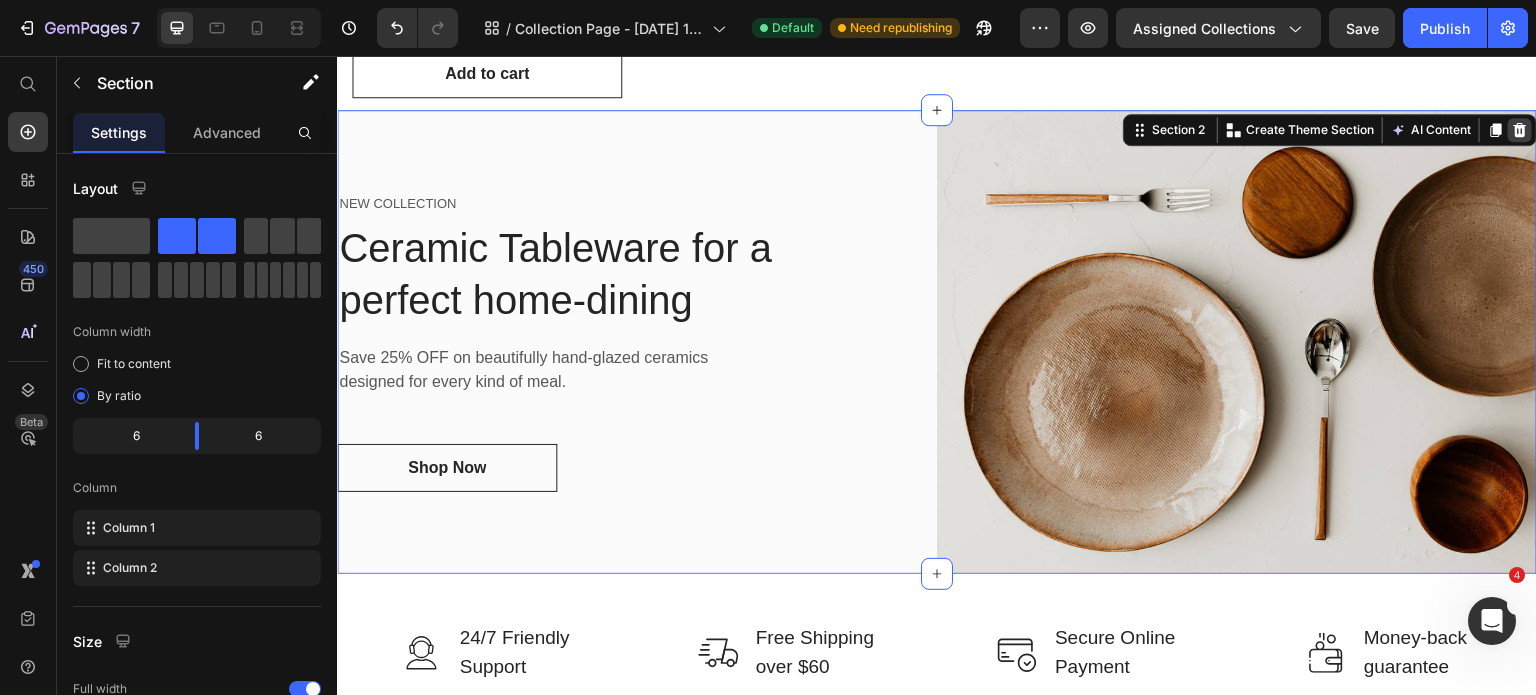 click 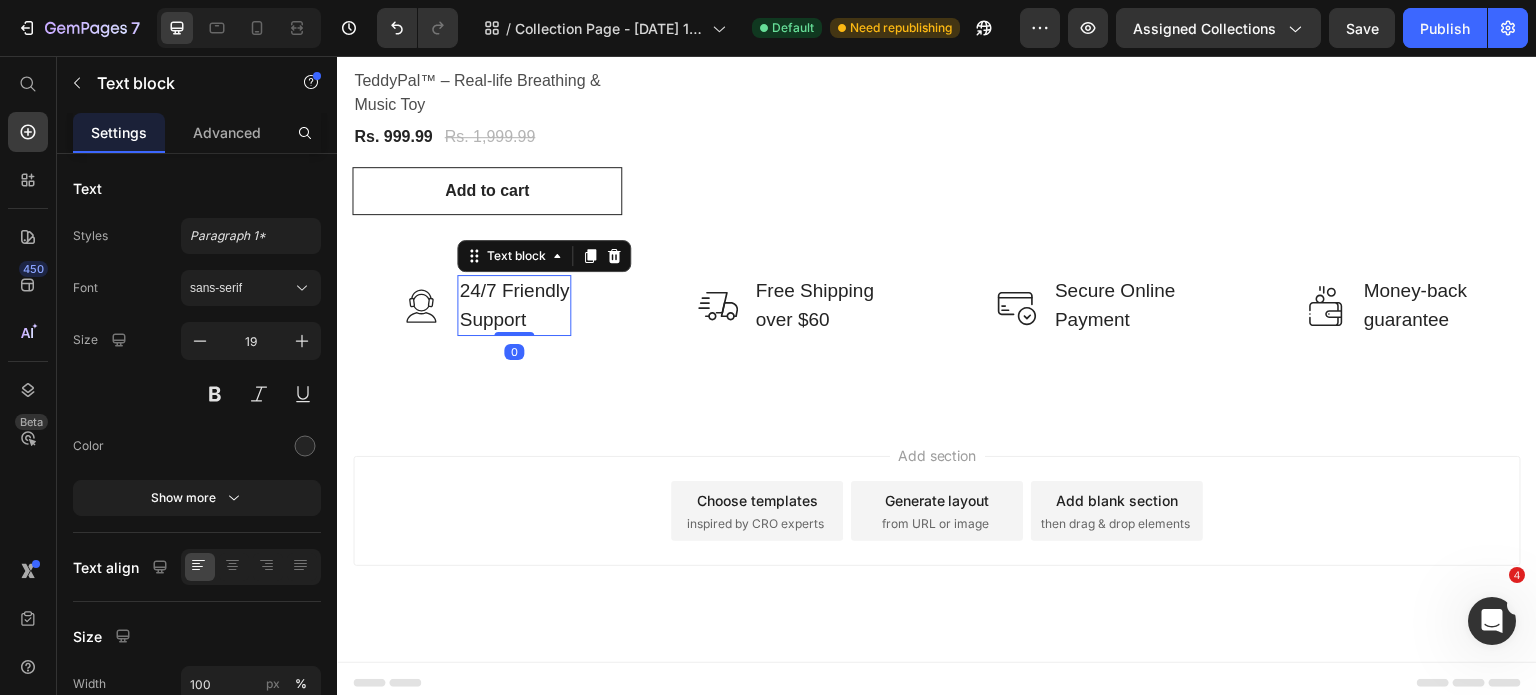 click on "24/7 Friendly Support" at bounding box center (514, 305) 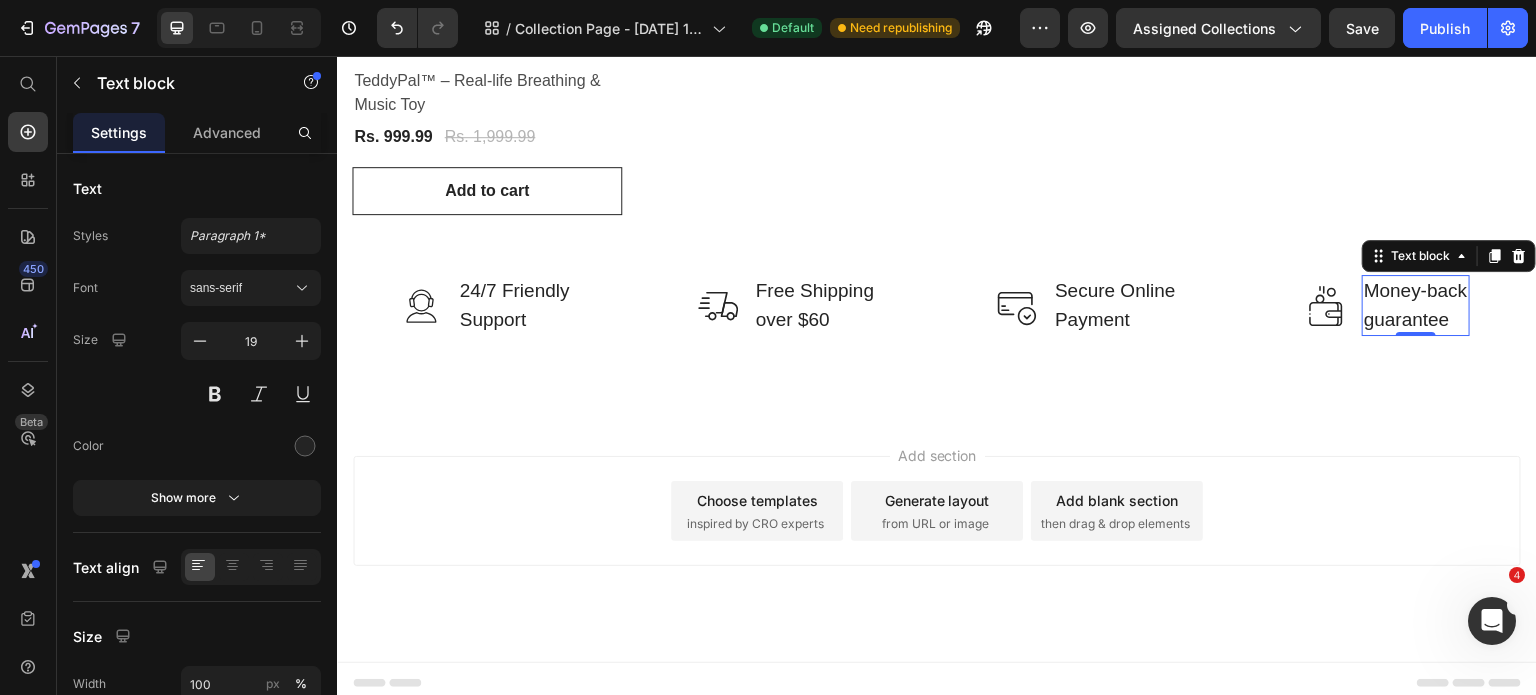 click on "Money-back" at bounding box center (1416, 291) 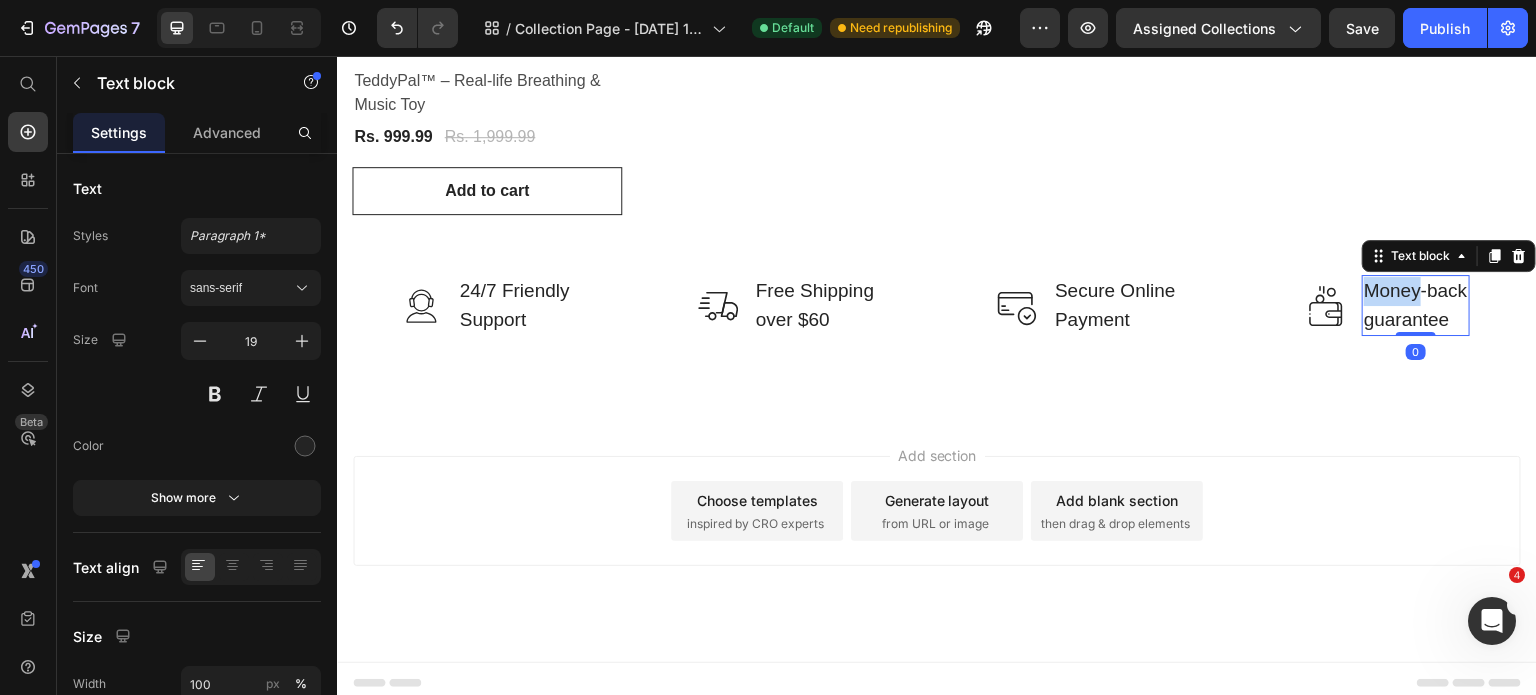 click on "Money-back" at bounding box center (1416, 291) 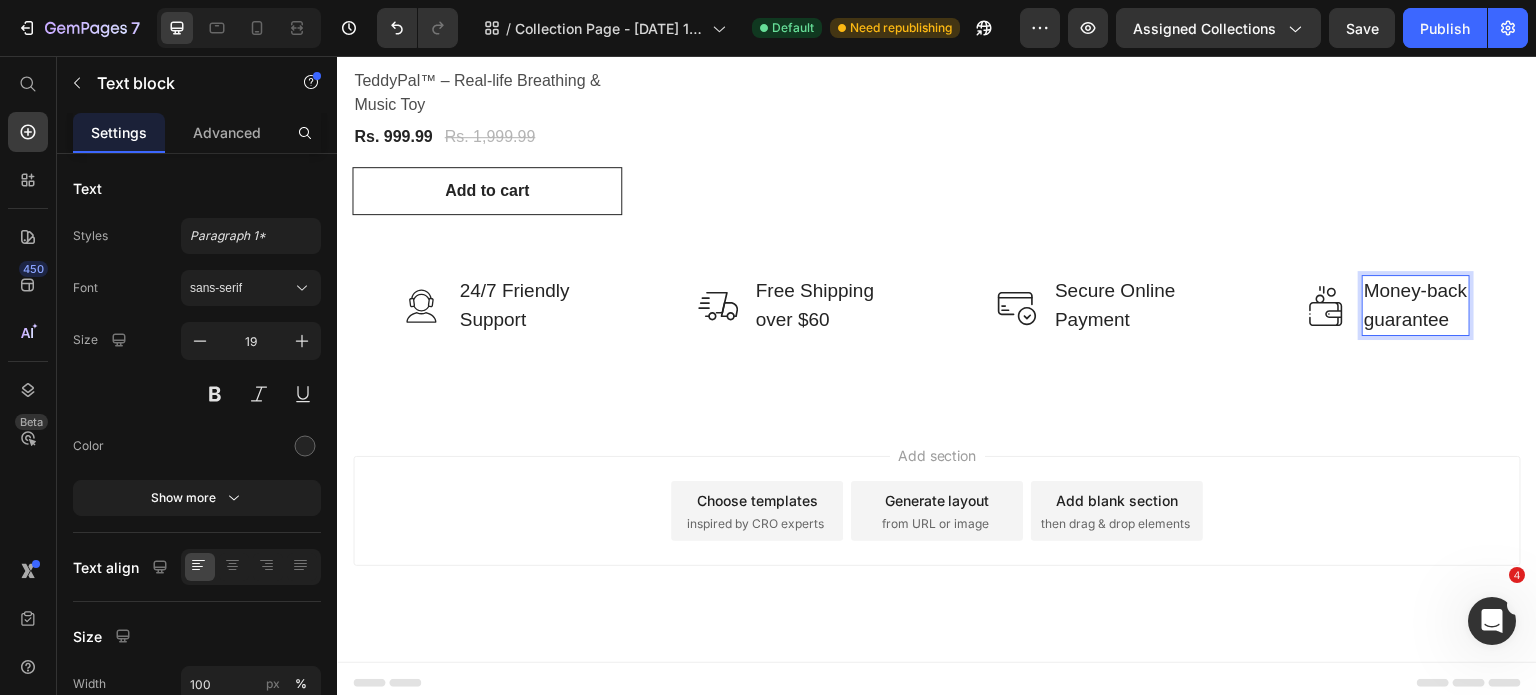 click on "guarantee" at bounding box center [1416, 320] 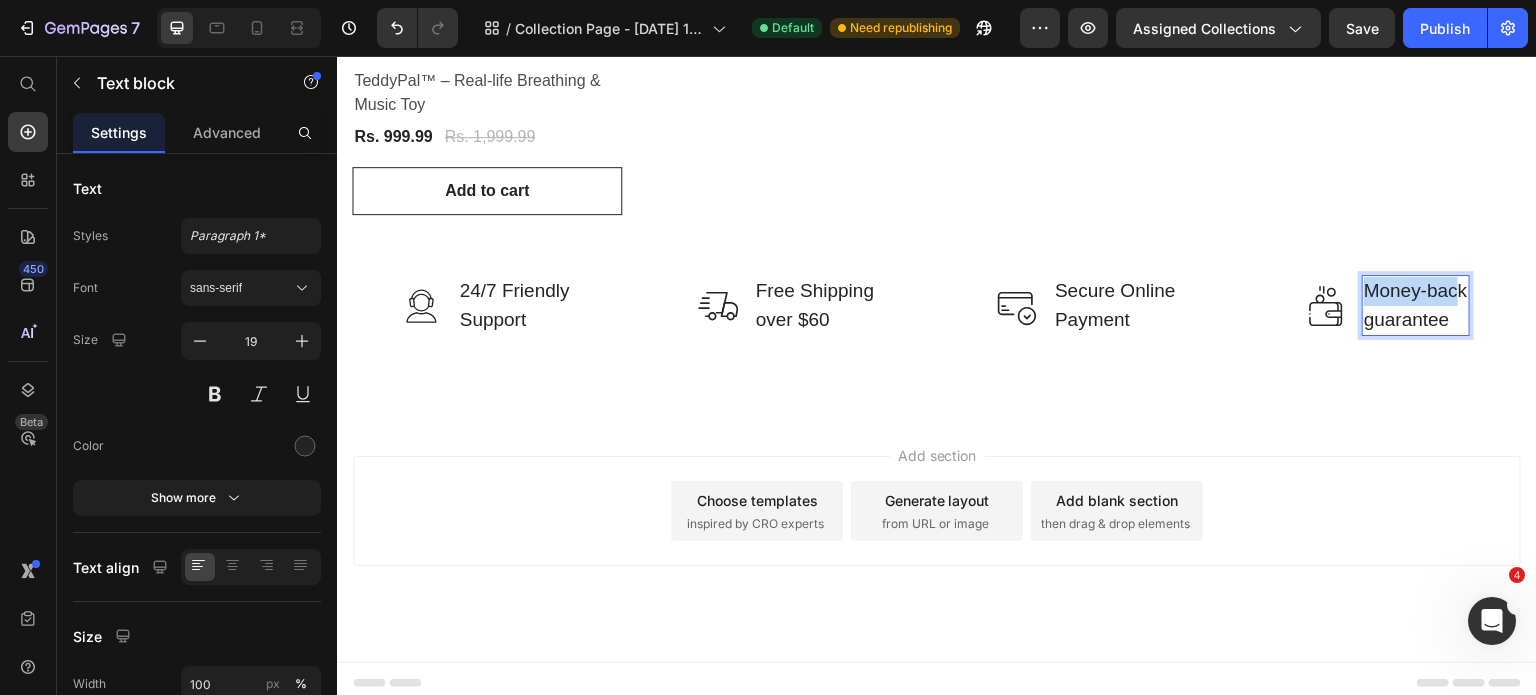 drag, startPoint x: 1356, startPoint y: 282, endPoint x: 1448, endPoint y: 275, distance: 92.26592 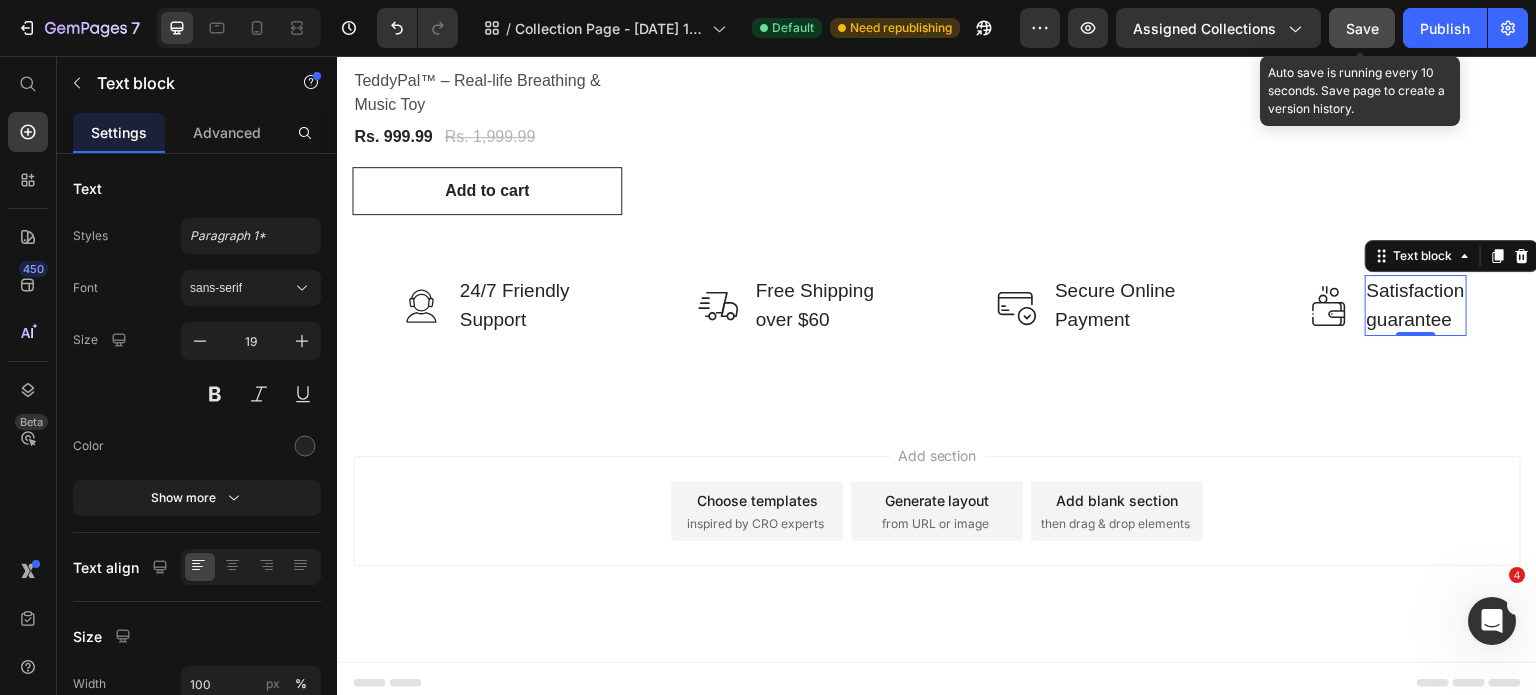 click on "Save" 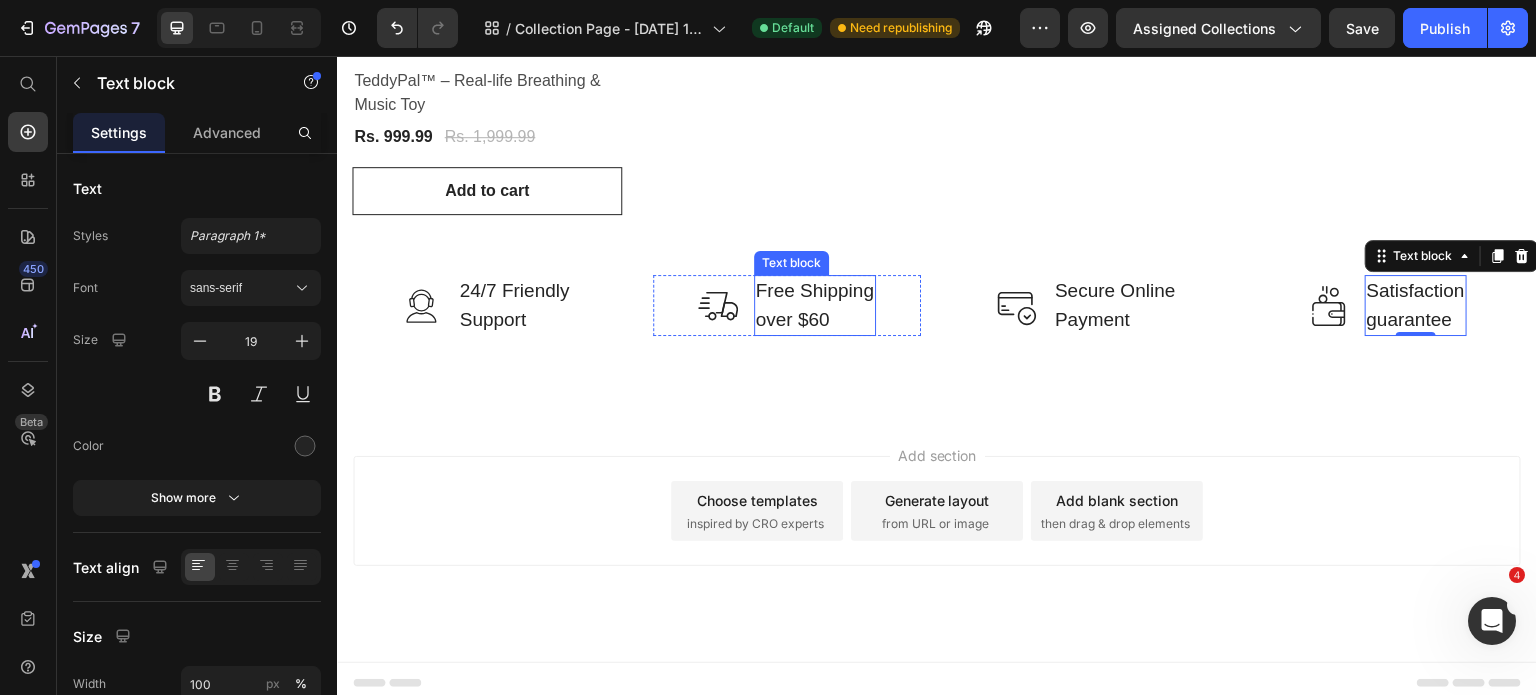 click on "Free Shipping over $60" at bounding box center [815, 305] 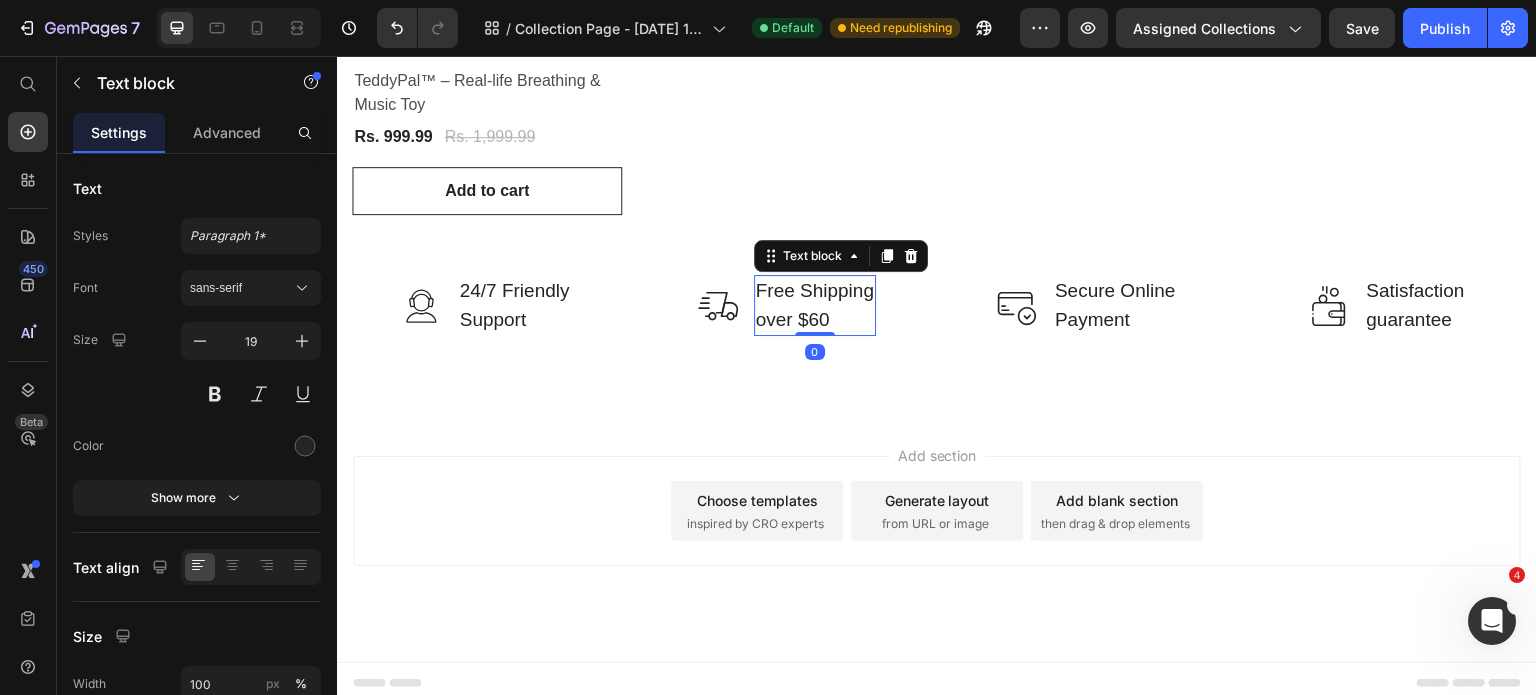 click on "Free Shipping over $60" at bounding box center [815, 305] 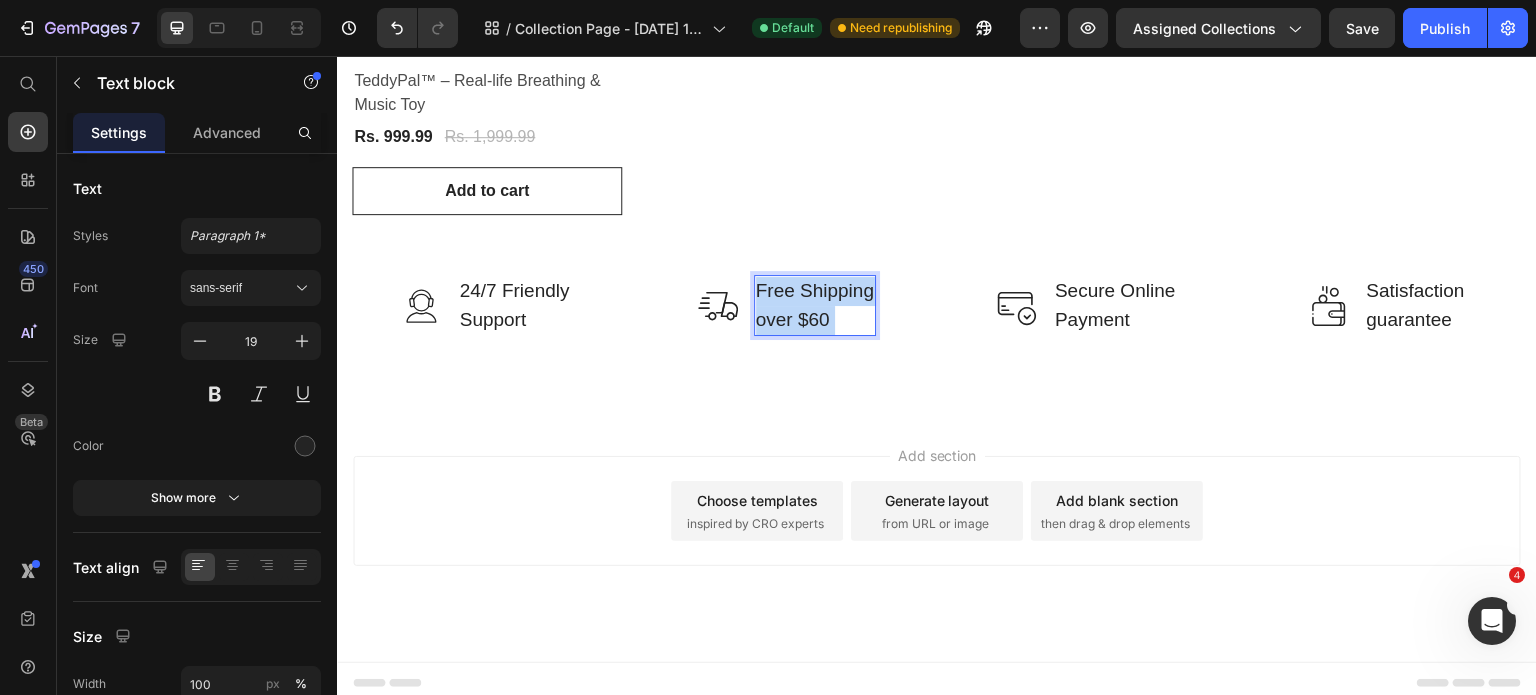 drag, startPoint x: 839, startPoint y: 312, endPoint x: 754, endPoint y: 304, distance: 85.37564 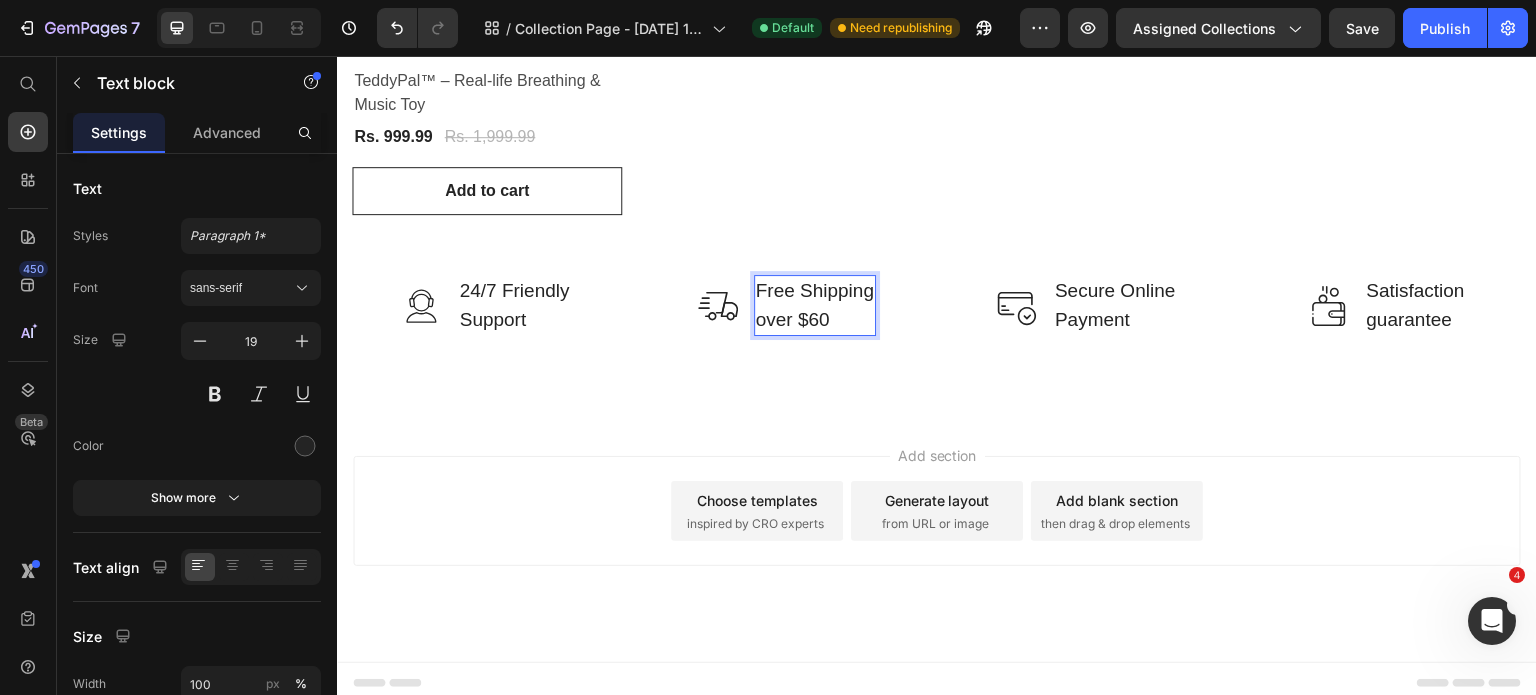 click on "Free Shipping over $60" at bounding box center [815, 305] 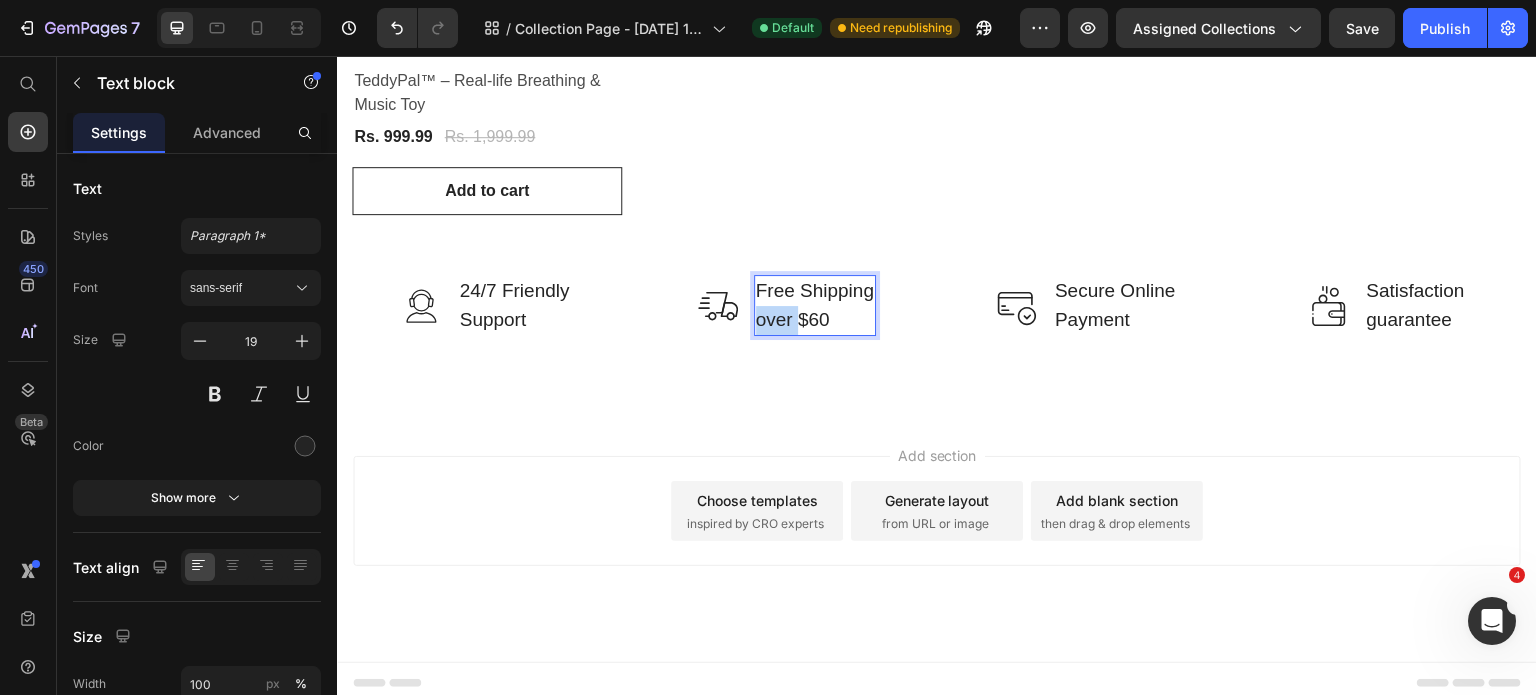 click on "Free Shipping over $60" at bounding box center [815, 305] 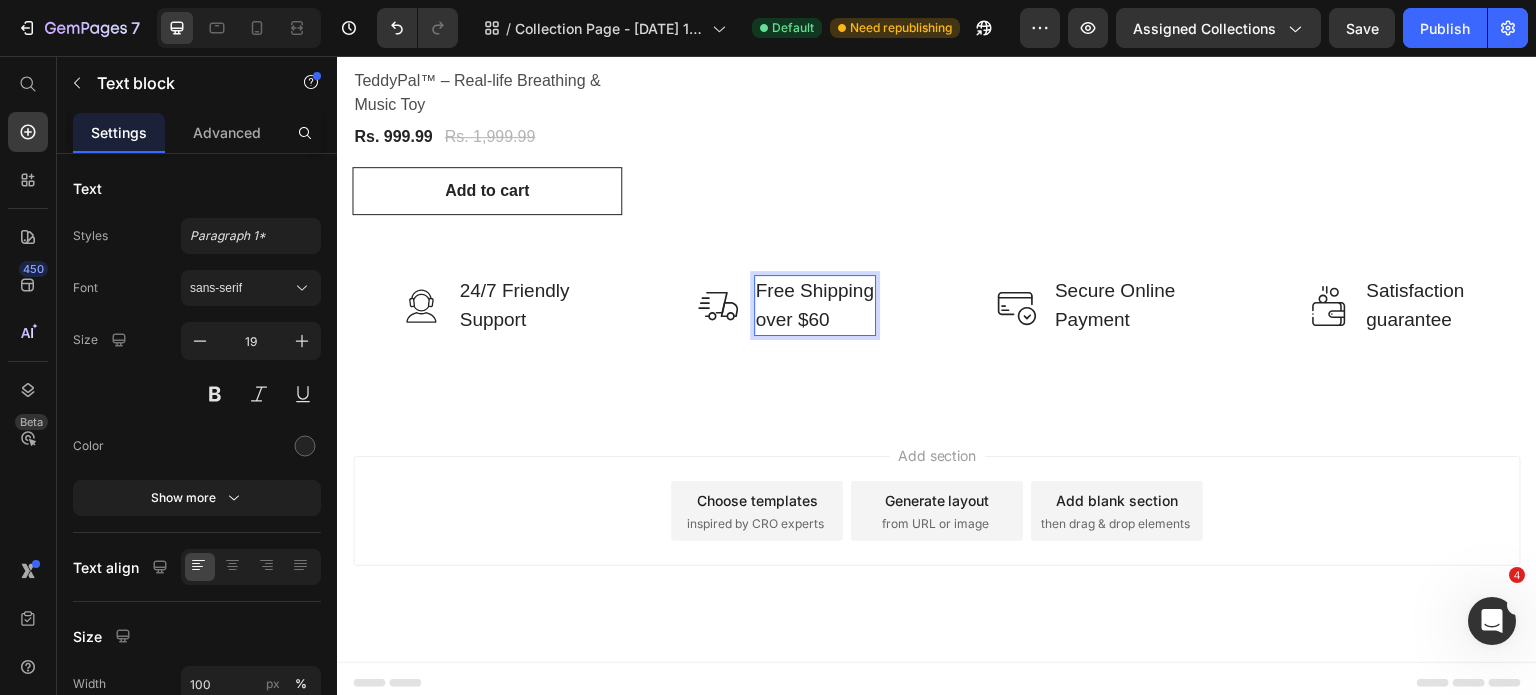 click on "Free Shipping over $60" at bounding box center (815, 305) 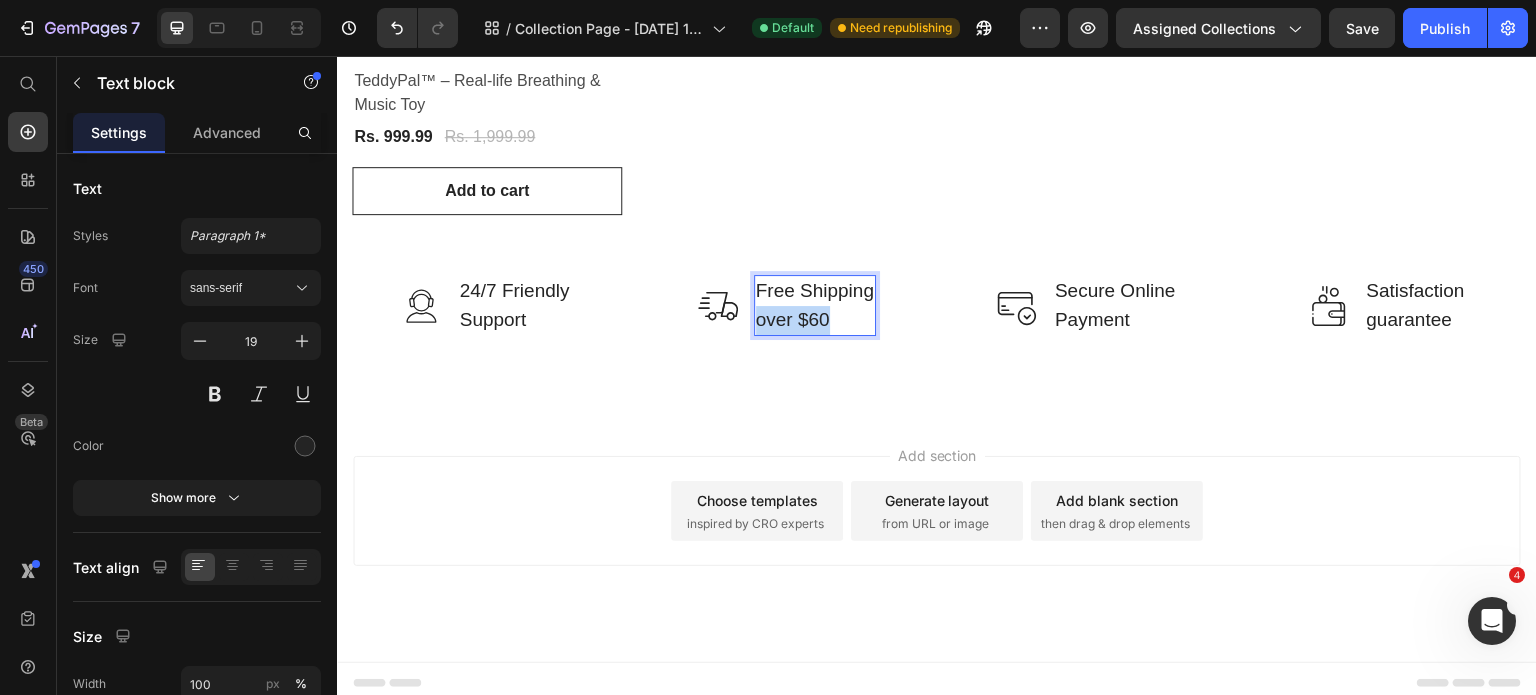 drag, startPoint x: 832, startPoint y: 308, endPoint x: 753, endPoint y: 303, distance: 79.15807 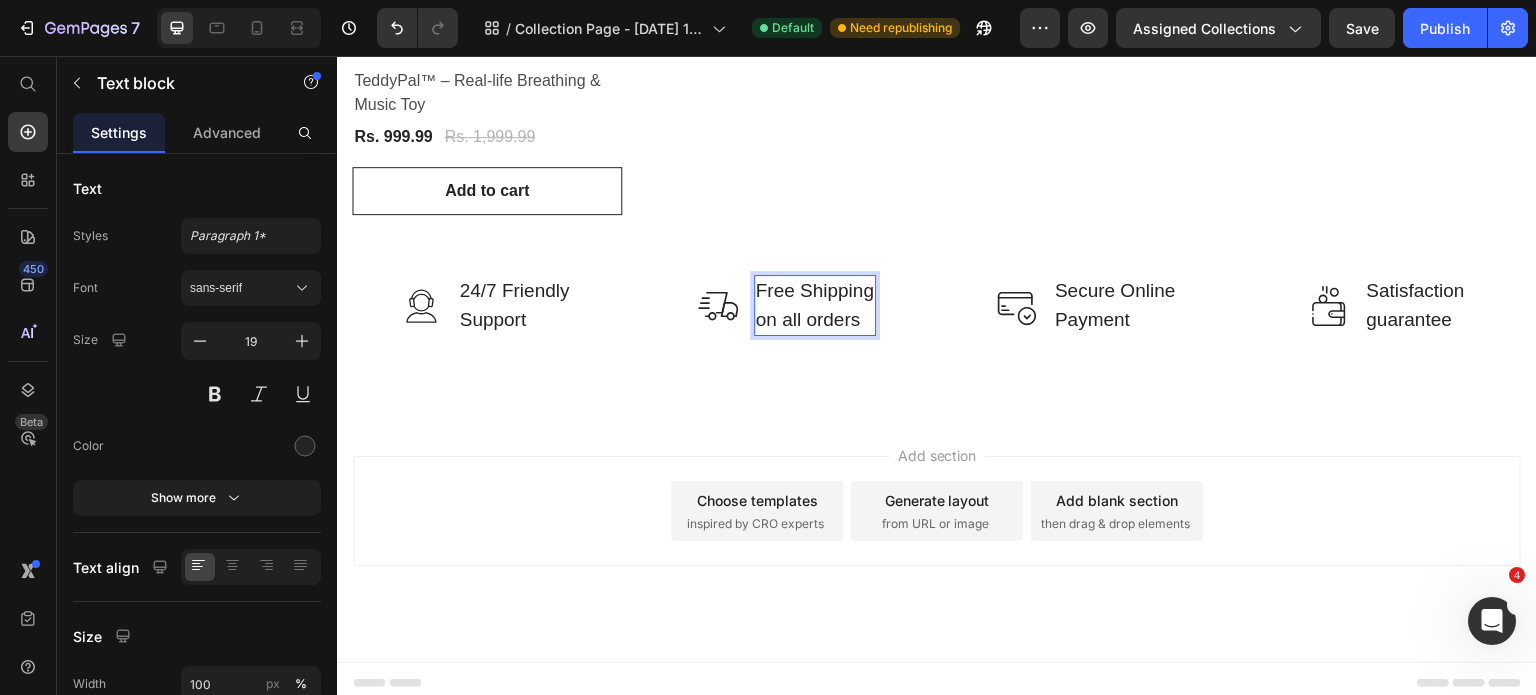 click on "Free Shipping on all orders" at bounding box center (815, 305) 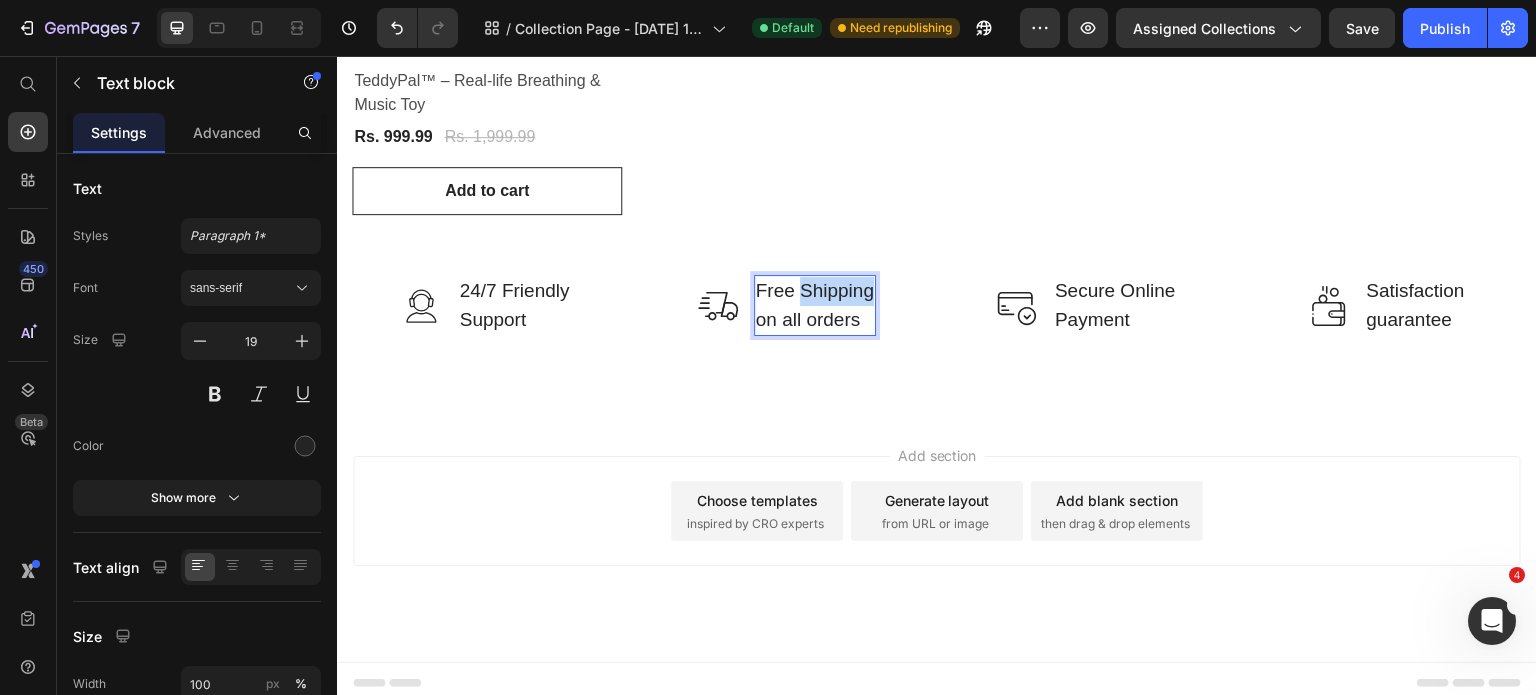 click on "Free Shipping on all orders" at bounding box center (815, 305) 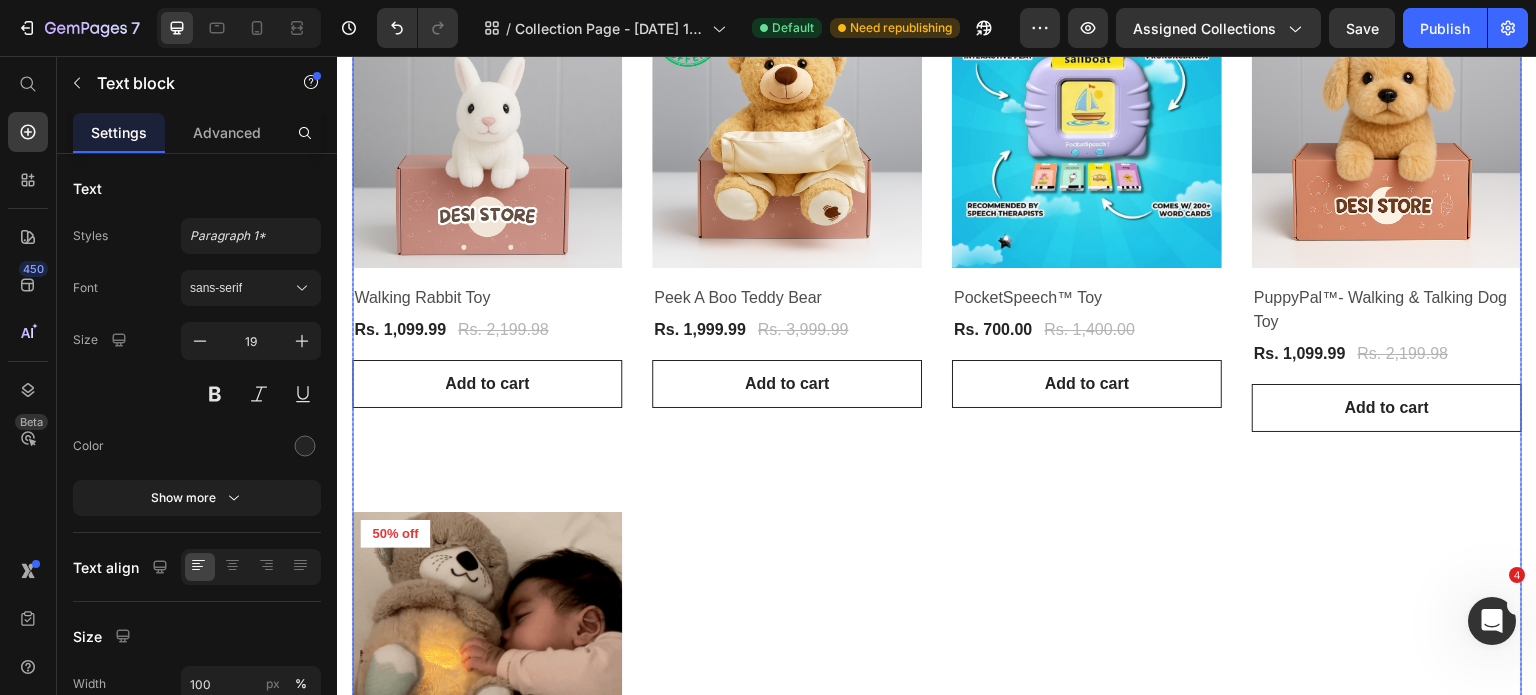 scroll, scrollTop: 336, scrollLeft: 0, axis: vertical 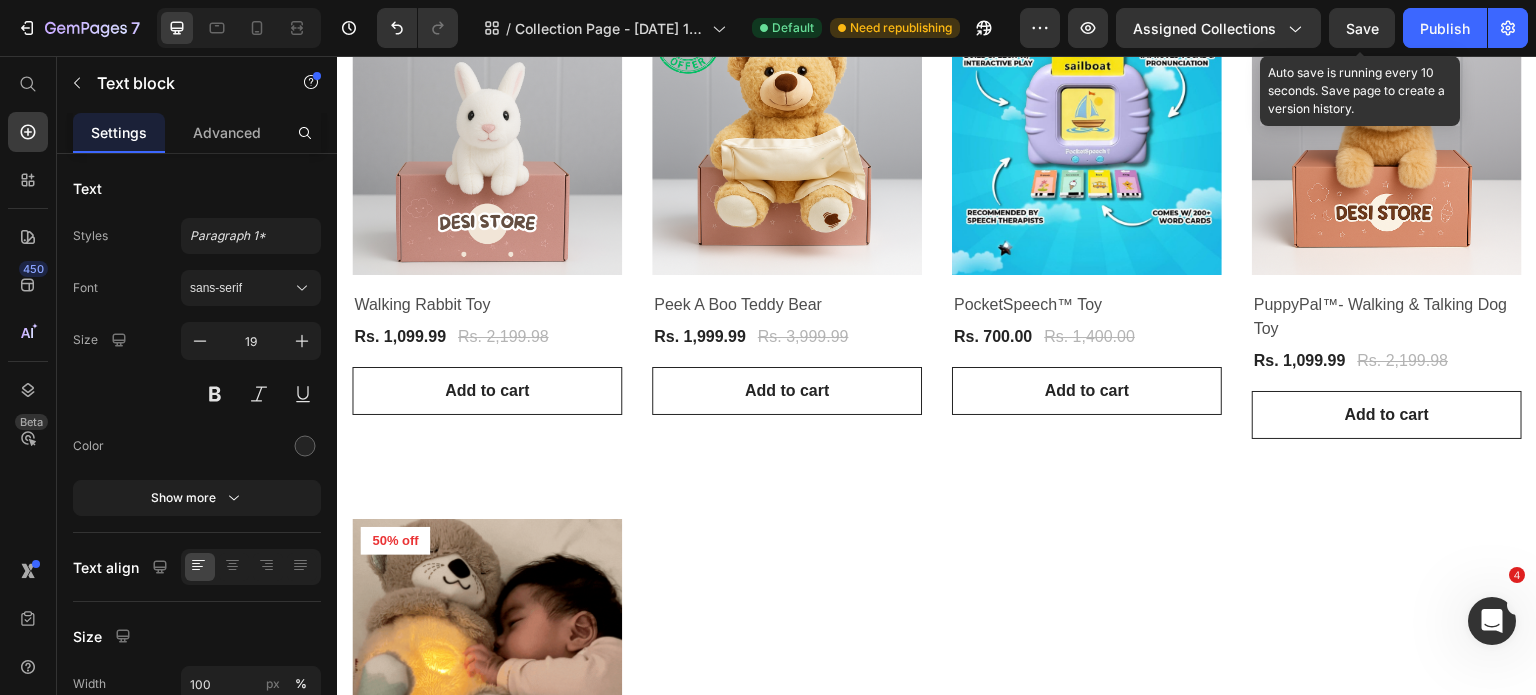 click on "Save" 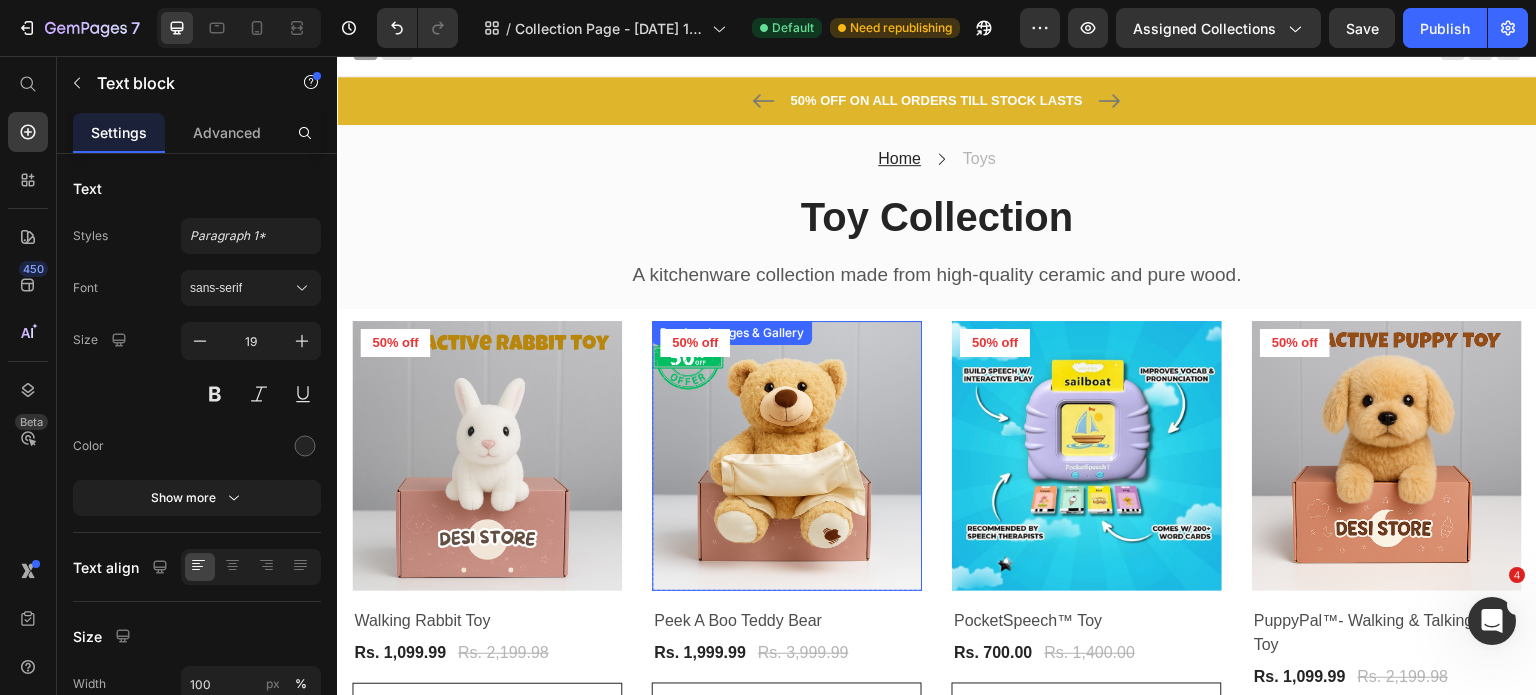 scroll, scrollTop: 0, scrollLeft: 0, axis: both 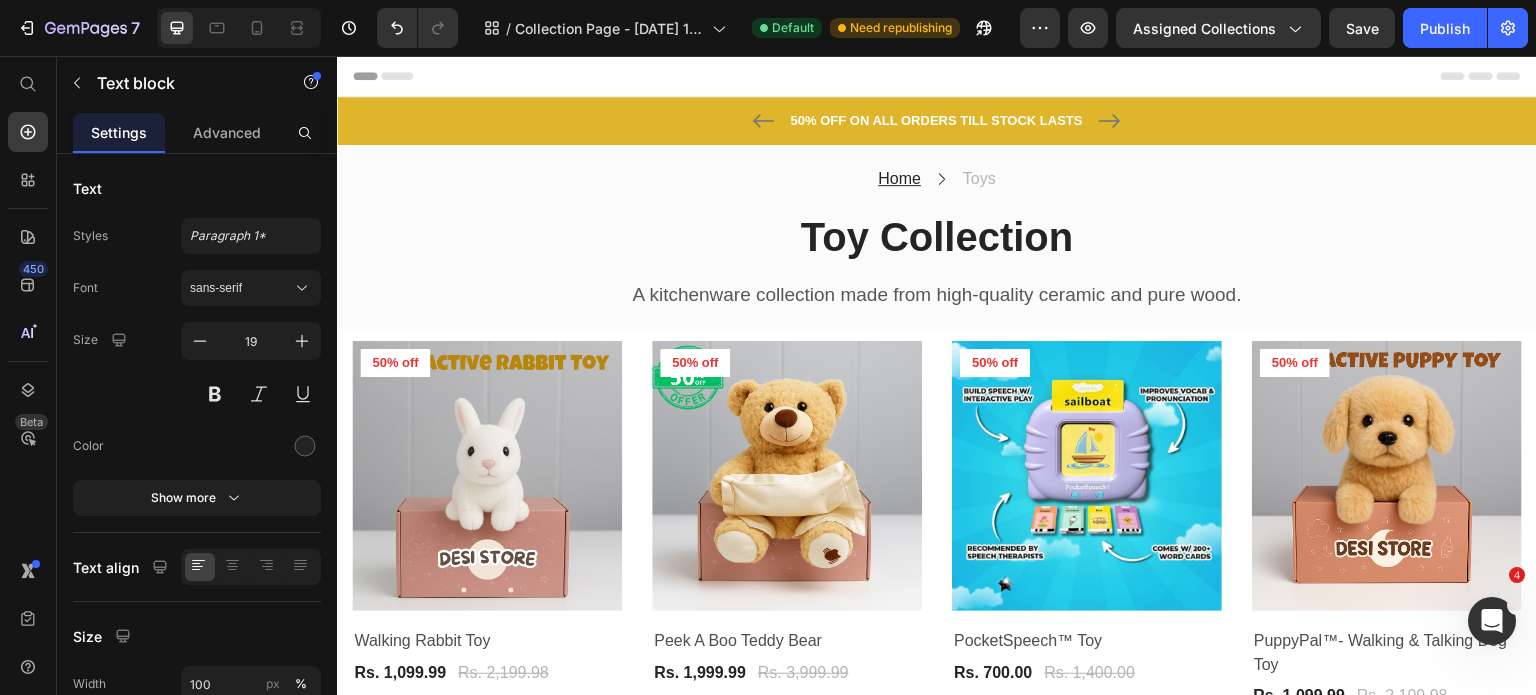 type 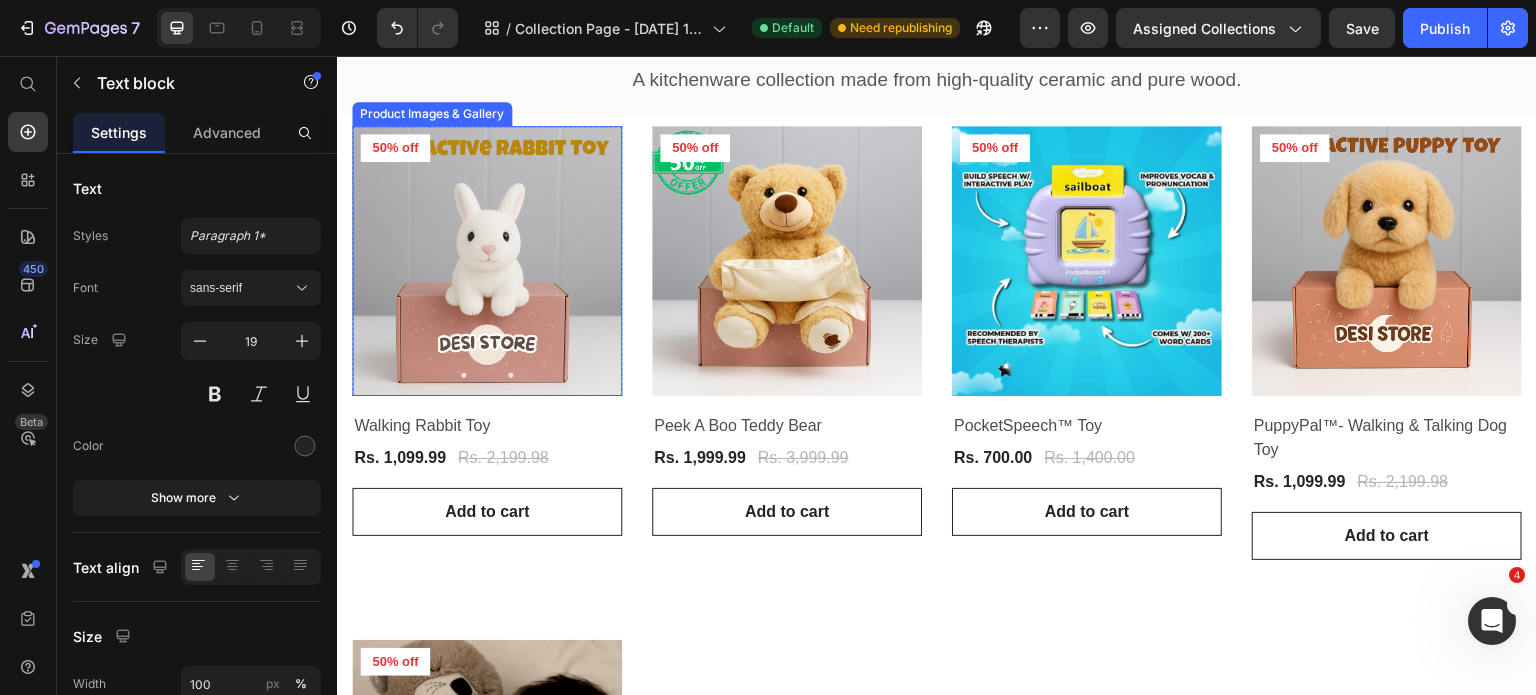 scroll, scrollTop: 216, scrollLeft: 0, axis: vertical 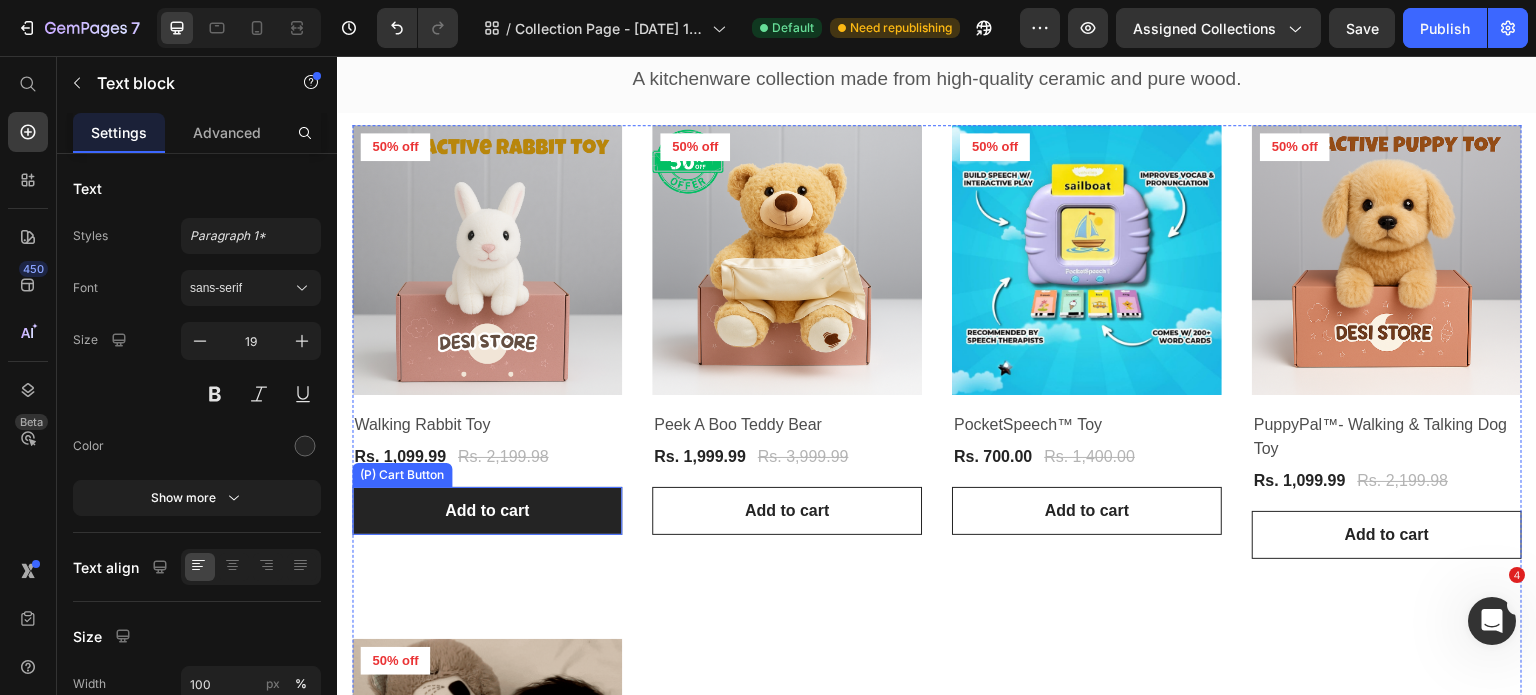 click on "Add to cart" at bounding box center (487, 511) 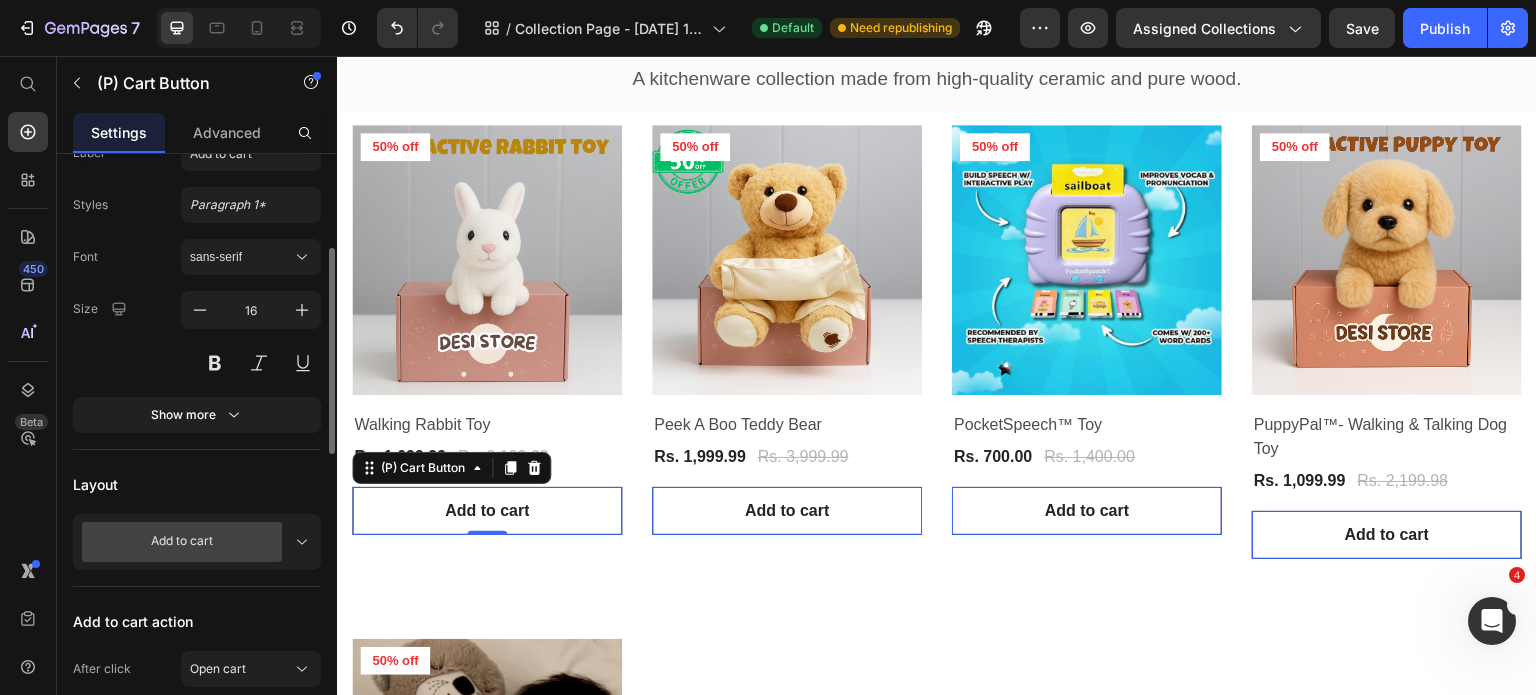 scroll, scrollTop: 252, scrollLeft: 0, axis: vertical 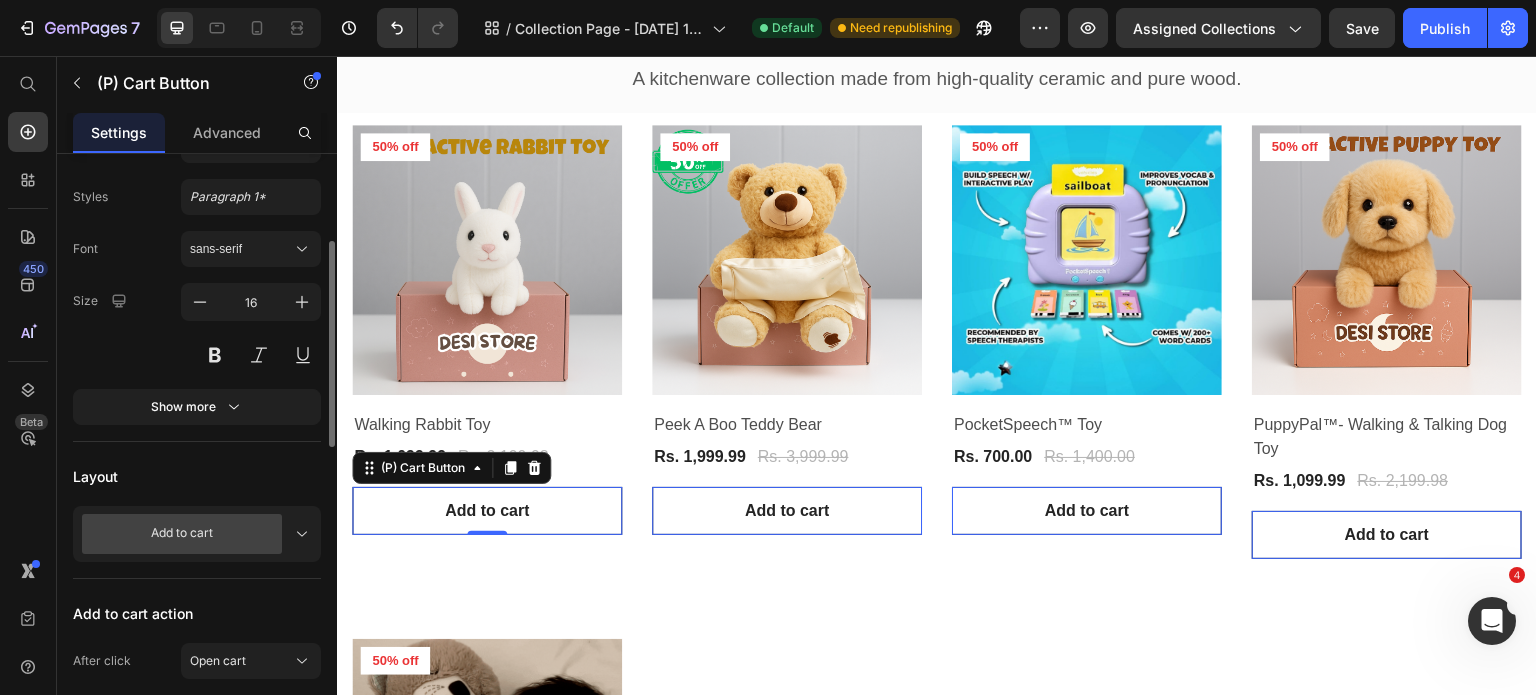click on "Add to cart" at bounding box center [182, 534] 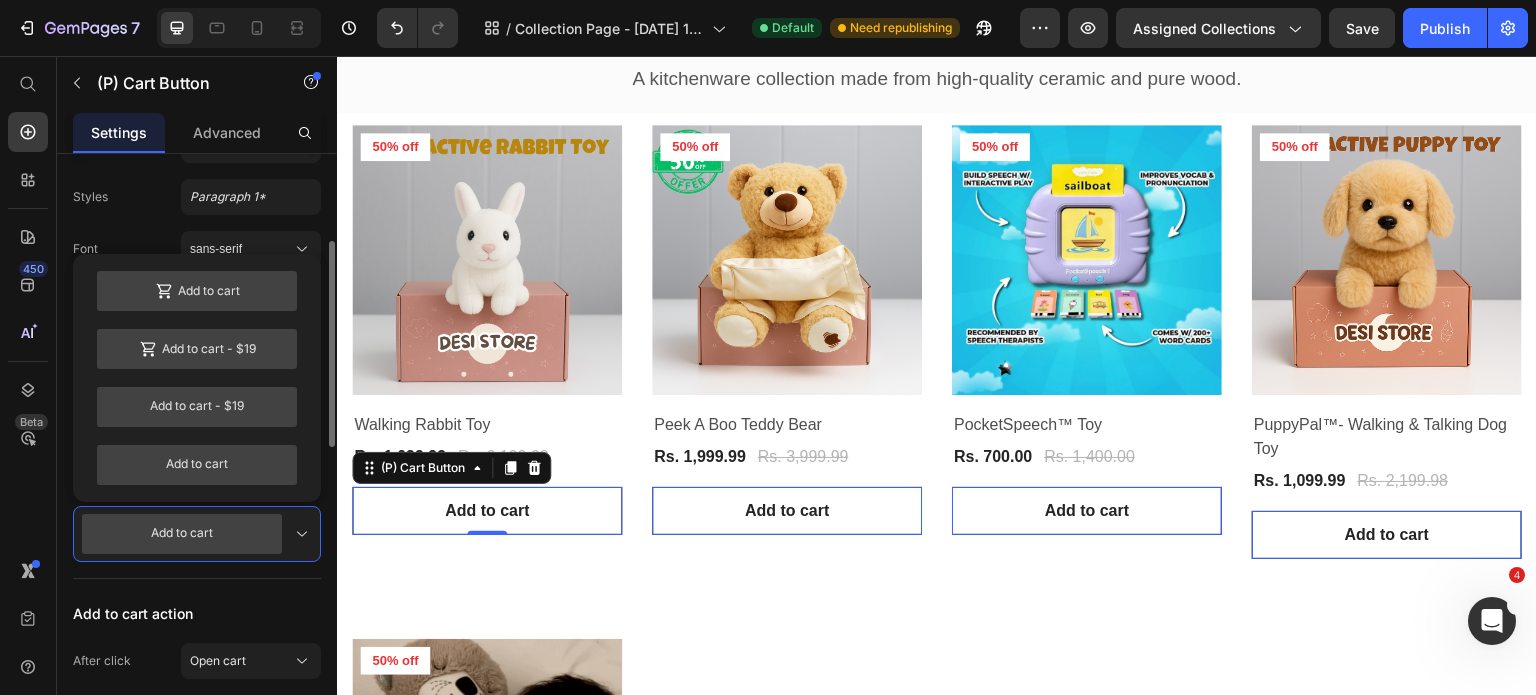 click on "Add to cart" at bounding box center [182, 534] 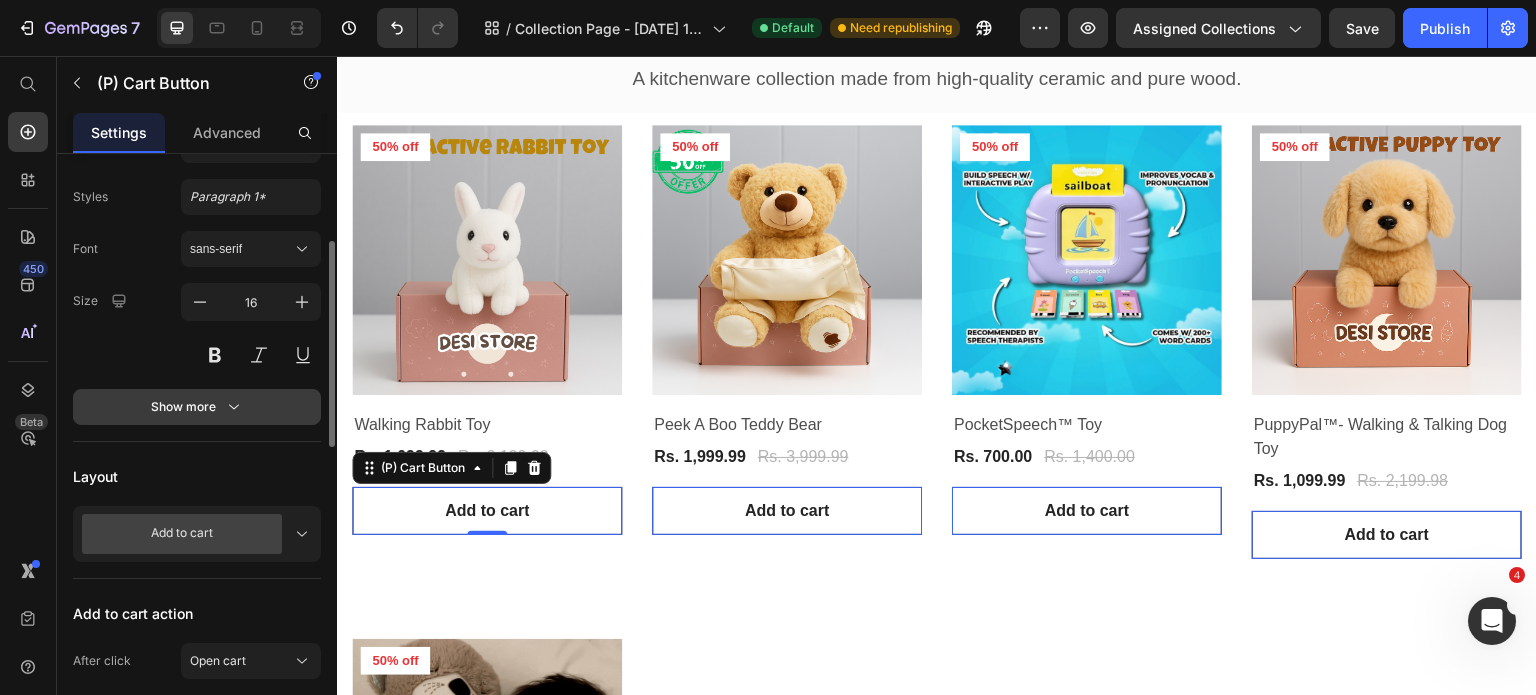 click 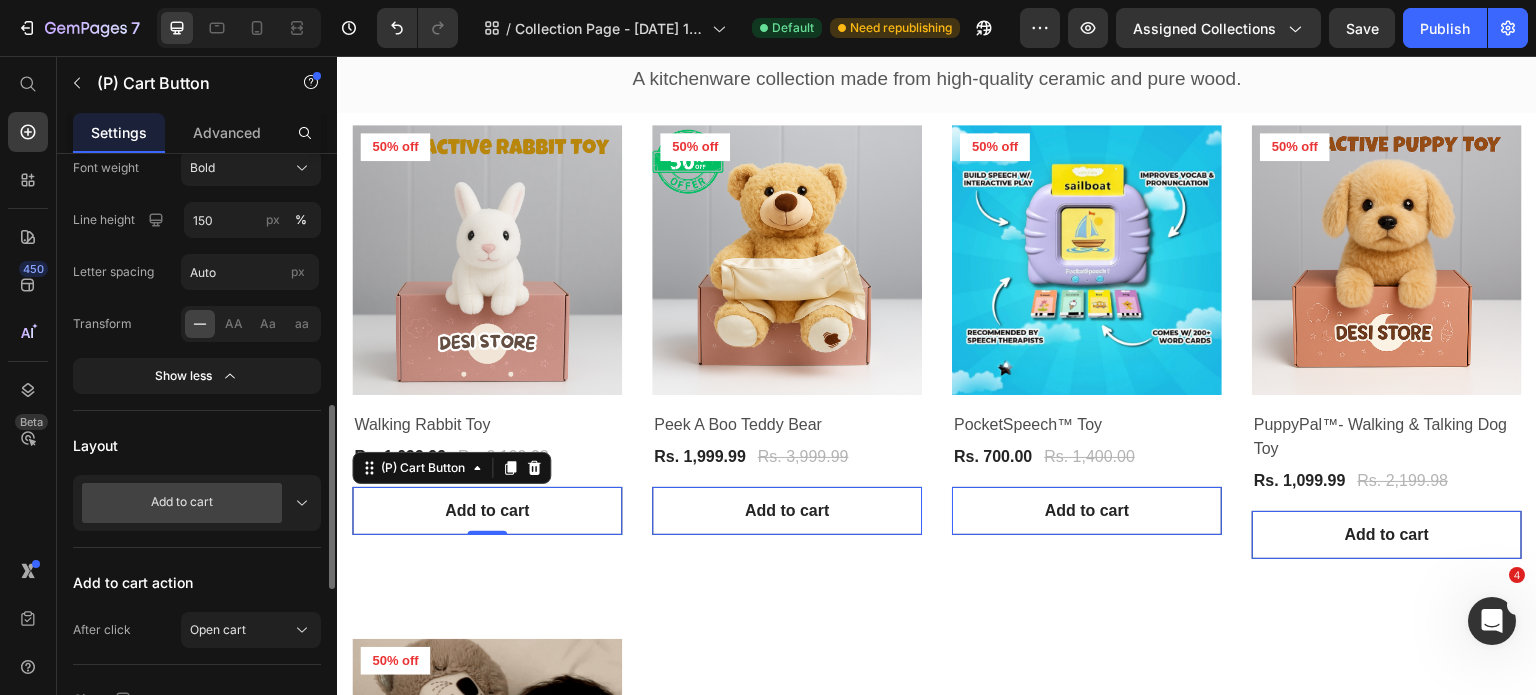 scroll, scrollTop: 632, scrollLeft: 0, axis: vertical 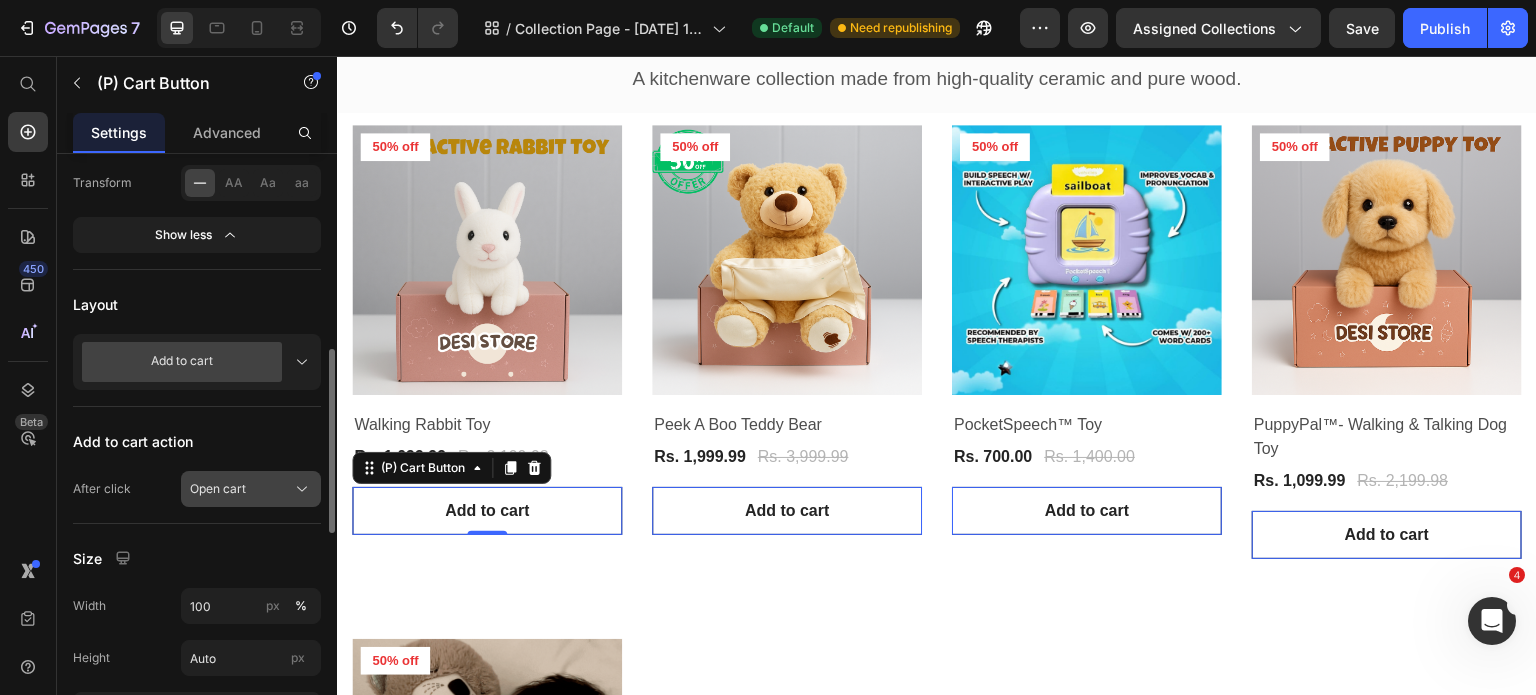 click on "Open cart" 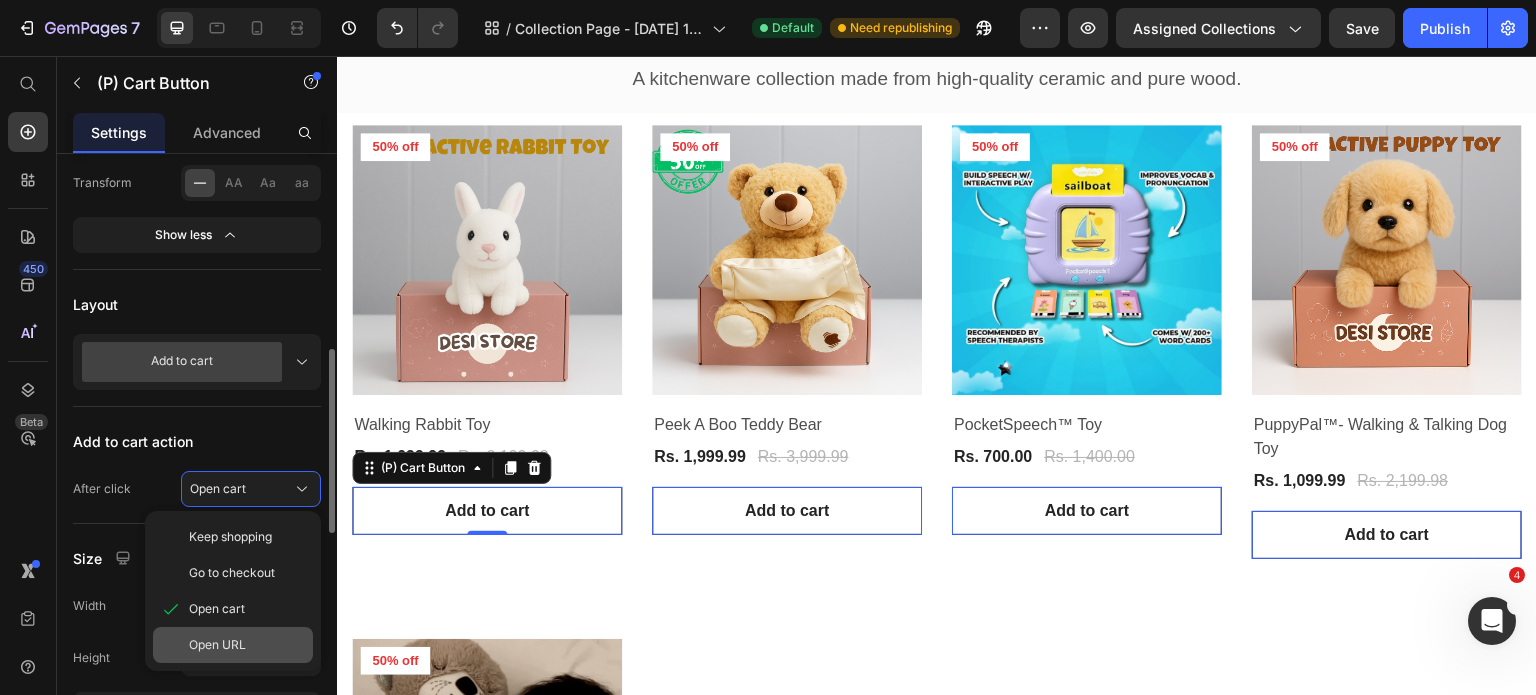 click on "Open URL" at bounding box center [247, 645] 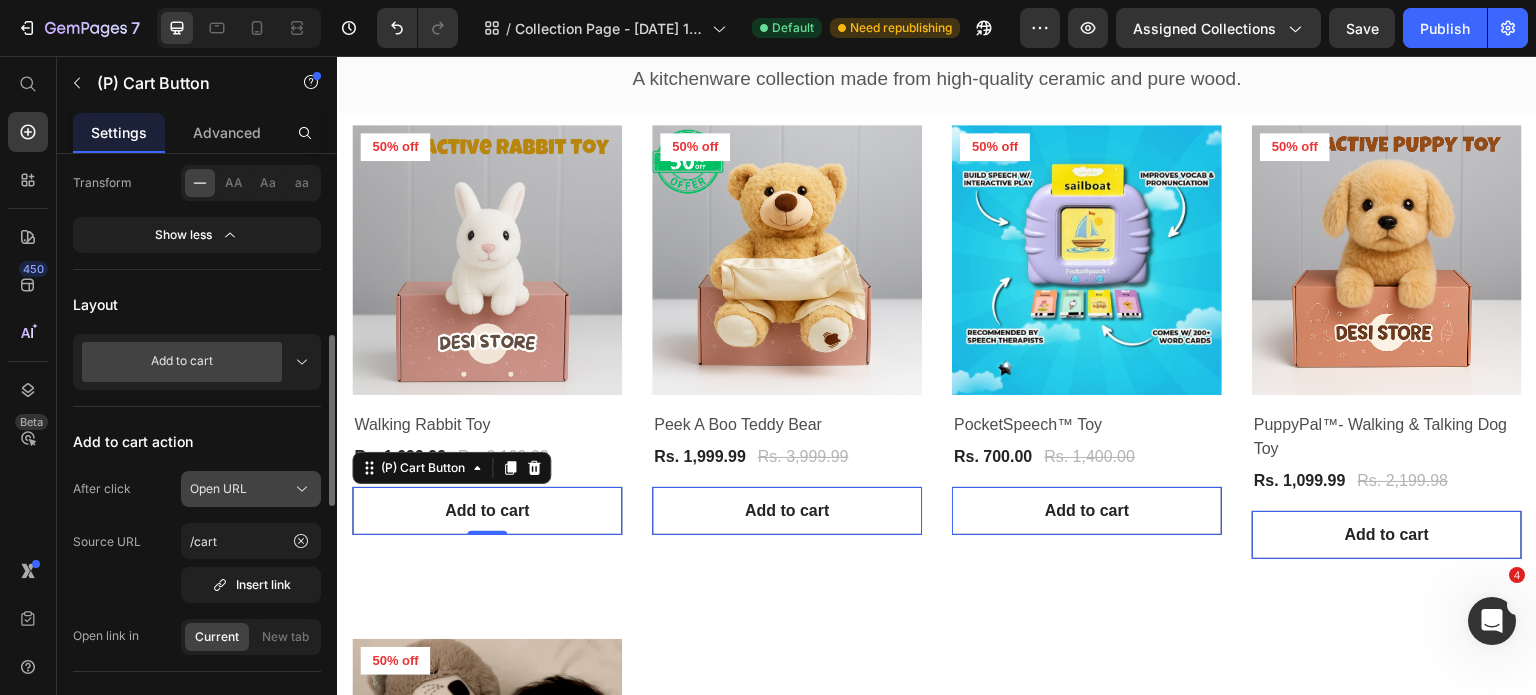 click on "Open URL" at bounding box center (251, 489) 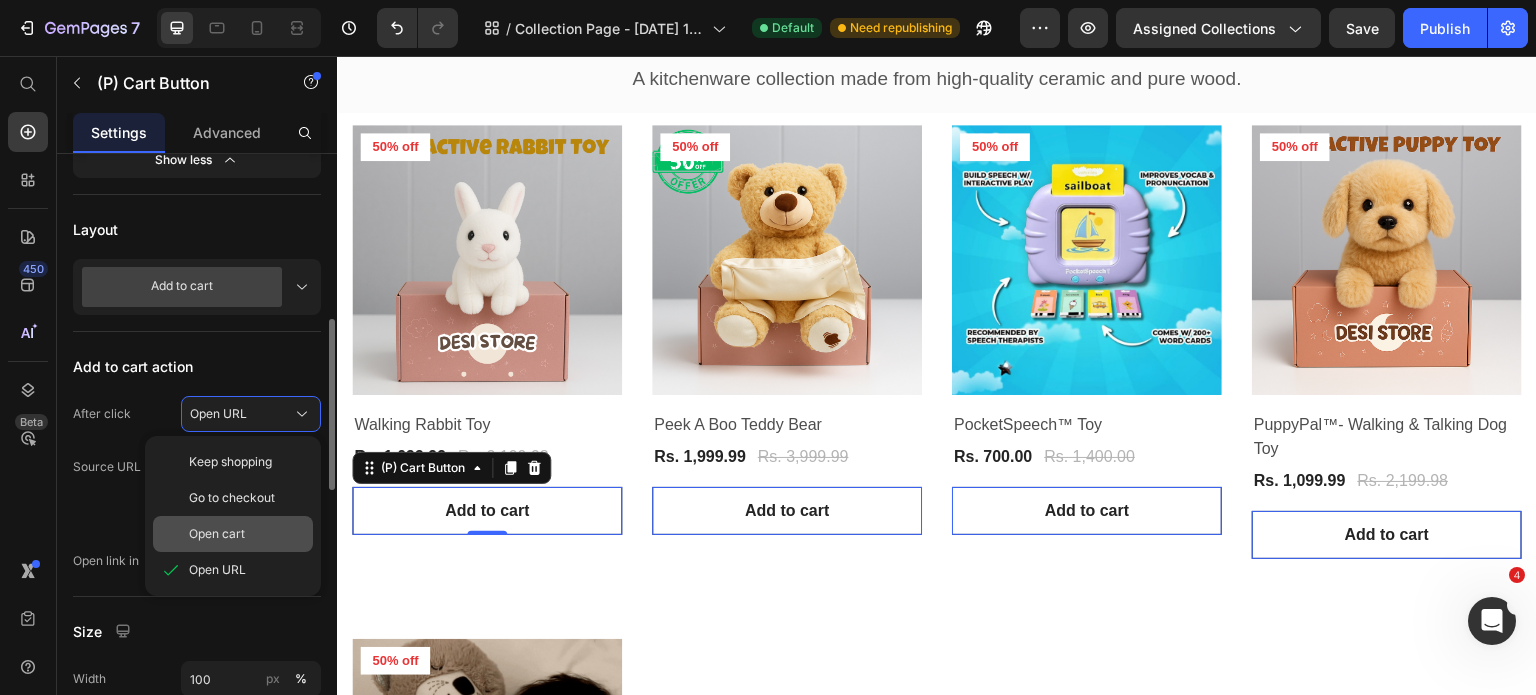 scroll, scrollTop: 719, scrollLeft: 0, axis: vertical 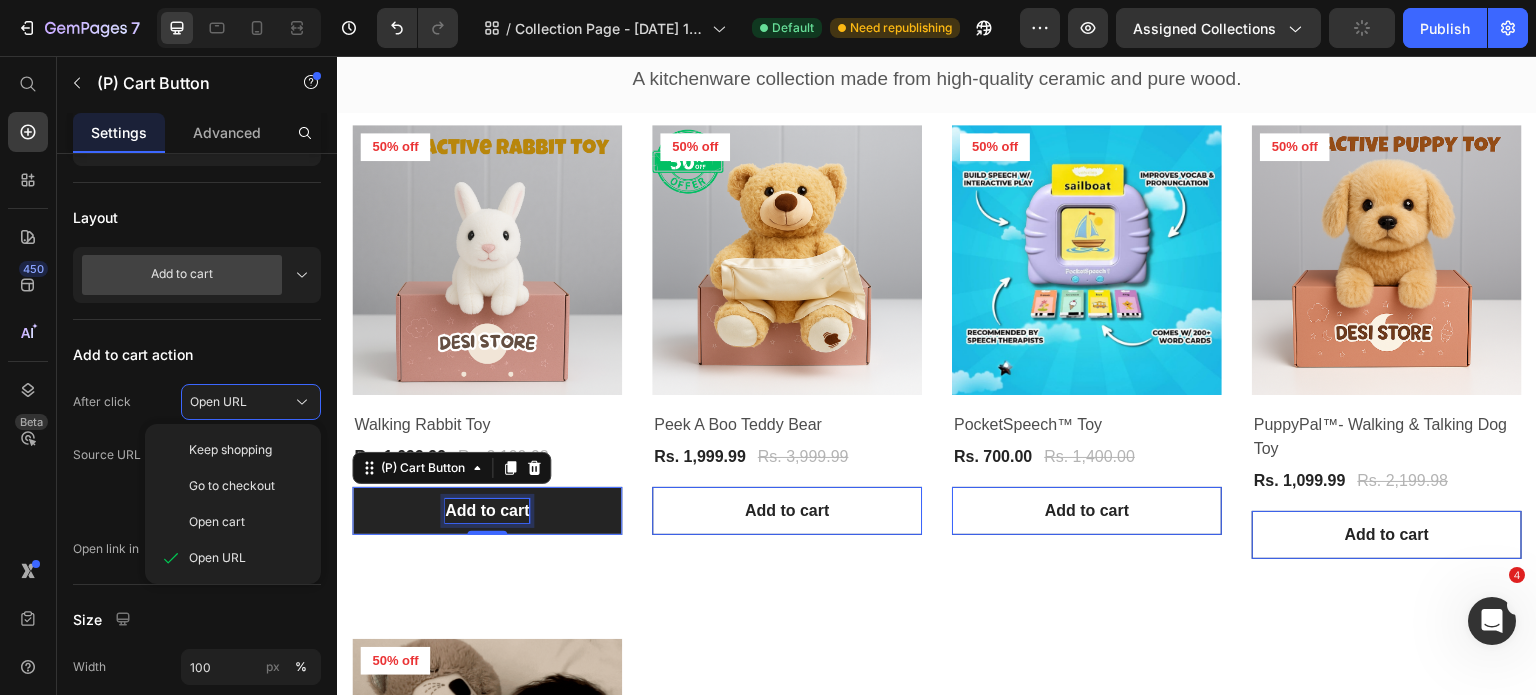 click on "Add to cart" at bounding box center [487, 511] 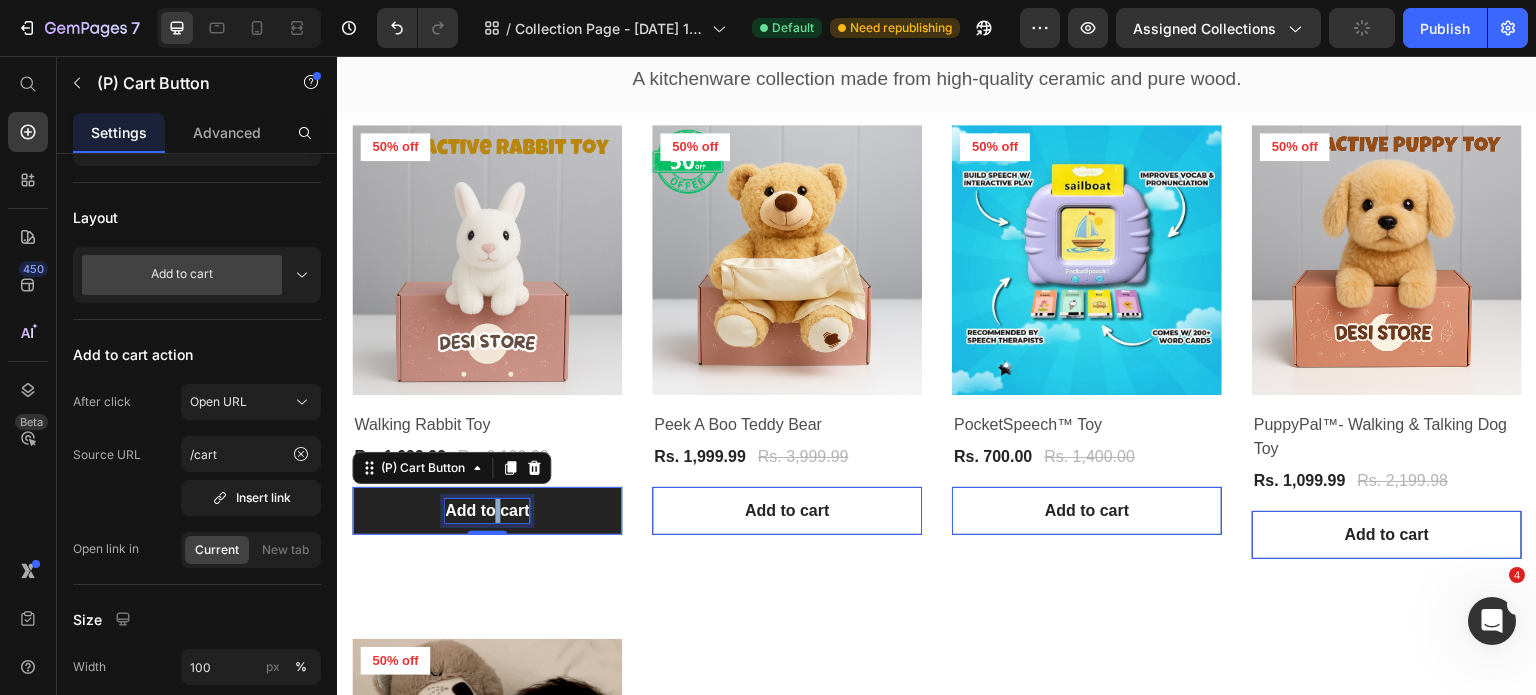 click on "Add to cart" at bounding box center [487, 511] 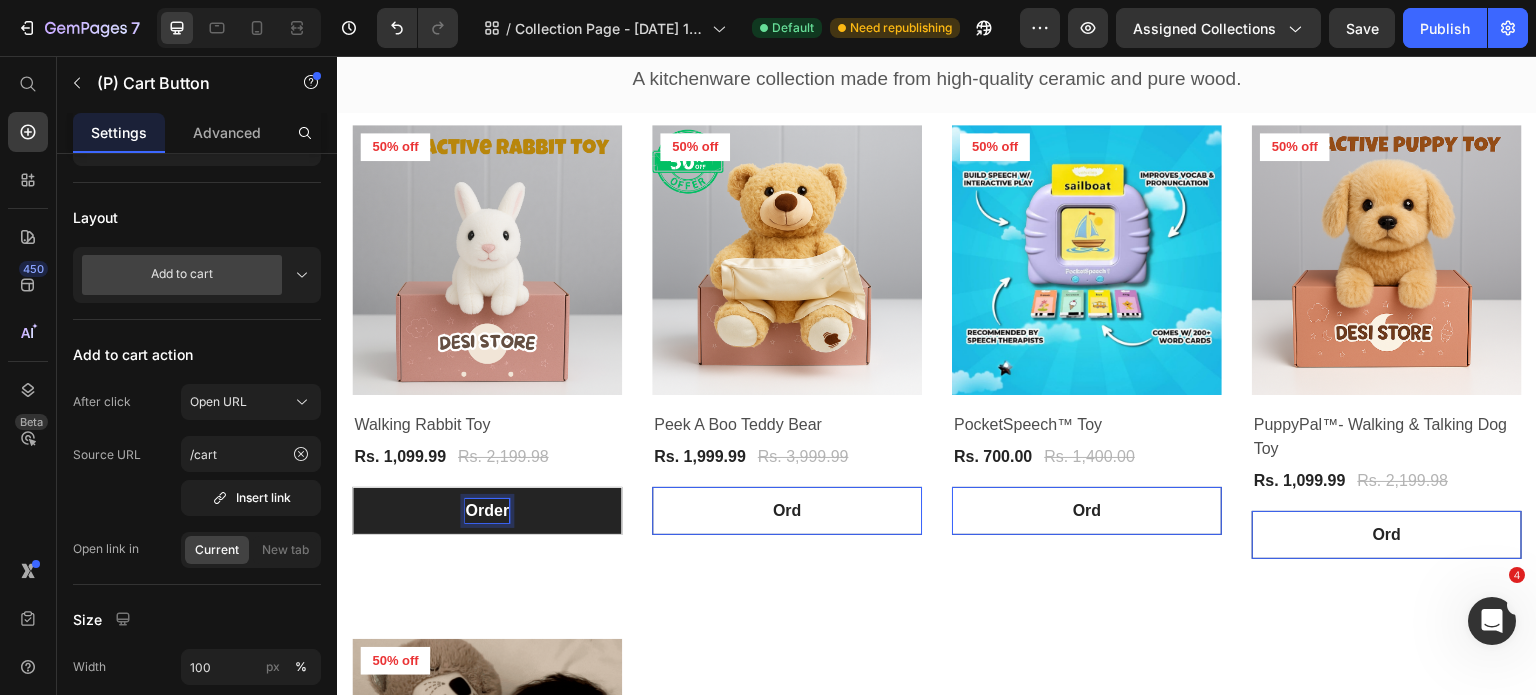 click on "Order" at bounding box center (487, 511) 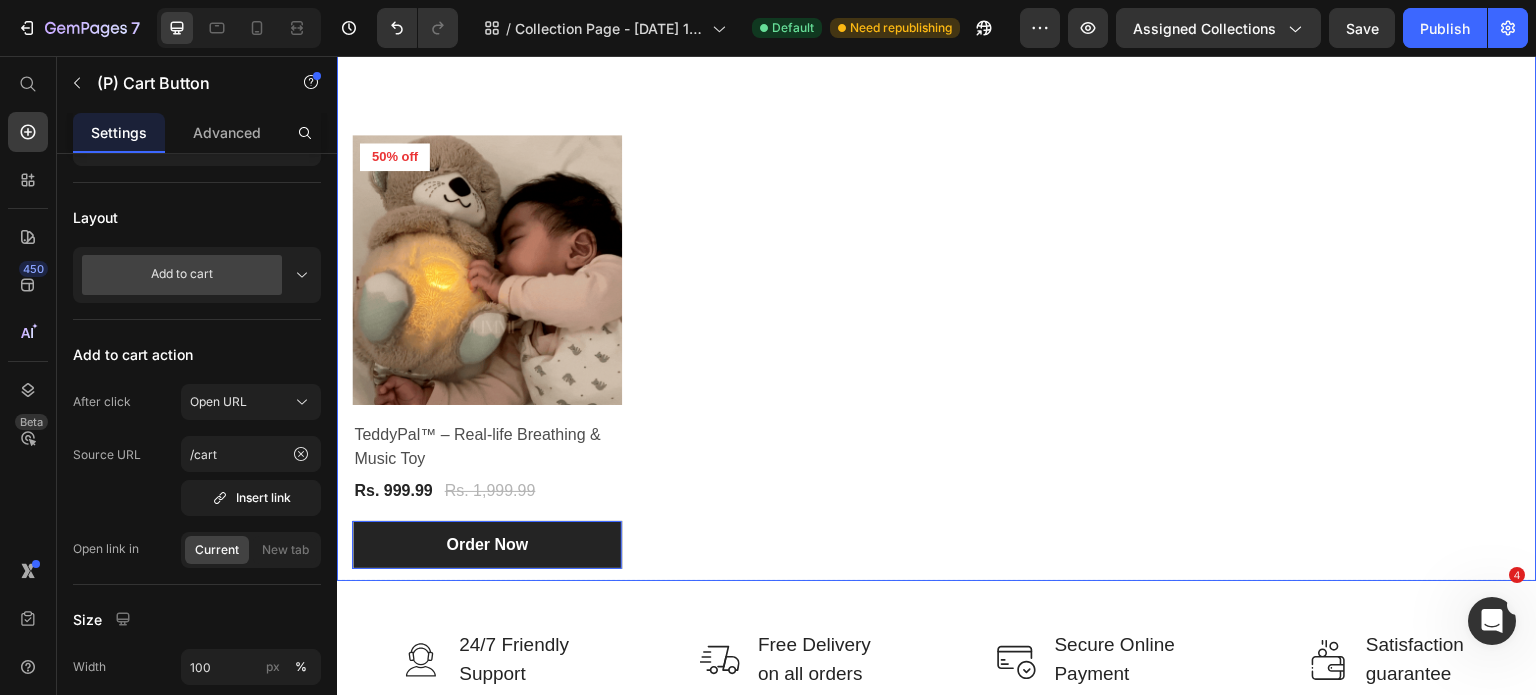 scroll, scrollTop: 720, scrollLeft: 0, axis: vertical 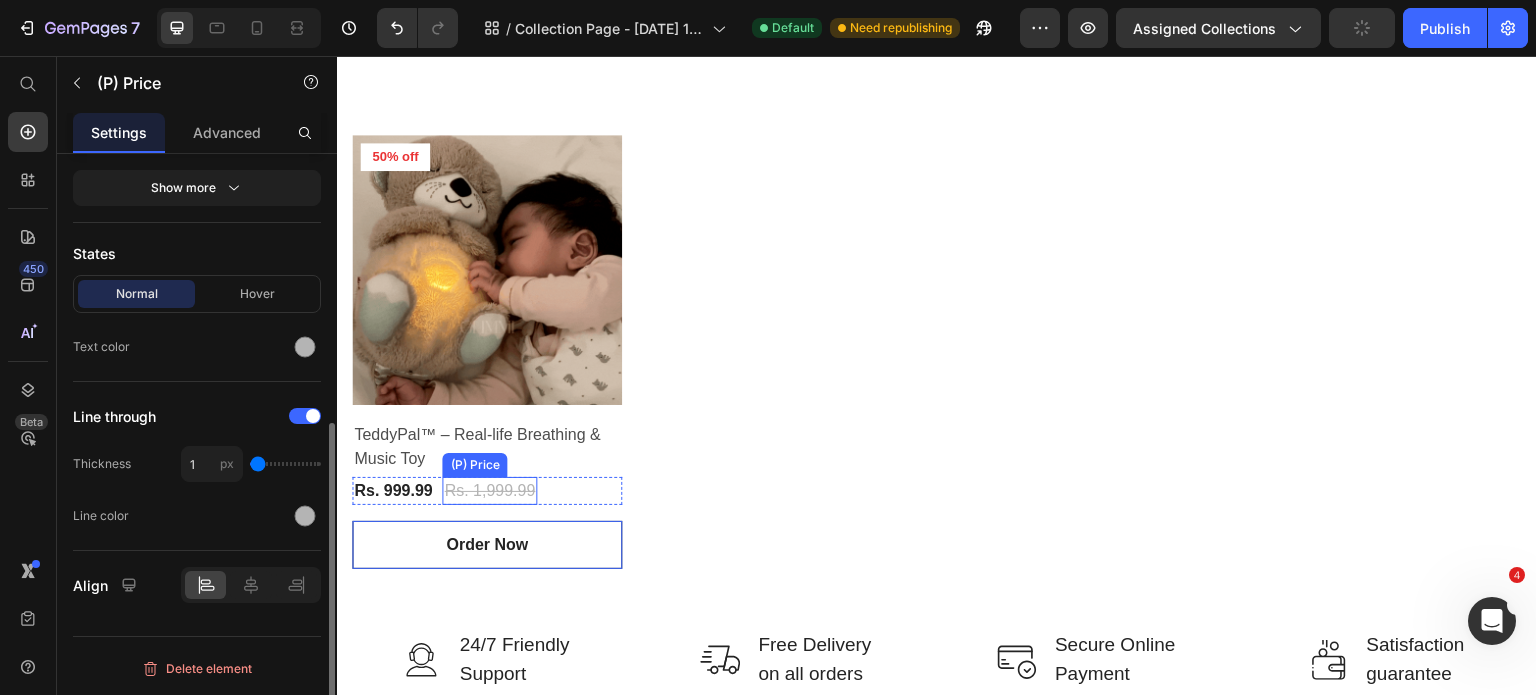 click on "Rs. 1,999.99" at bounding box center [503, -47] 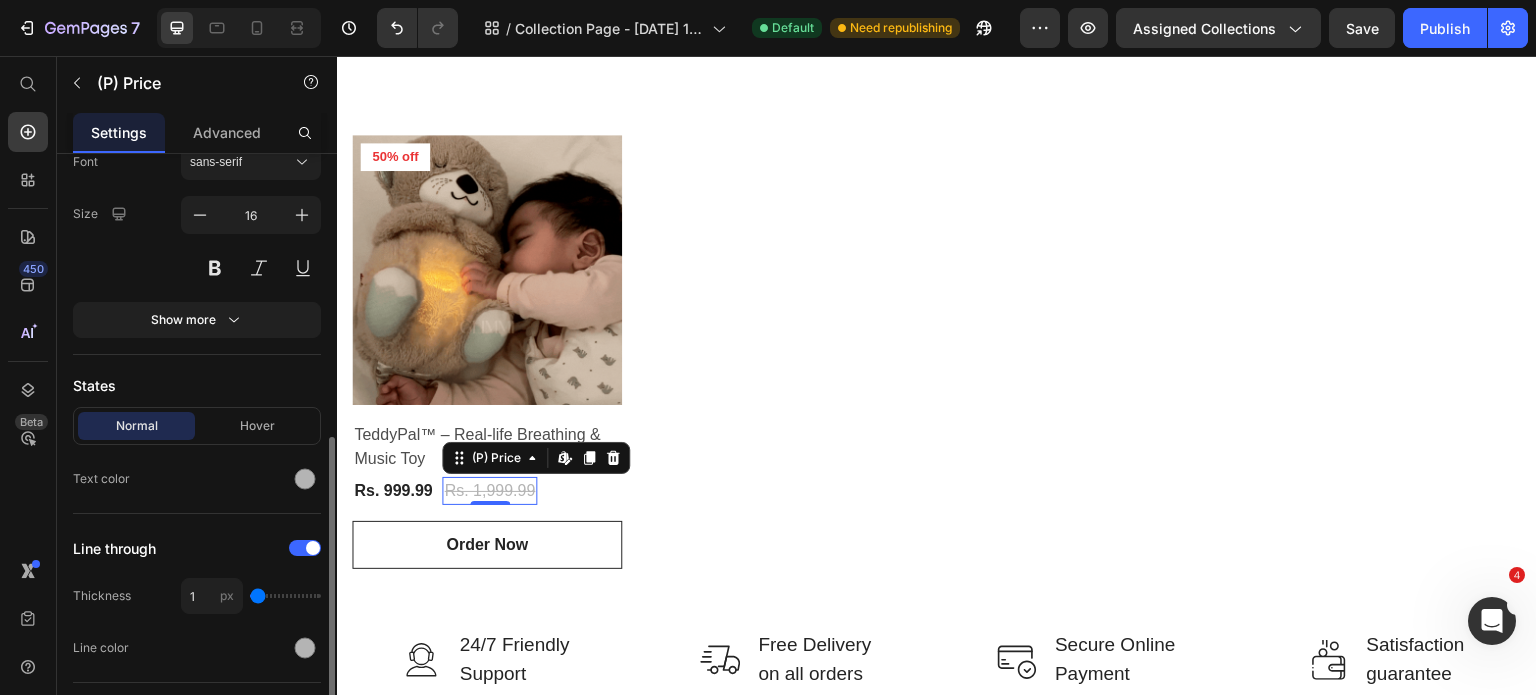 scroll, scrollTop: 356, scrollLeft: 0, axis: vertical 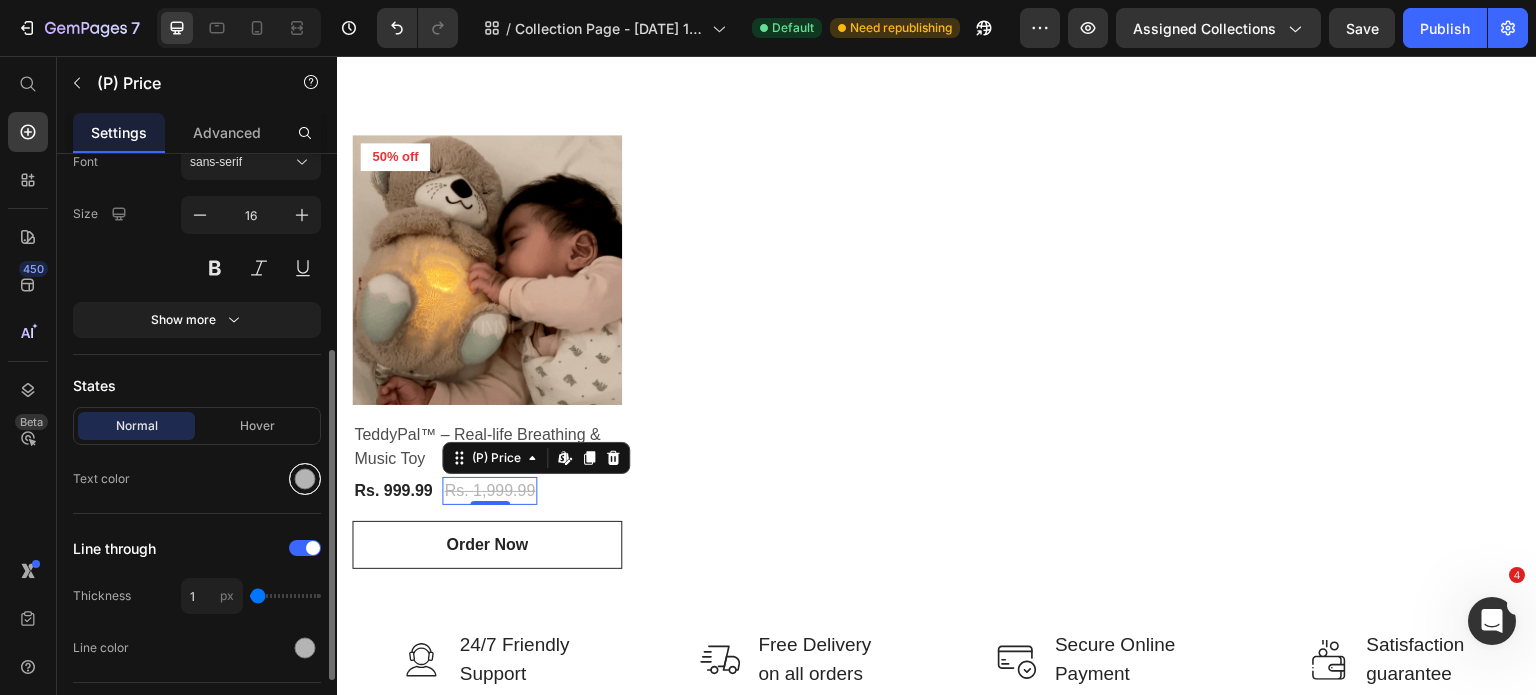 click at bounding box center [305, 479] 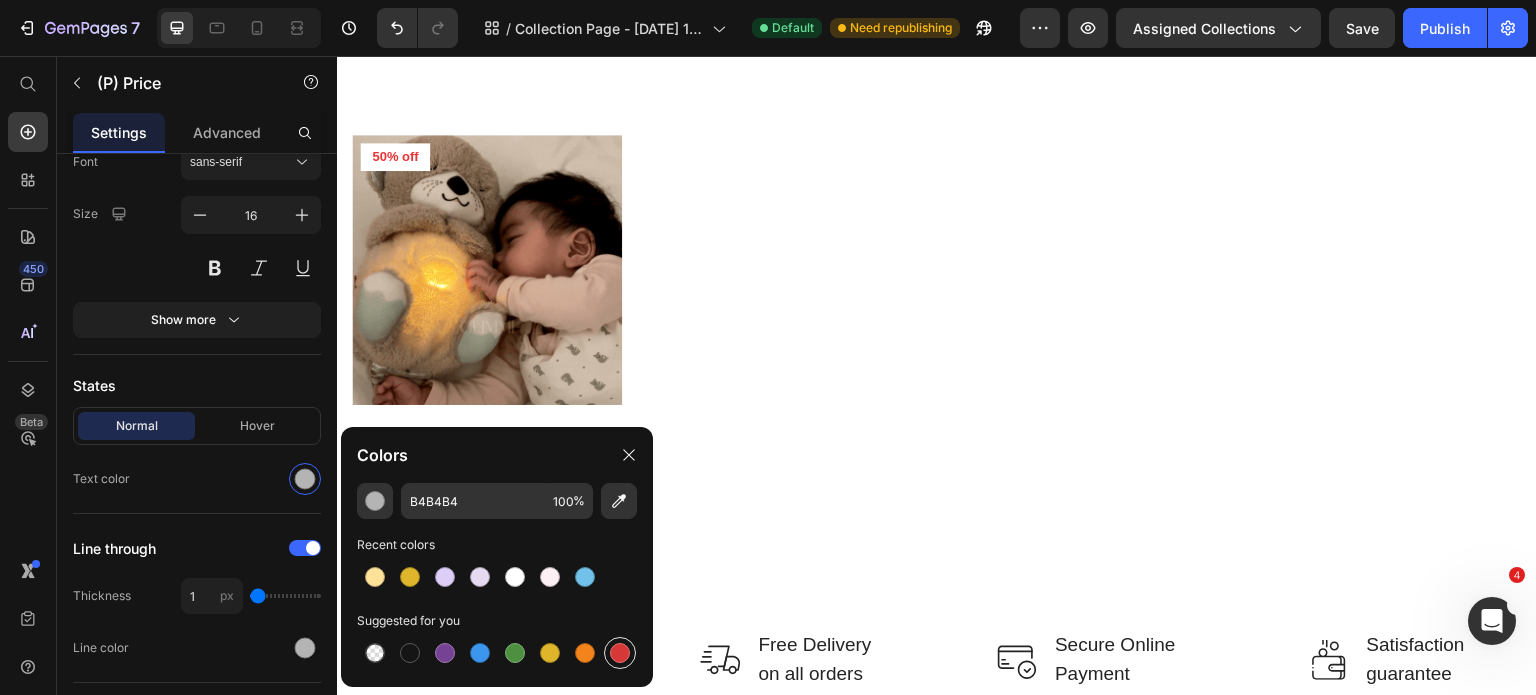 click at bounding box center (620, 653) 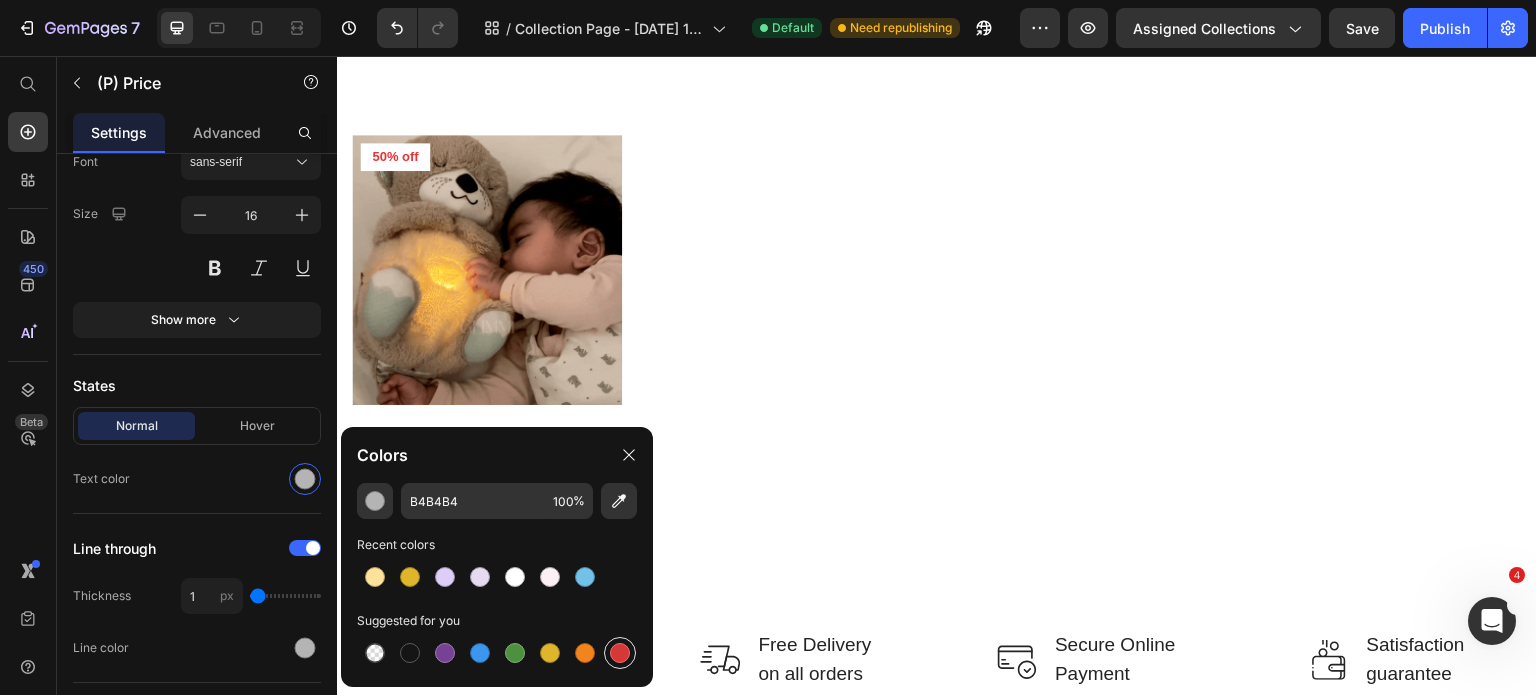 type on "D63837" 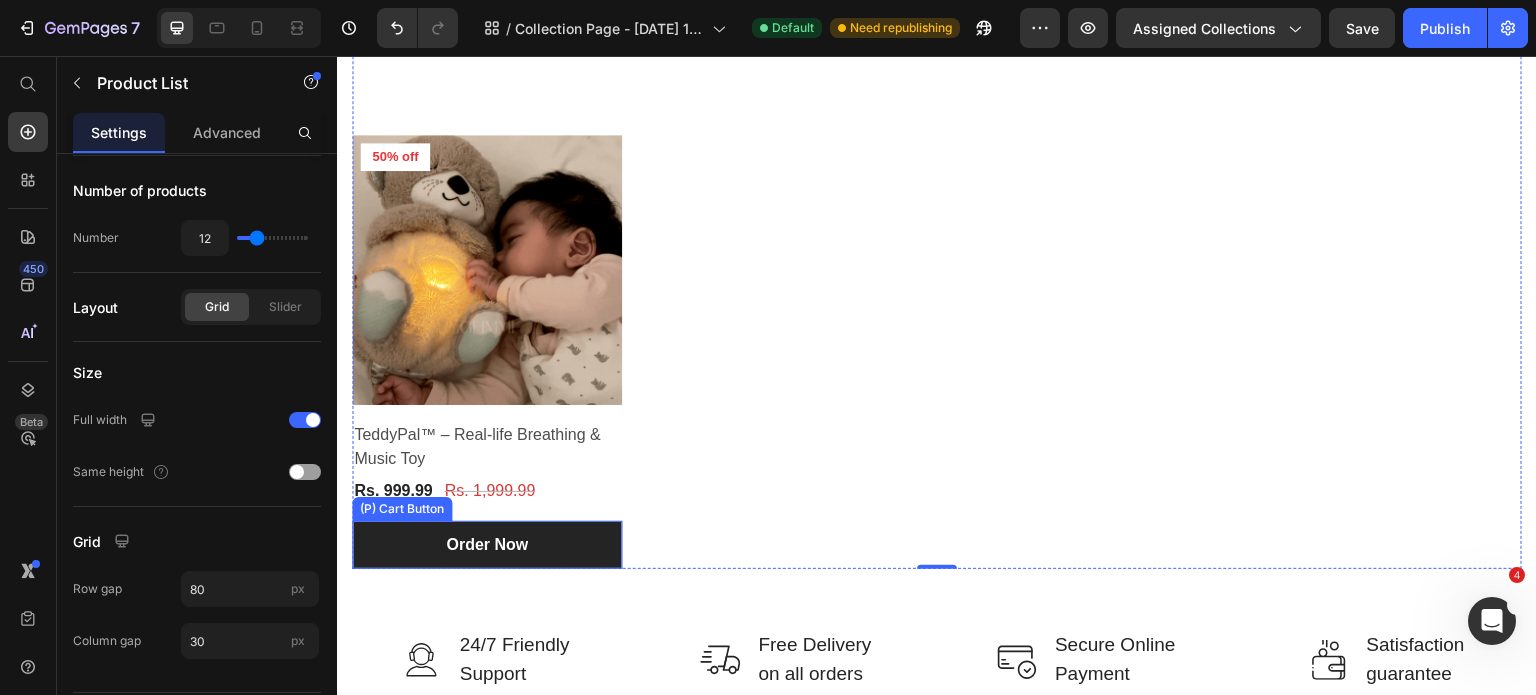 scroll, scrollTop: 0, scrollLeft: 0, axis: both 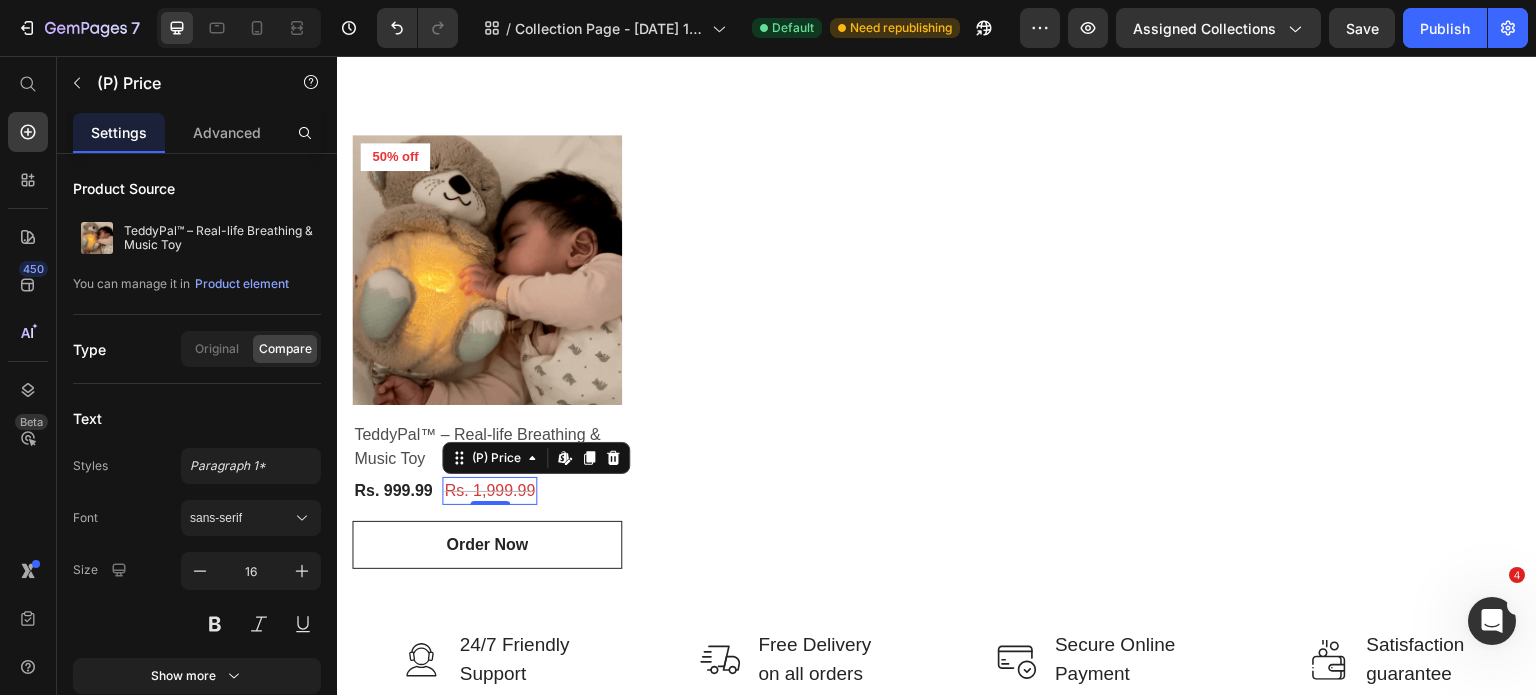 click on "Rs. 1,999.99" at bounding box center (503, -47) 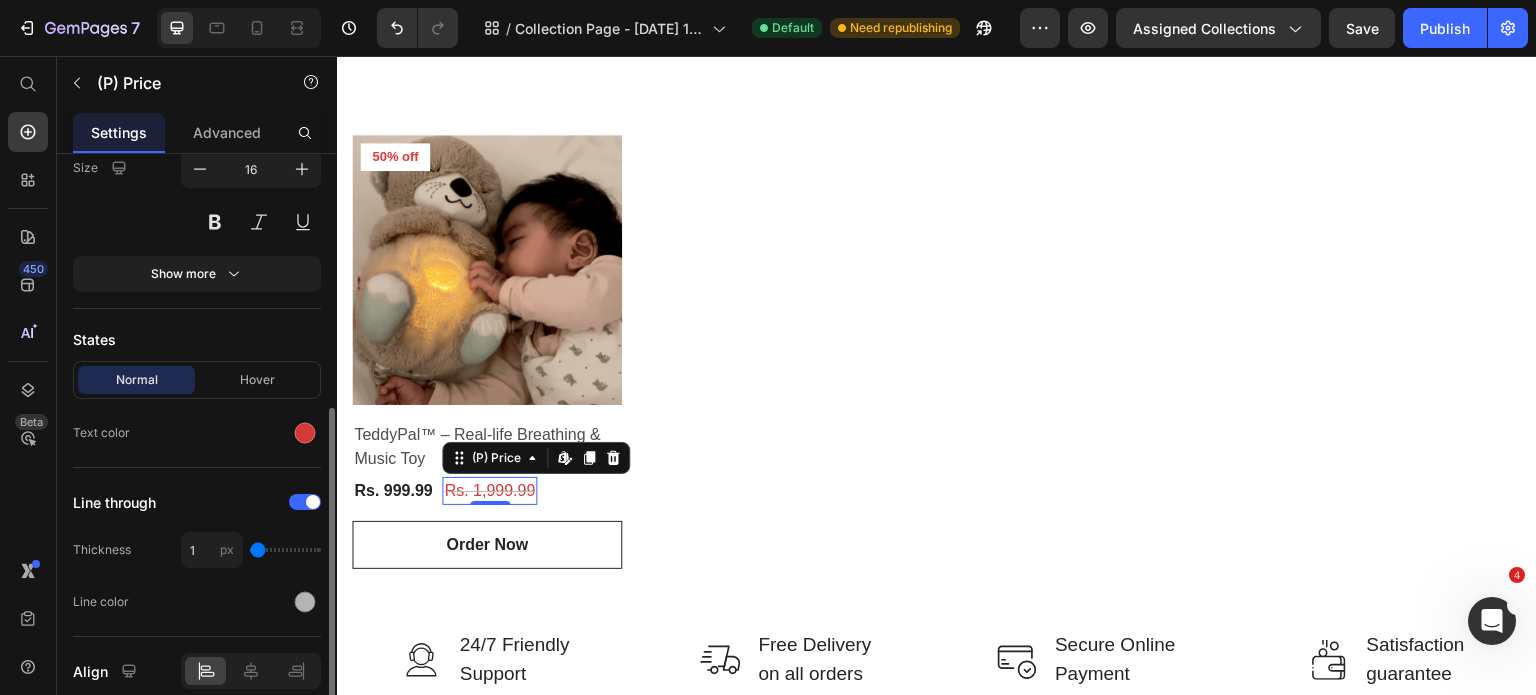 scroll, scrollTop: 423, scrollLeft: 0, axis: vertical 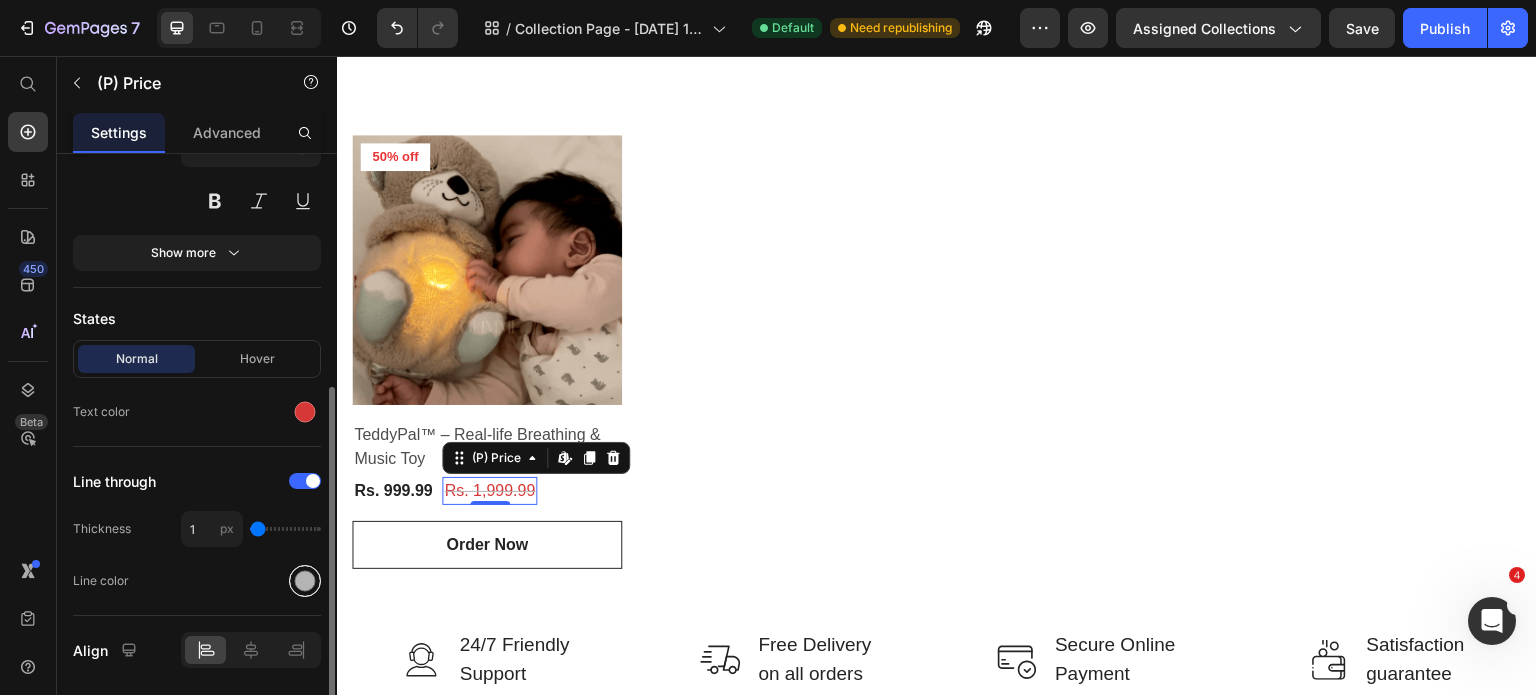 click at bounding box center (305, 581) 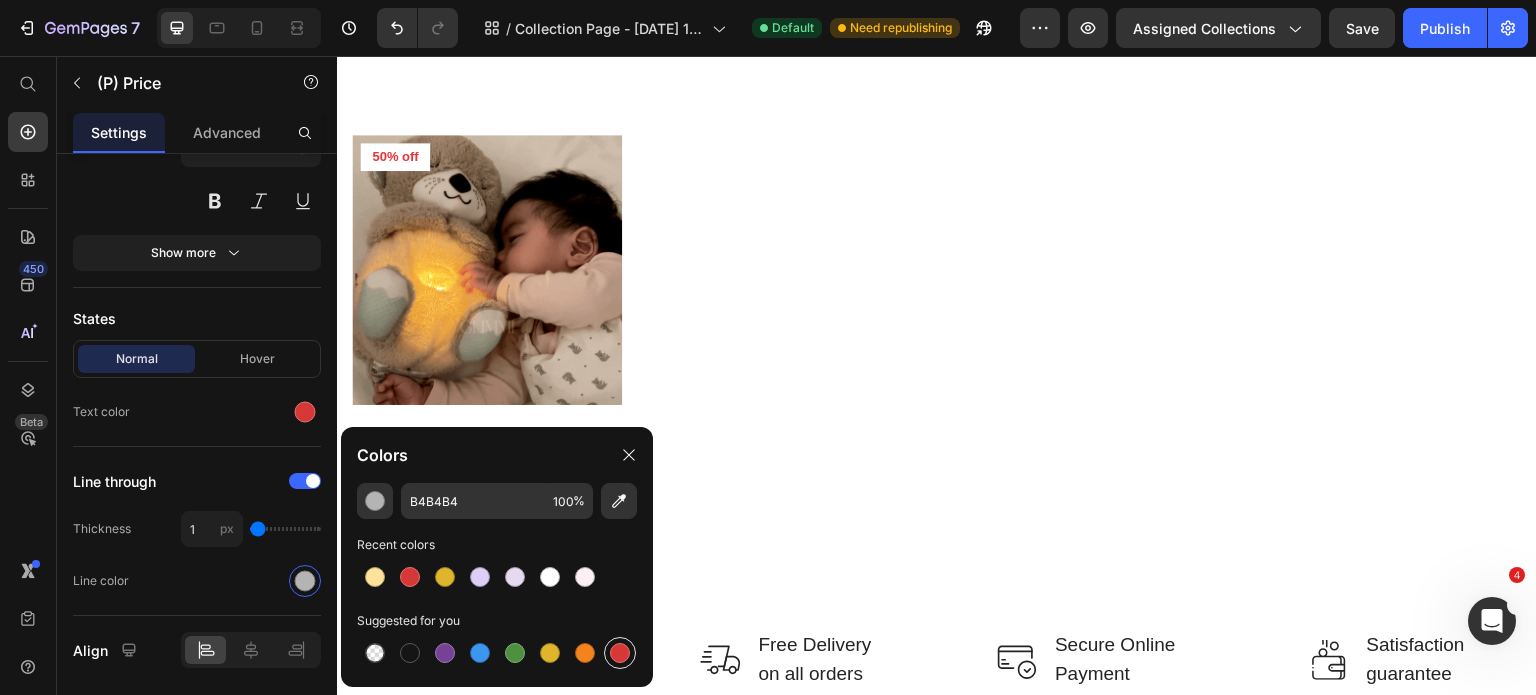 click at bounding box center [620, 653] 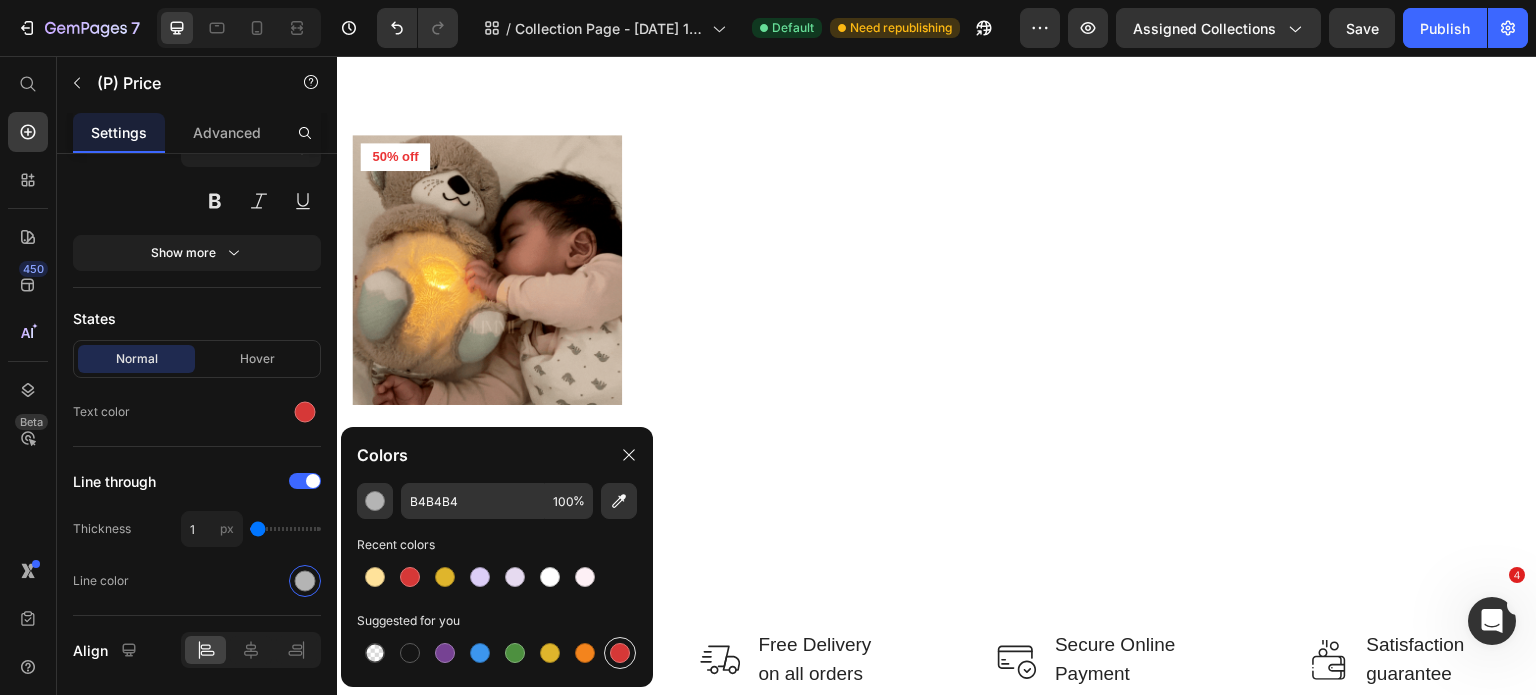 type on "D63837" 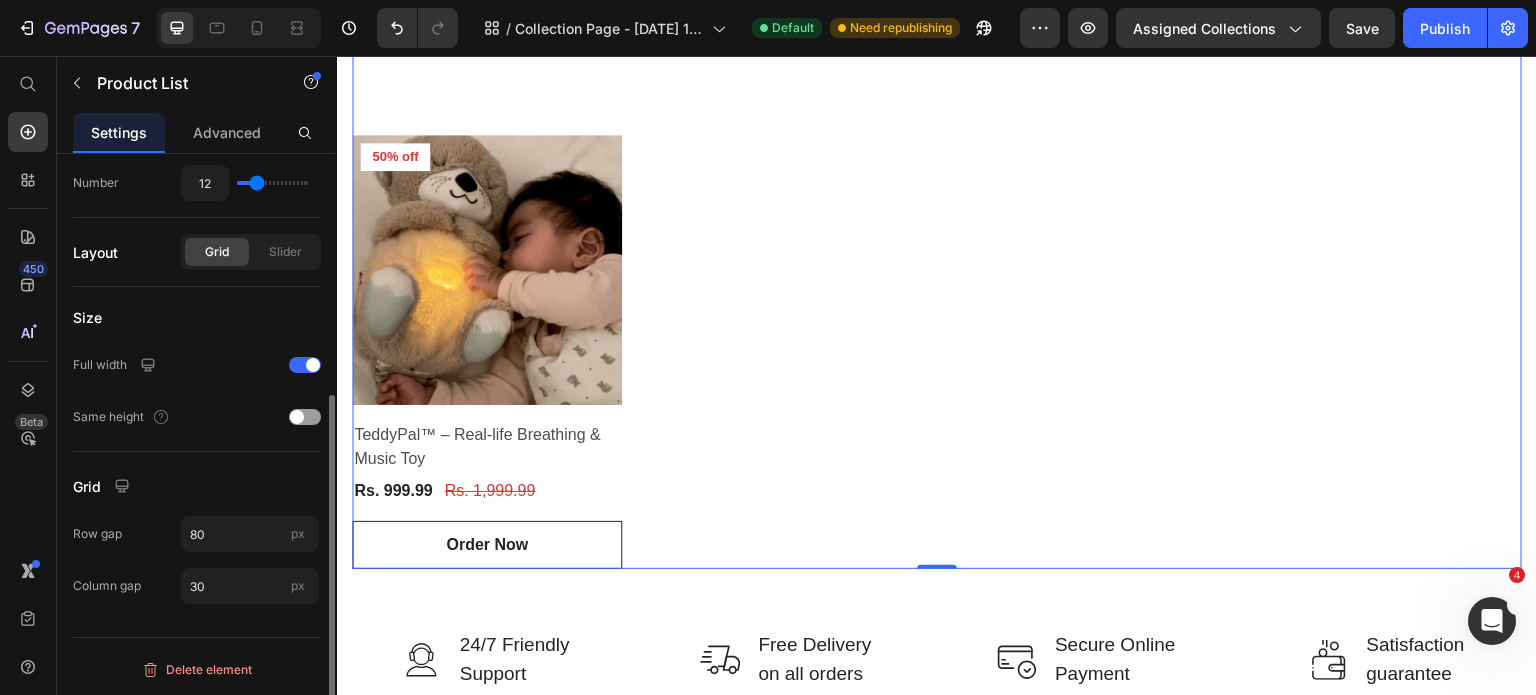 scroll, scrollTop: 0, scrollLeft: 0, axis: both 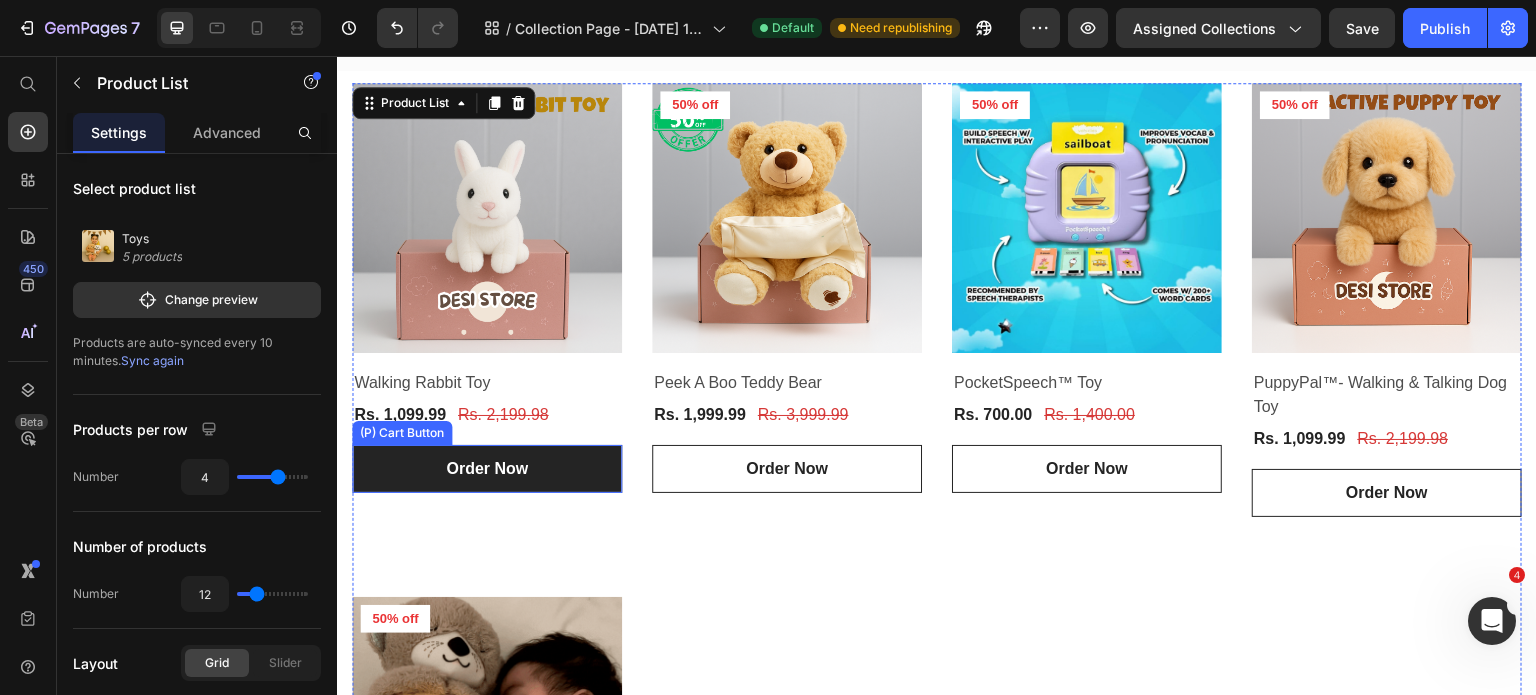 click on "Order Now" at bounding box center [487, 469] 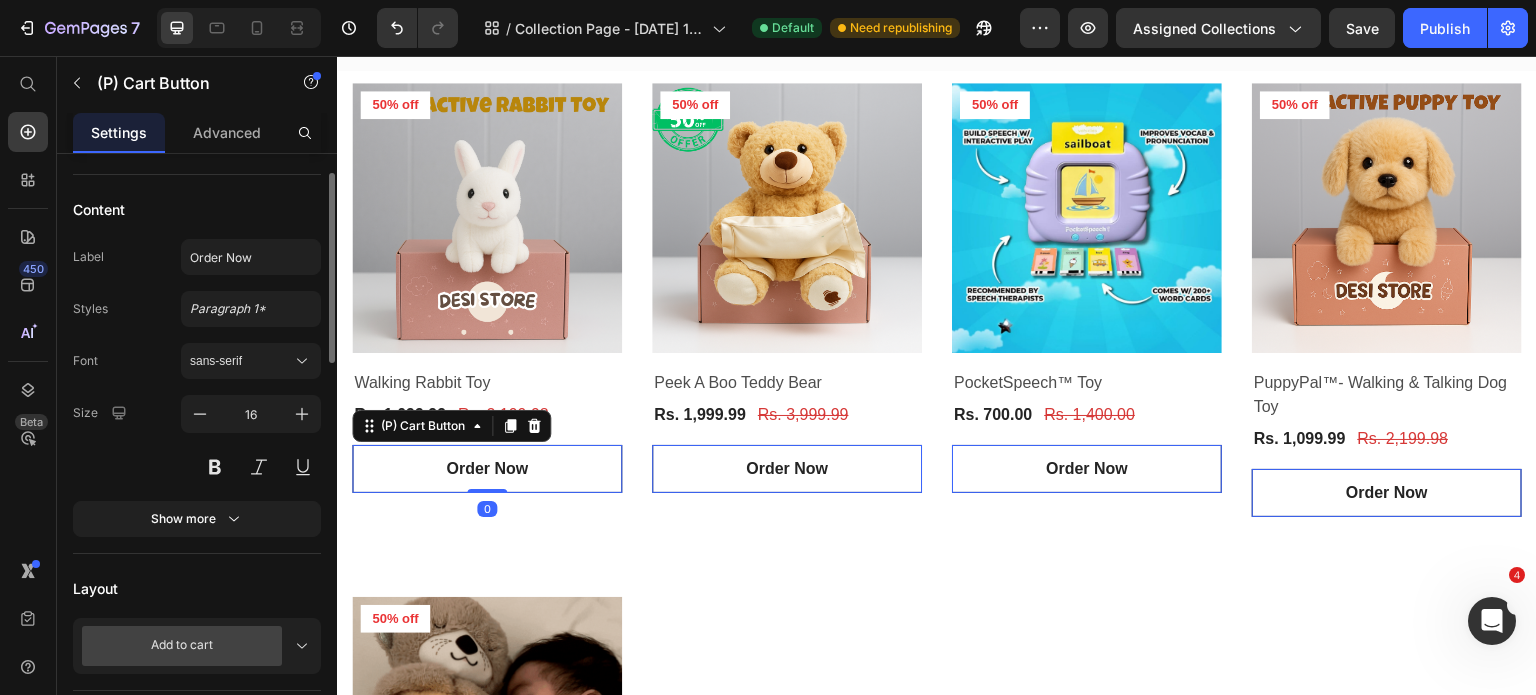 scroll, scrollTop: 144, scrollLeft: 0, axis: vertical 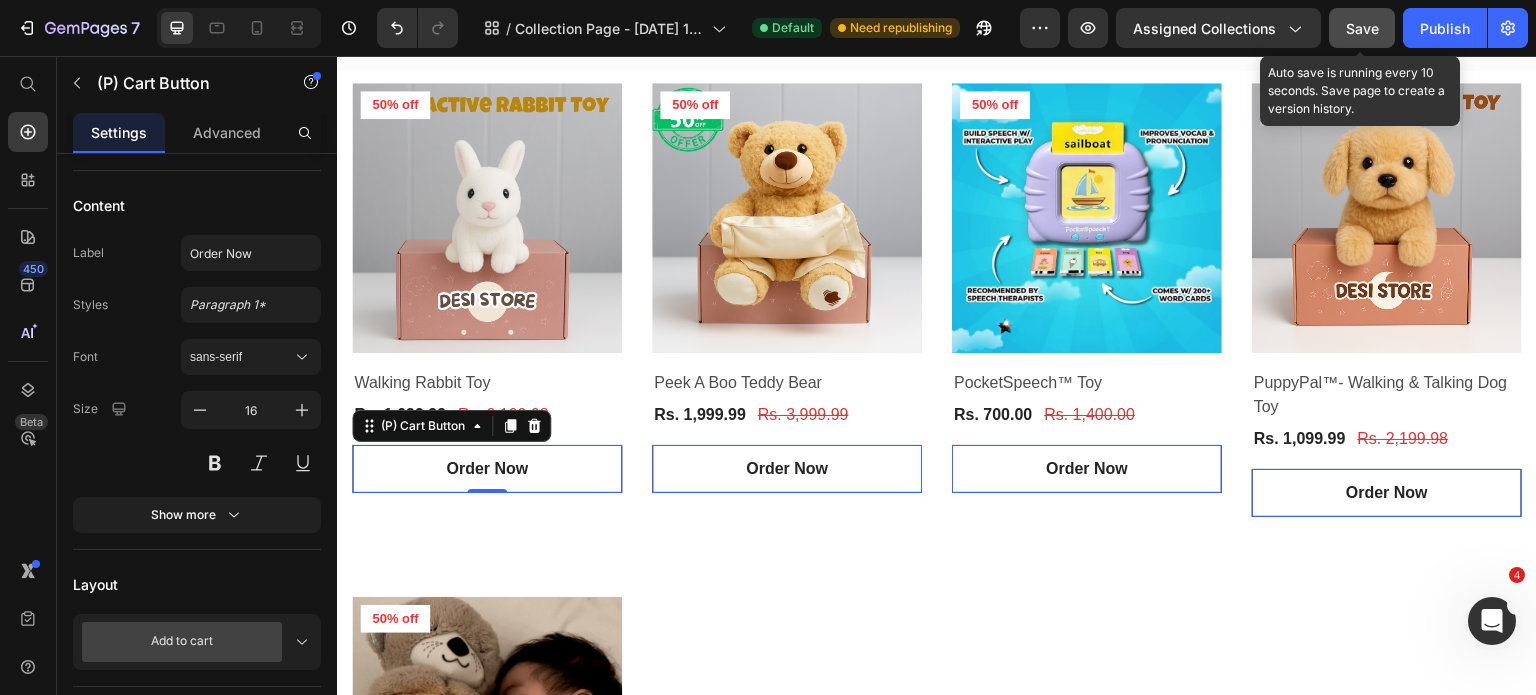 click on "Save" 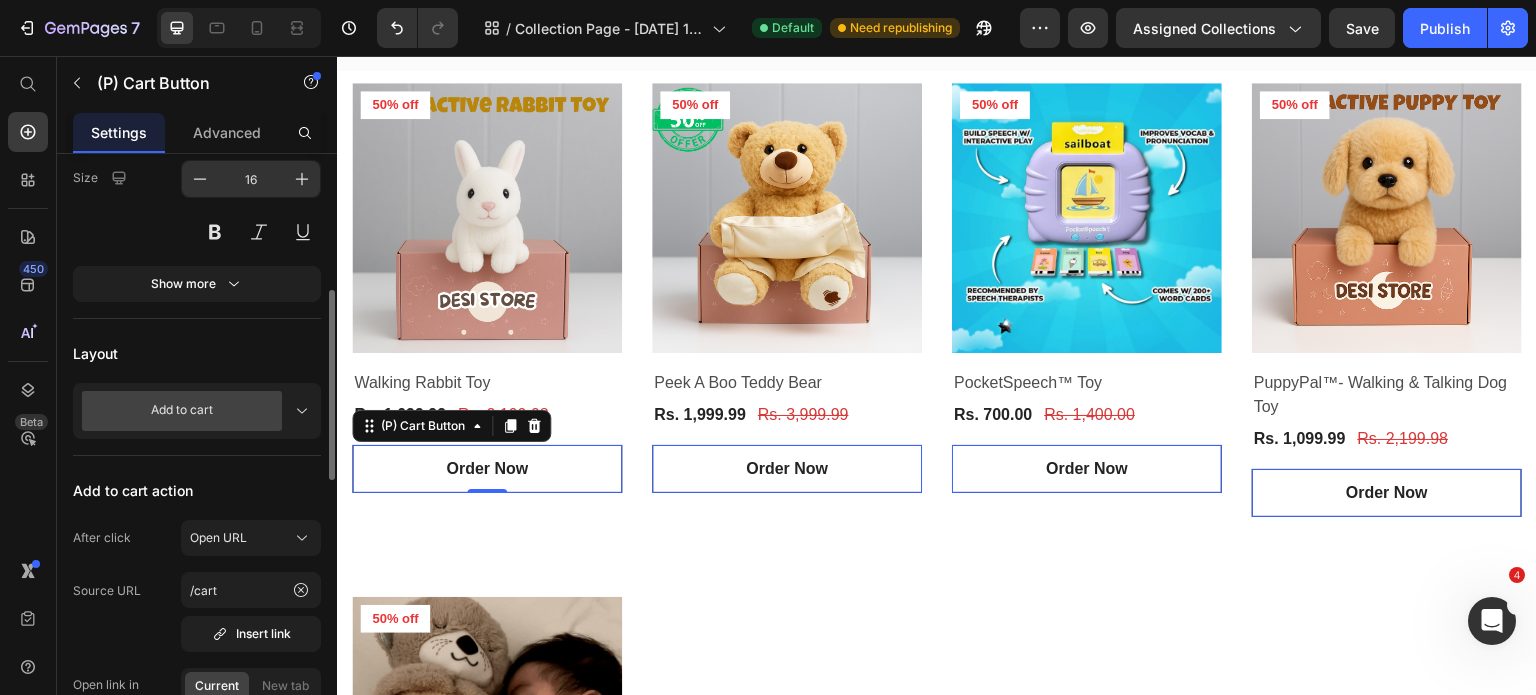scroll, scrollTop: 389, scrollLeft: 0, axis: vertical 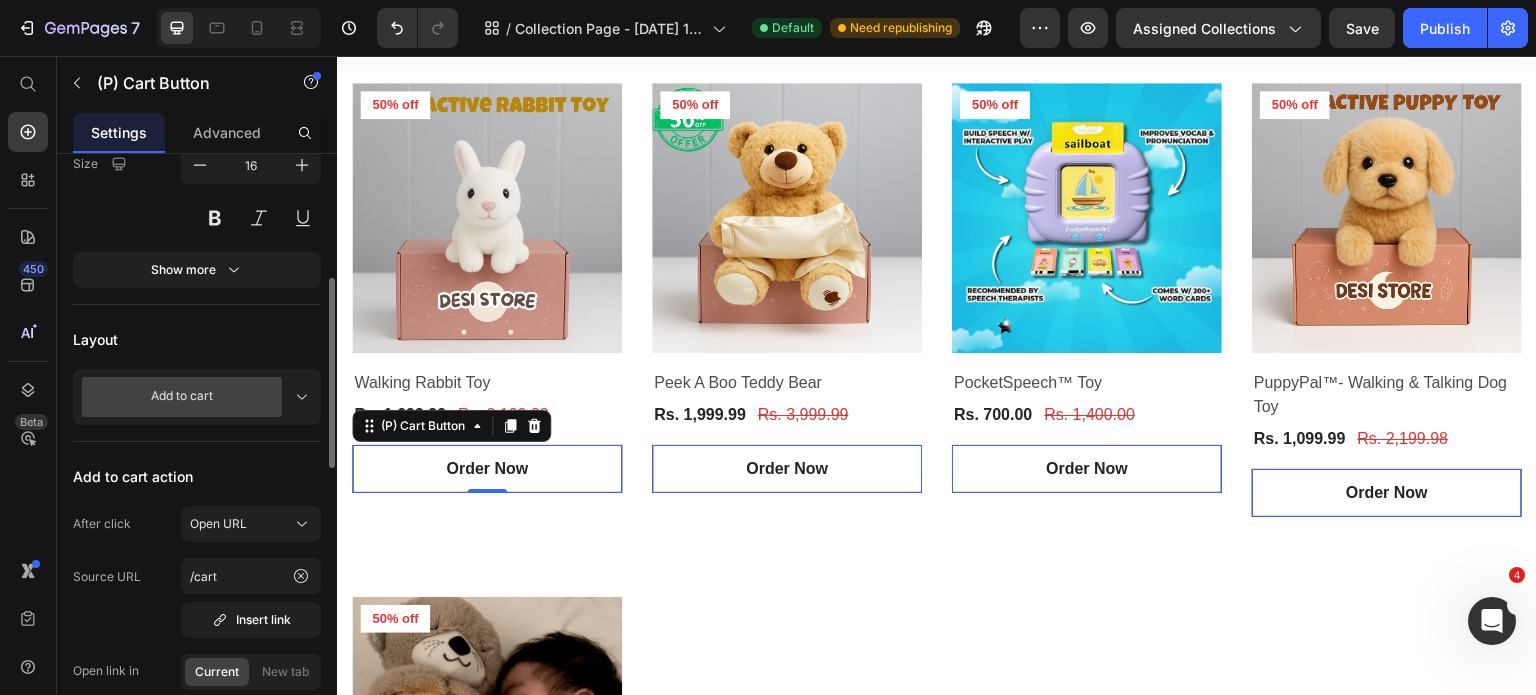 click on "Add to cart" at bounding box center (197, 397) 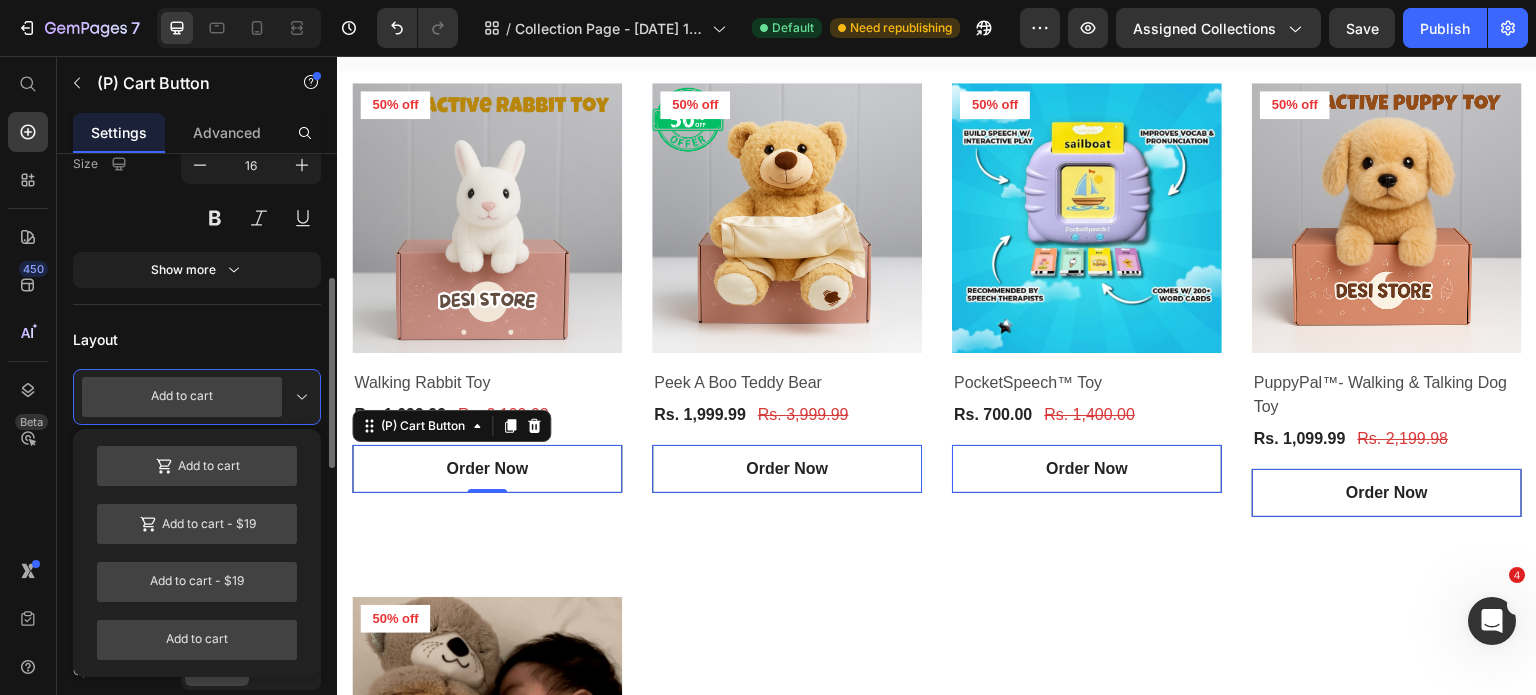 click on "Add to cart" at bounding box center (197, 397) 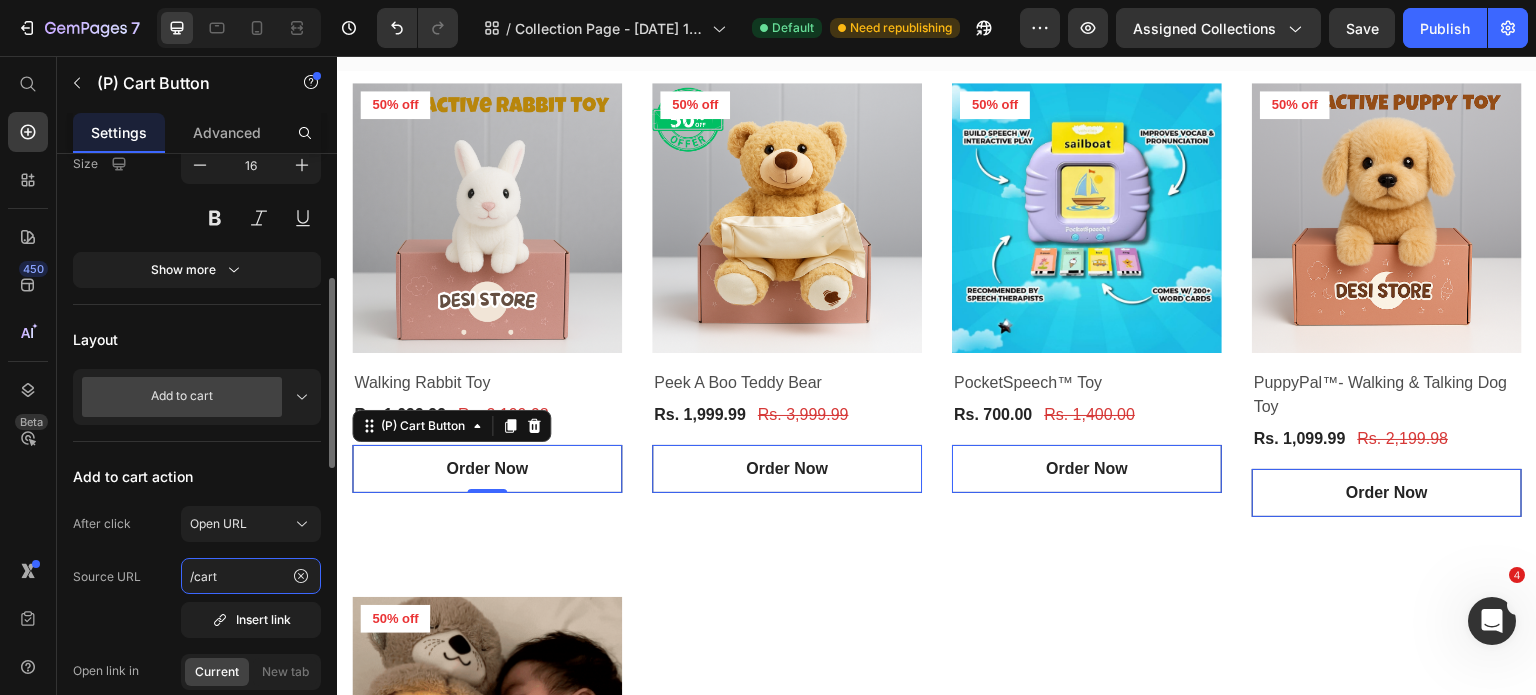 click on "/cart" 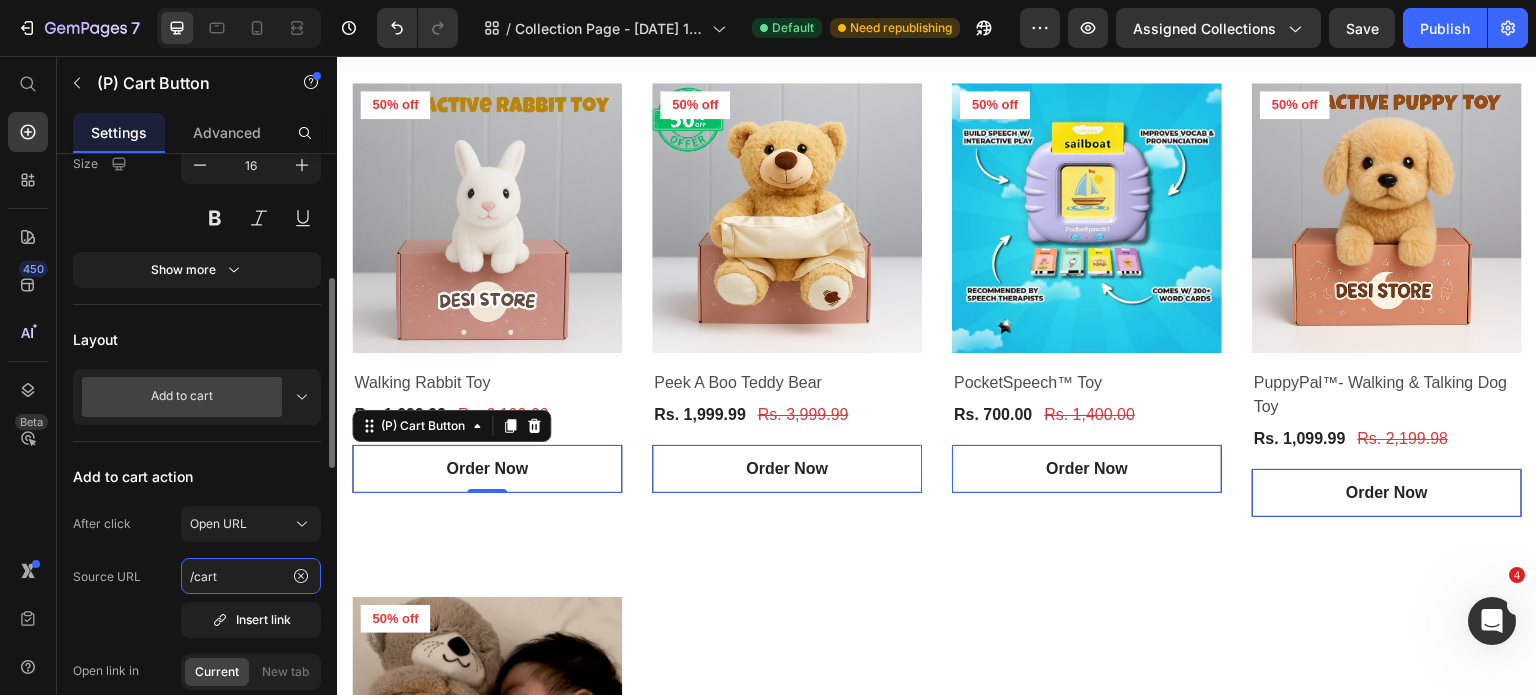 type 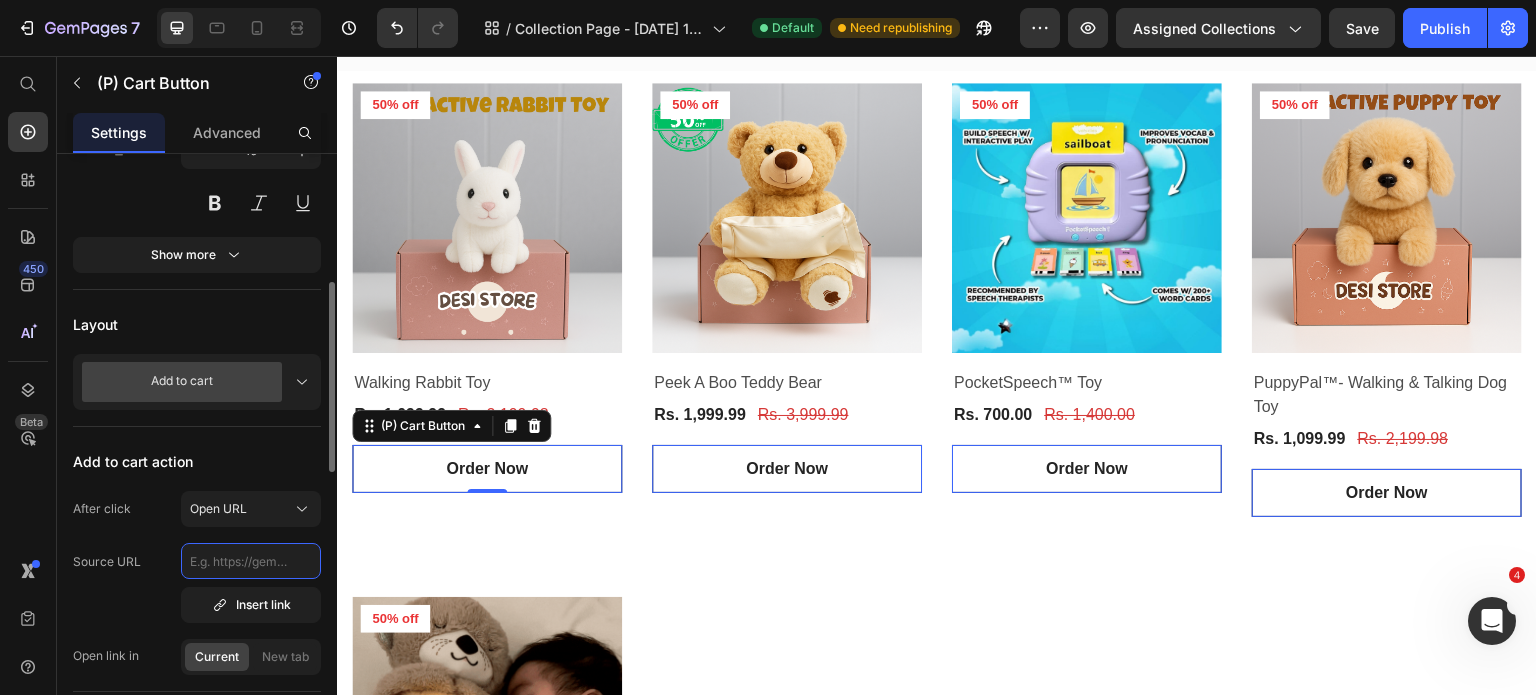 scroll, scrollTop: 0, scrollLeft: 0, axis: both 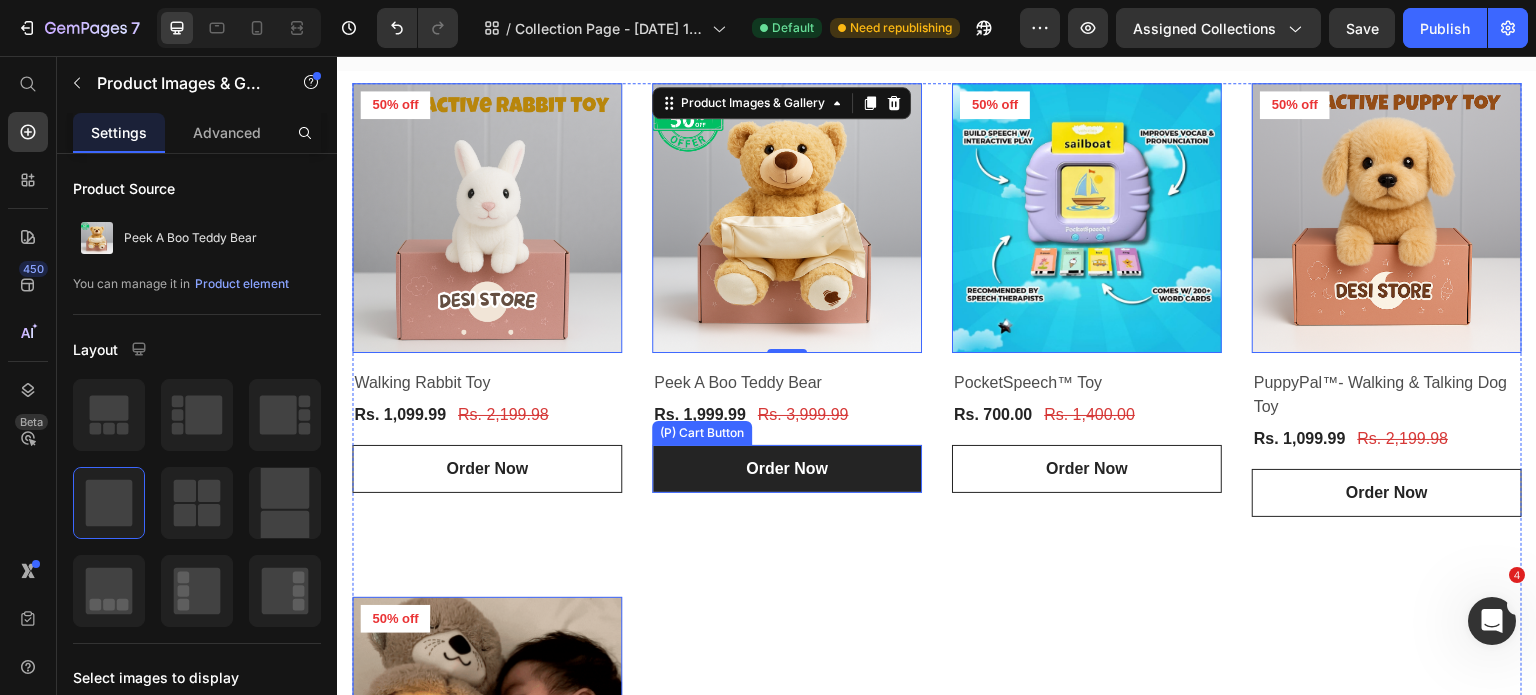 click on "Order Now" at bounding box center [787, 469] 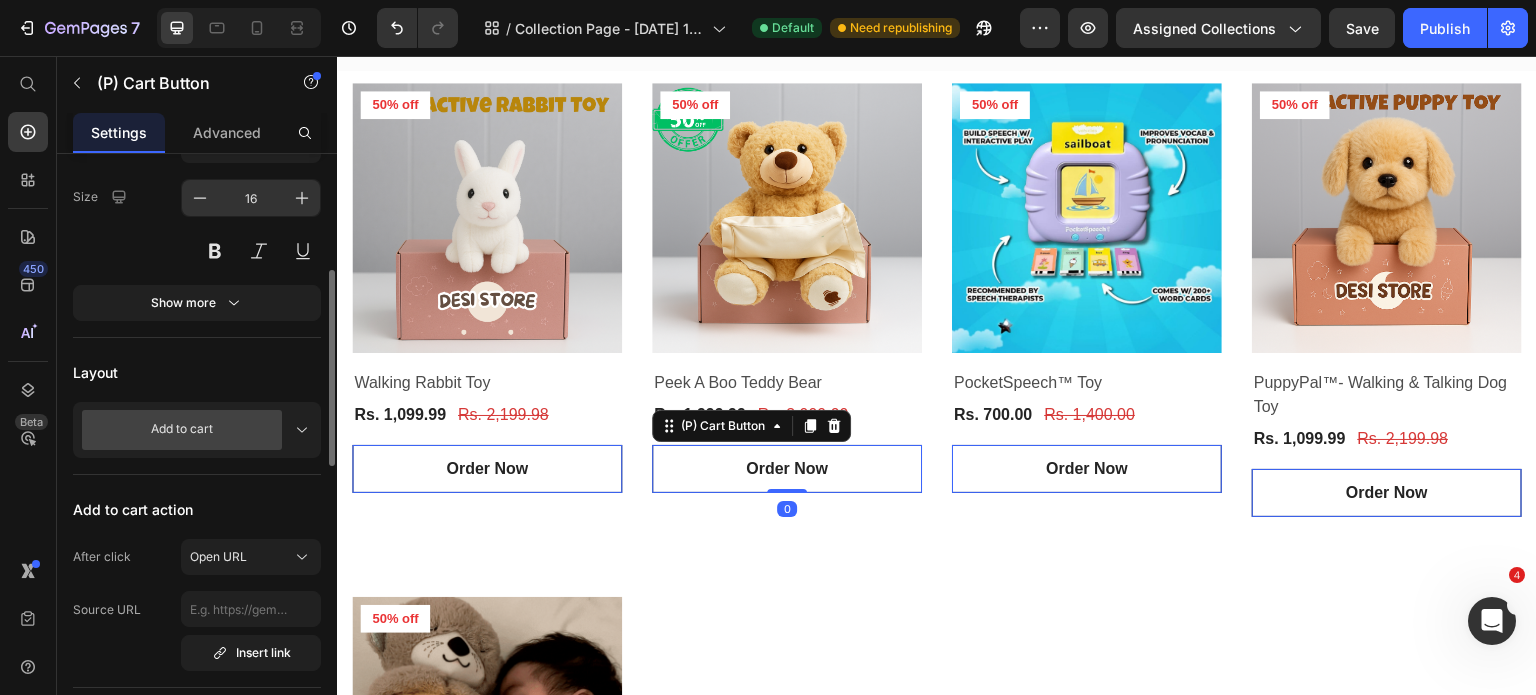 scroll, scrollTop: 381, scrollLeft: 0, axis: vertical 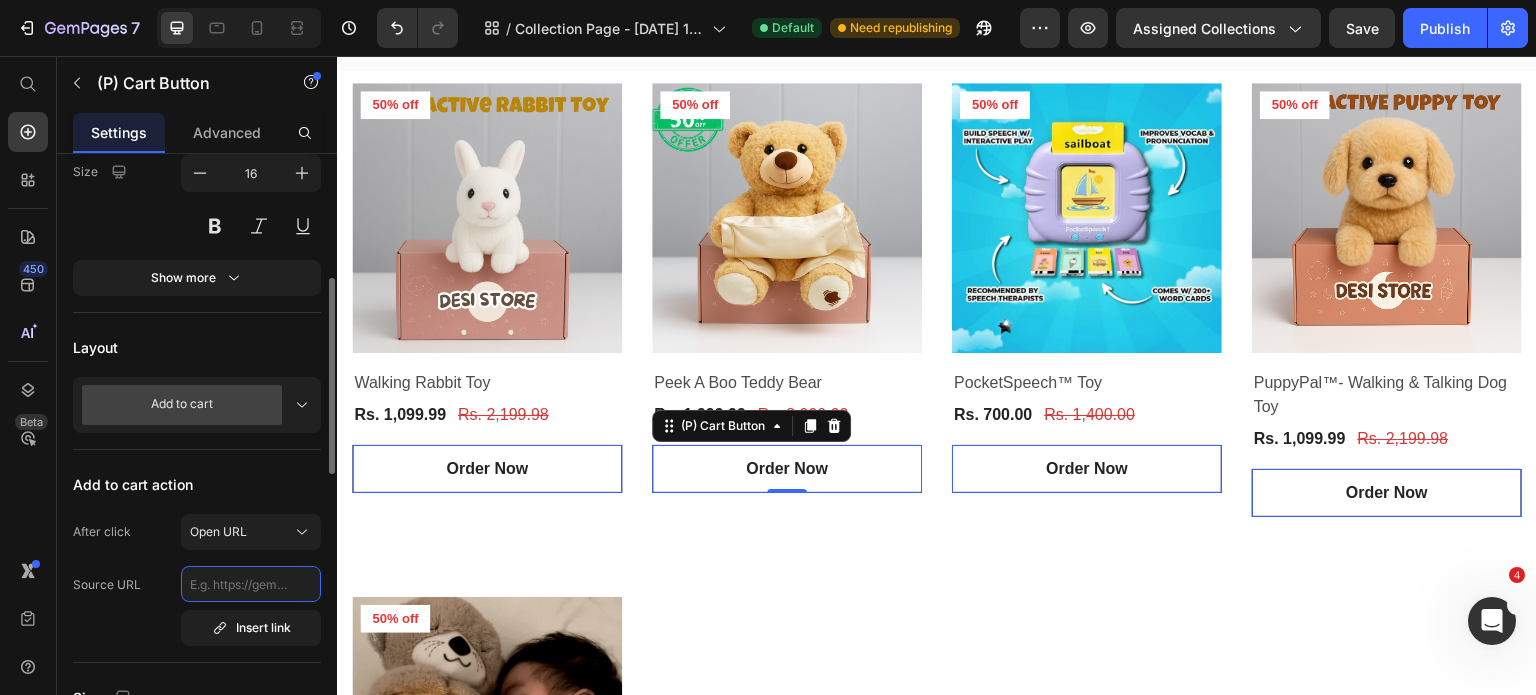 click 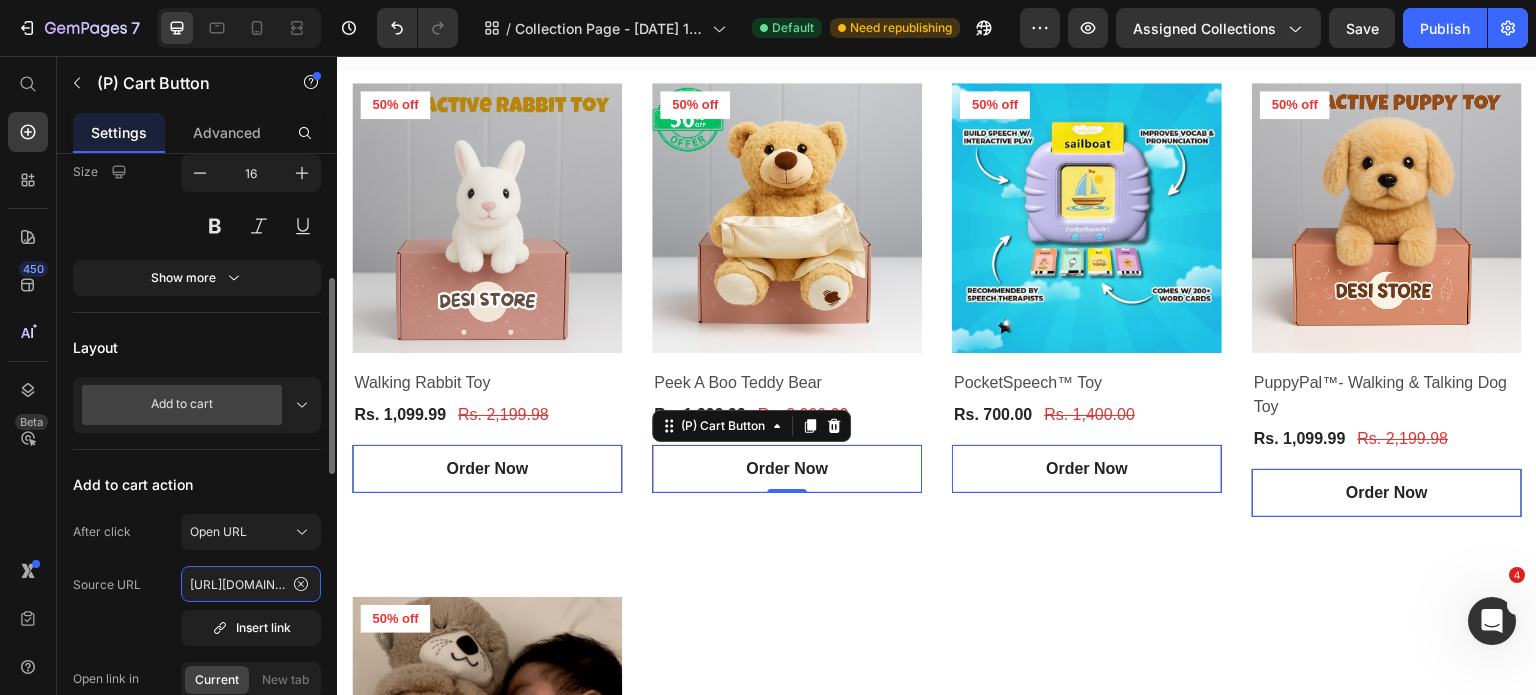 scroll, scrollTop: 0, scrollLeft: 240, axis: horizontal 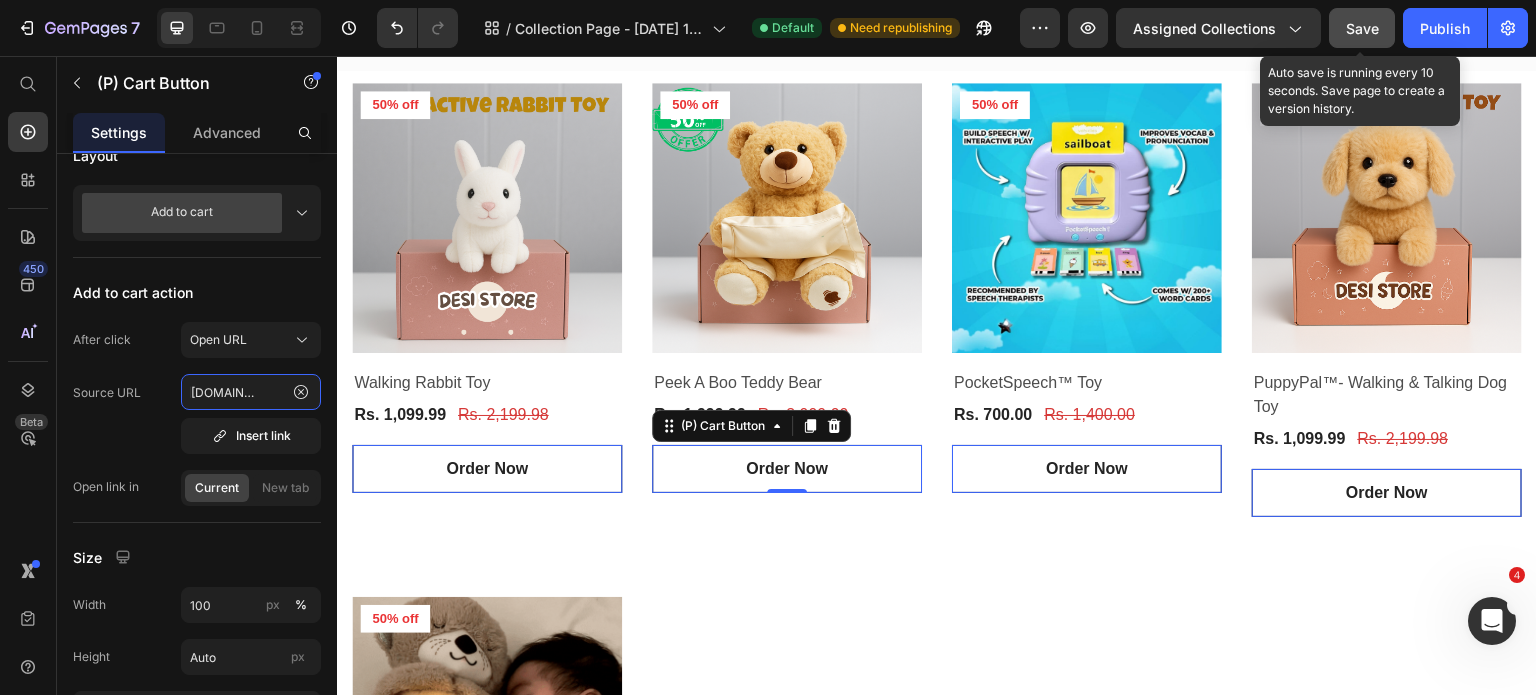 type on "[URL][DOMAIN_NAME]" 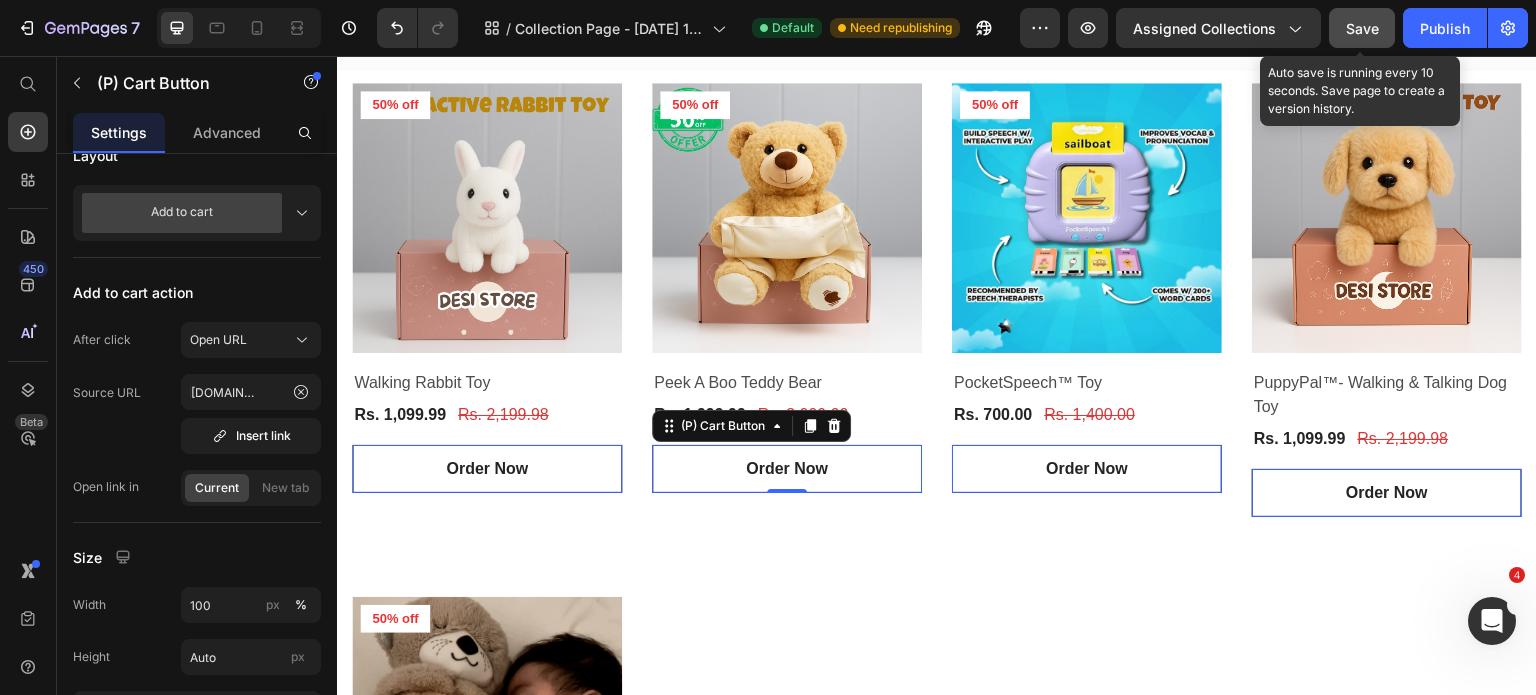 scroll, scrollTop: 0, scrollLeft: 0, axis: both 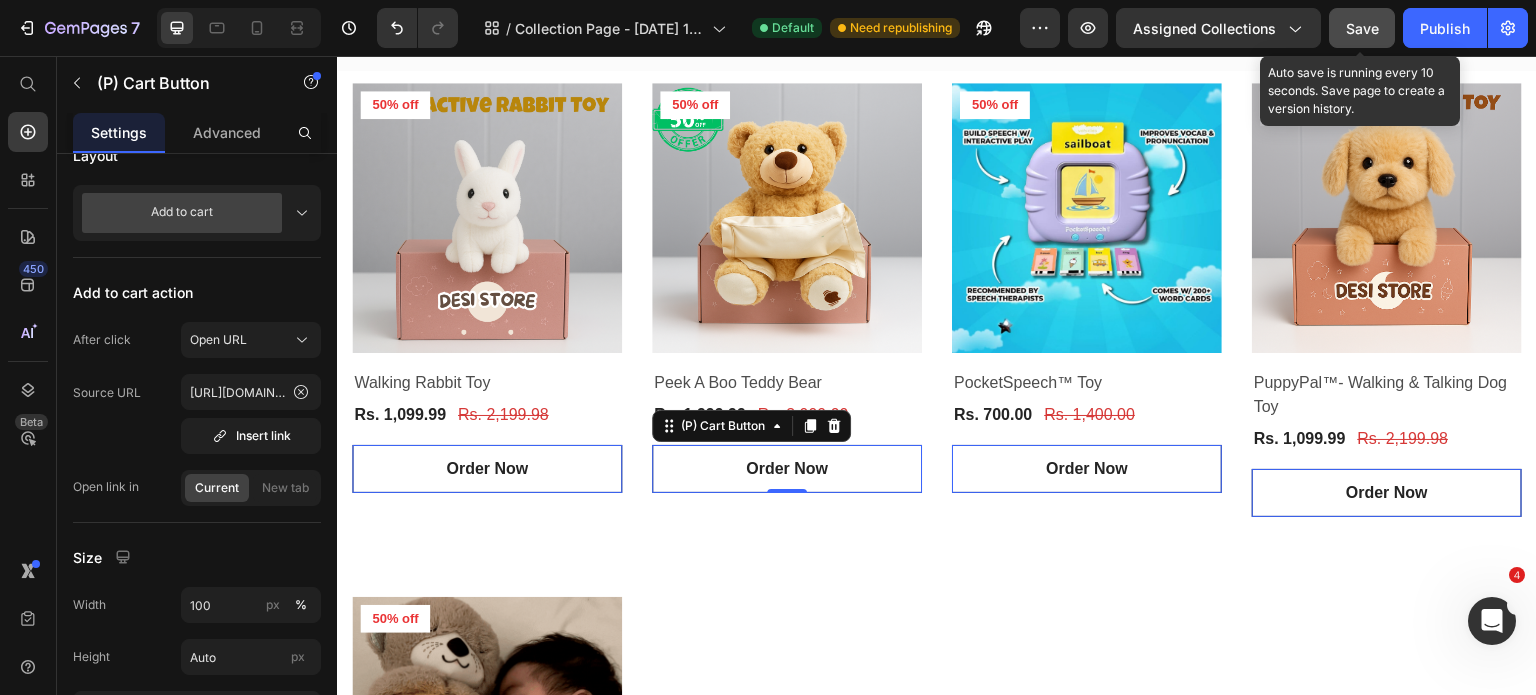 click on "Save" at bounding box center [1362, 28] 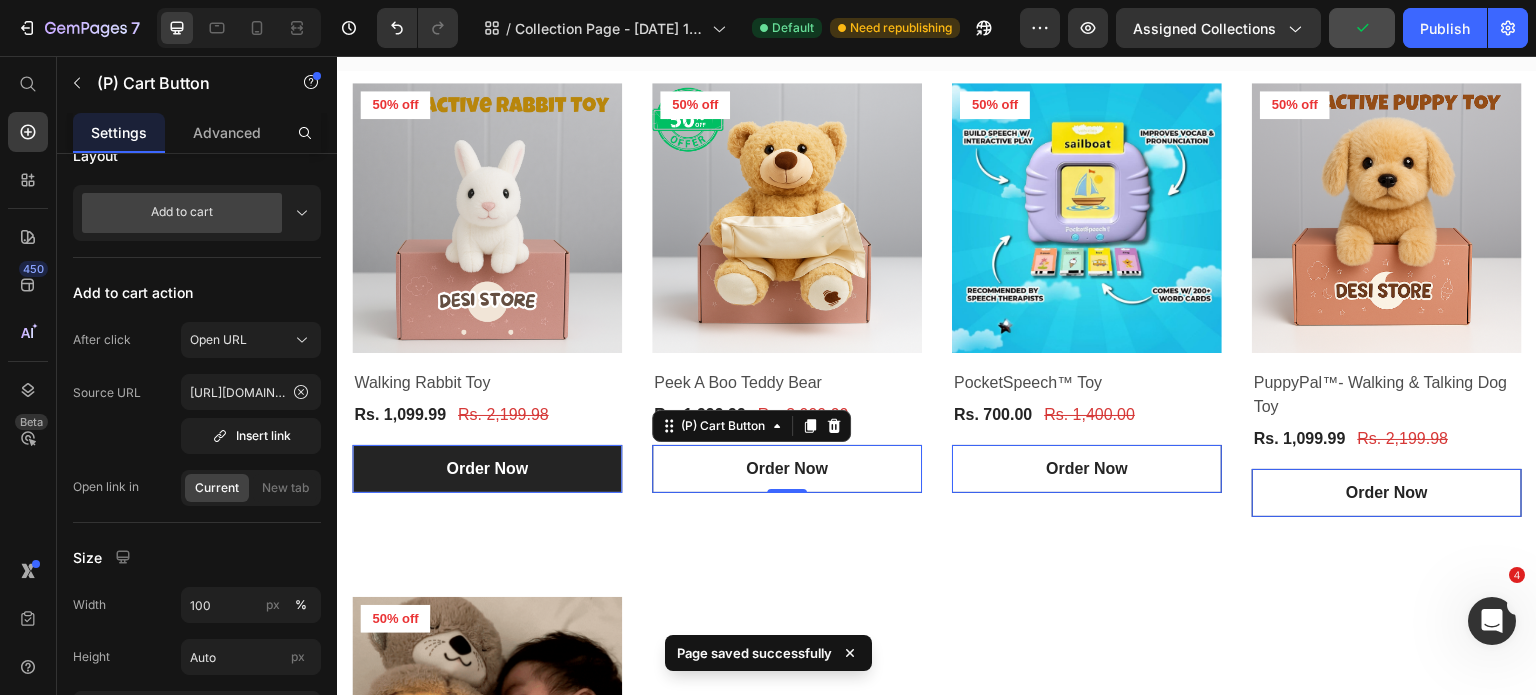 click on "Order Now" at bounding box center (487, 469) 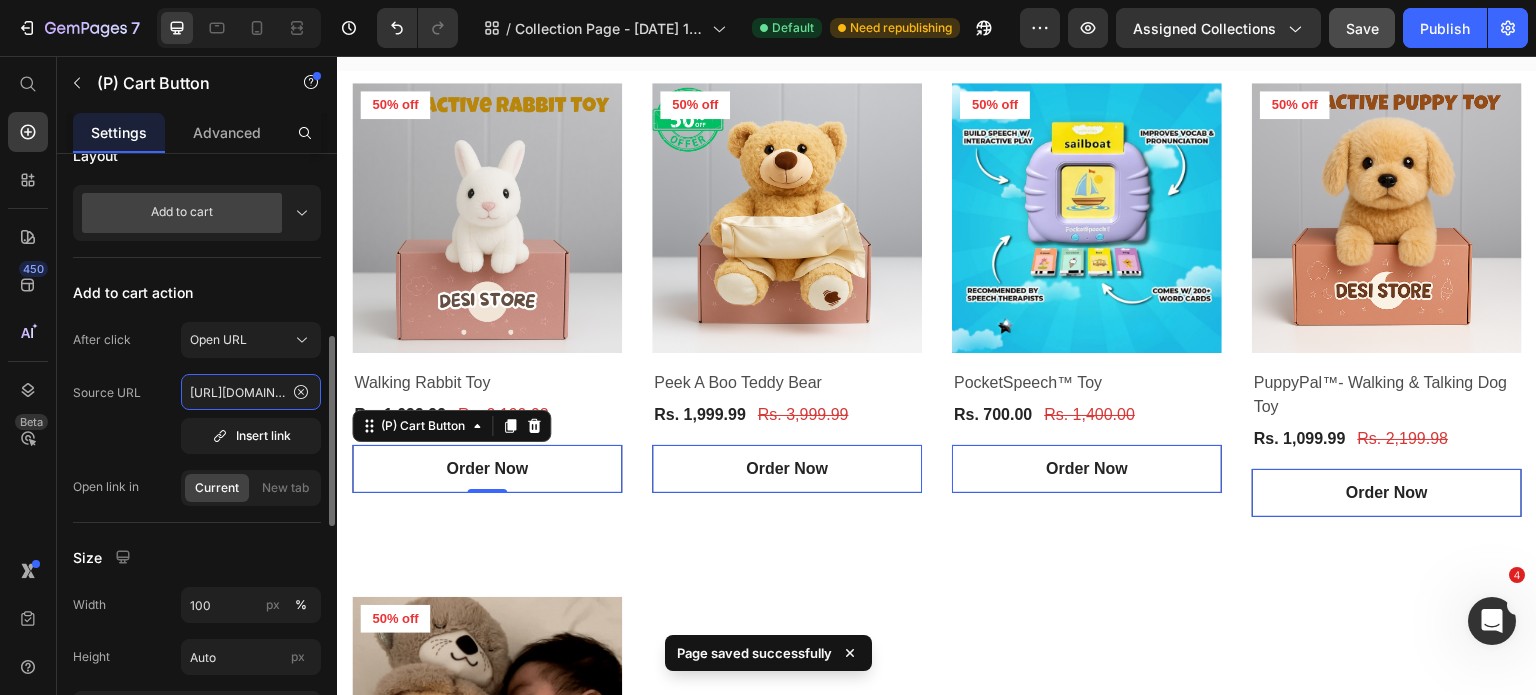 click on "[URL][DOMAIN_NAME]" 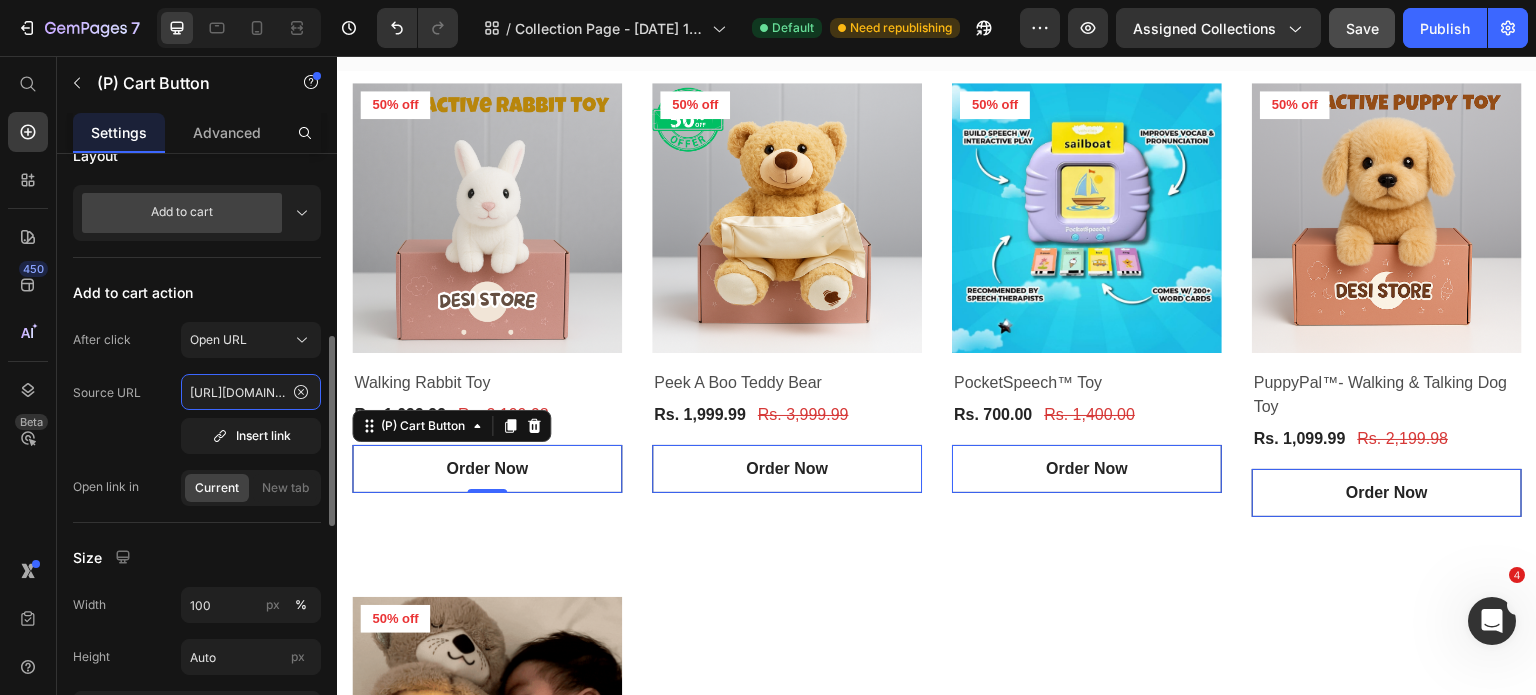 click on "[URL][DOMAIN_NAME]" 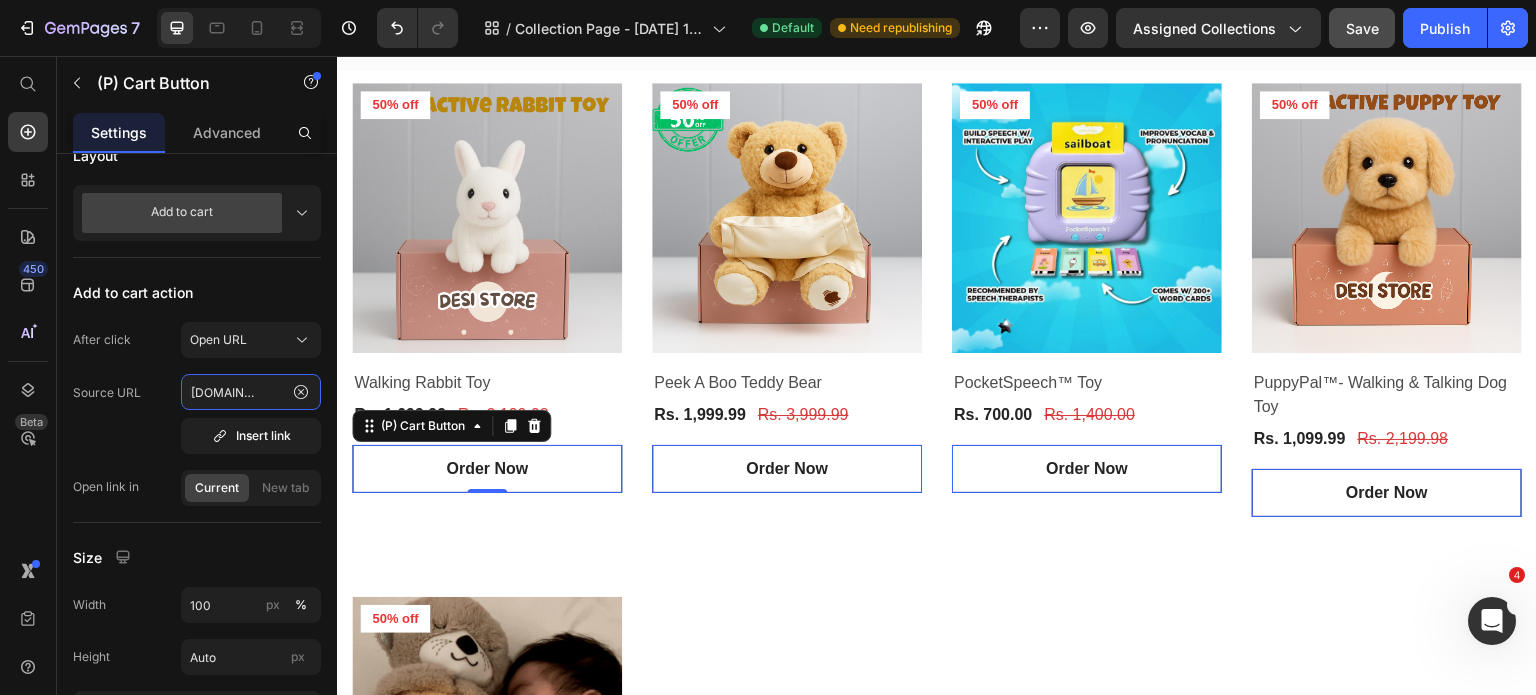 scroll, scrollTop: 0, scrollLeft: 240, axis: horizontal 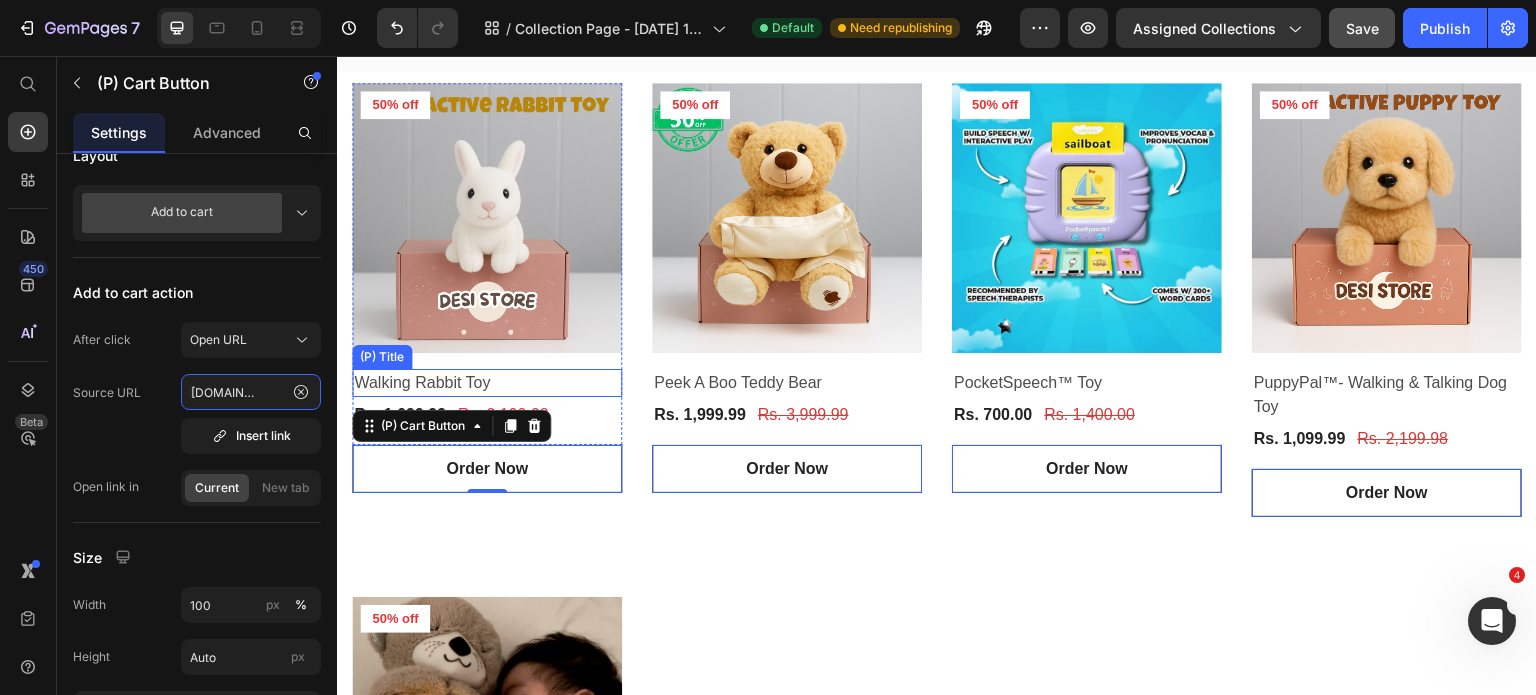drag, startPoint x: 588, startPoint y: 440, endPoint x: 346, endPoint y: 381, distance: 249.08833 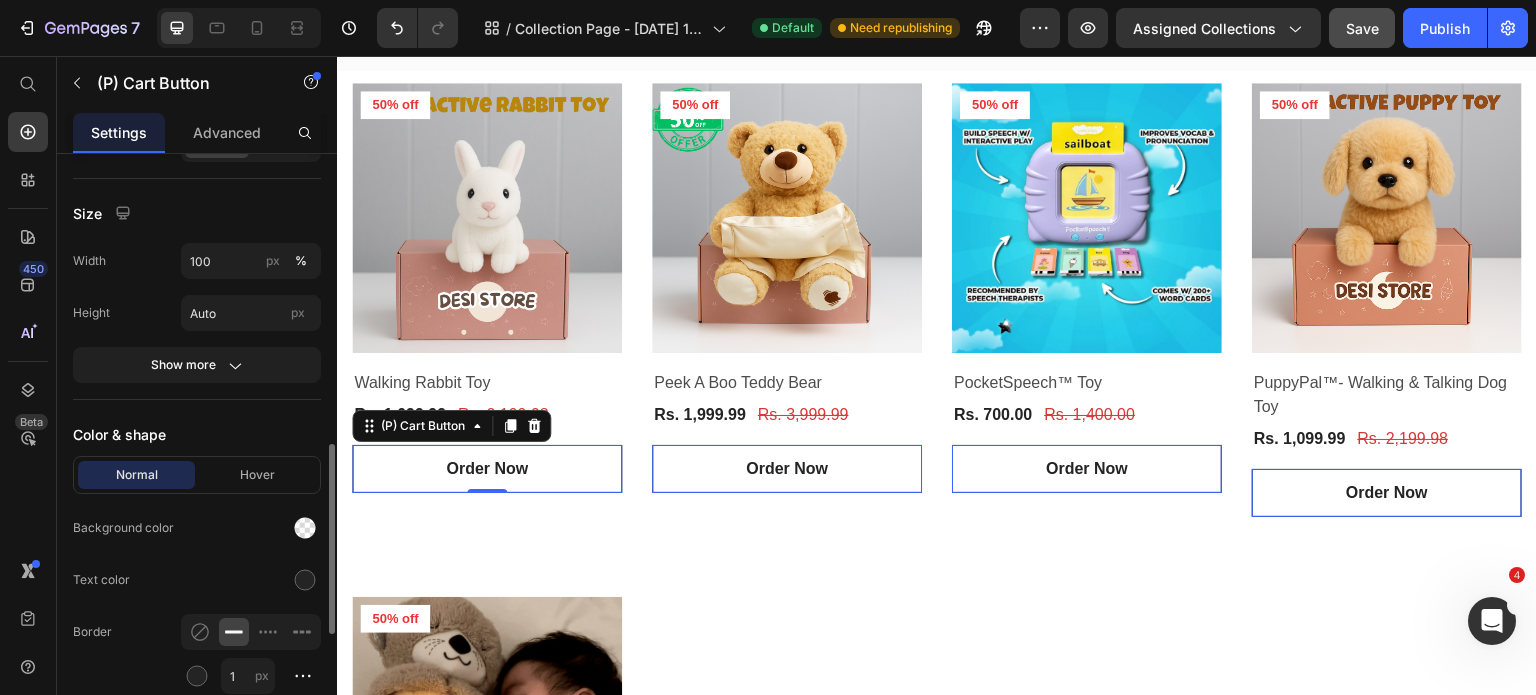 scroll, scrollTop: 912, scrollLeft: 0, axis: vertical 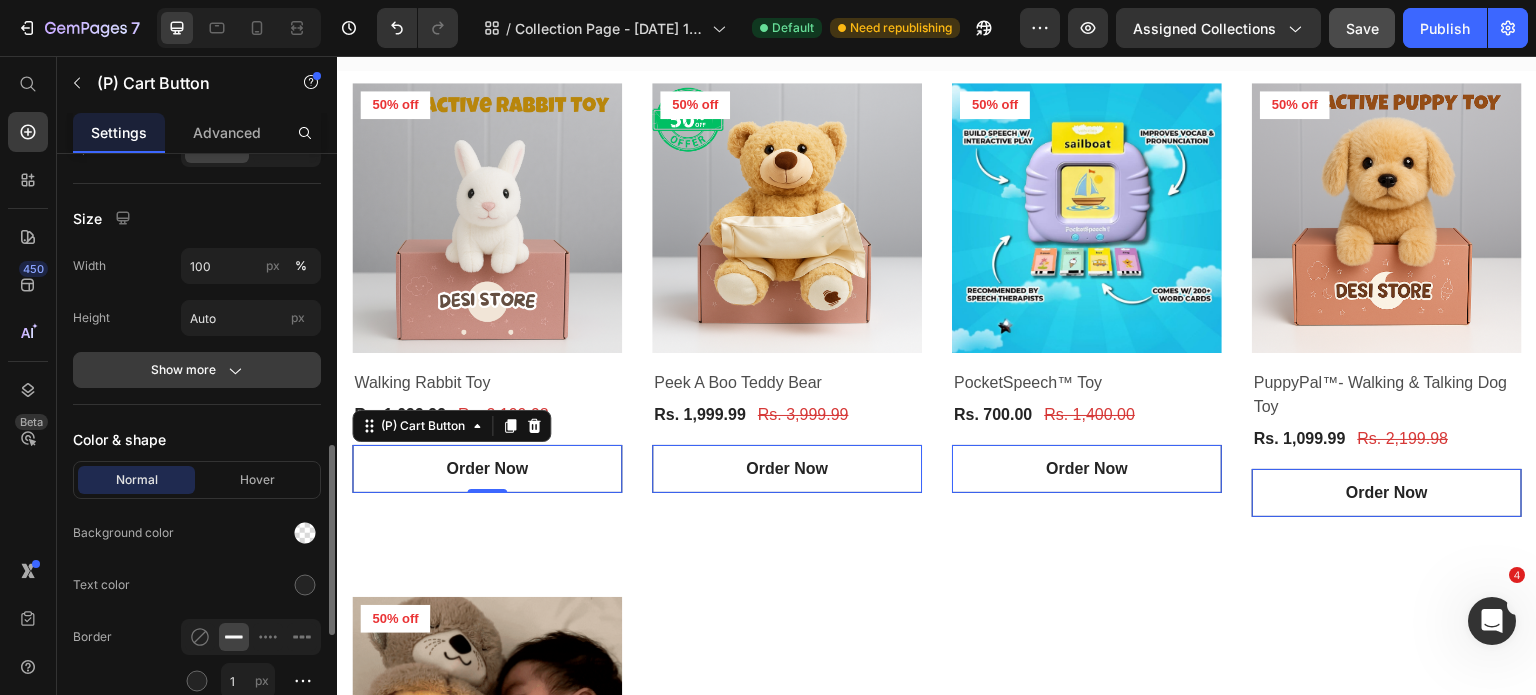 click on "Show more" 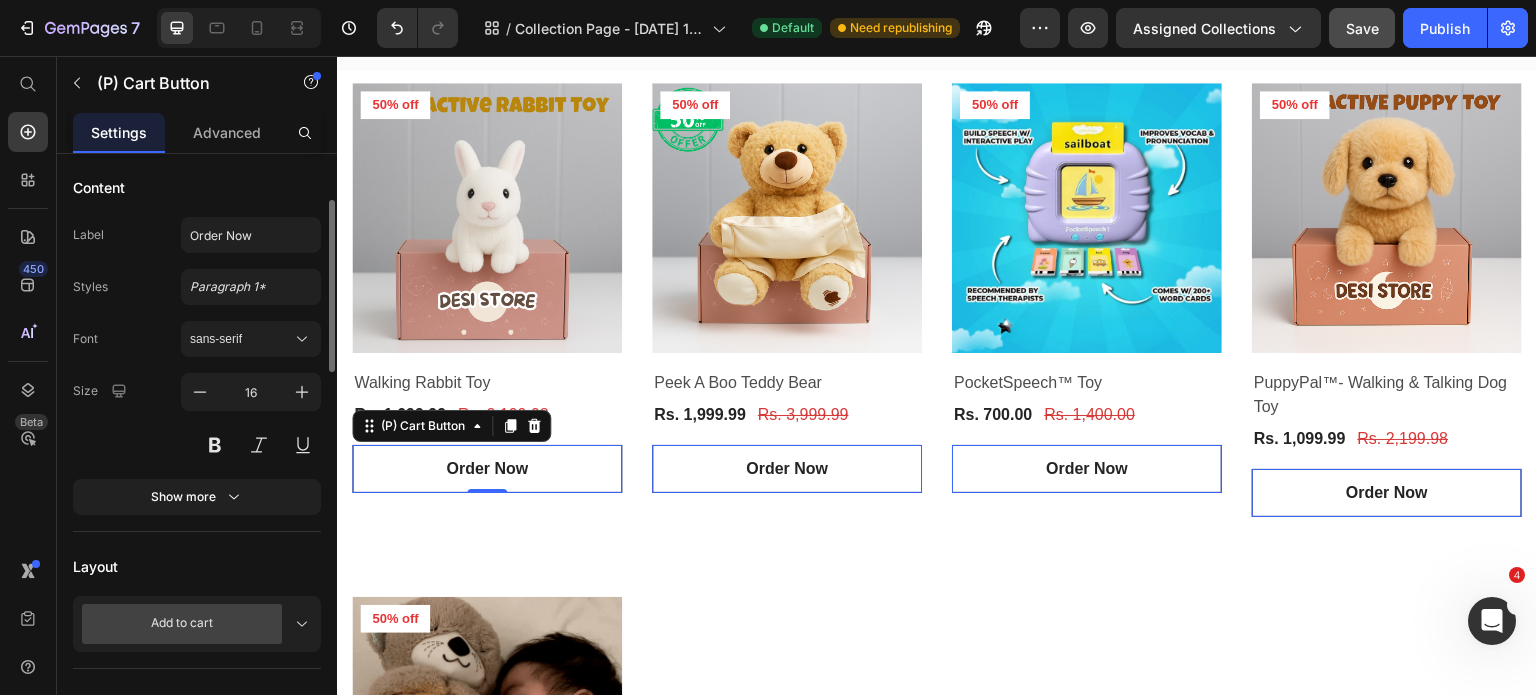 scroll, scrollTop: 0, scrollLeft: 0, axis: both 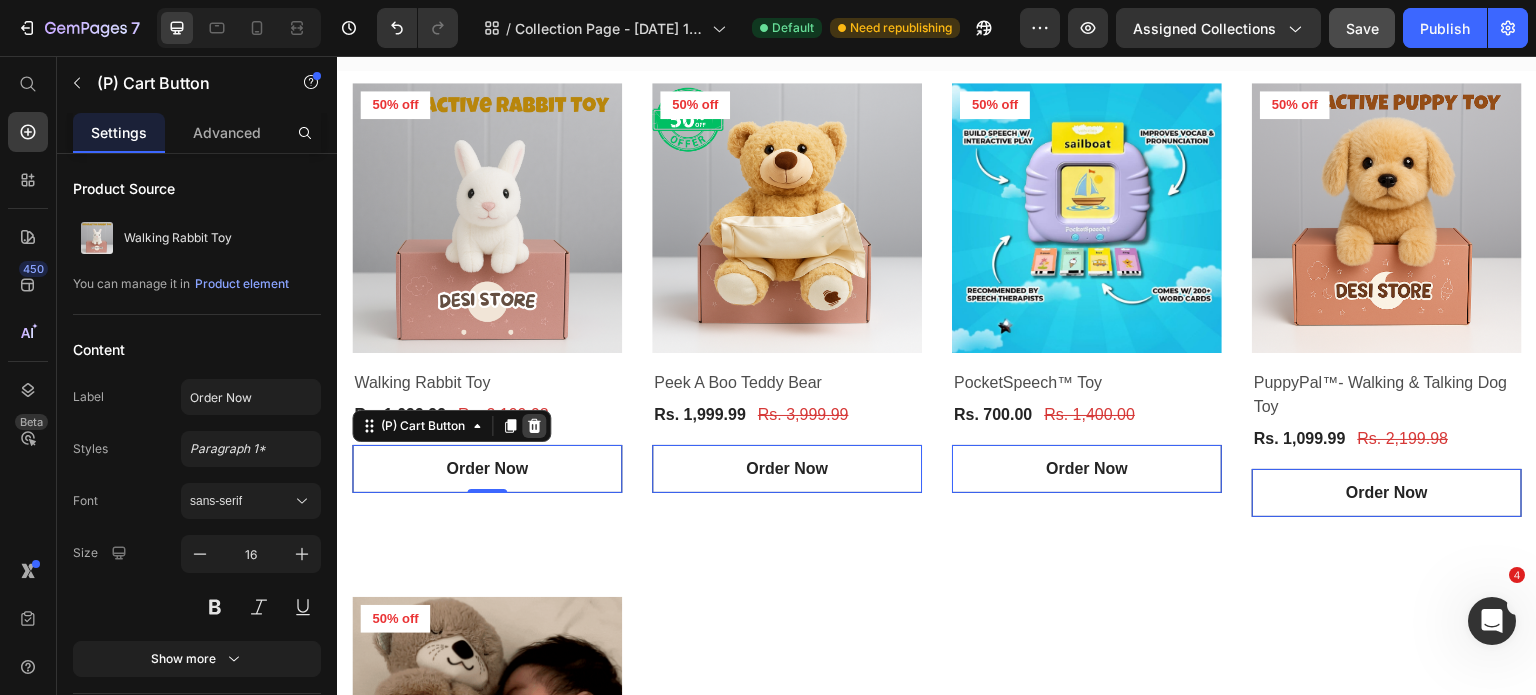 click 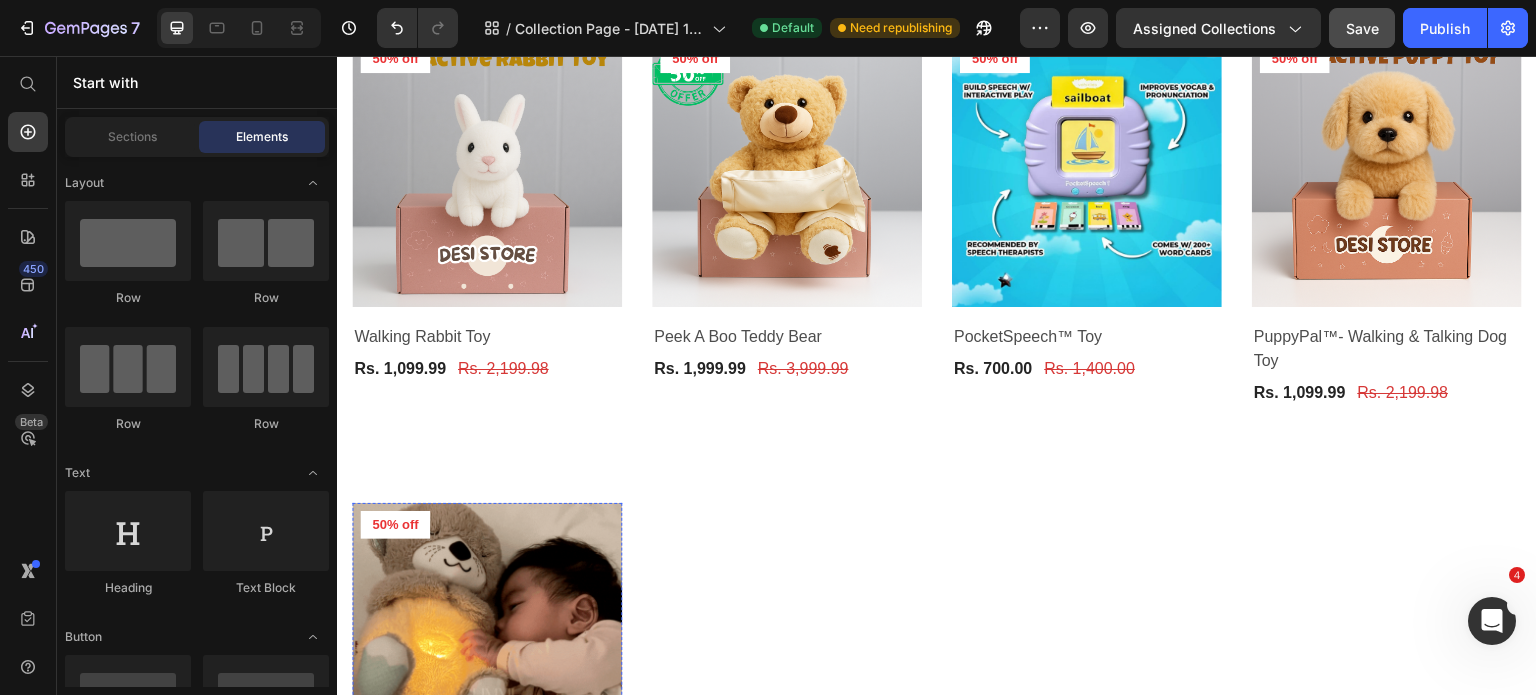 scroll, scrollTop: 300, scrollLeft: 0, axis: vertical 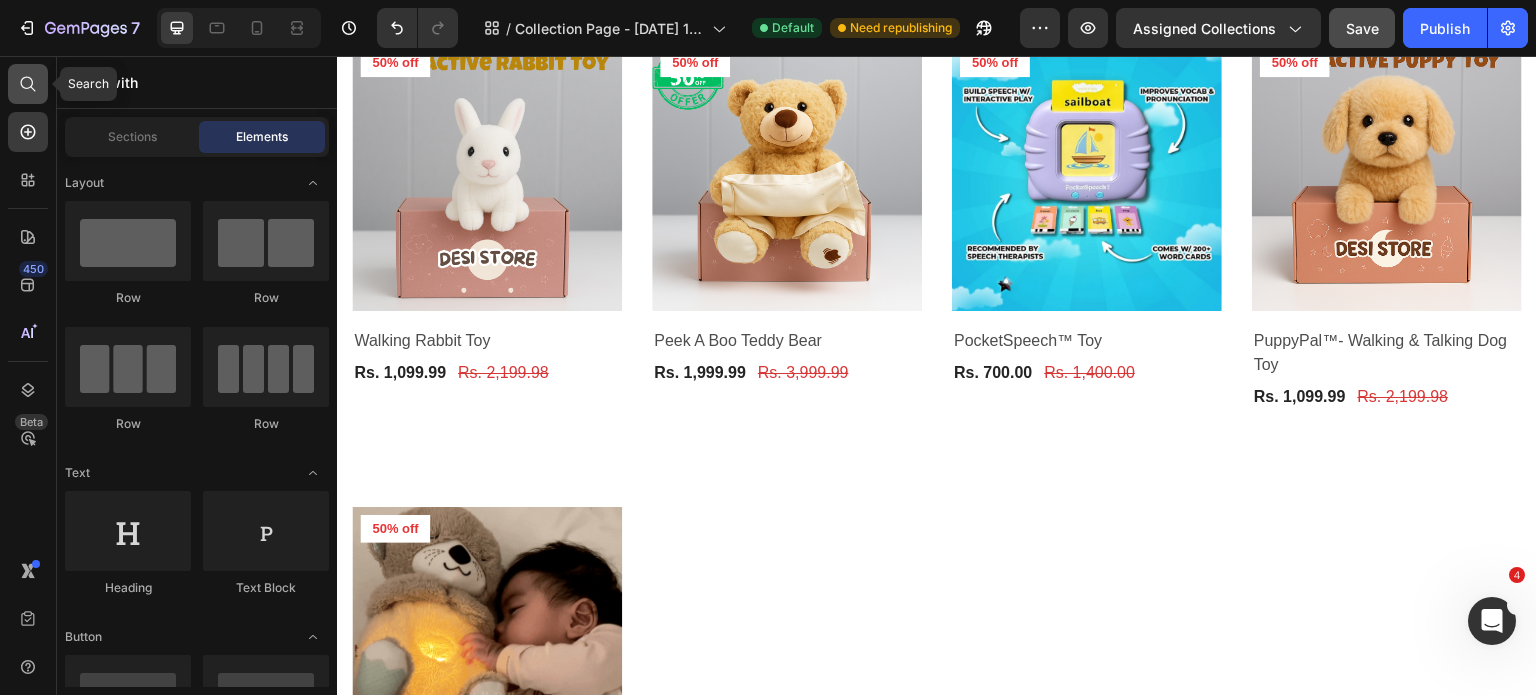 click 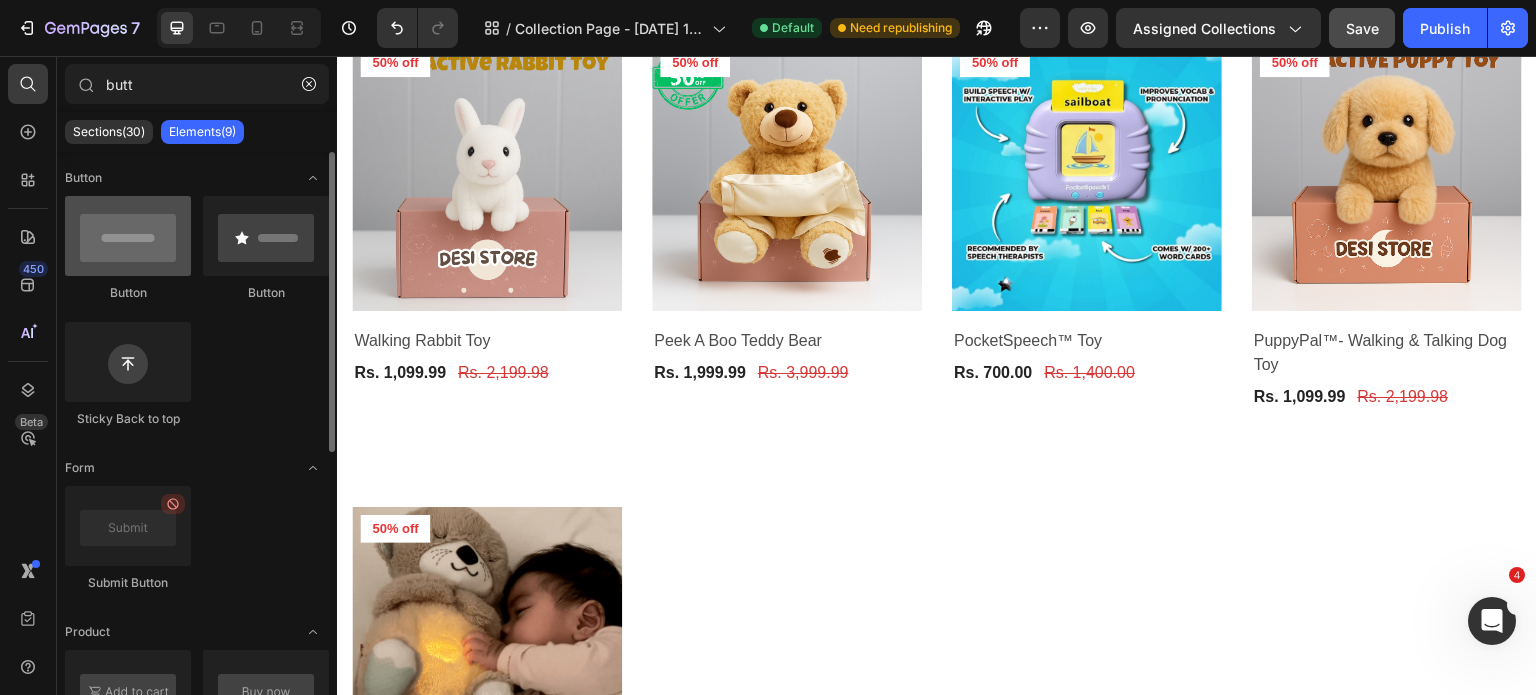 type on "butt" 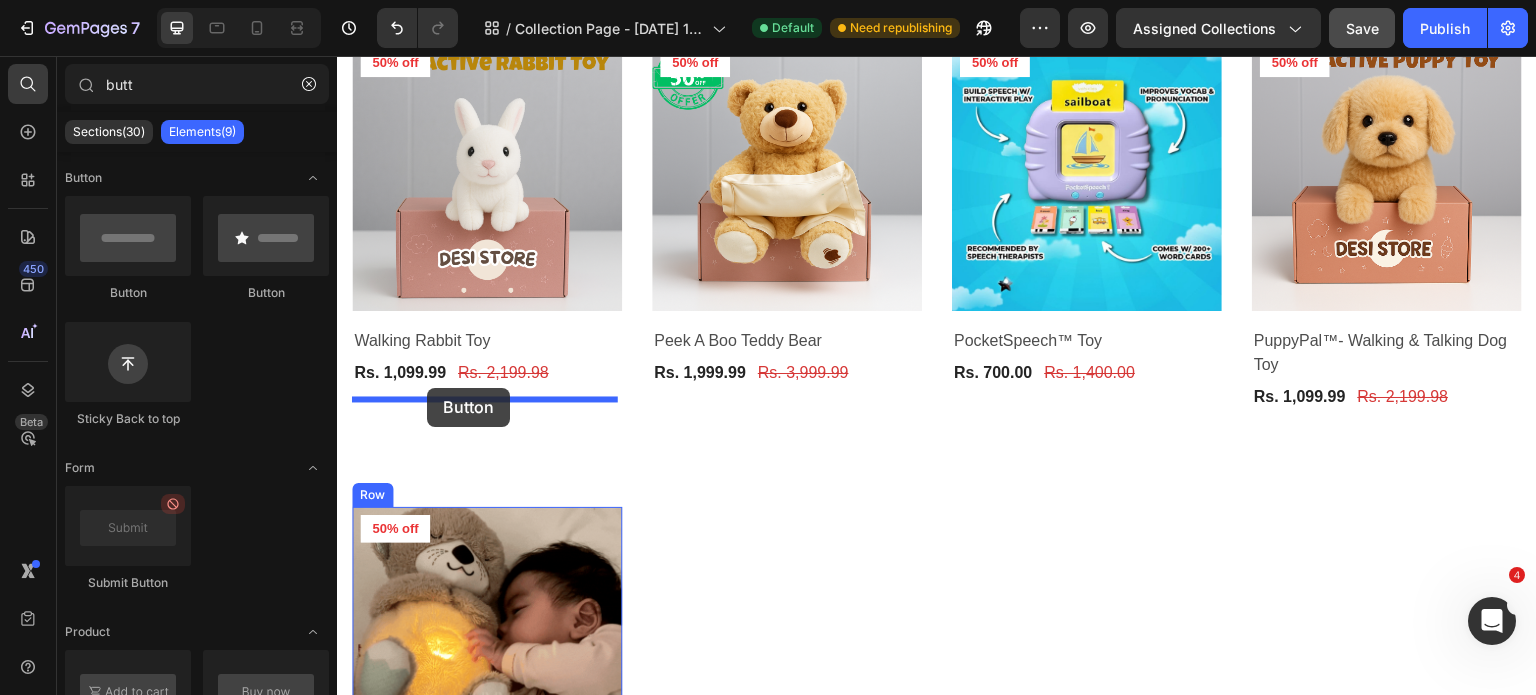 drag, startPoint x: 481, startPoint y: 295, endPoint x: 428, endPoint y: 388, distance: 107.042046 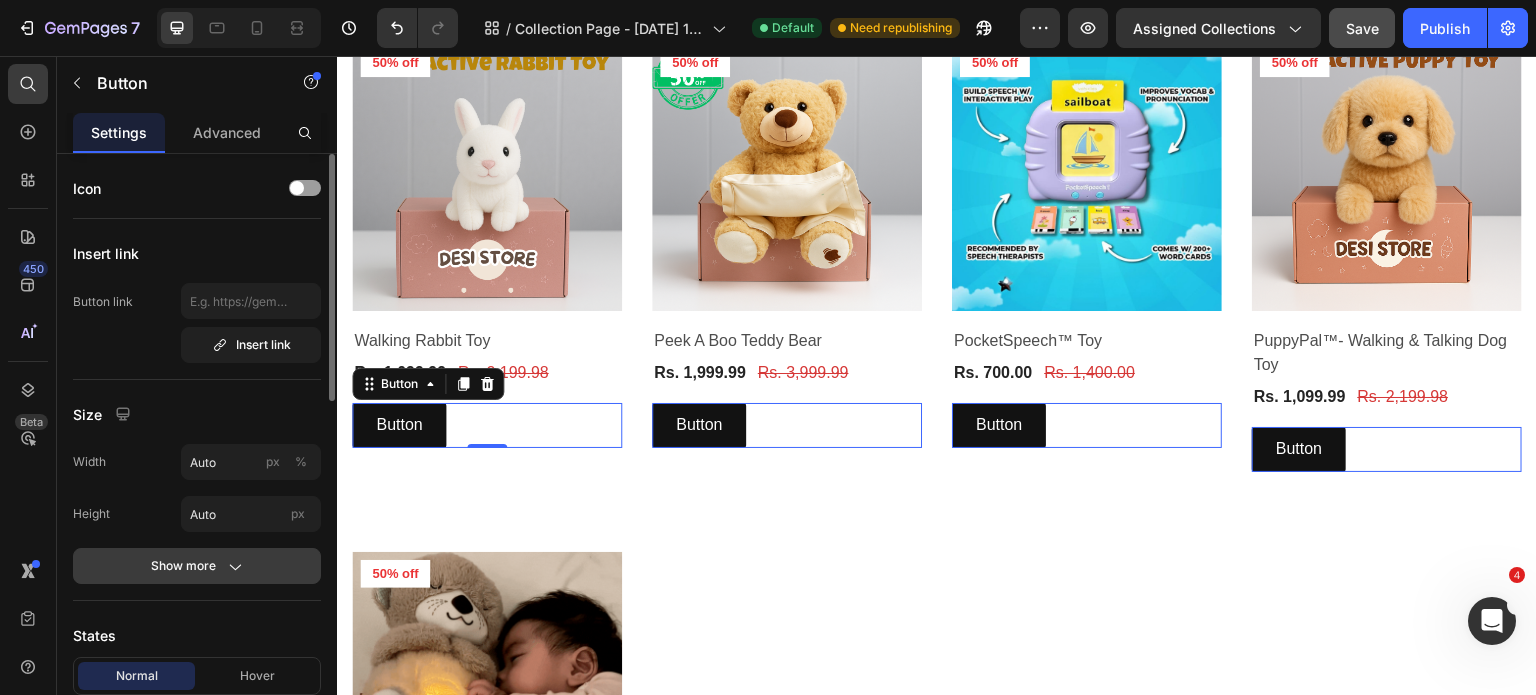 click on "Show more" 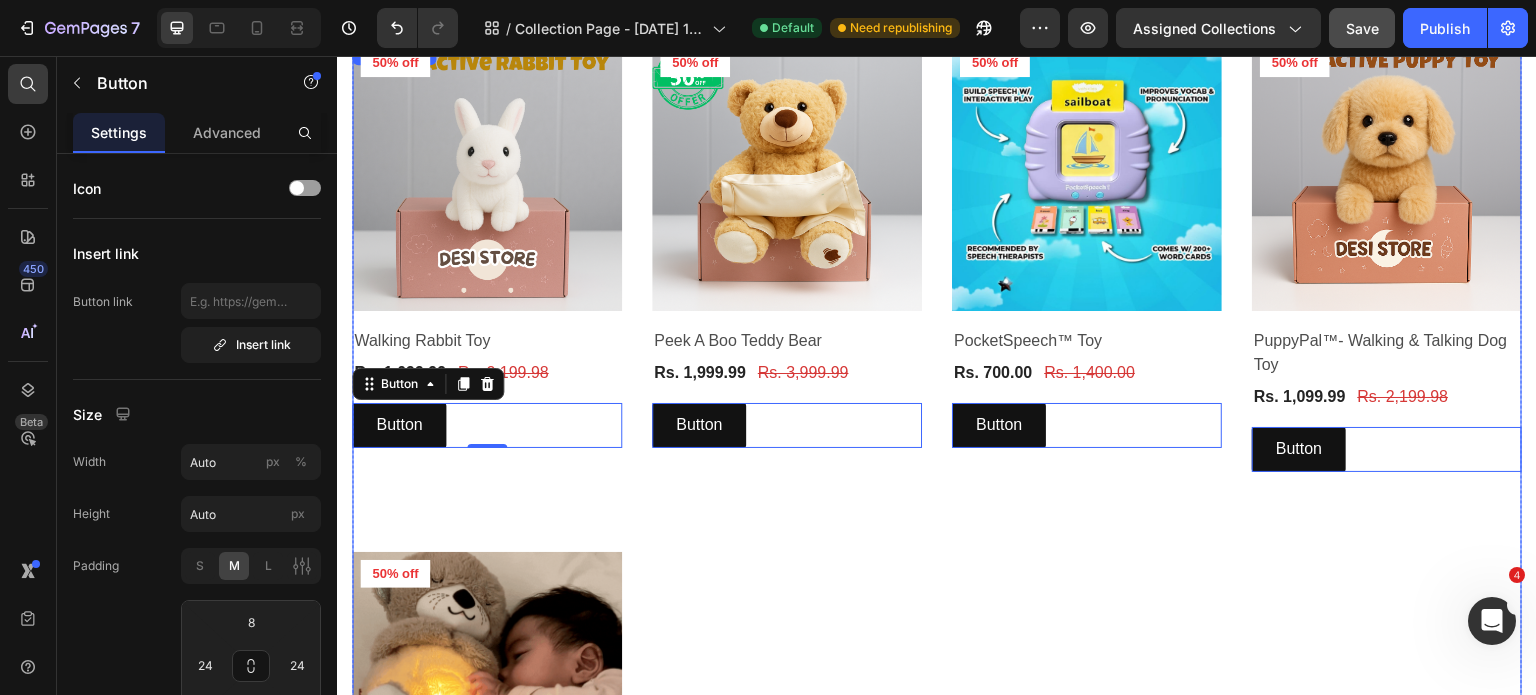 type 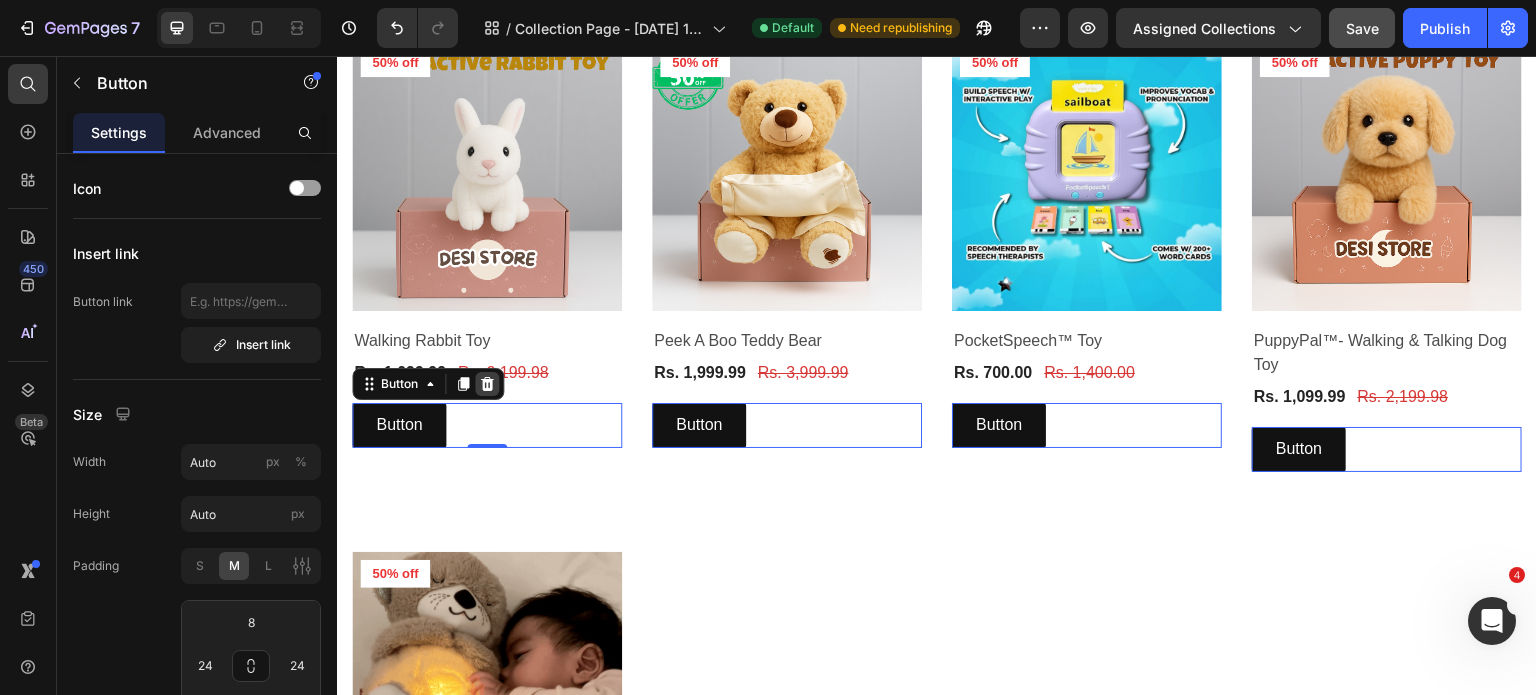 click 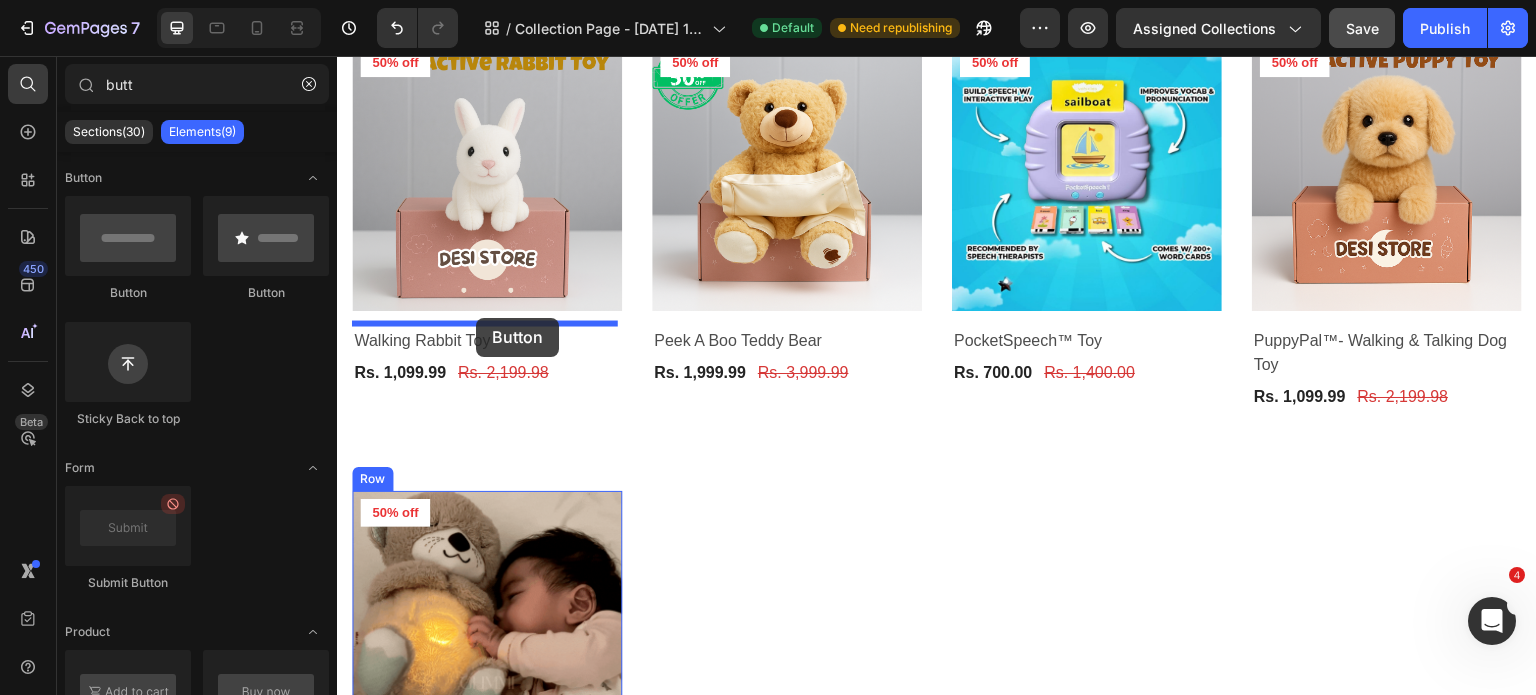 drag, startPoint x: 457, startPoint y: 314, endPoint x: 476, endPoint y: 318, distance: 19.416489 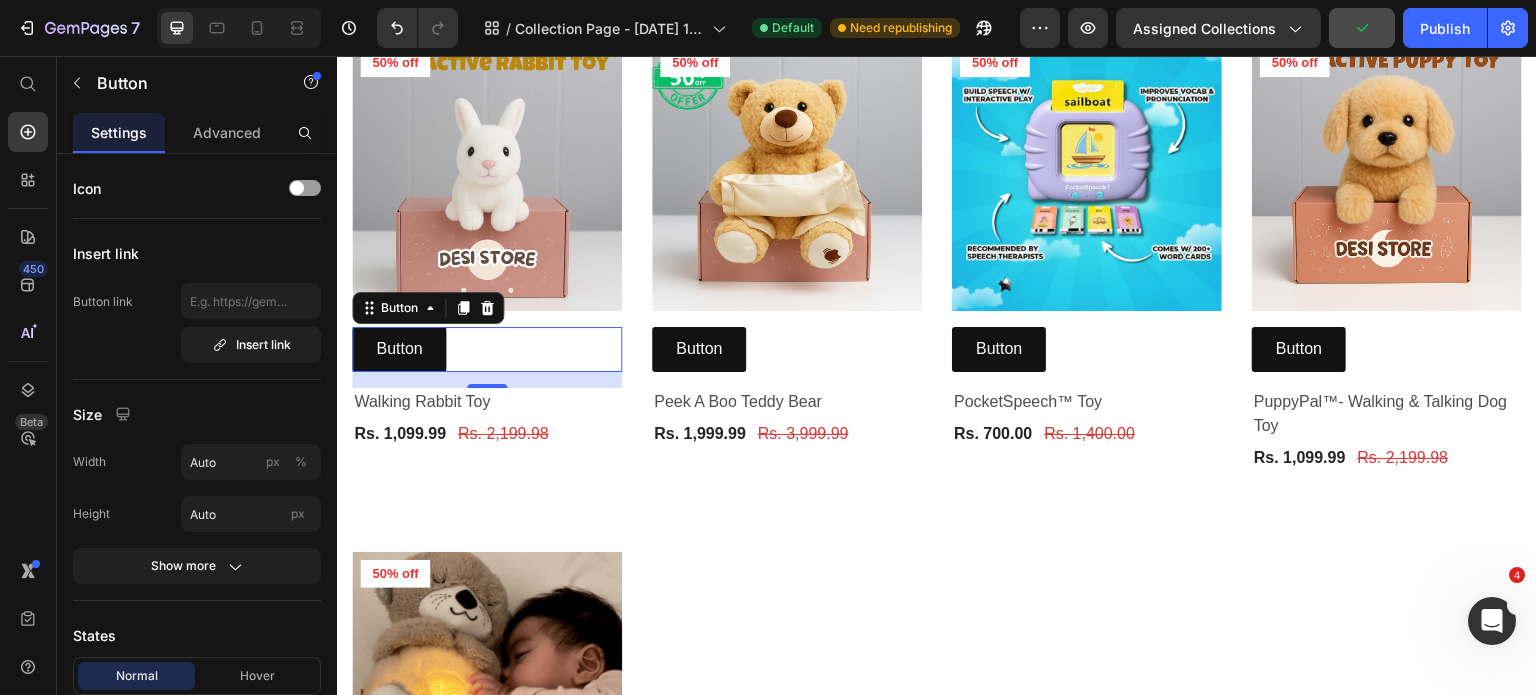 click on "Button" at bounding box center [428, 308] 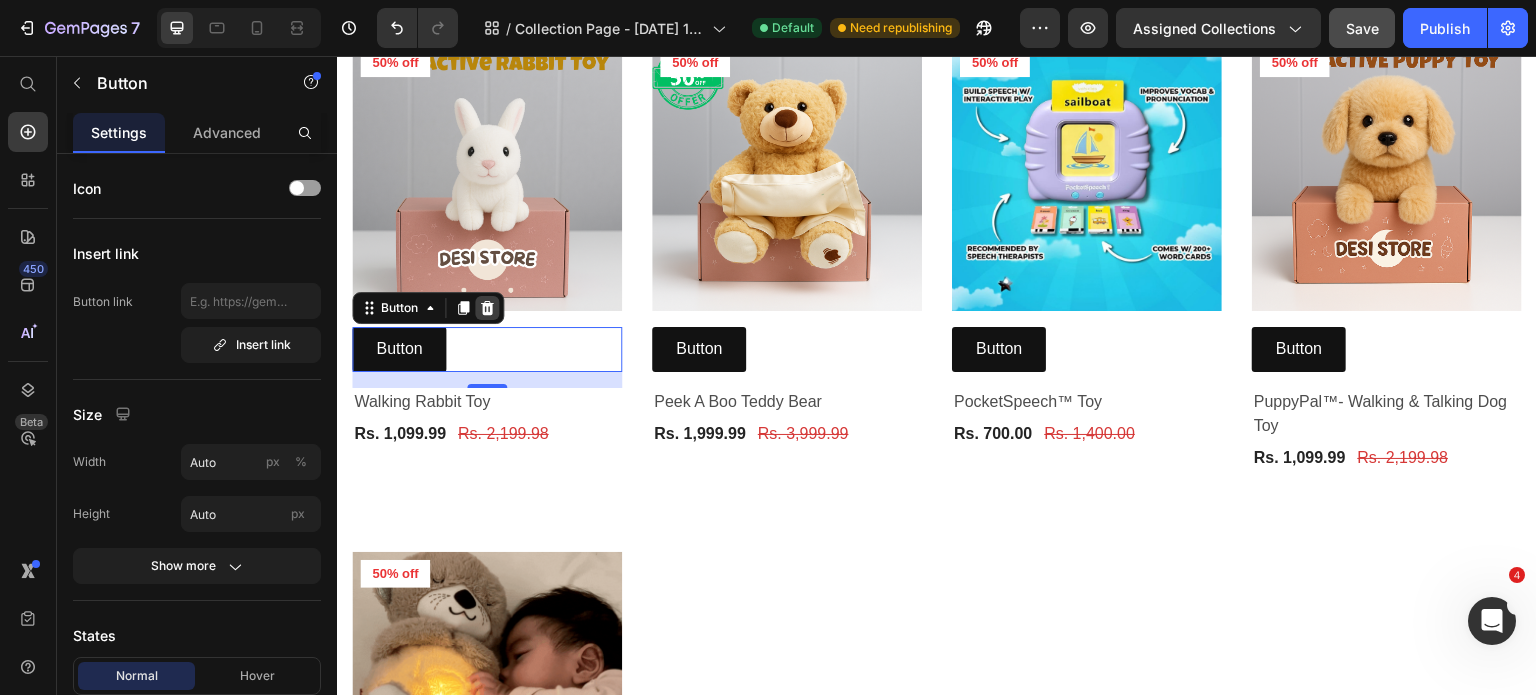 click 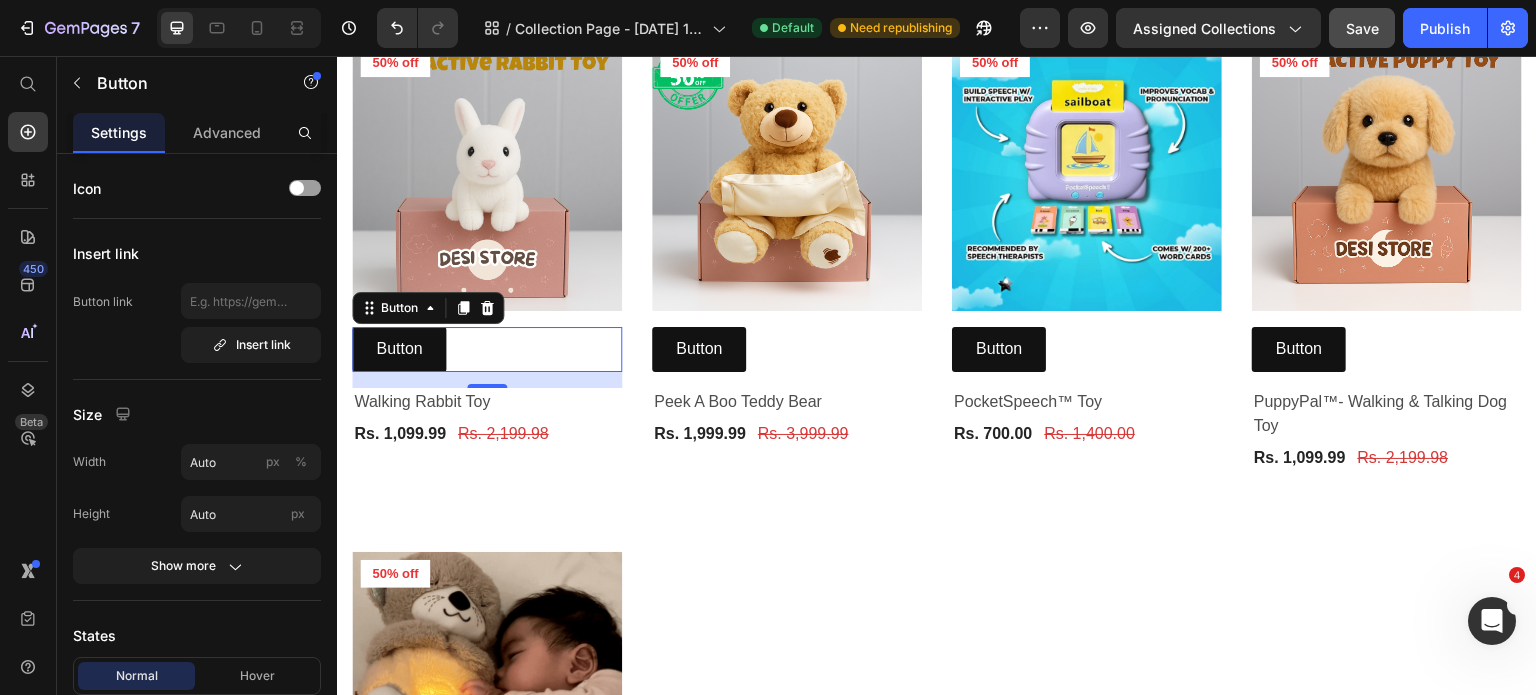 click at bounding box center (487, 176) 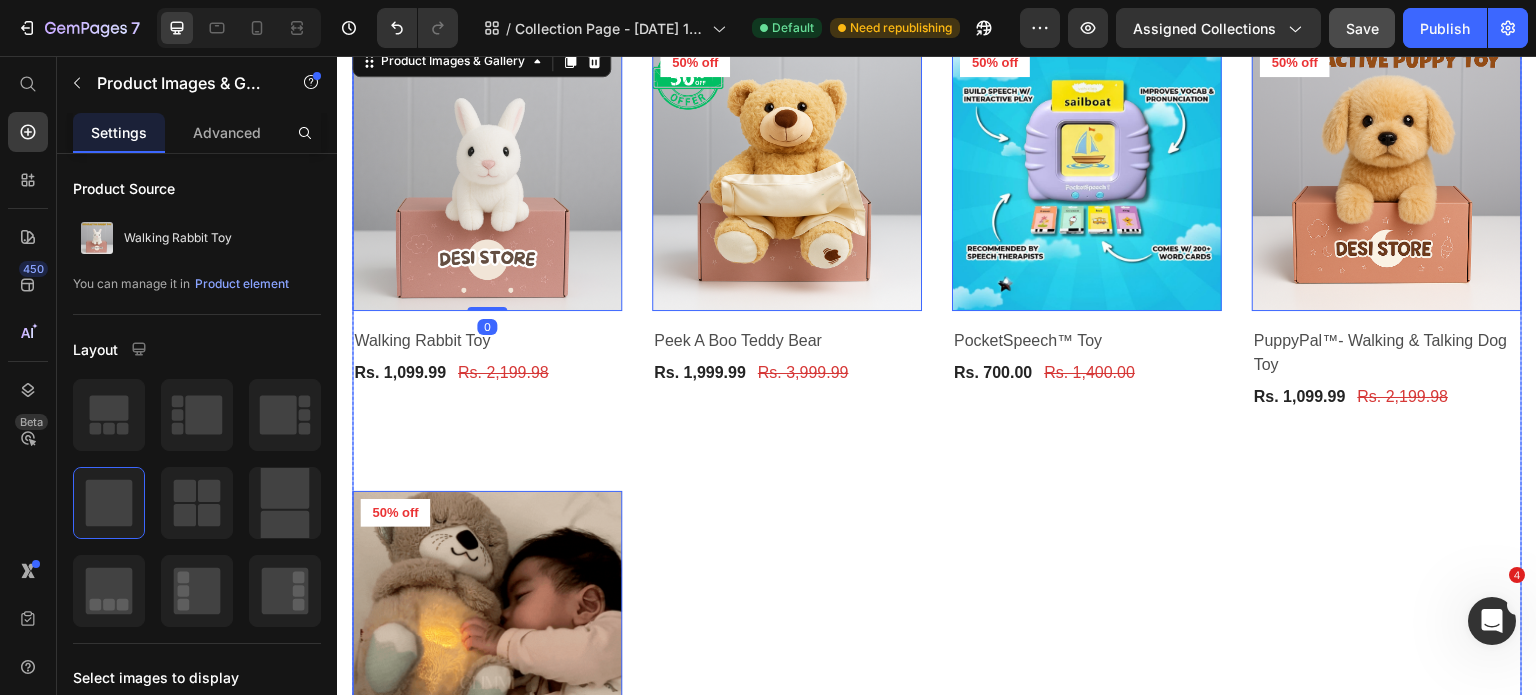 scroll, scrollTop: 0, scrollLeft: 0, axis: both 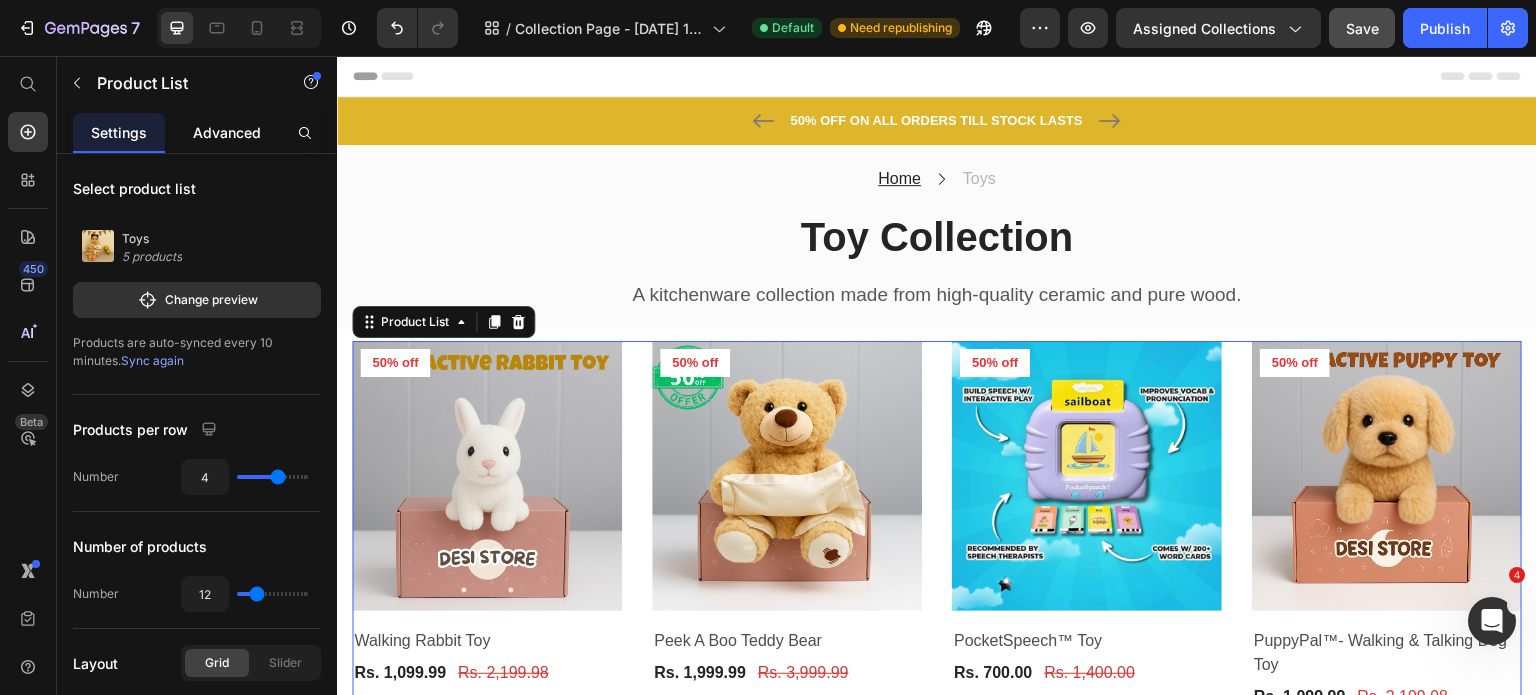 click on "Advanced" at bounding box center [227, 132] 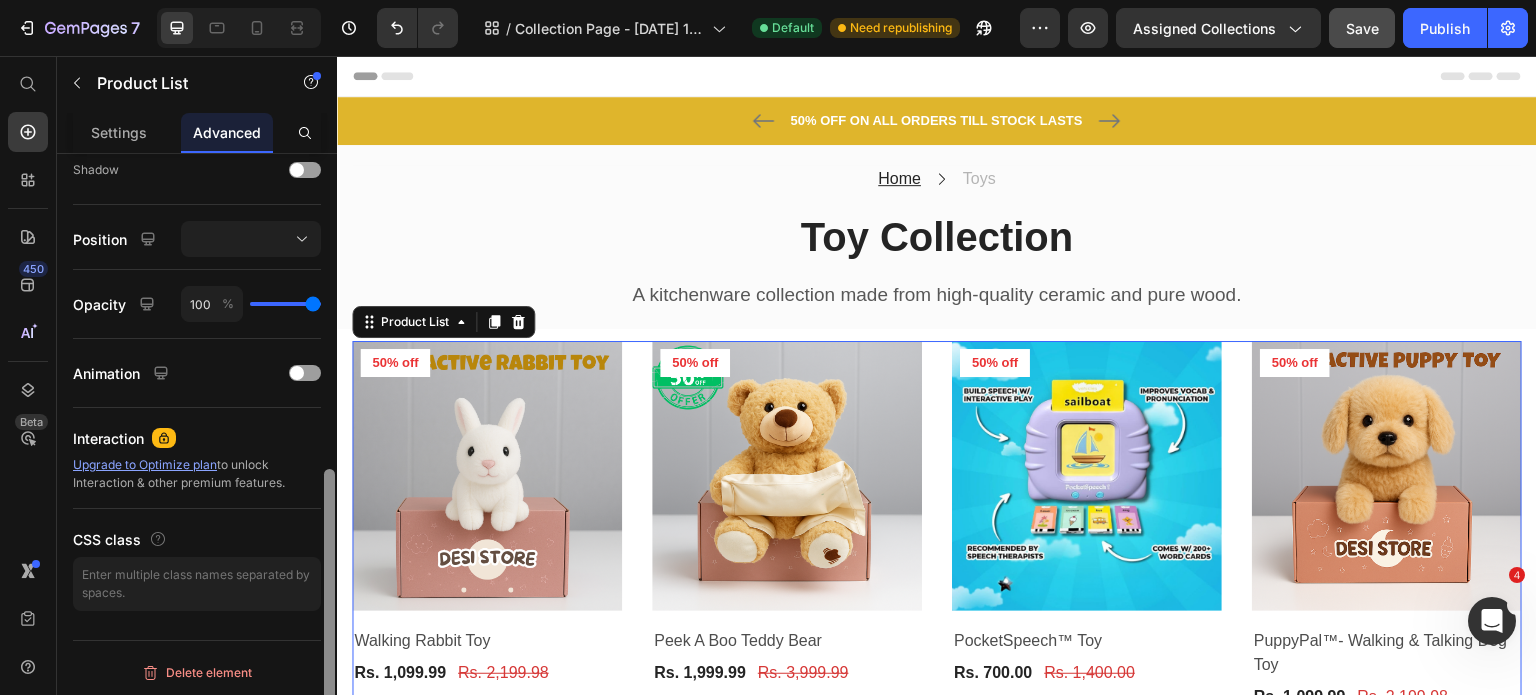 scroll, scrollTop: 668, scrollLeft: 0, axis: vertical 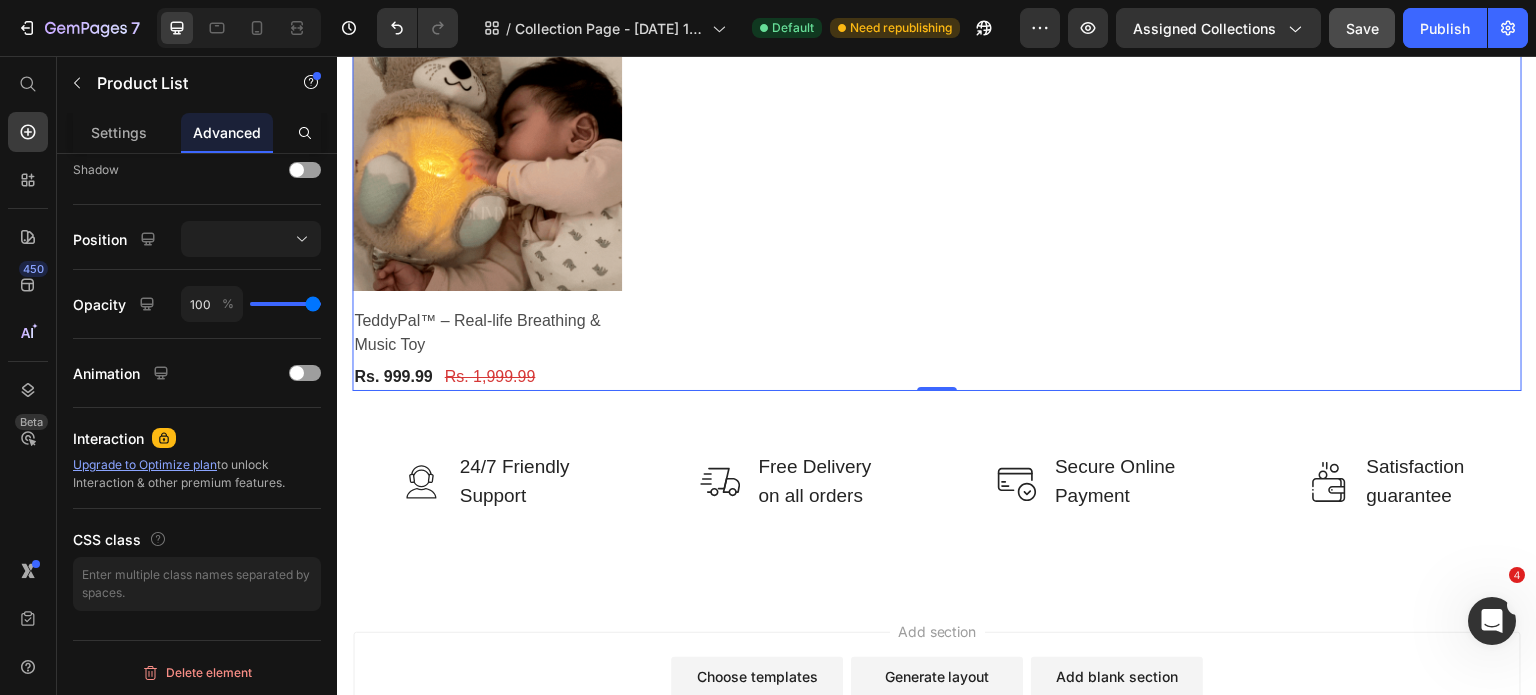 click at bounding box center [1492, 621] 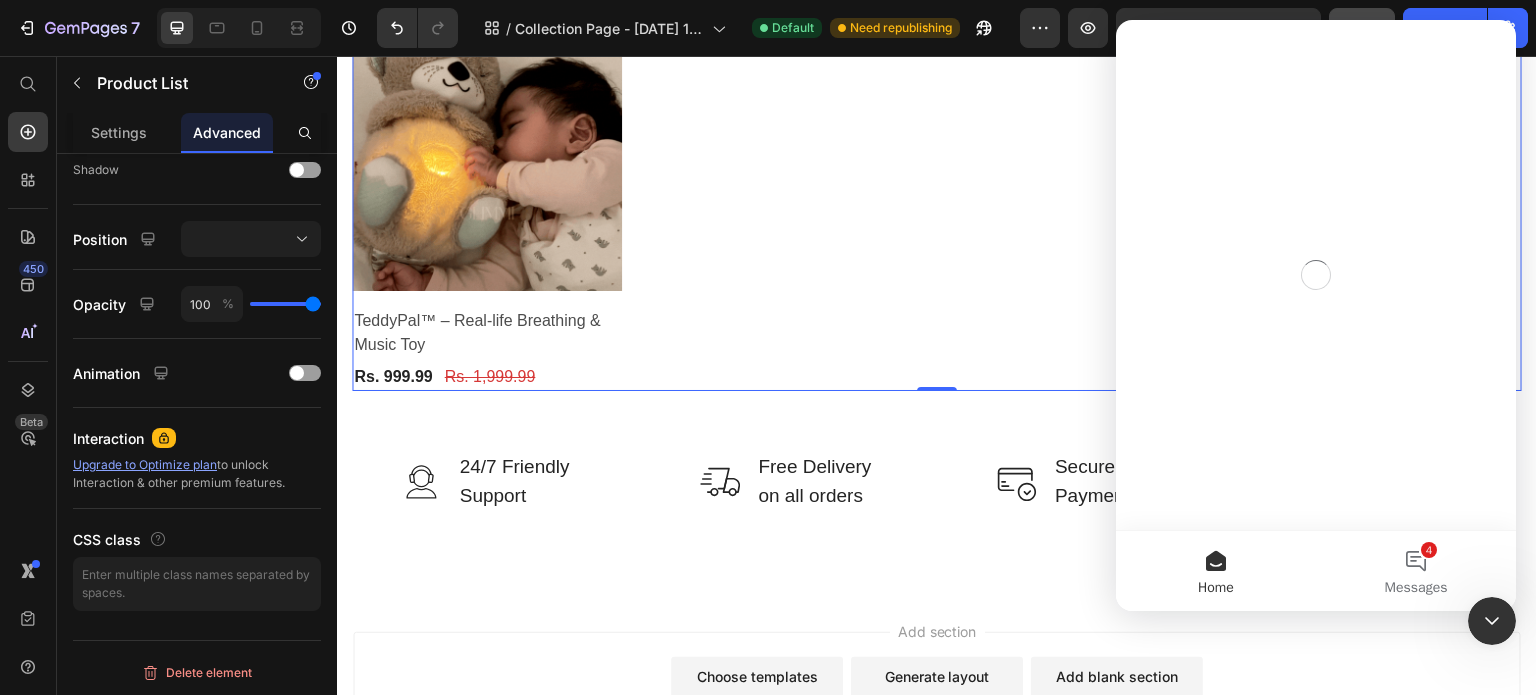 scroll, scrollTop: 0, scrollLeft: 0, axis: both 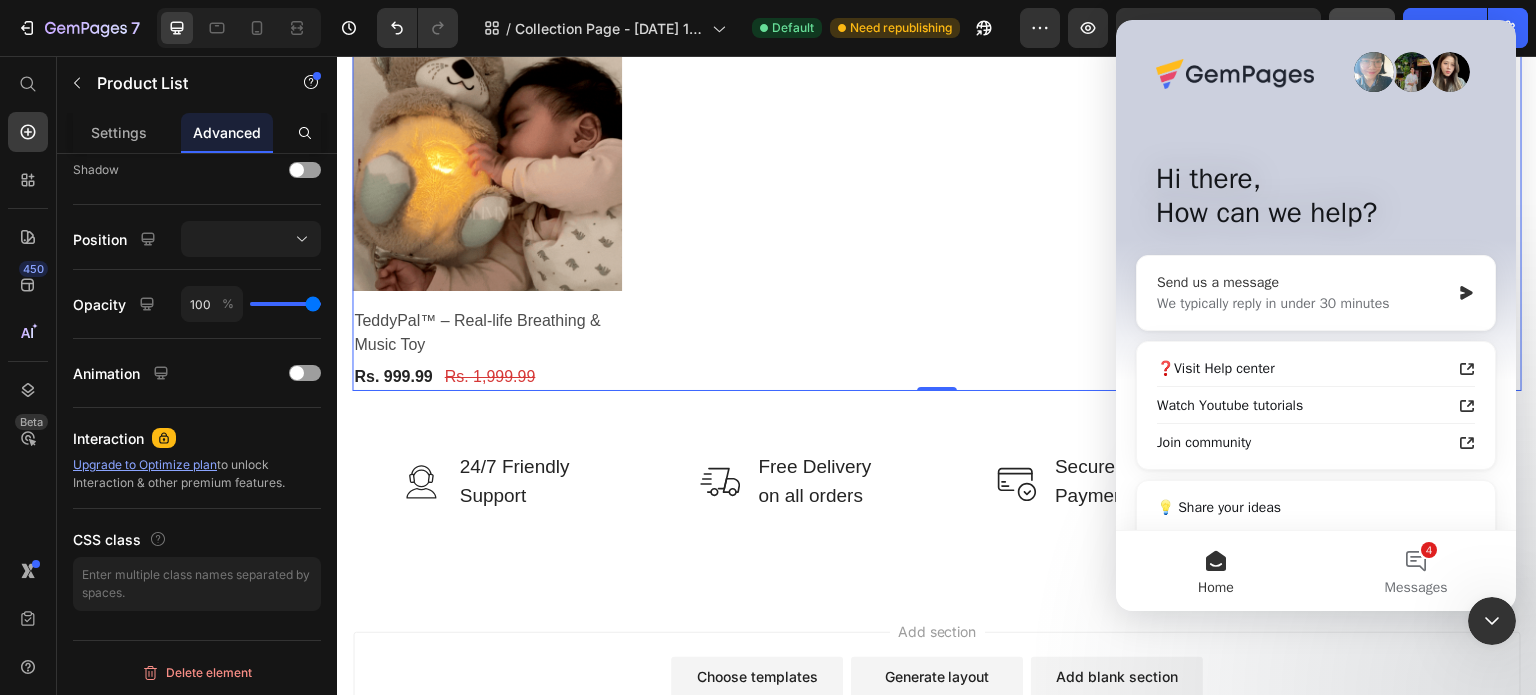 click on "Send us a message" at bounding box center [1303, 282] 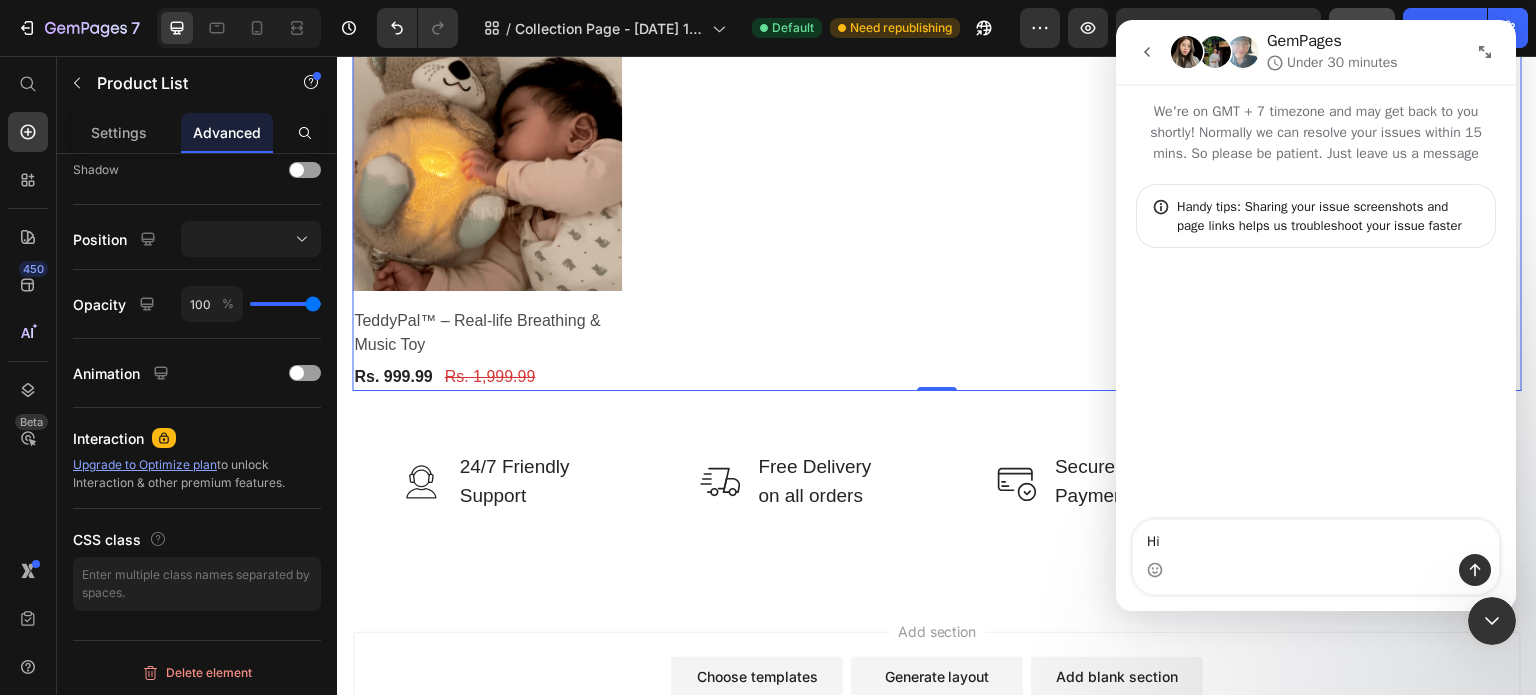 type on "Hi" 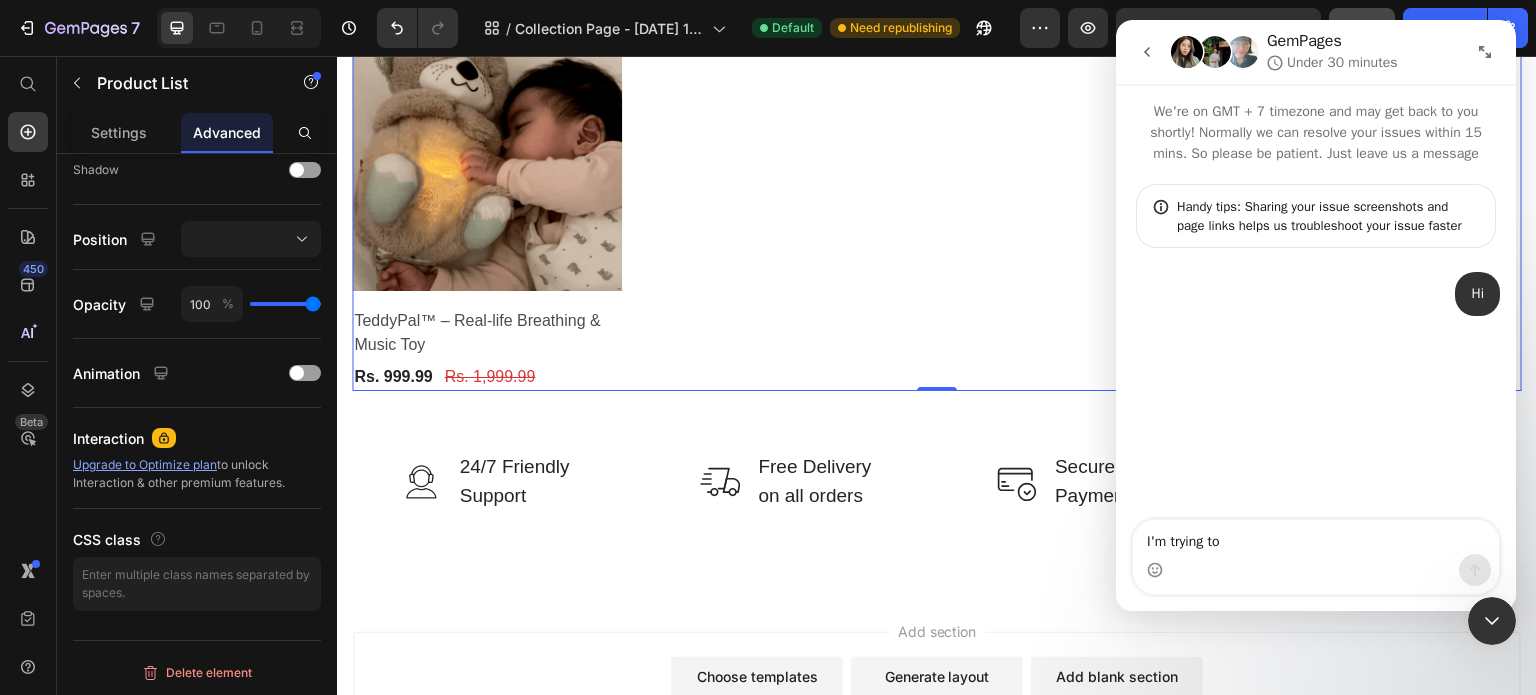 type on "I'm trying to e" 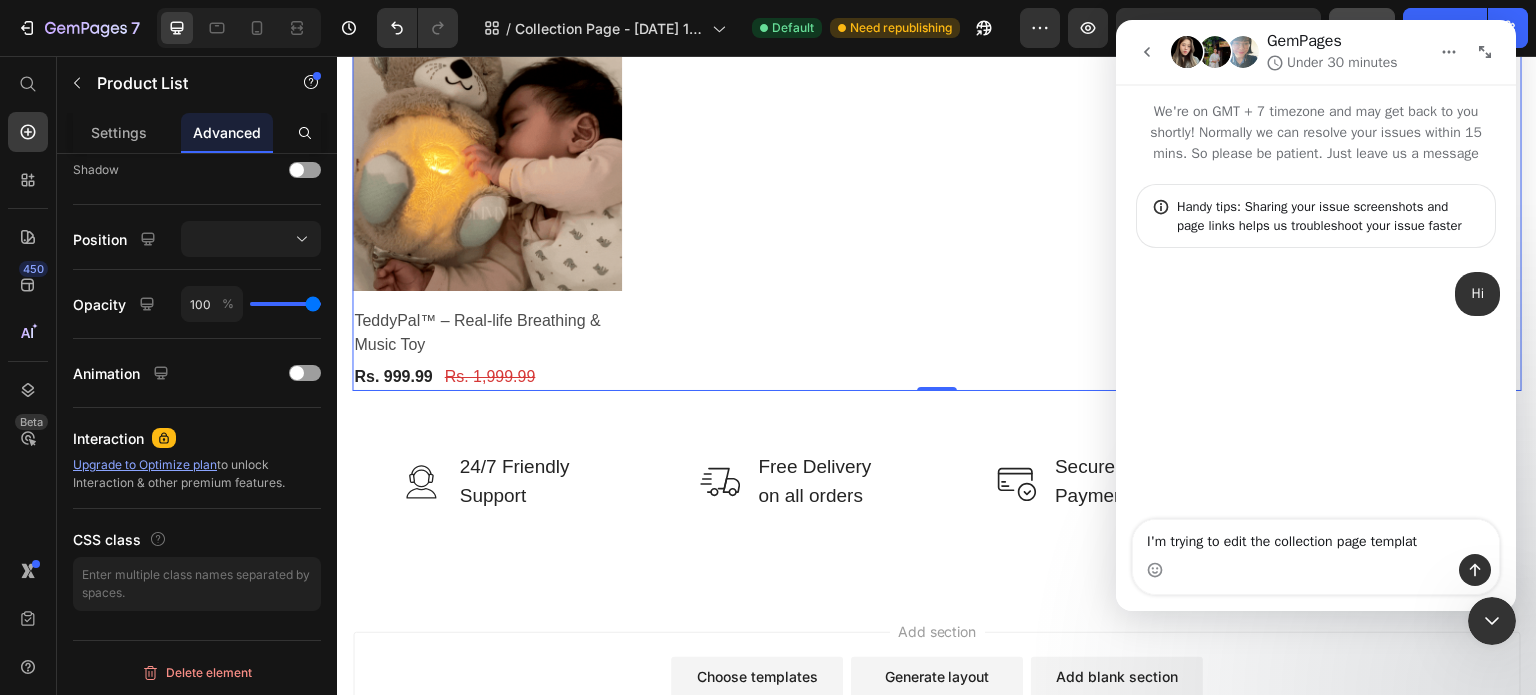 type on "I'm trying to edit the collection page template" 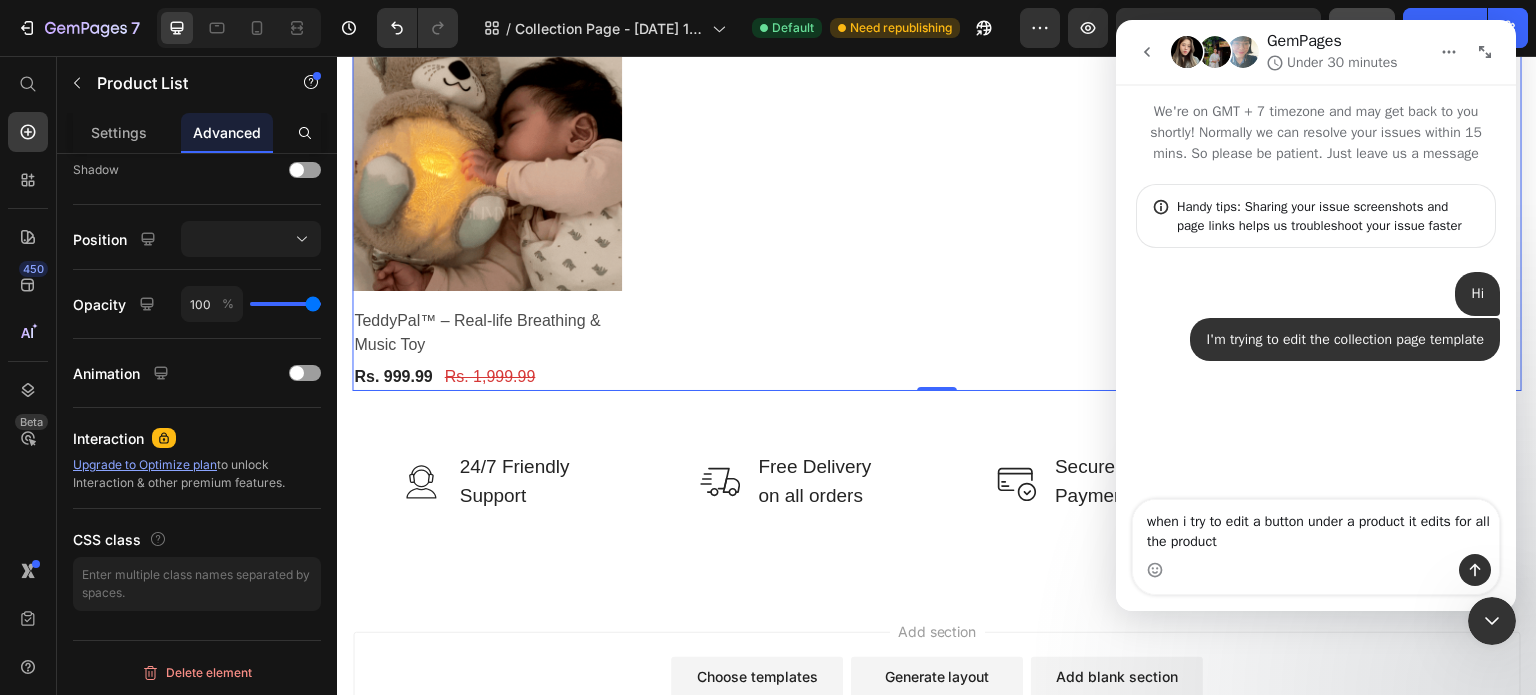 type on "when i try to edit a button under a product it edits for all the products" 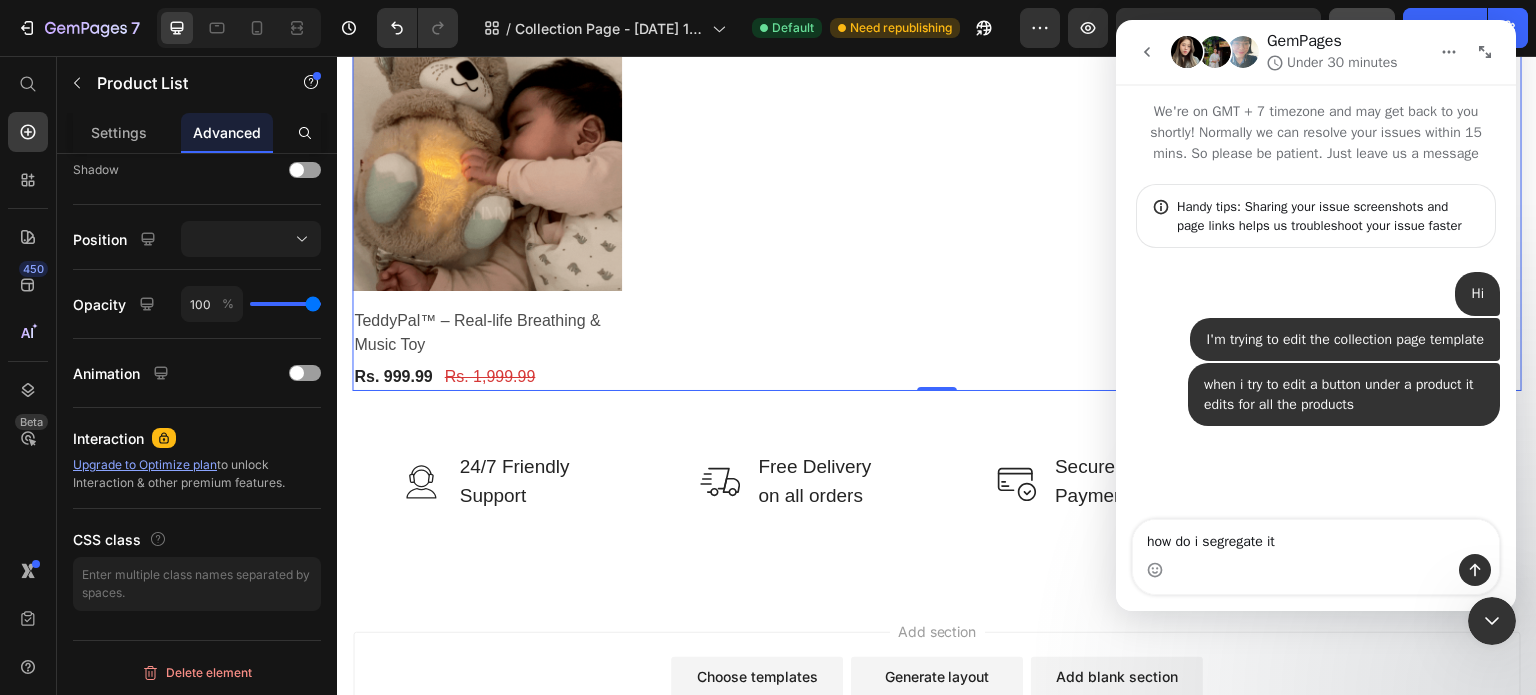 type on "how do i segregate it ?" 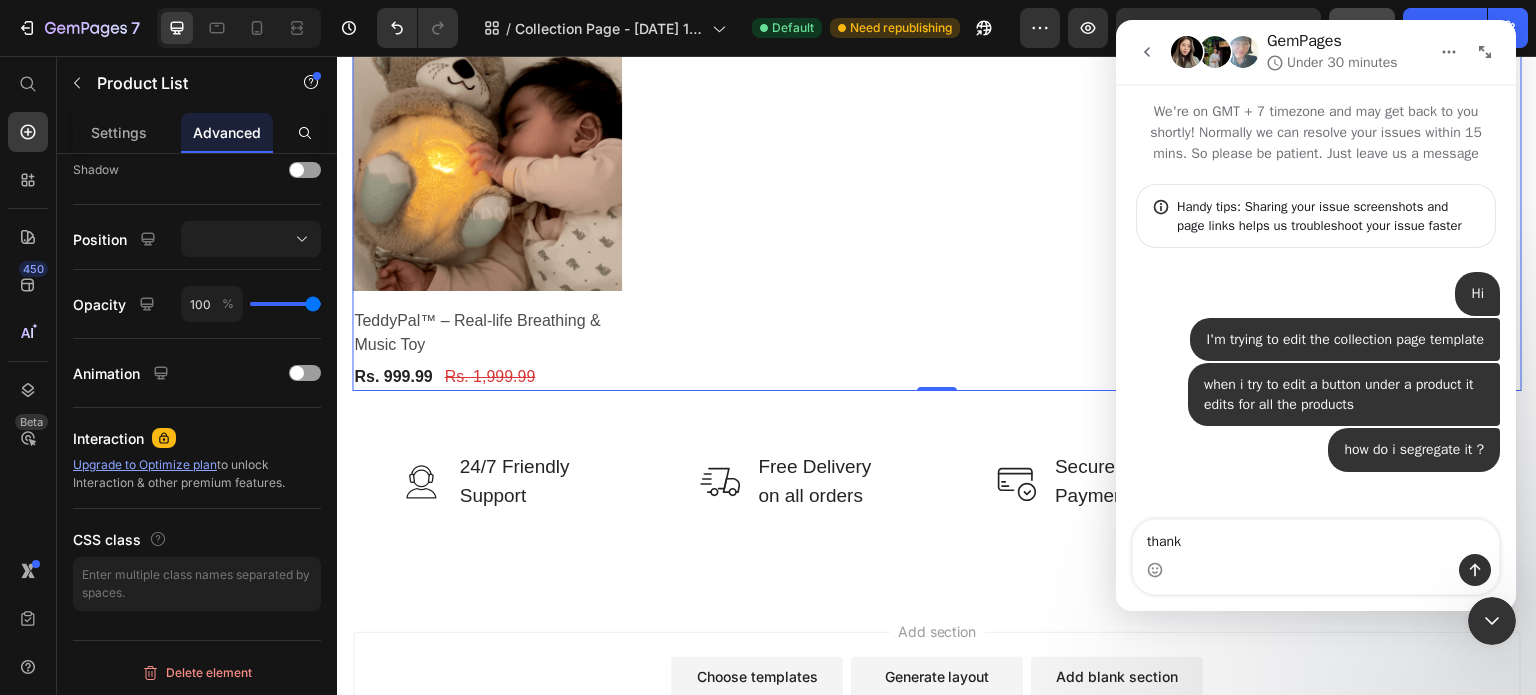 type on "thanks" 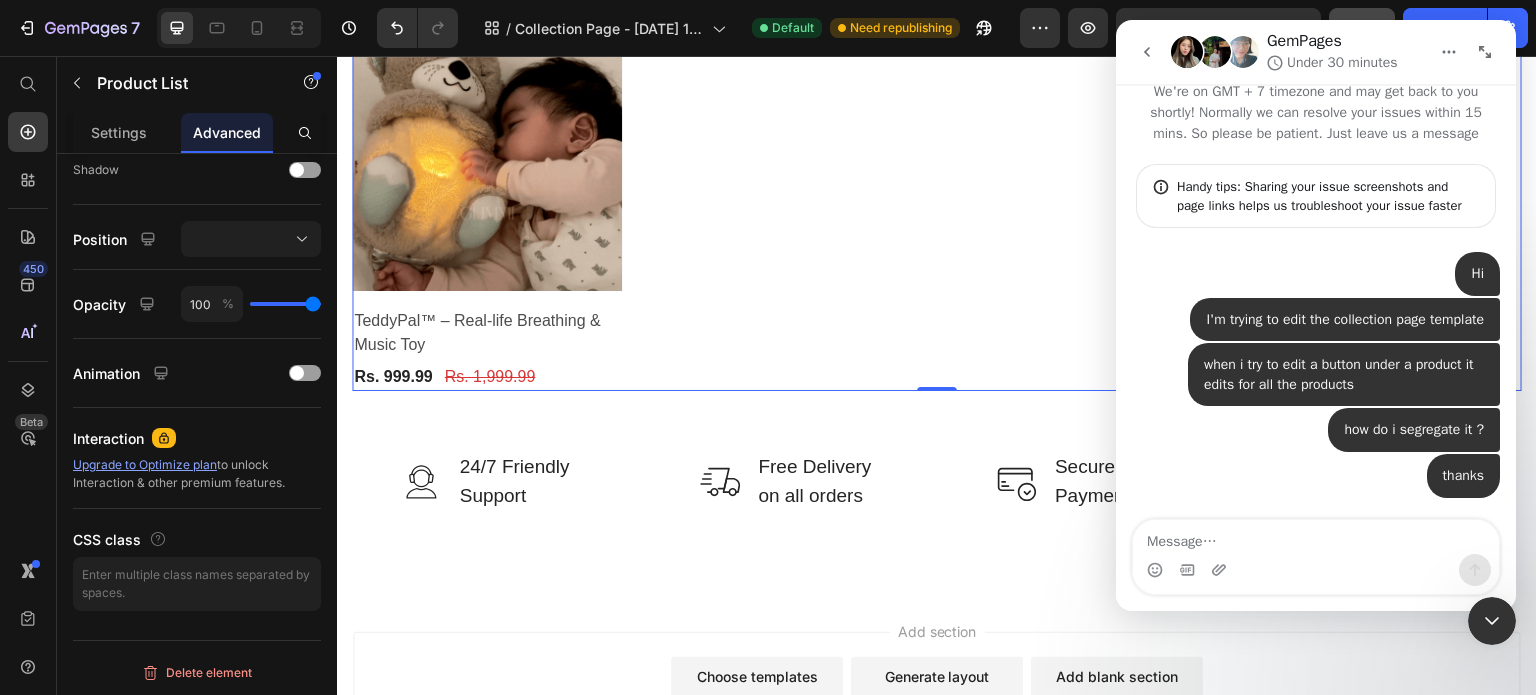 scroll, scrollTop: 0, scrollLeft: 0, axis: both 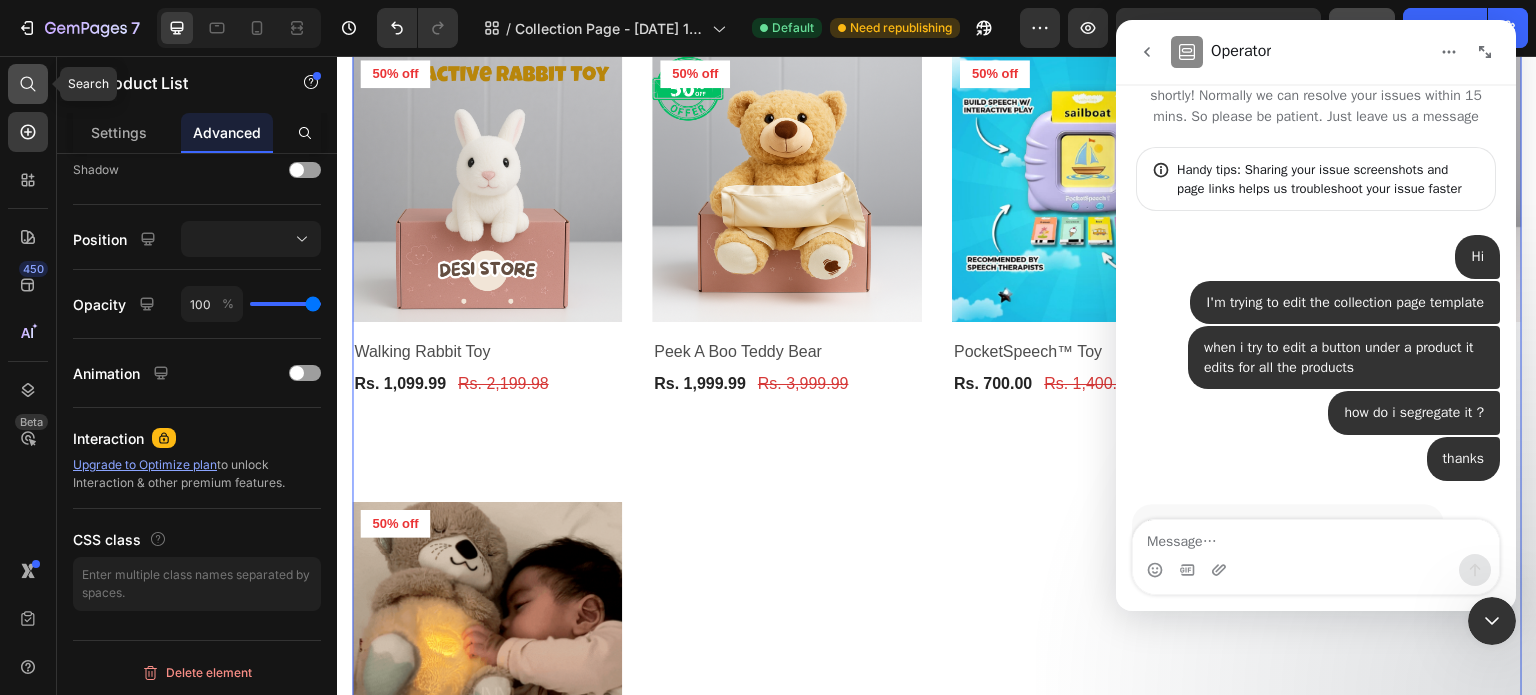 type 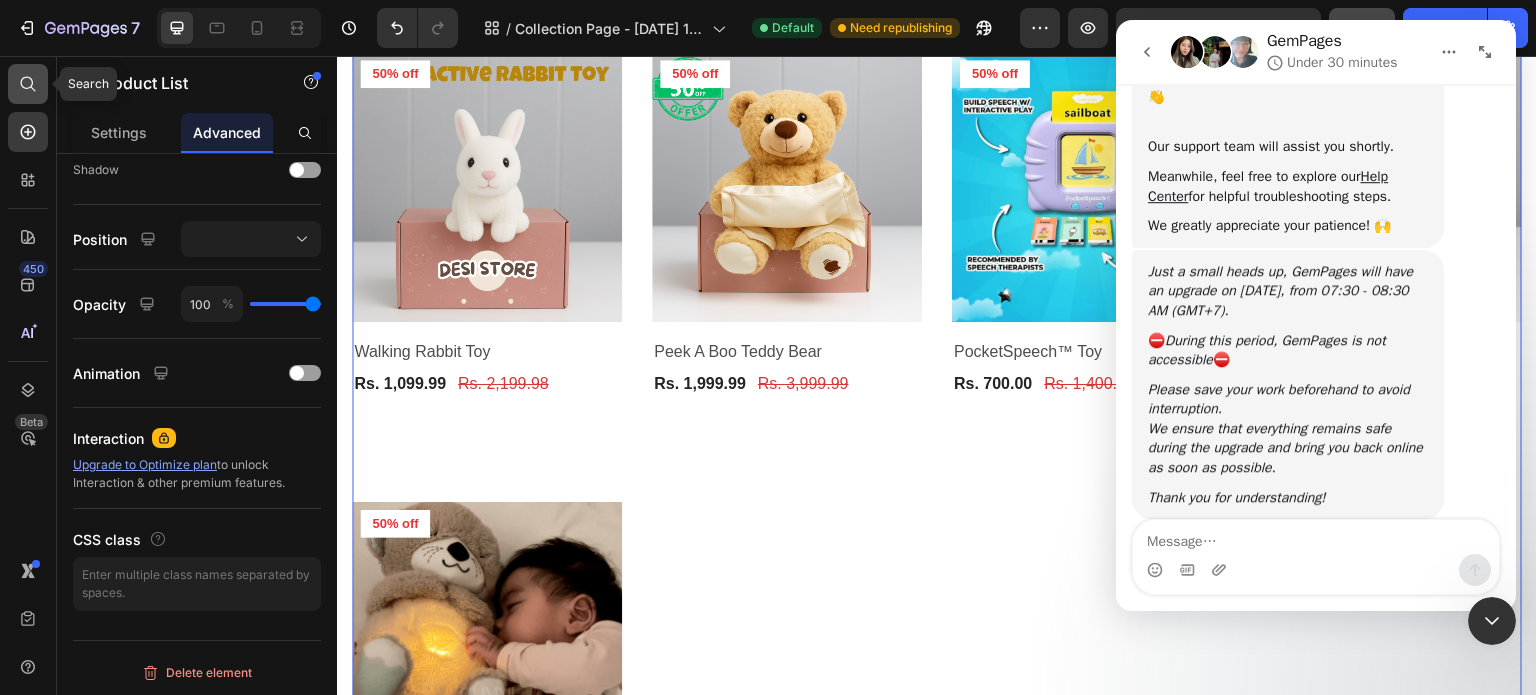 click 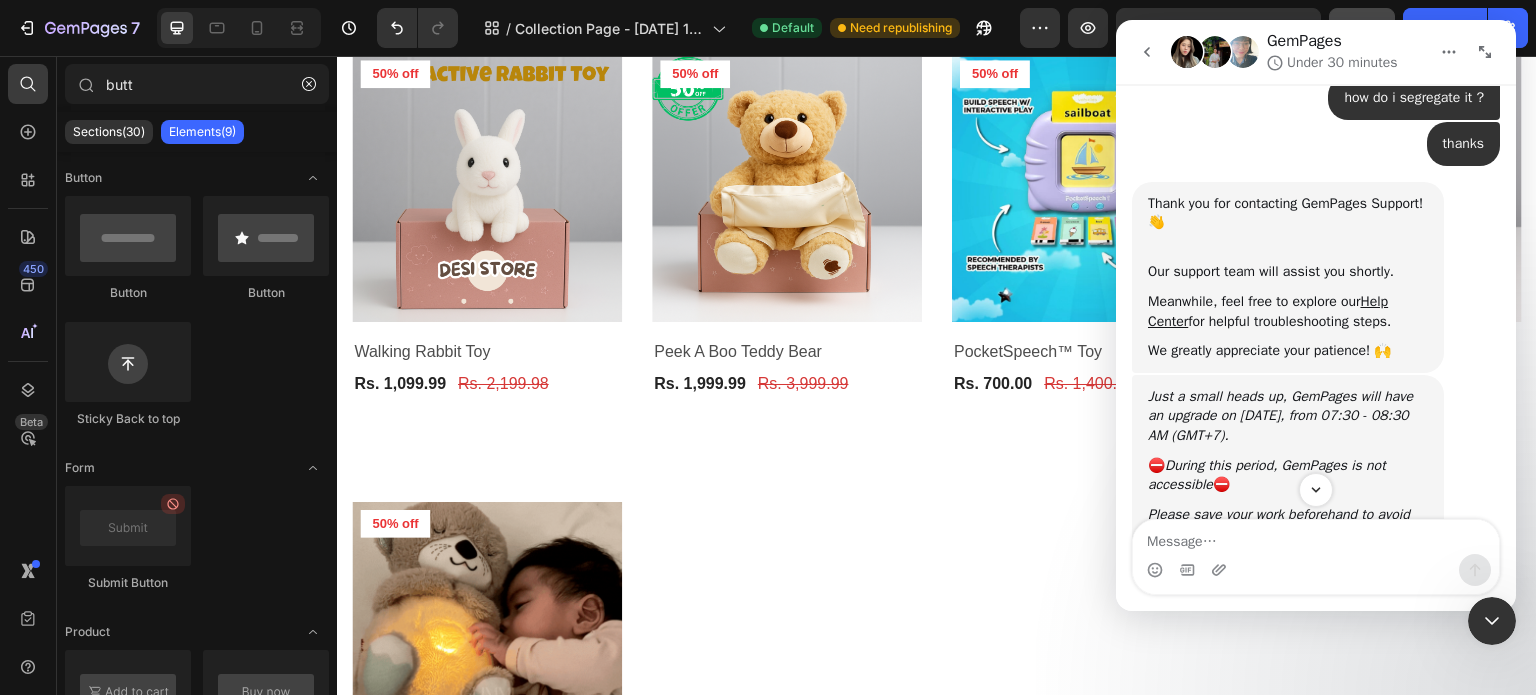 scroll, scrollTop: 352, scrollLeft: 0, axis: vertical 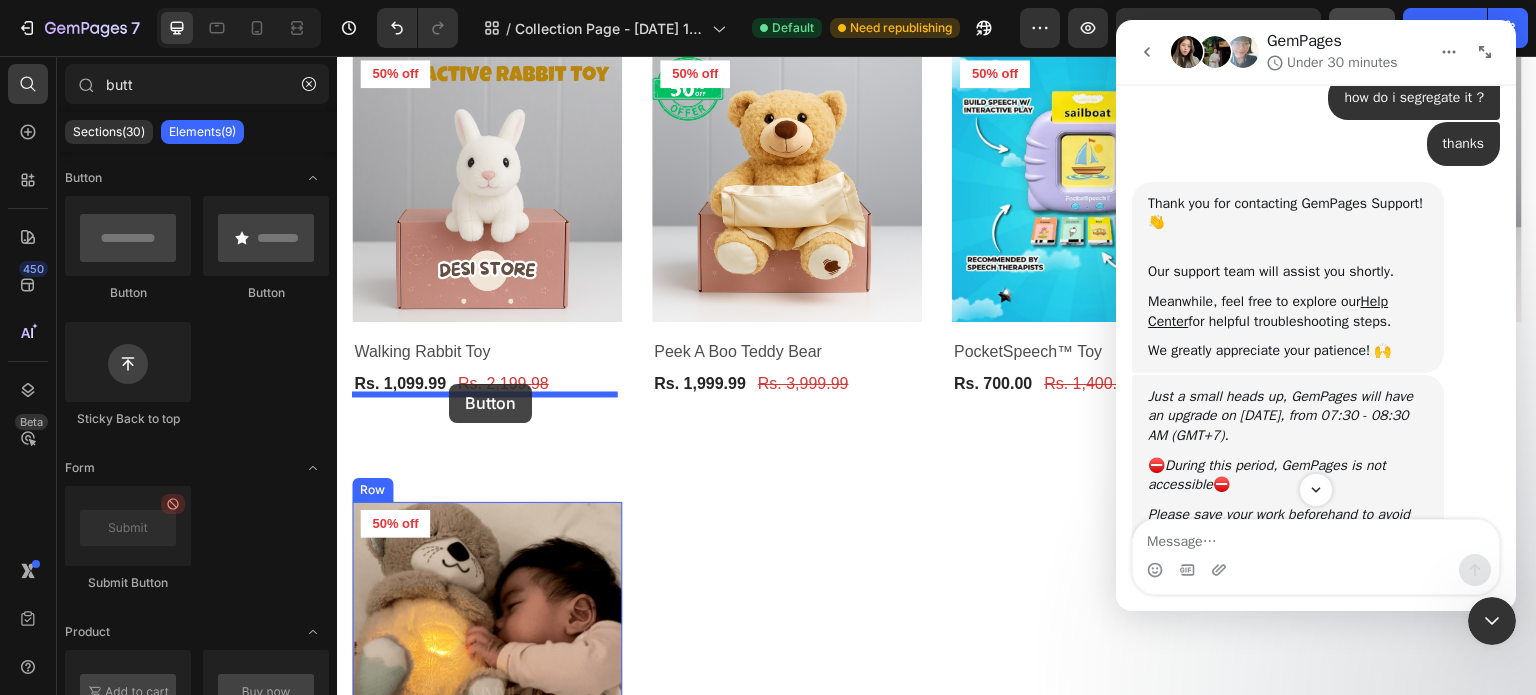 drag, startPoint x: 493, startPoint y: 320, endPoint x: 449, endPoint y: 384, distance: 77.665955 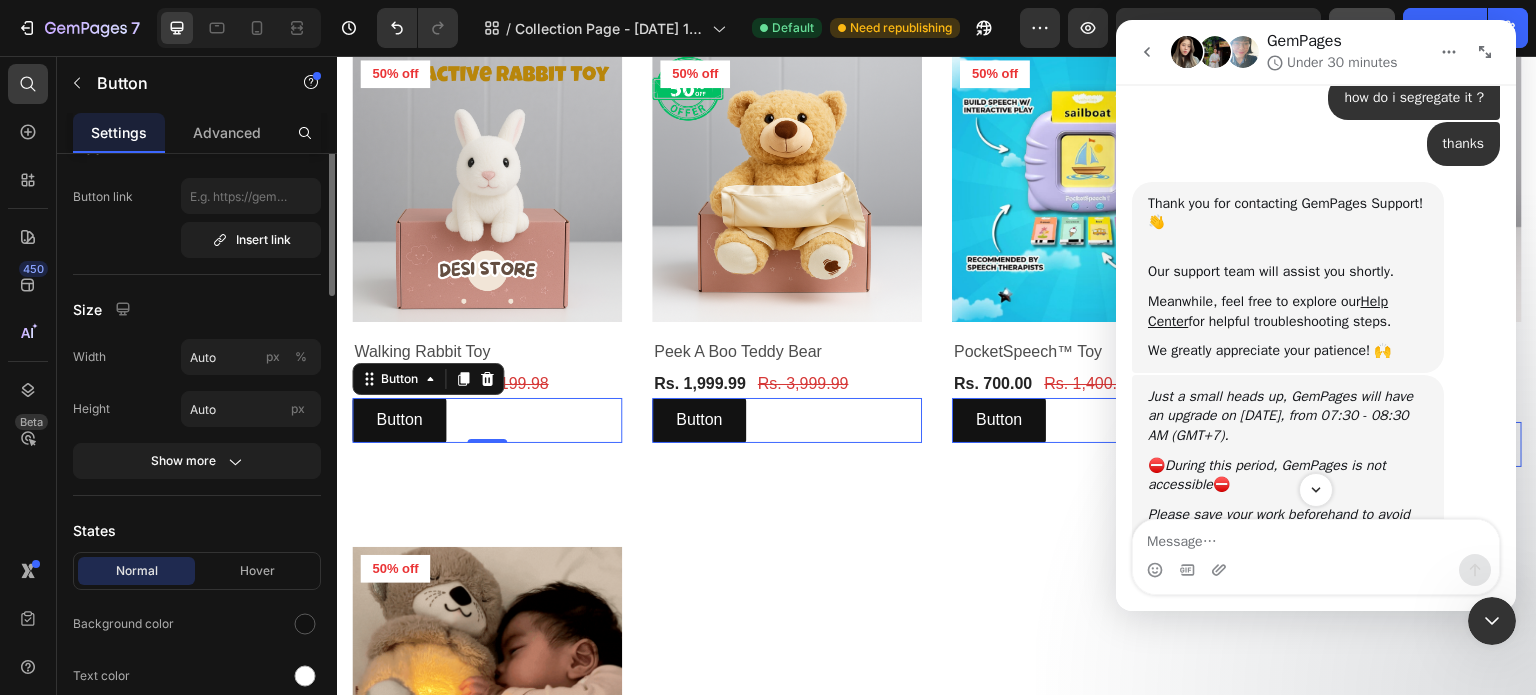 scroll, scrollTop: 0, scrollLeft: 0, axis: both 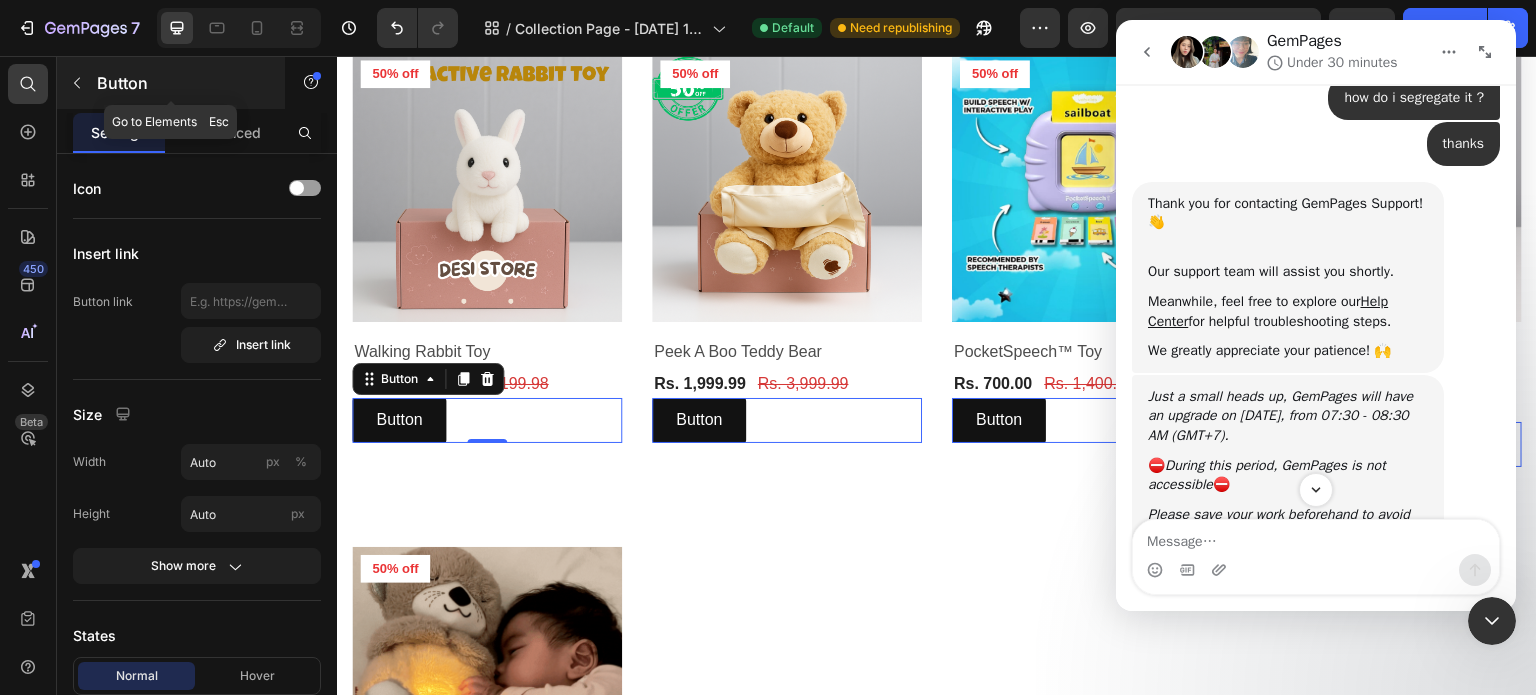 click on "Button" at bounding box center (171, 83) 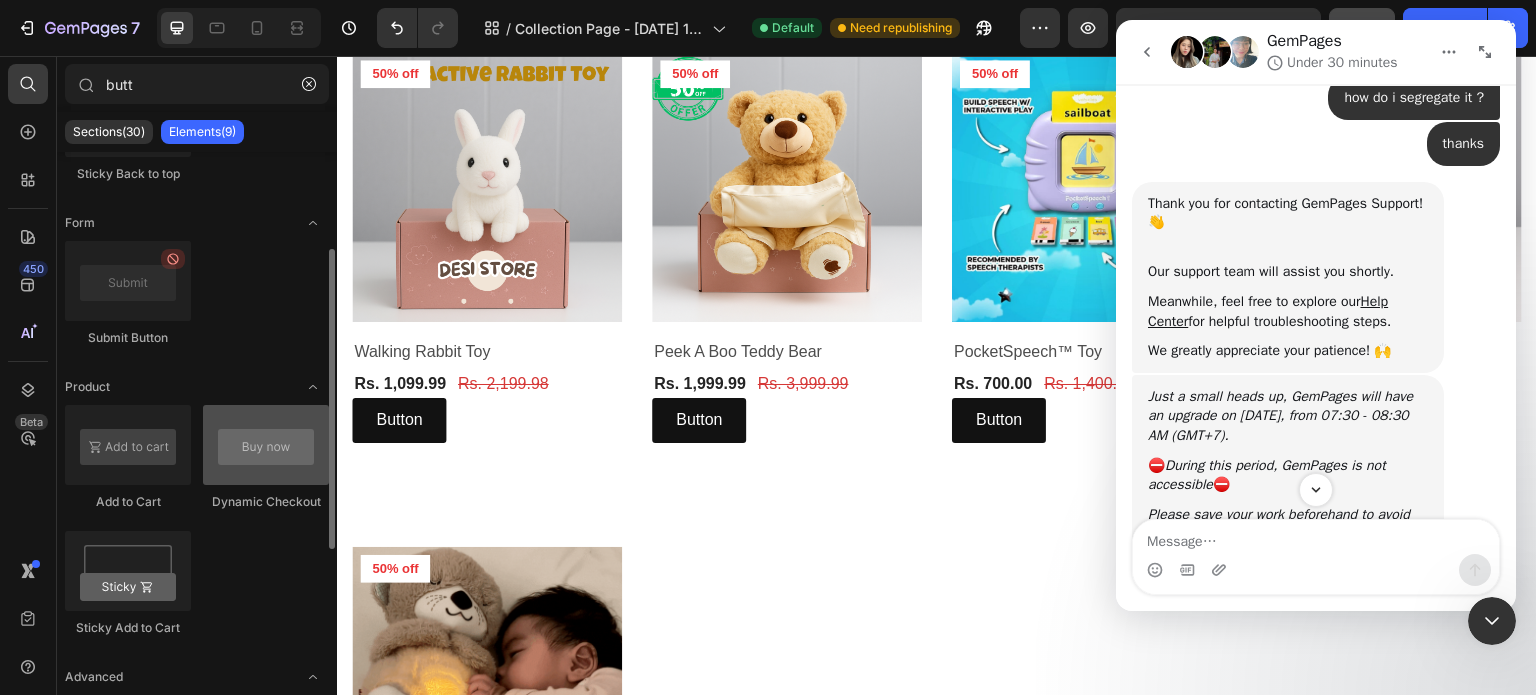 scroll, scrollTop: 224, scrollLeft: 0, axis: vertical 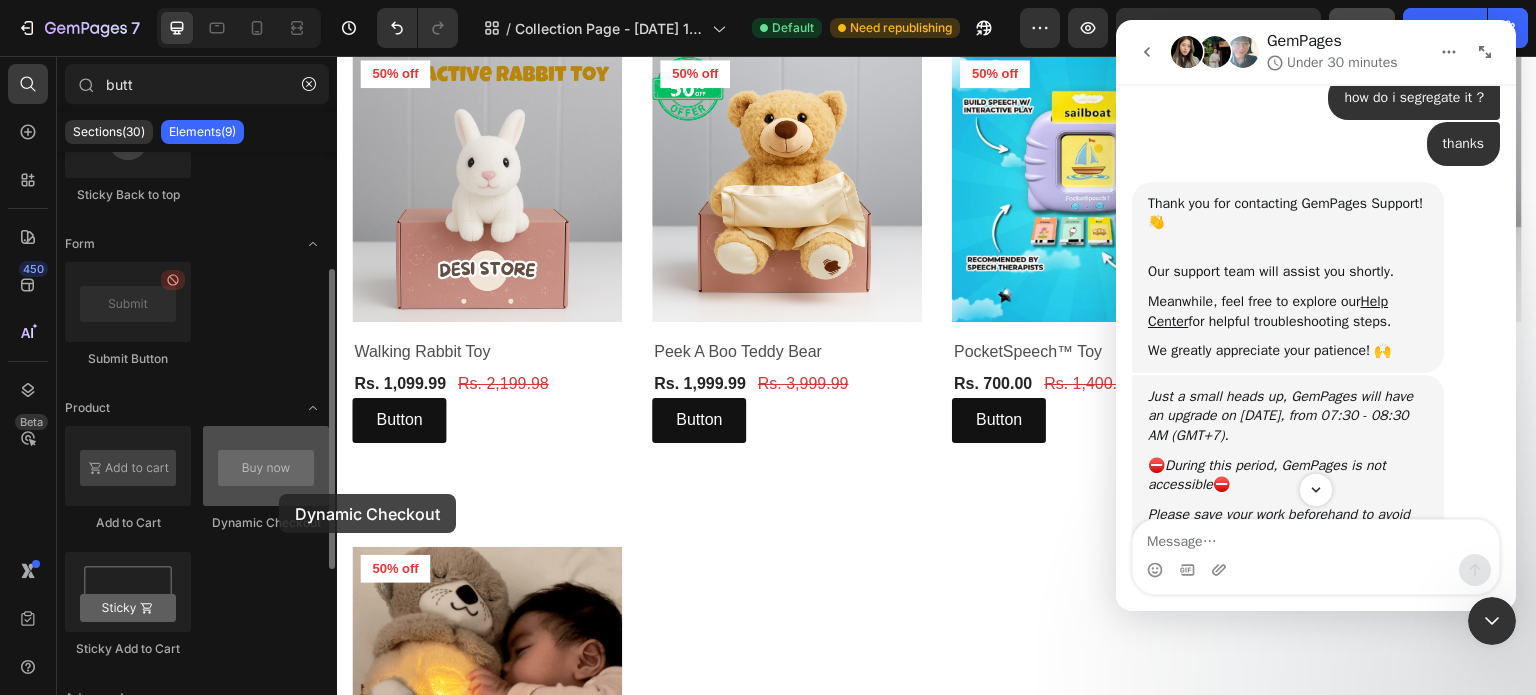 click at bounding box center (266, 466) 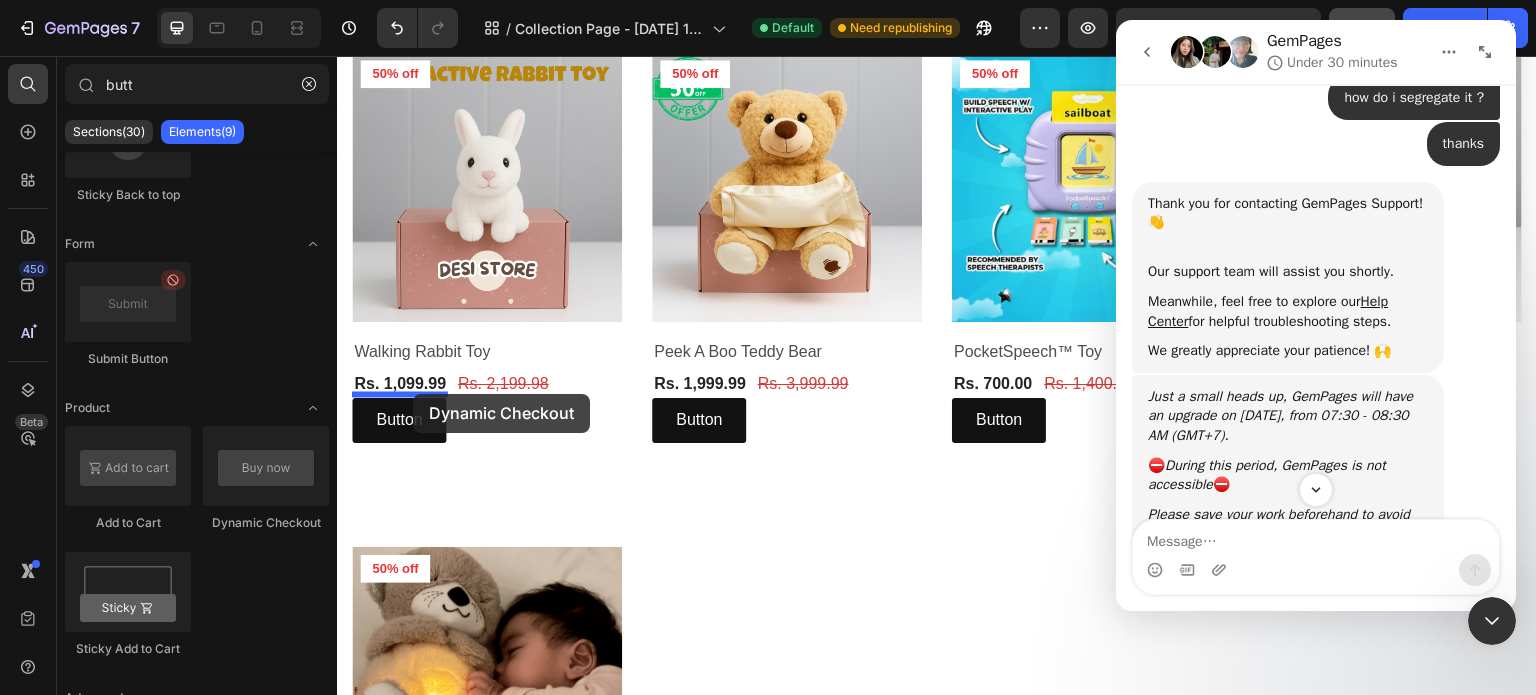 drag, startPoint x: 595, startPoint y: 532, endPoint x: 413, endPoint y: 394, distance: 228.40315 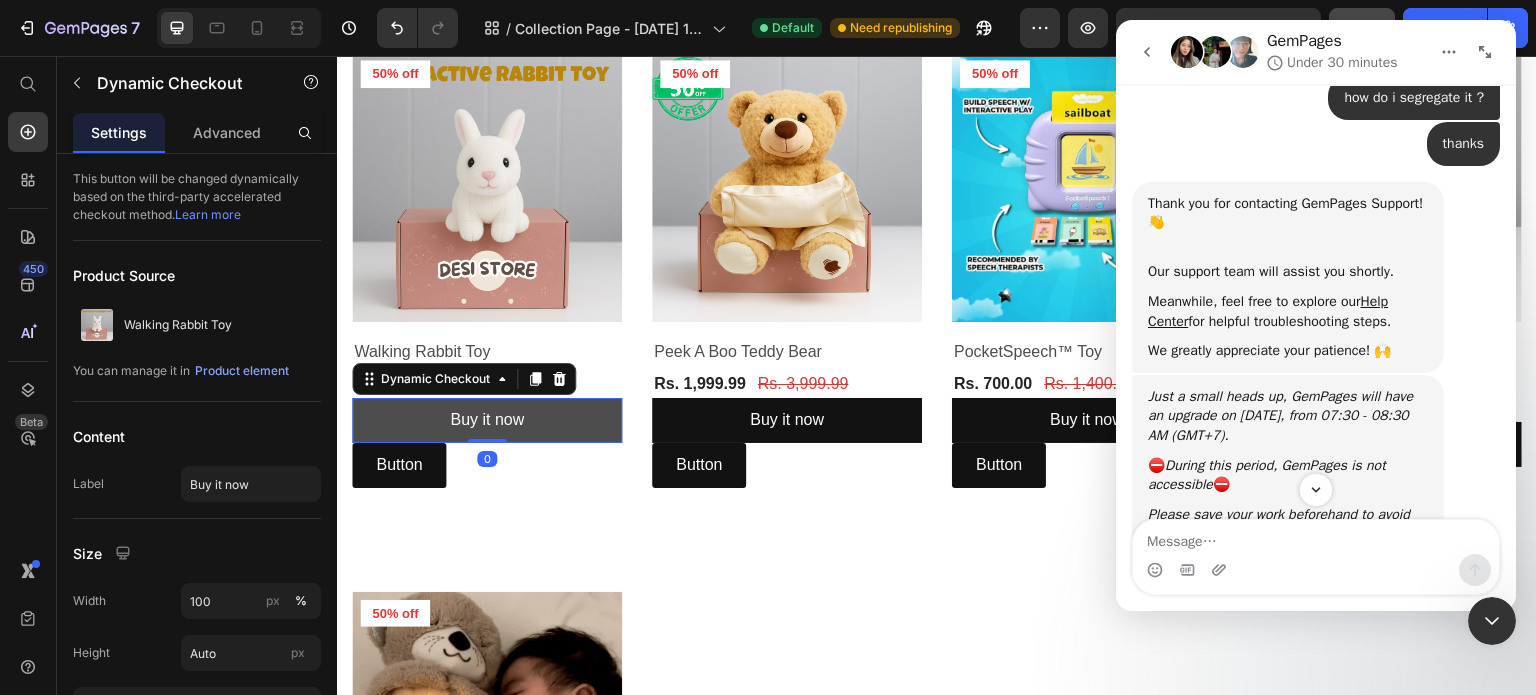 click on "Buy it now" at bounding box center (487, 420) 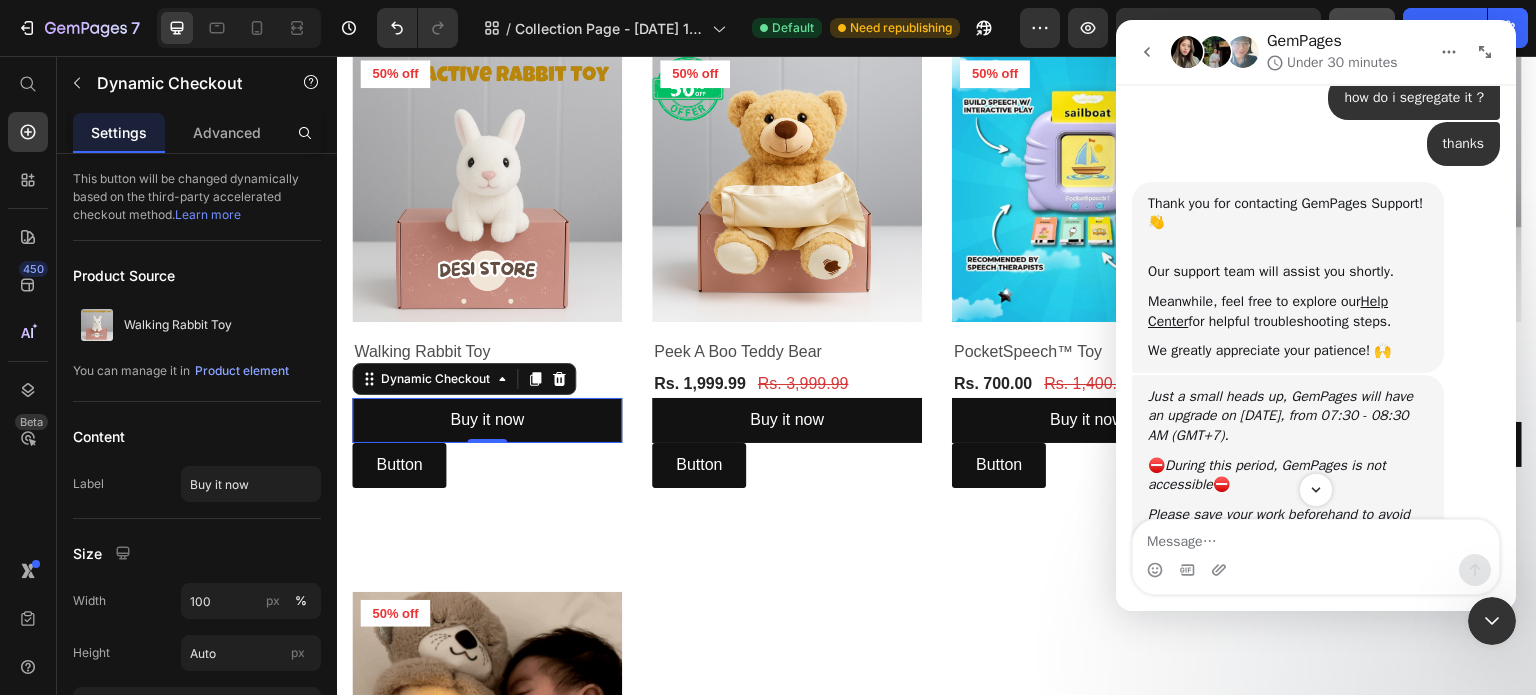 click 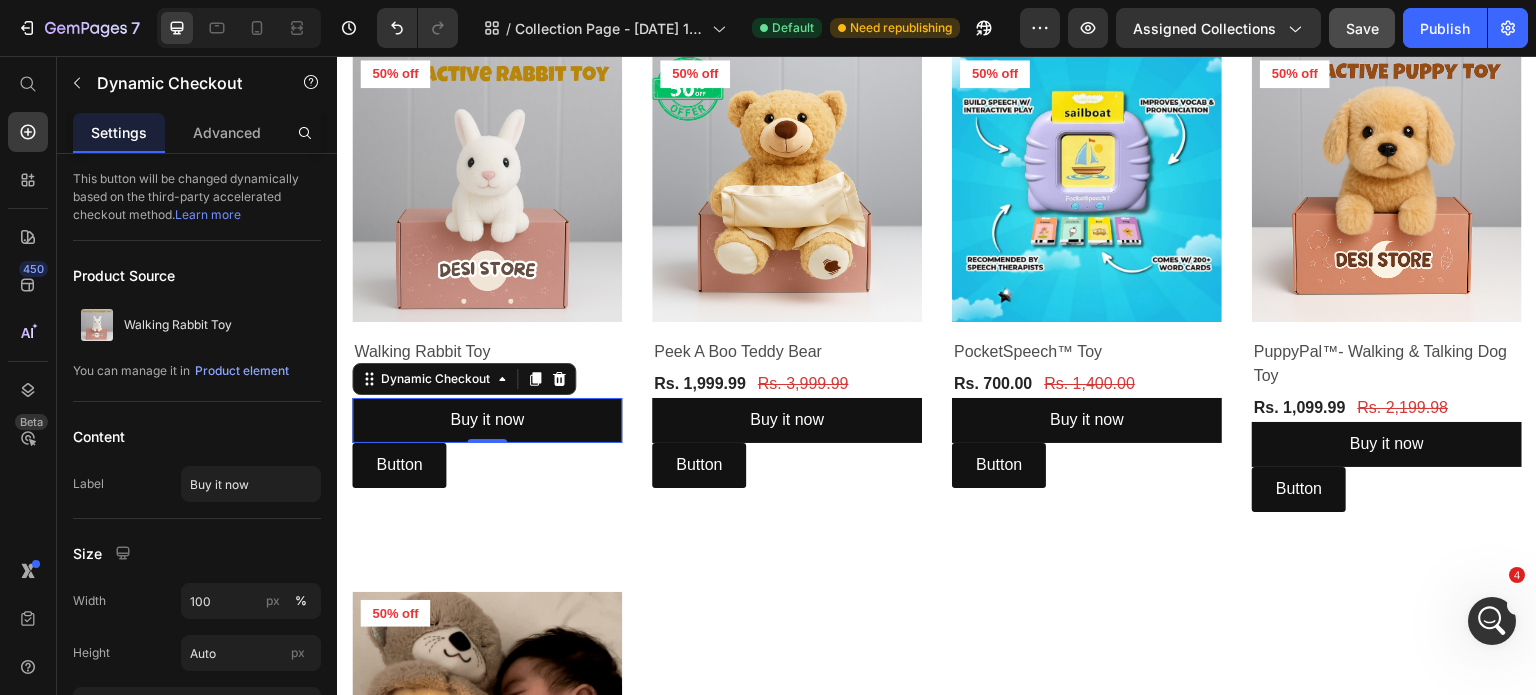 scroll, scrollTop: 0, scrollLeft: 0, axis: both 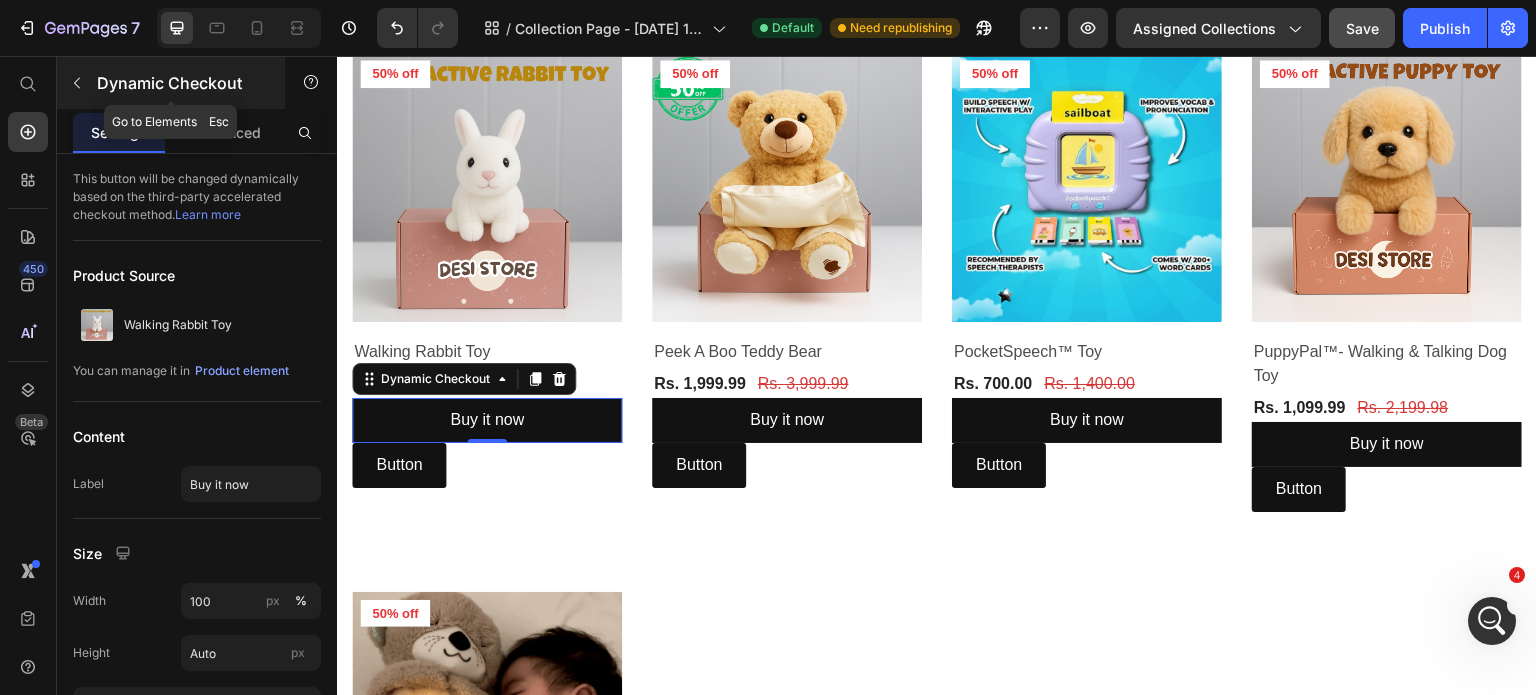 click 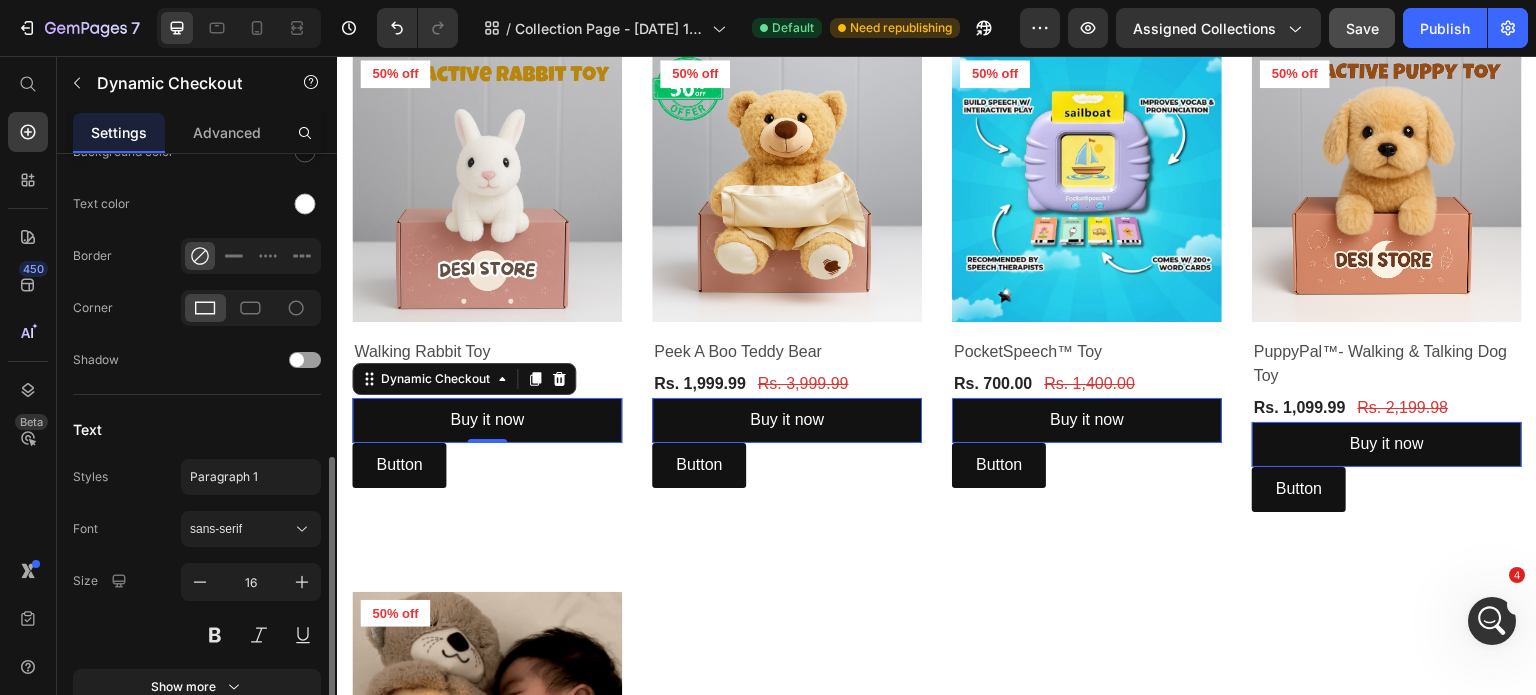 scroll, scrollTop: 814, scrollLeft: 0, axis: vertical 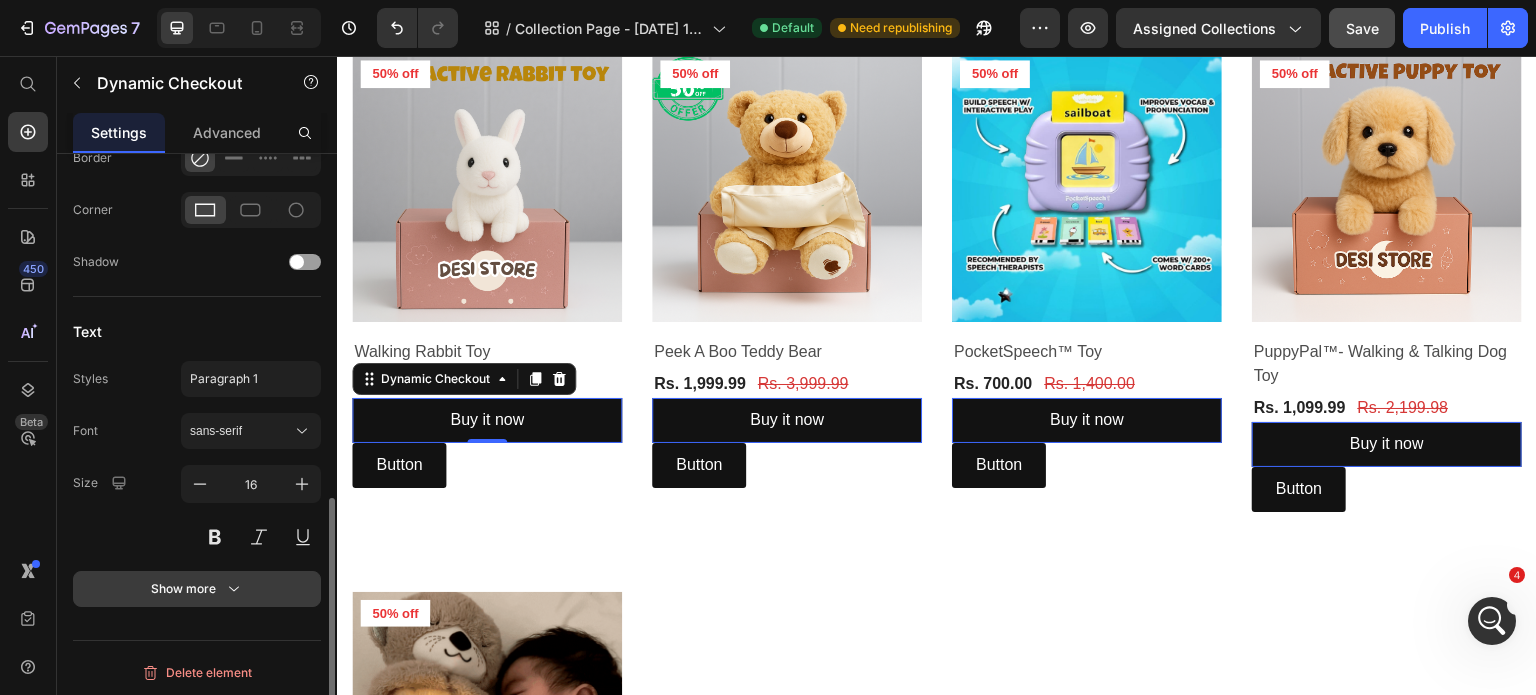click on "Show more" at bounding box center [197, 589] 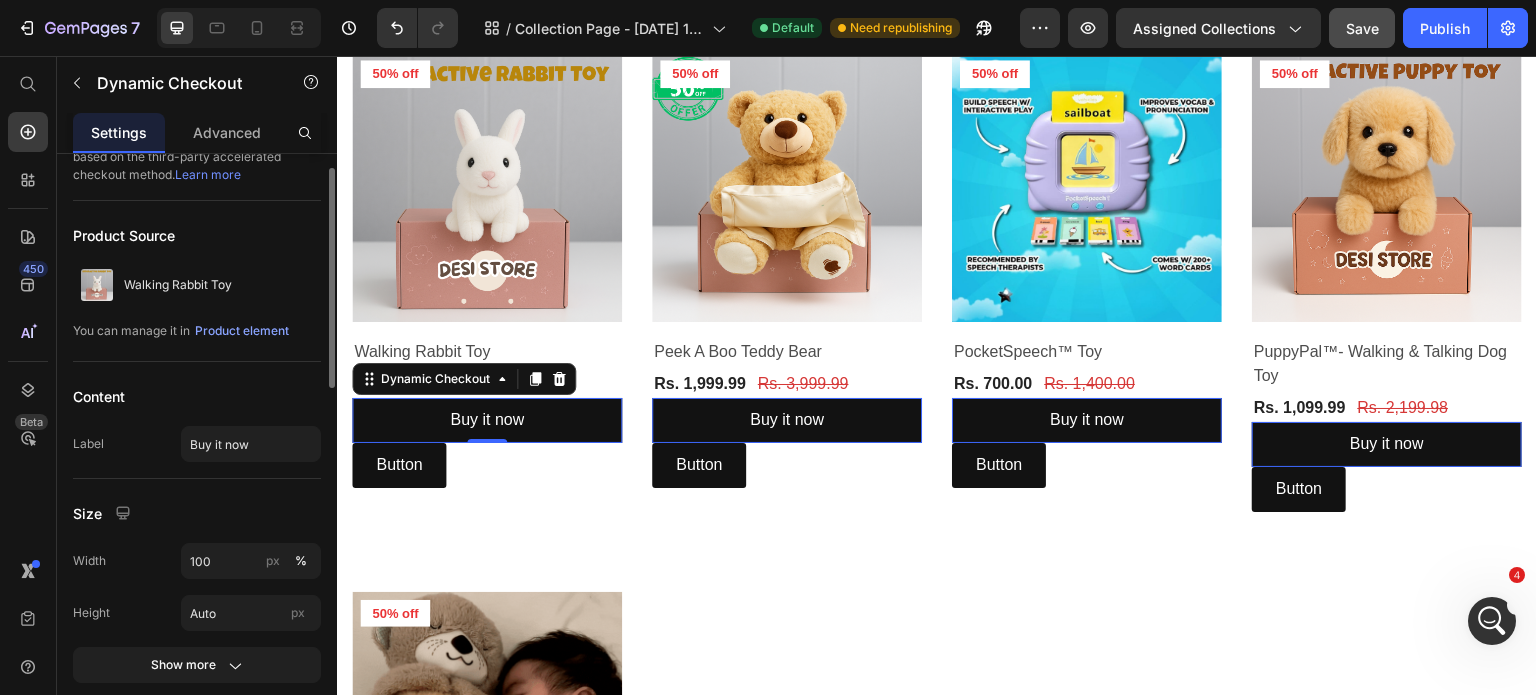 scroll, scrollTop: 0, scrollLeft: 0, axis: both 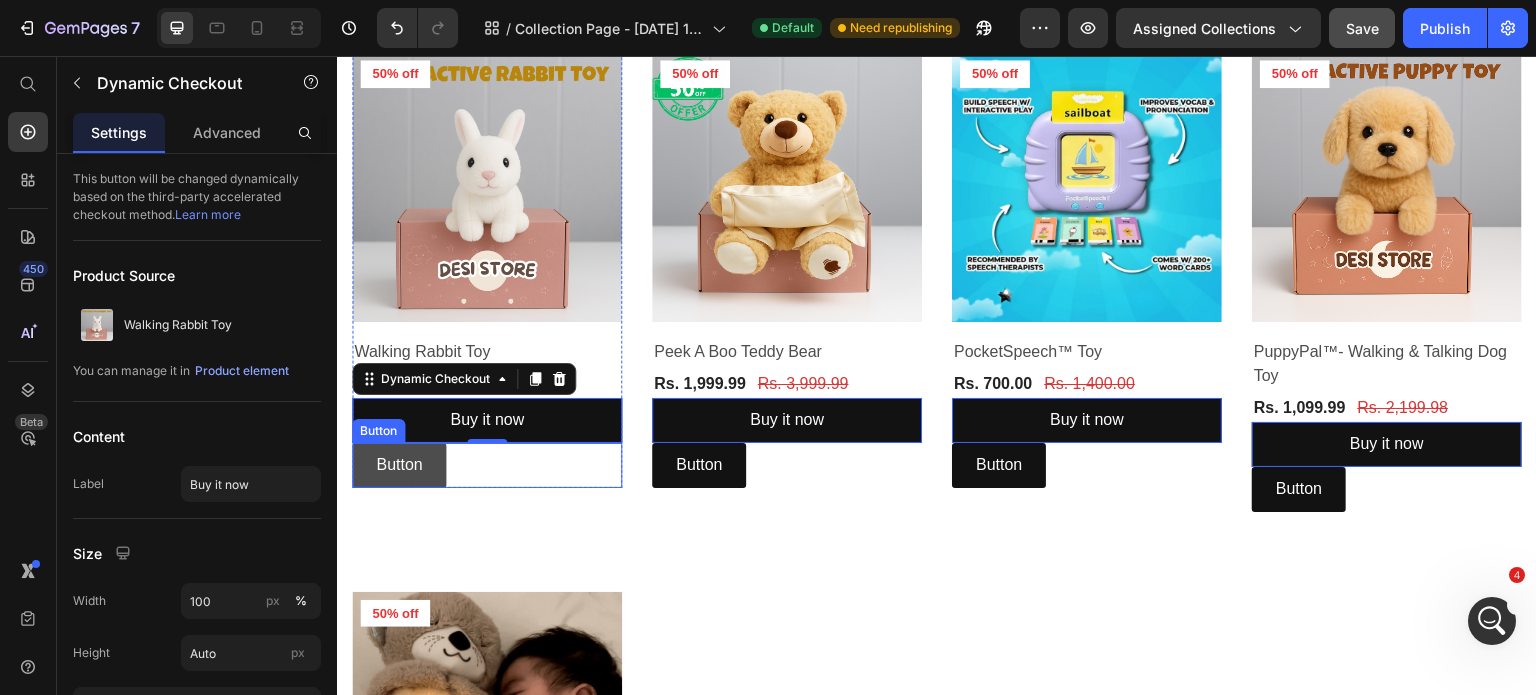 click on "Button" at bounding box center (399, 465) 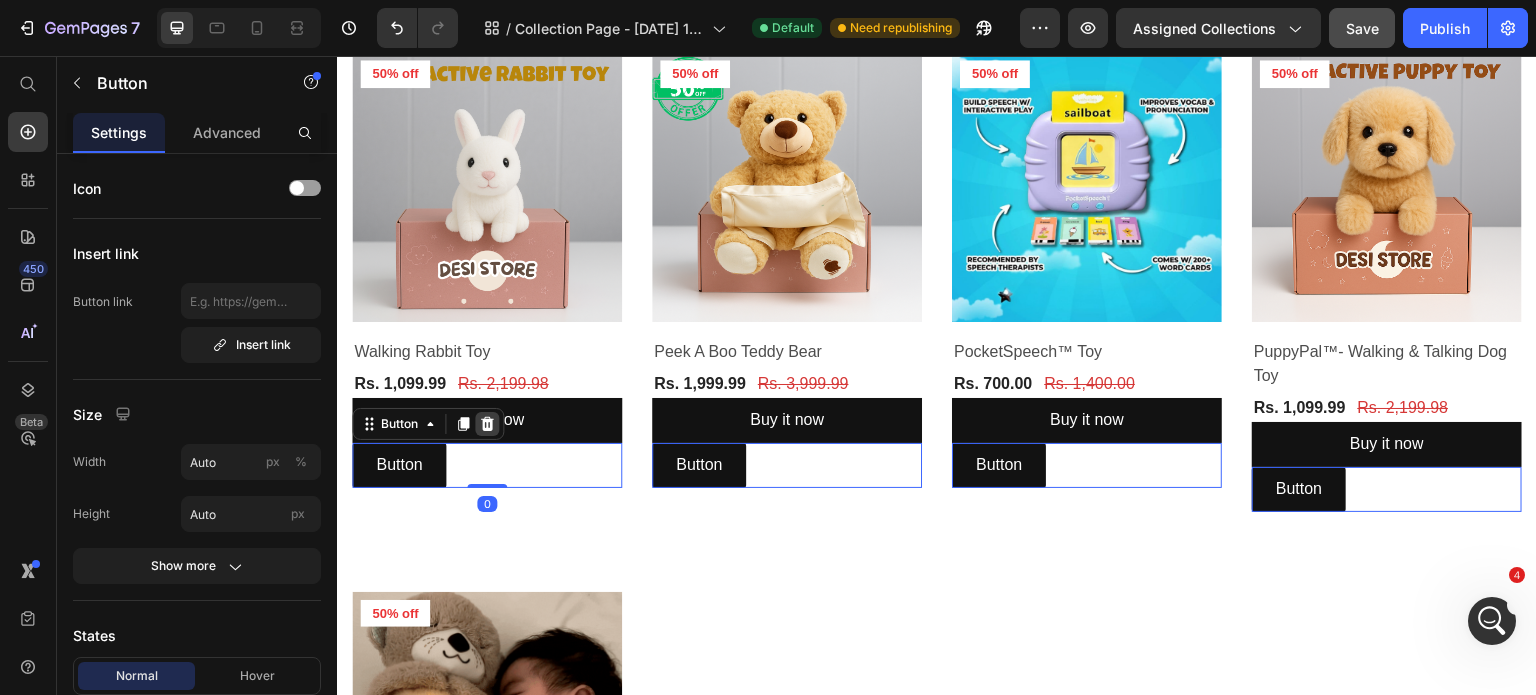 click 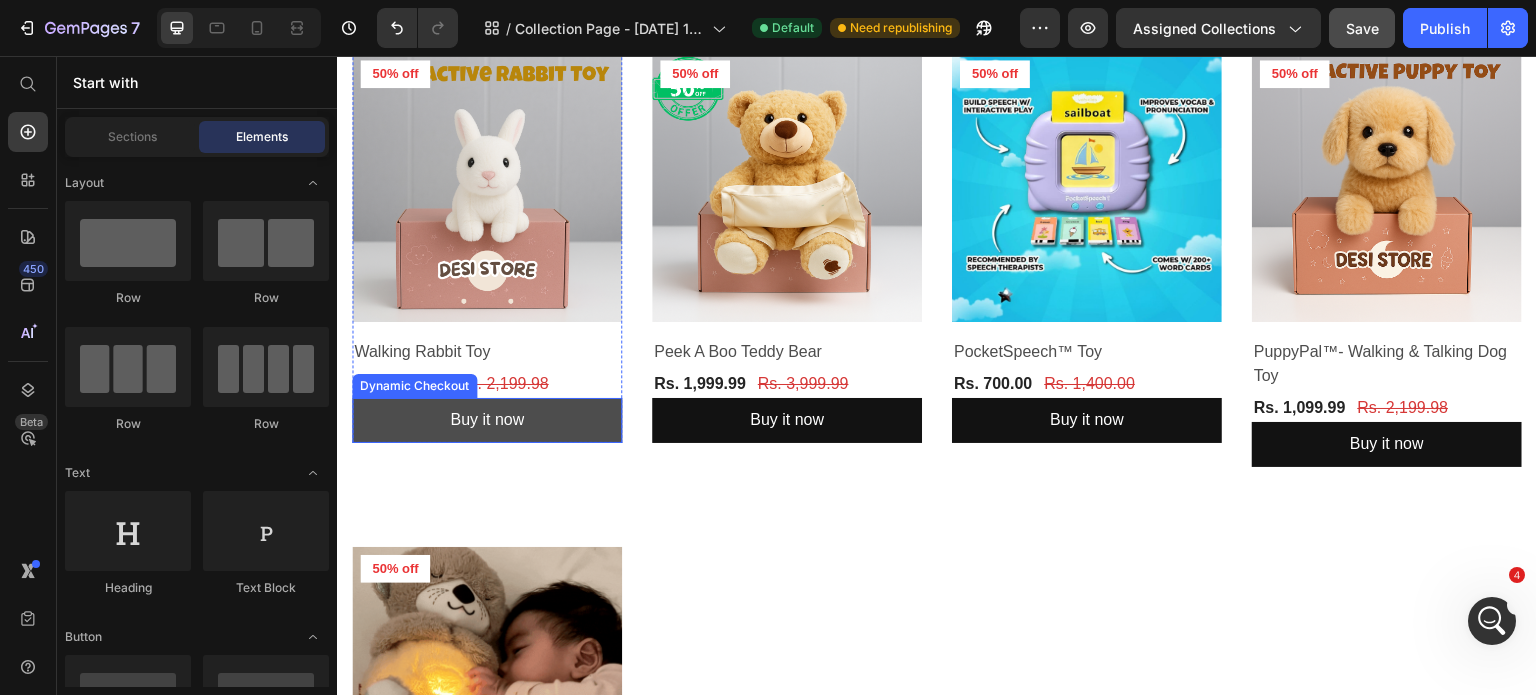 click on "Buy it now" at bounding box center (487, 420) 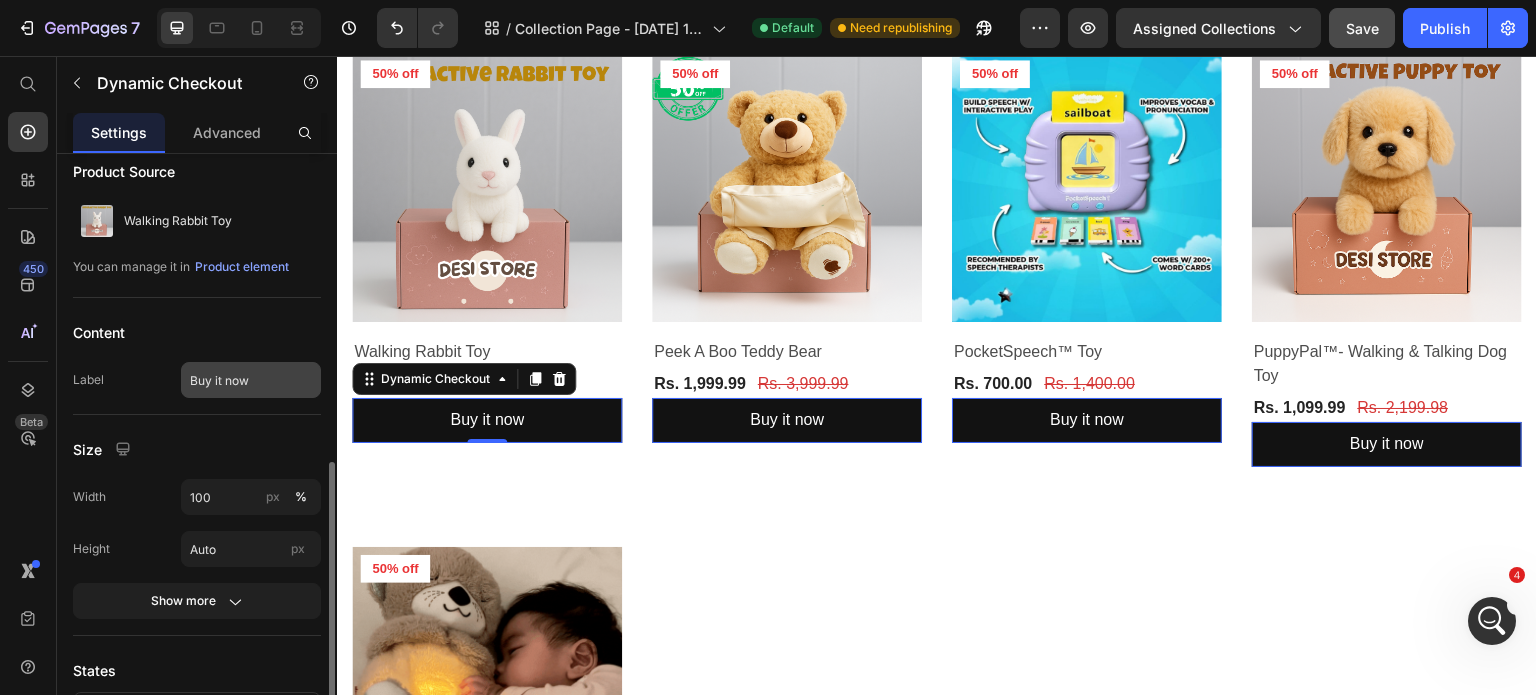 scroll, scrollTop: 308, scrollLeft: 0, axis: vertical 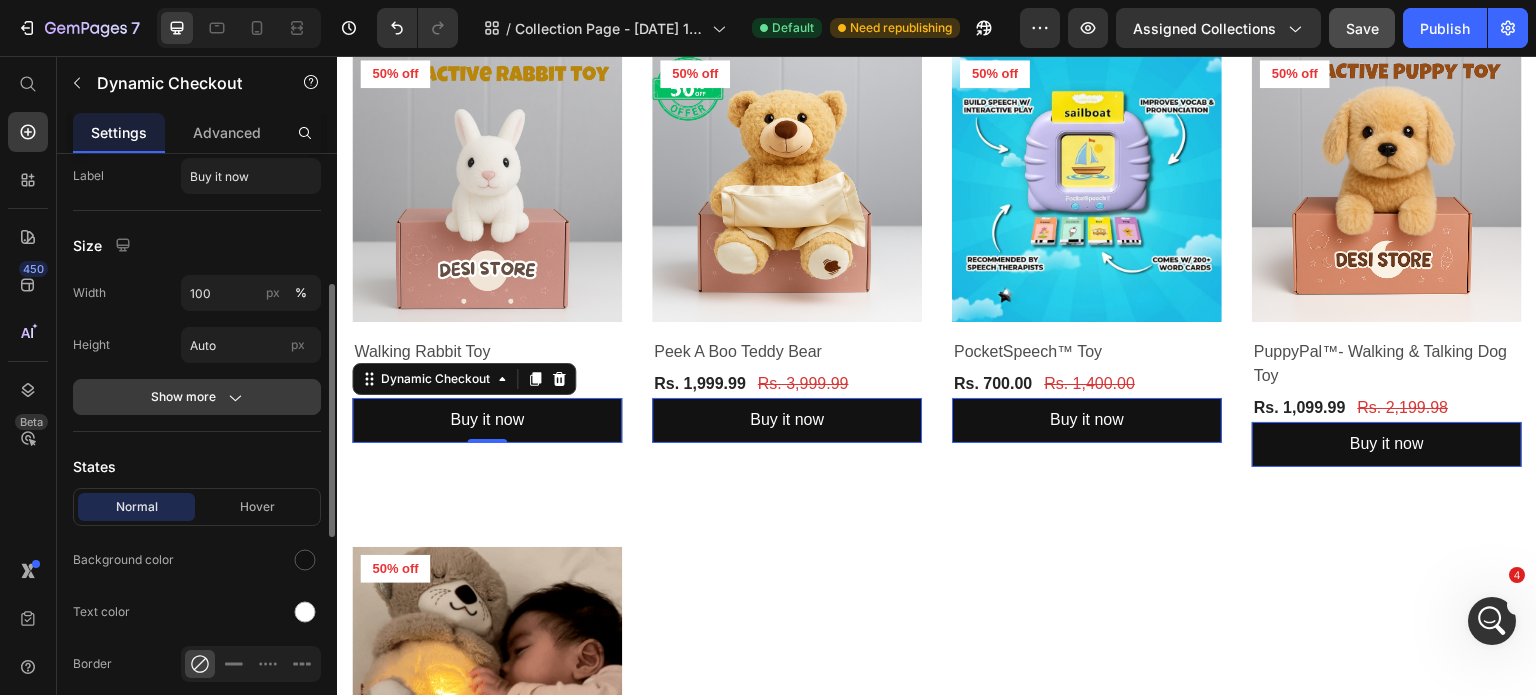 click on "Show more" 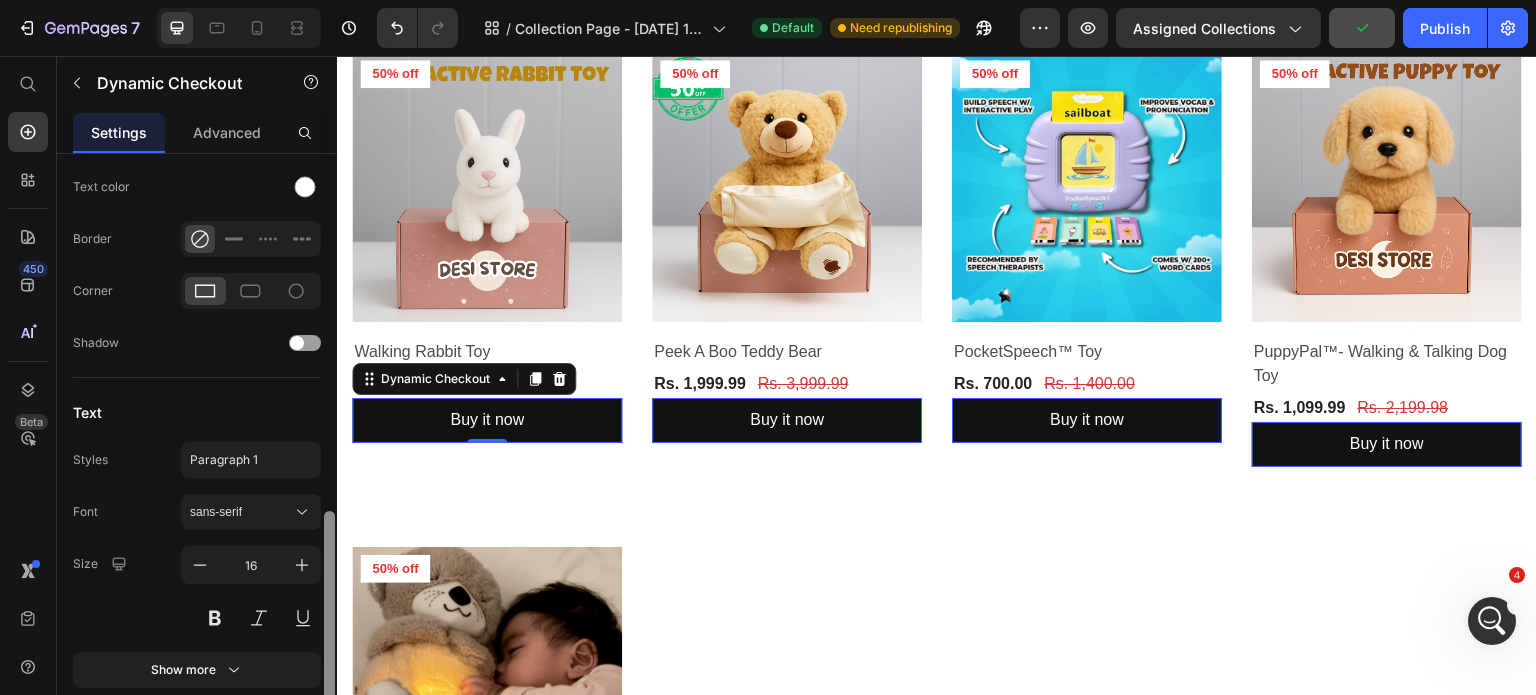 scroll, scrollTop: 942, scrollLeft: 0, axis: vertical 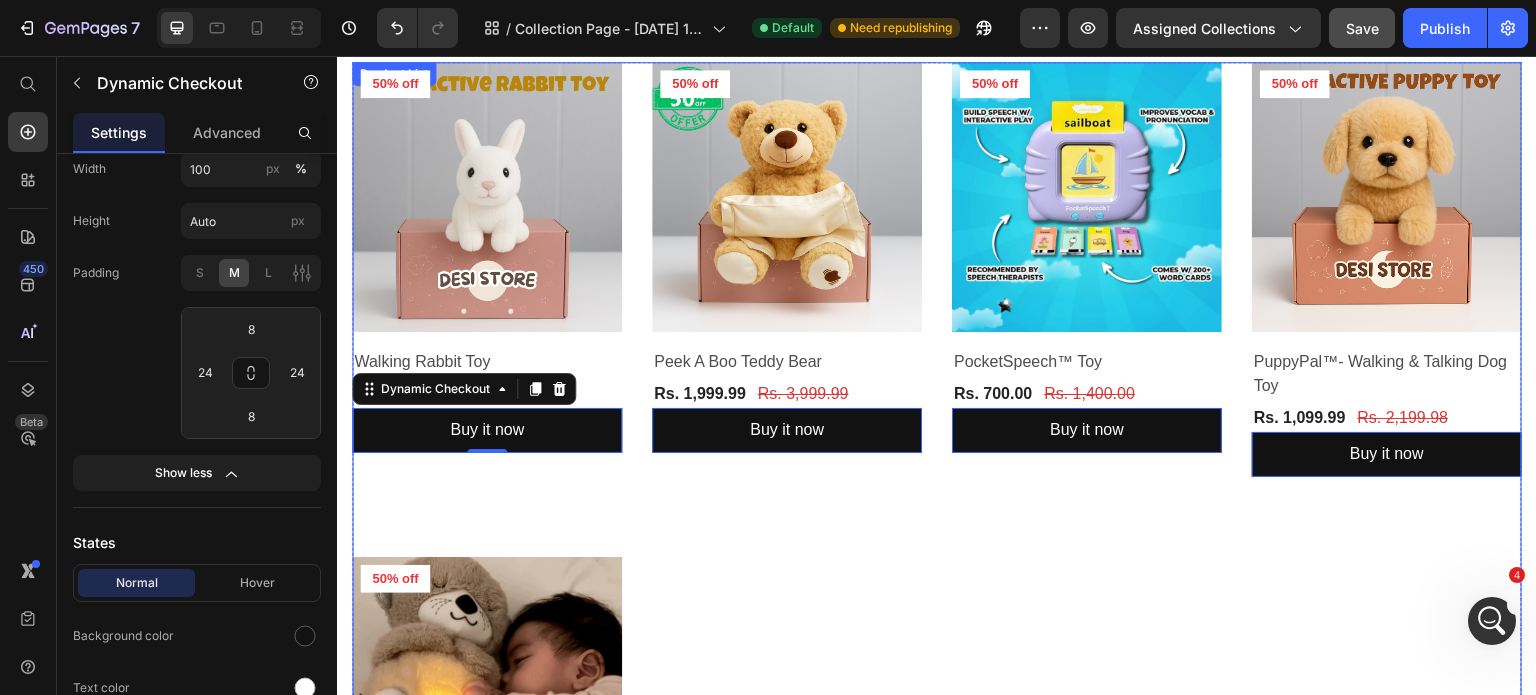 click on "Product Images & Gallery 50% off Product Badge Row Walking Rabbit Toy (P) Title Rs. 1,099.99 (P) Price Rs. 2,199.98 (P) Price Row Buy it now Dynamic Checkout   0 Row Product Images & Gallery 50% off Product Badge Row Peek A Boo Teddy Bear (P) Title Rs. 1,999.99 (P) Price Rs. 3,999.99 (P) Price Row Buy it now Dynamic Checkout   0 Row Product Images & Gallery 50% off Product Badge Row PocketSpeech™ Toy (P) Title Rs. 700.00 (P) Price Rs. 1,400.00 (P) Price Row Buy it now Dynamic Checkout   0 Row Product Images & Gallery 50% off Product Badge Row PuppyPal™- Walking & Talking Dog Toy (P) Title Rs. 1,099.99 (P) Price Rs. 2,199.98 (P) Price Row Buy it now Dynamic Checkout   0 Row Product Images & Gallery 50% off Product Badge Row TeddyPal™ – Real-life Breathing & Music Toy (P) Title Rs. 999.99 (P) Price Rs. 1,999.99 (P) Price Row Buy it now Dynamic Checkout   0 Row" at bounding box center [937, 517] 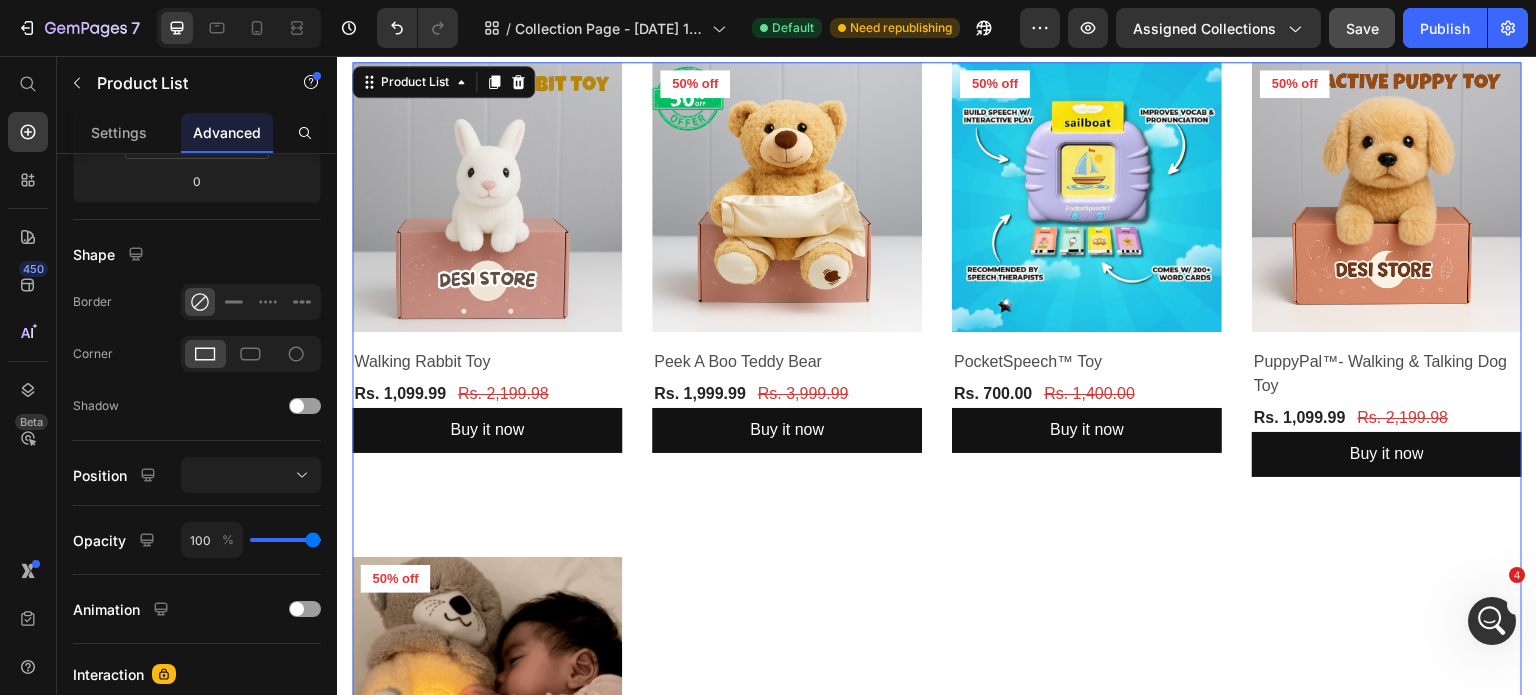 scroll, scrollTop: 0, scrollLeft: 0, axis: both 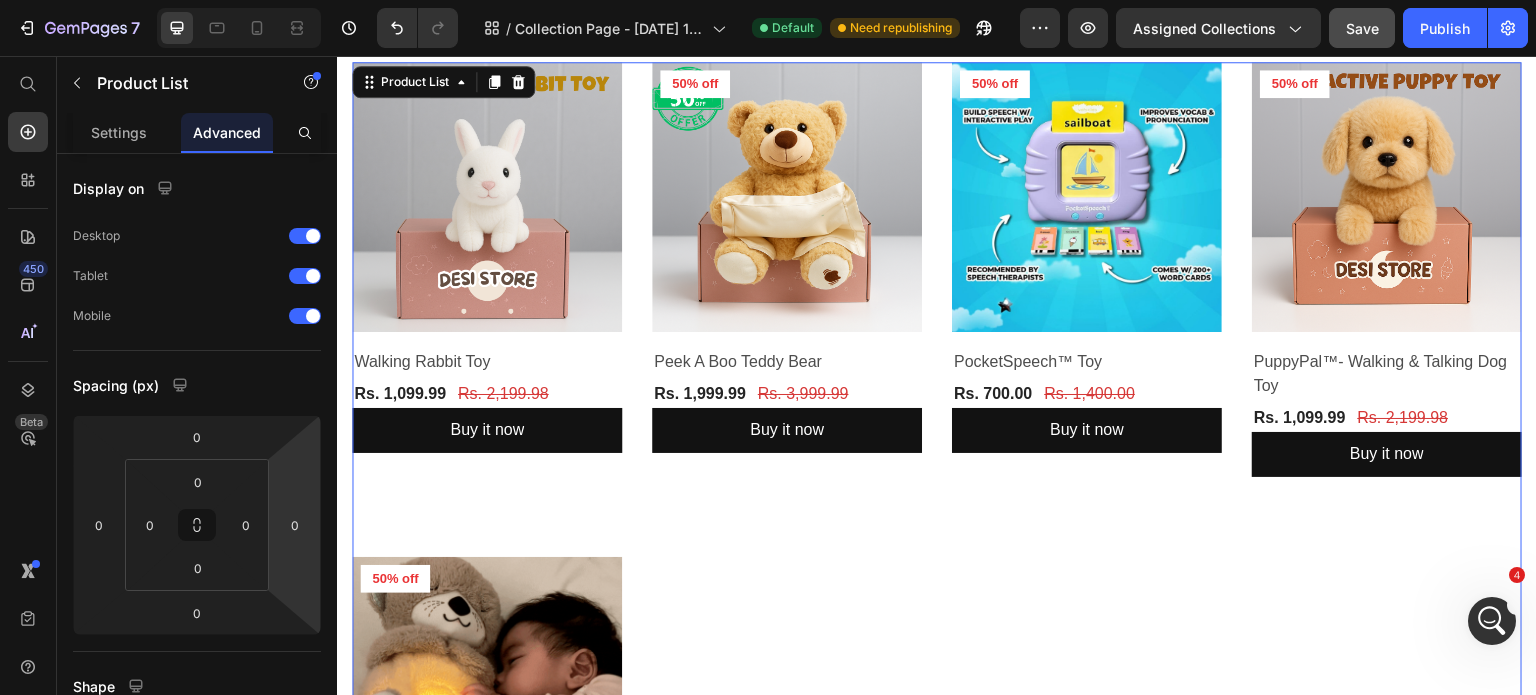 click on "Product Images & Gallery 50% off Product Badge Row Walking Rabbit Toy (P) Title Rs. 1,099.99 (P) Price Rs. 2,199.98 (P) Price Row Buy it now Dynamic Checkout Row Product Images & Gallery 50% off Product Badge Row Peek A Boo Teddy Bear (P) Title Rs. 1,999.99 (P) Price Rs. 3,999.99 (P) Price Row Buy it now Dynamic Checkout Row Product Images & Gallery 50% off Product Badge Row PocketSpeech™ Toy (P) Title Rs. 700.00 (P) Price Rs. 1,400.00 (P) Price Row Buy it now Dynamic Checkout Row Product Images & Gallery 50% off Product Badge Row PuppyPal™- Walking & Talking Dog Toy (P) Title Rs. 1,099.99 (P) Price Rs. 2,199.98 (P) Price Row Buy it now Dynamic Checkout Row Product Images & Gallery 50% off Product Badge Row TeddyPal™ – Real-life Breathing & Music Toy (P) Title Rs. 999.99 (P) Price Rs. 1,999.99 (P) Price Row Buy it now Dynamic Checkout Row" at bounding box center [937, 517] 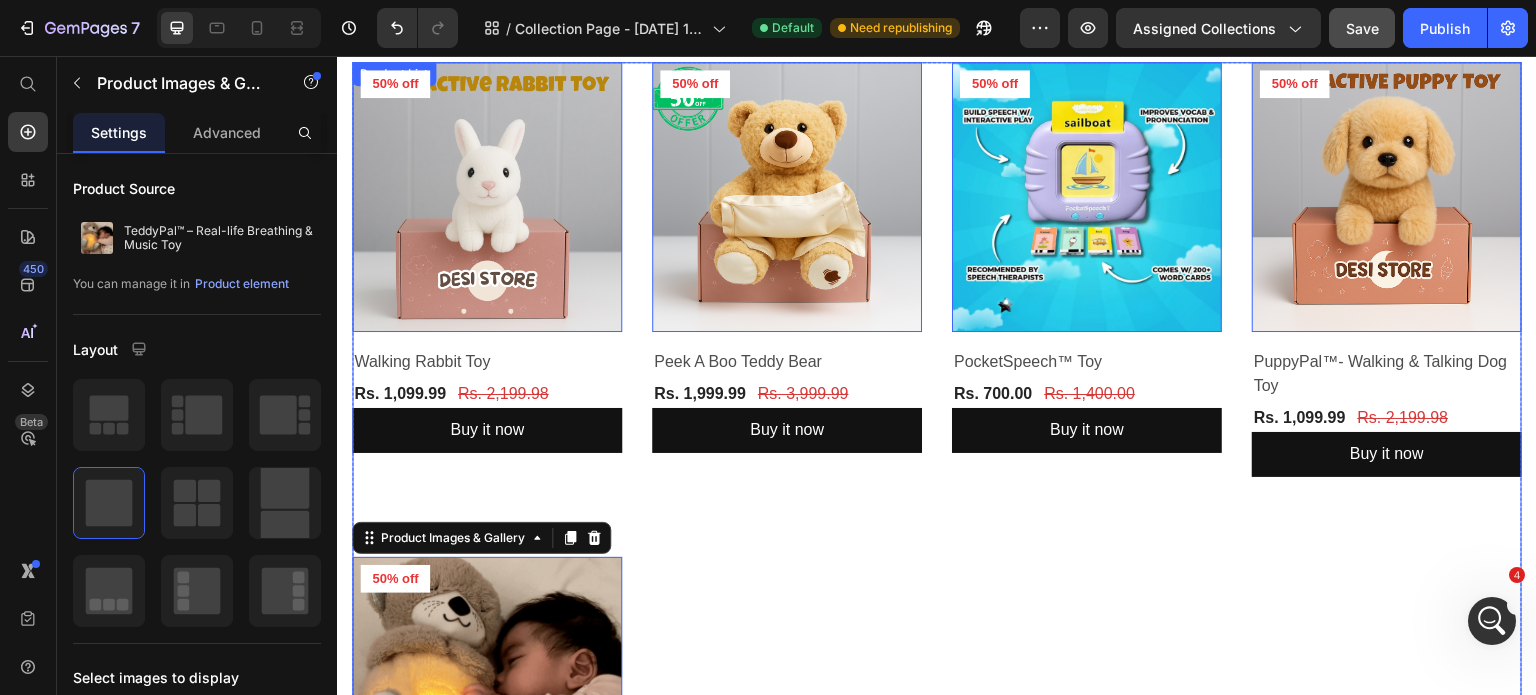 click on "Product Images & Gallery   0 50% off Product Badge Row Walking Rabbit Toy (P) Title Rs. 1,099.99 (P) Price Rs. 2,199.98 (P) Price Row Buy it now Dynamic Checkout Row Product Images & Gallery   0 50% off Product Badge Row Peek A Boo Teddy Bear (P) Title Rs. 1,999.99 (P) Price Rs. 3,999.99 (P) Price Row Buy it now Dynamic Checkout Row Product Images & Gallery   0 50% off Product Badge Row PocketSpeech™ Toy (P) Title Rs. 700.00 (P) Price Rs. 1,400.00 (P) Price Row Buy it now Dynamic Checkout Row Product Images & Gallery   0 50% off Product Badge Row PuppyPal™- Walking & Talking Dog Toy (P) Title Rs. 1,099.99 (P) Price Rs. 2,199.98 (P) Price Row Buy it now Dynamic Checkout Row Product Images & Gallery   0 50% off Product Badge Row TeddyPal™ – Real-life Breathing & Music Toy (P) Title Rs. 999.99 (P) Price Rs. 1,999.99 (P) Price Row Buy it now Dynamic Checkout Row" at bounding box center (937, 517) 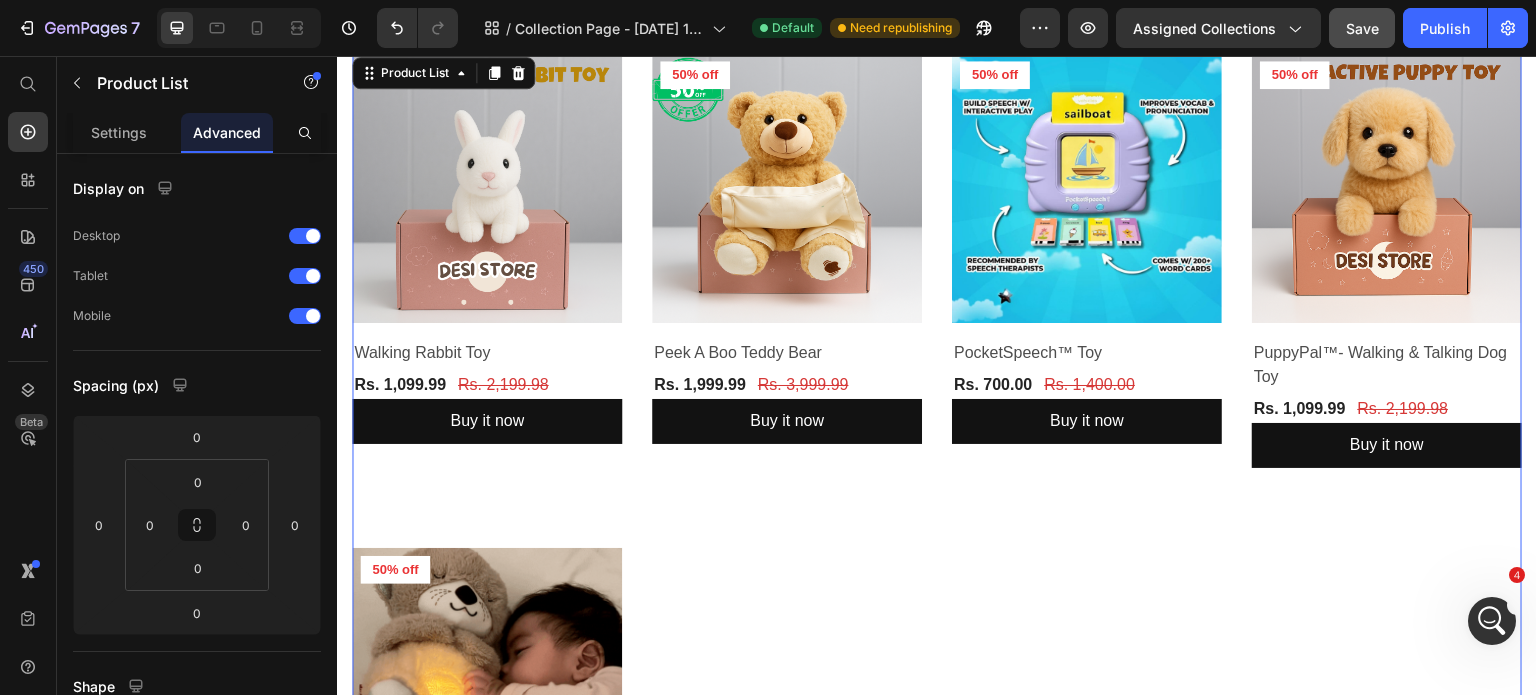 scroll, scrollTop: 289, scrollLeft: 0, axis: vertical 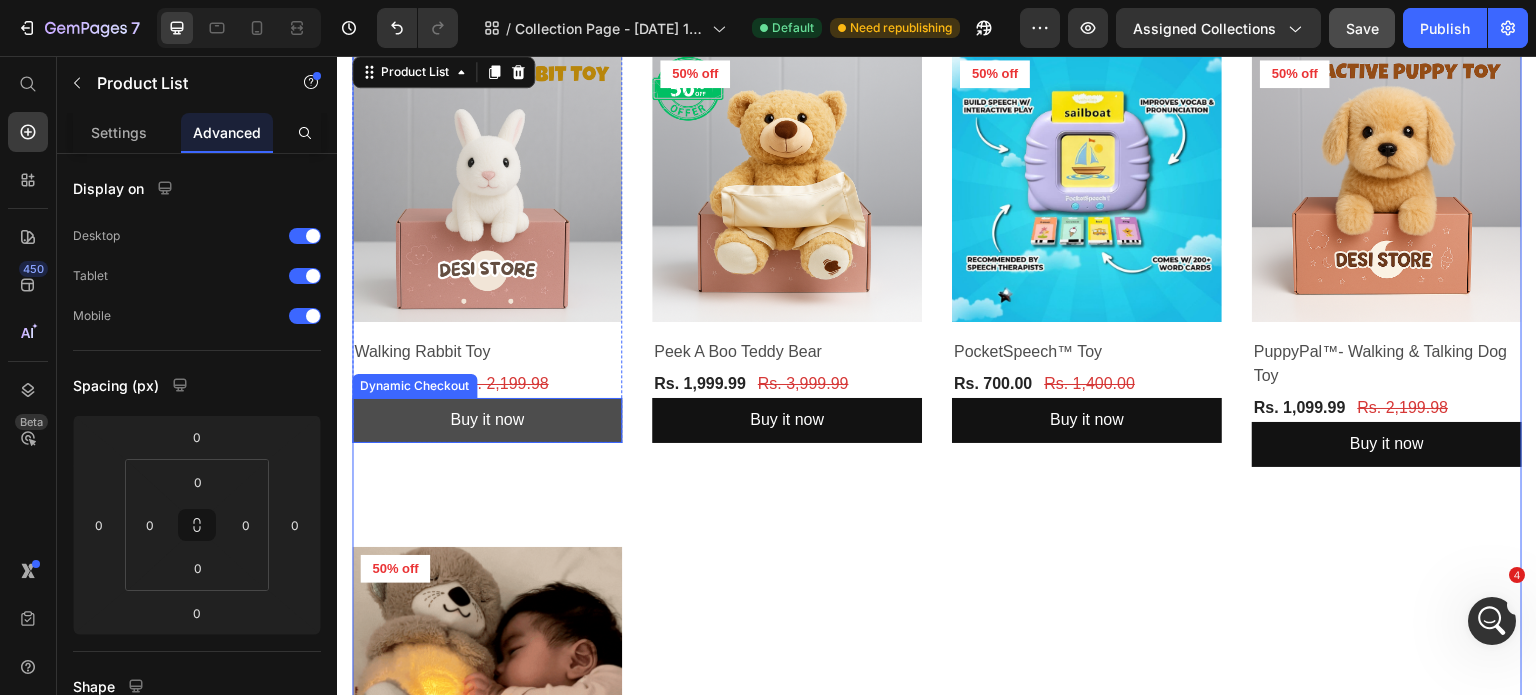 click on "Buy it now" at bounding box center (487, 420) 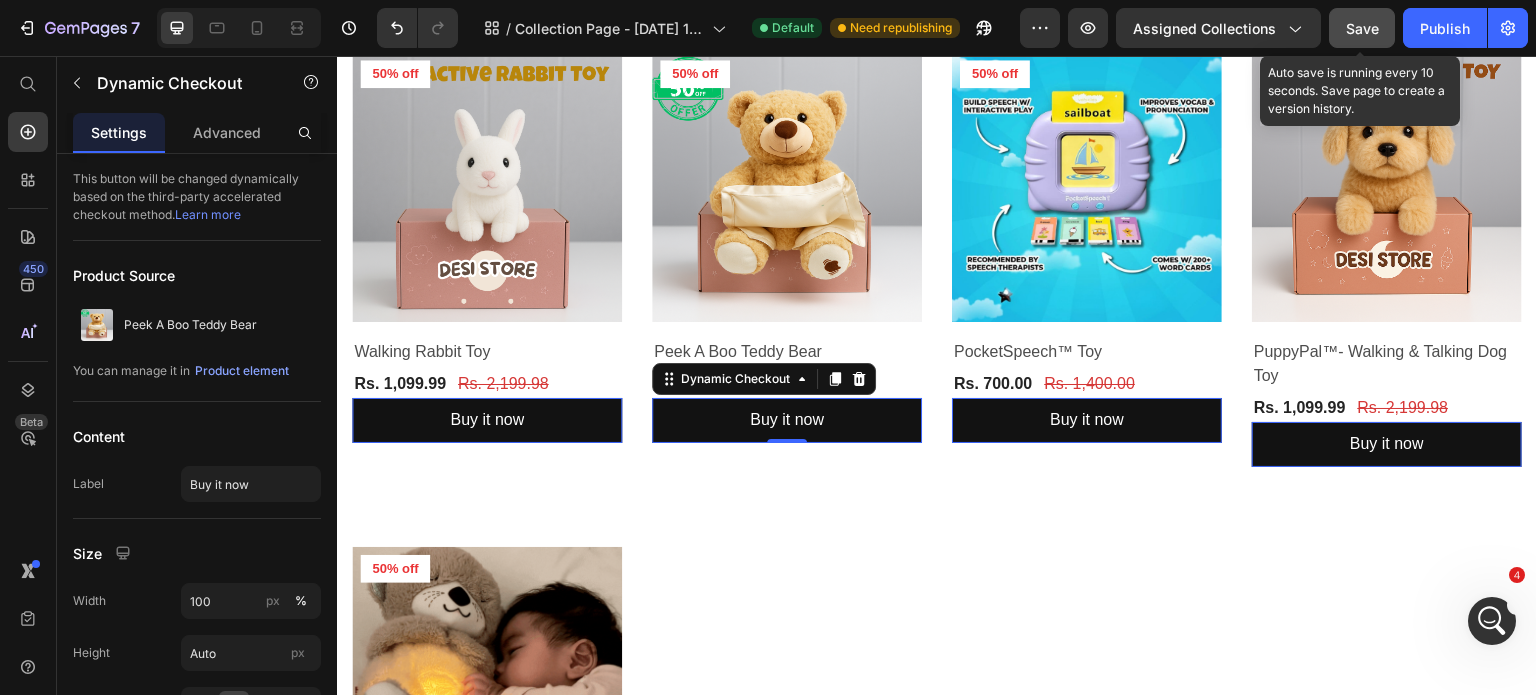 click on "Save" at bounding box center (1362, 28) 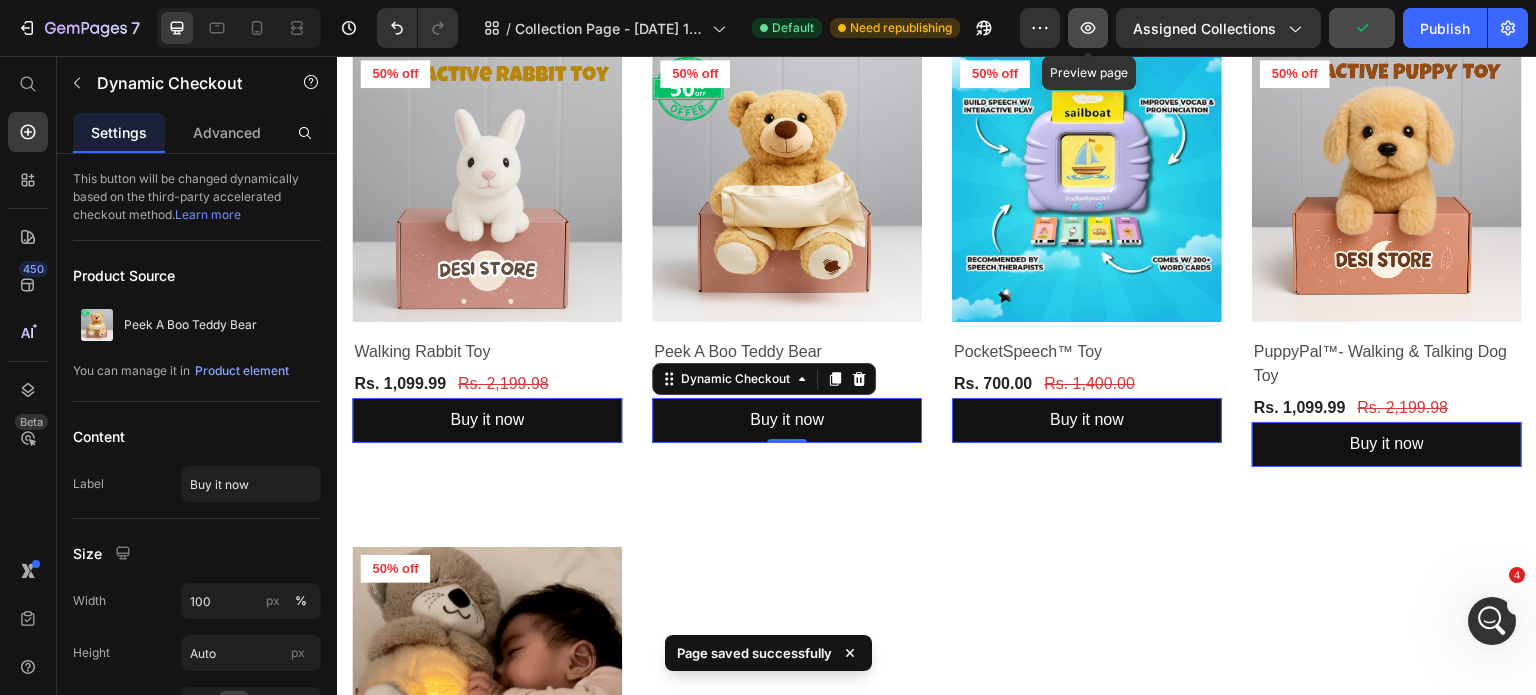 click 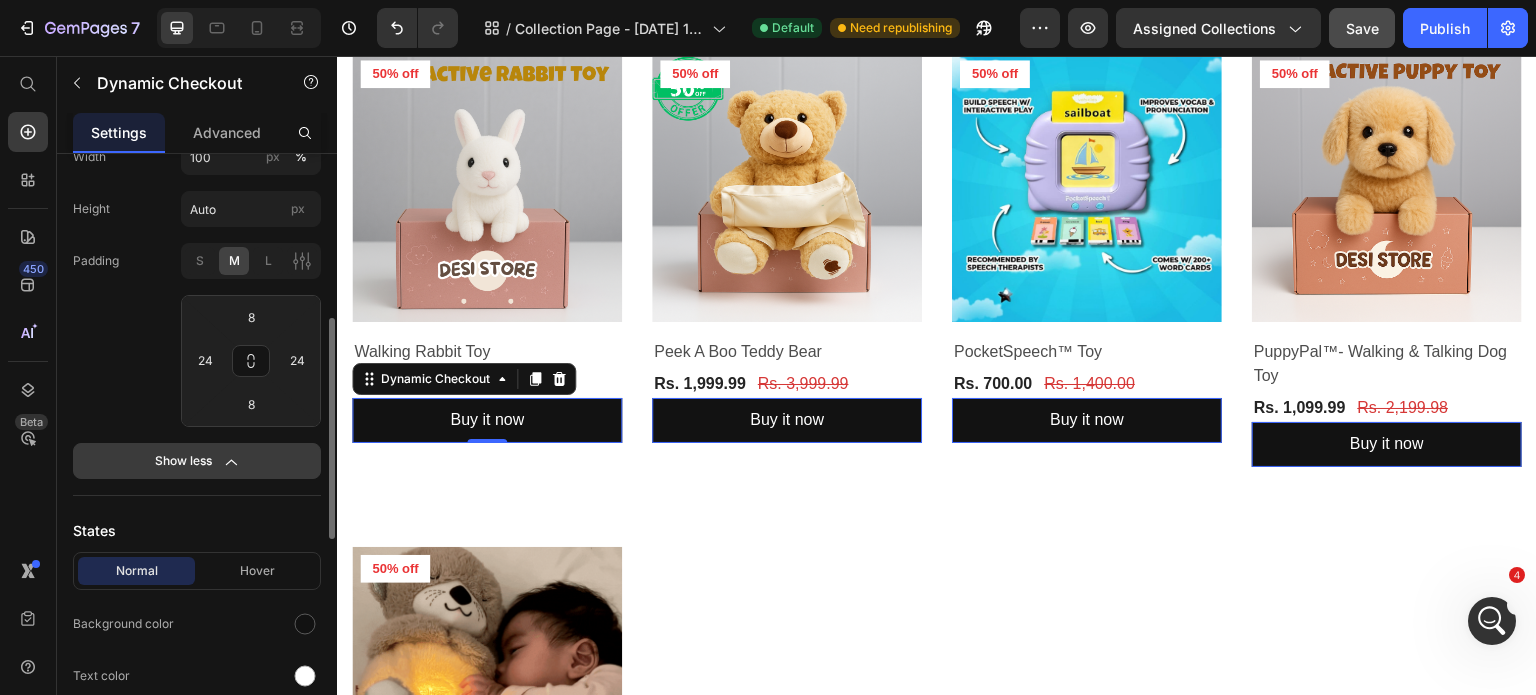 scroll, scrollTop: 444, scrollLeft: 0, axis: vertical 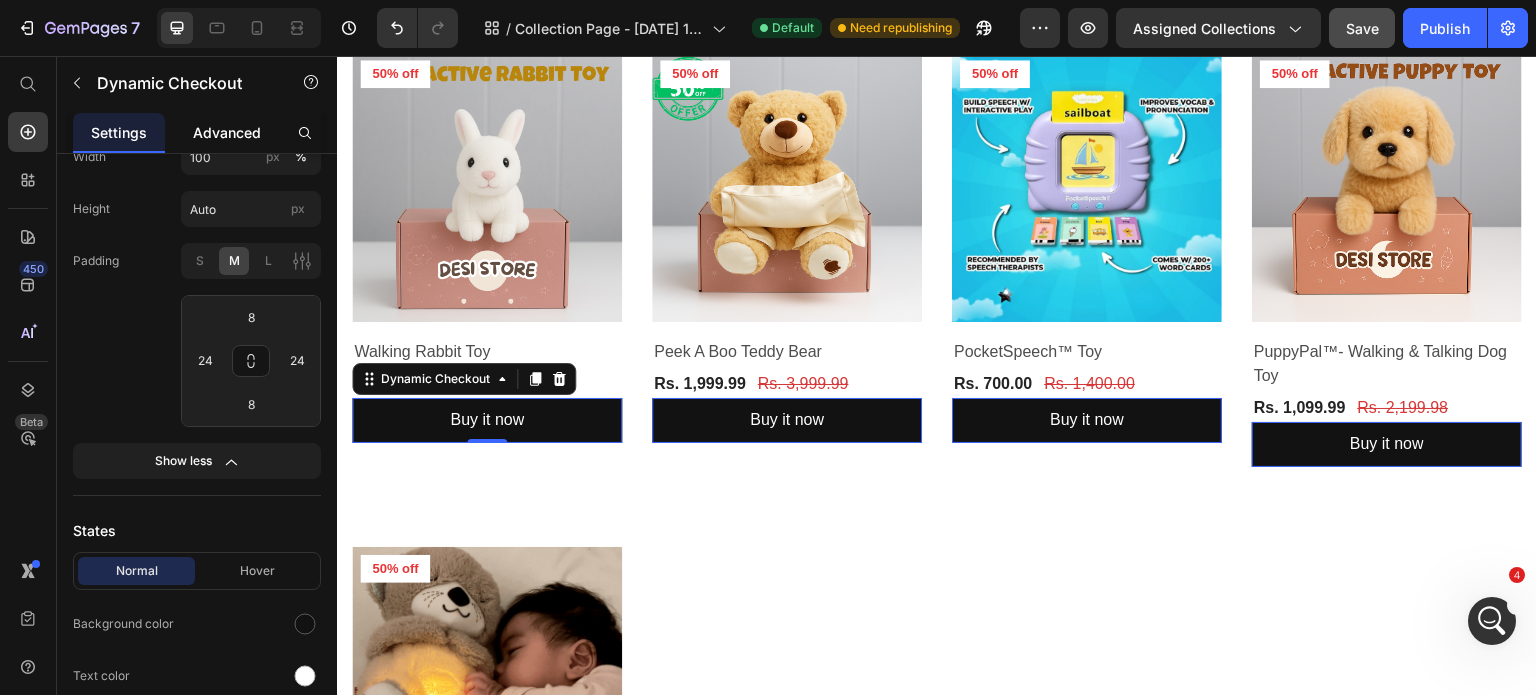 click on "Advanced" 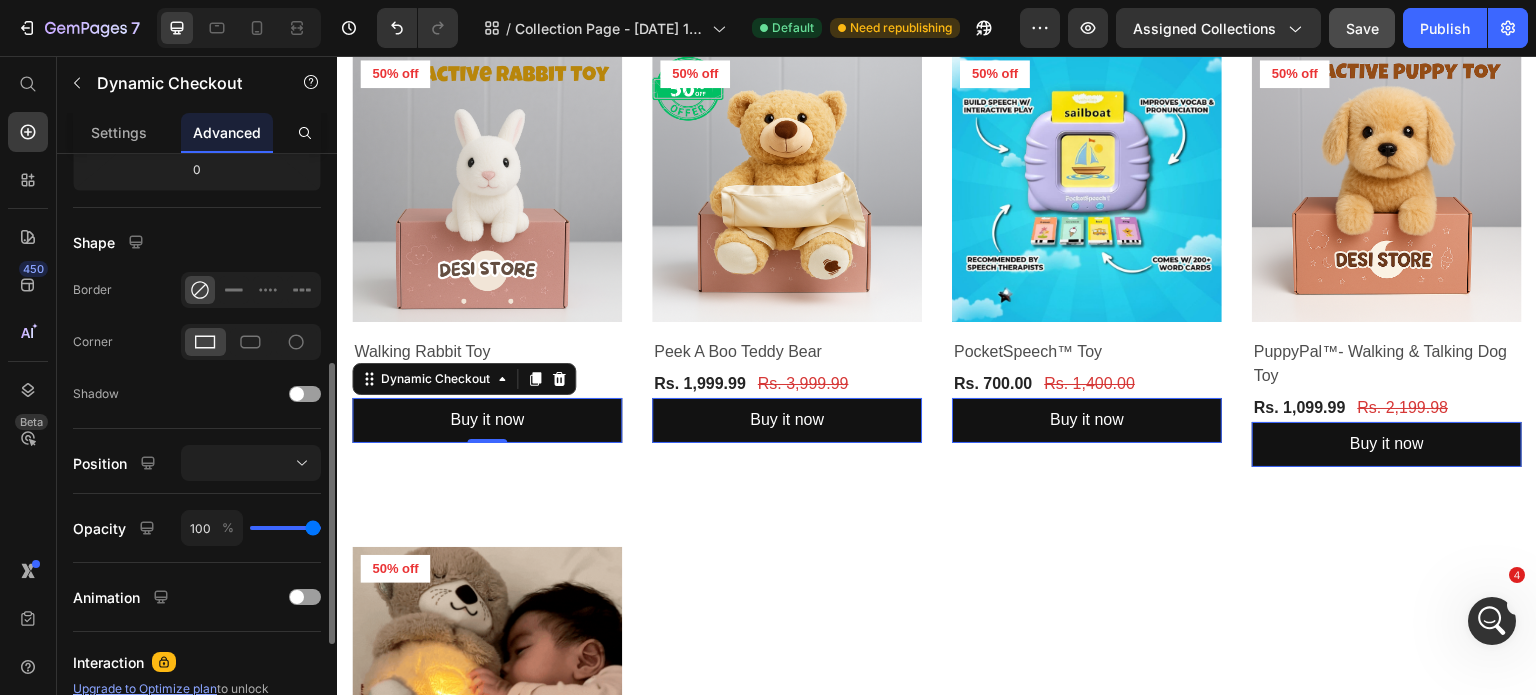 scroll, scrollTop: 0, scrollLeft: 0, axis: both 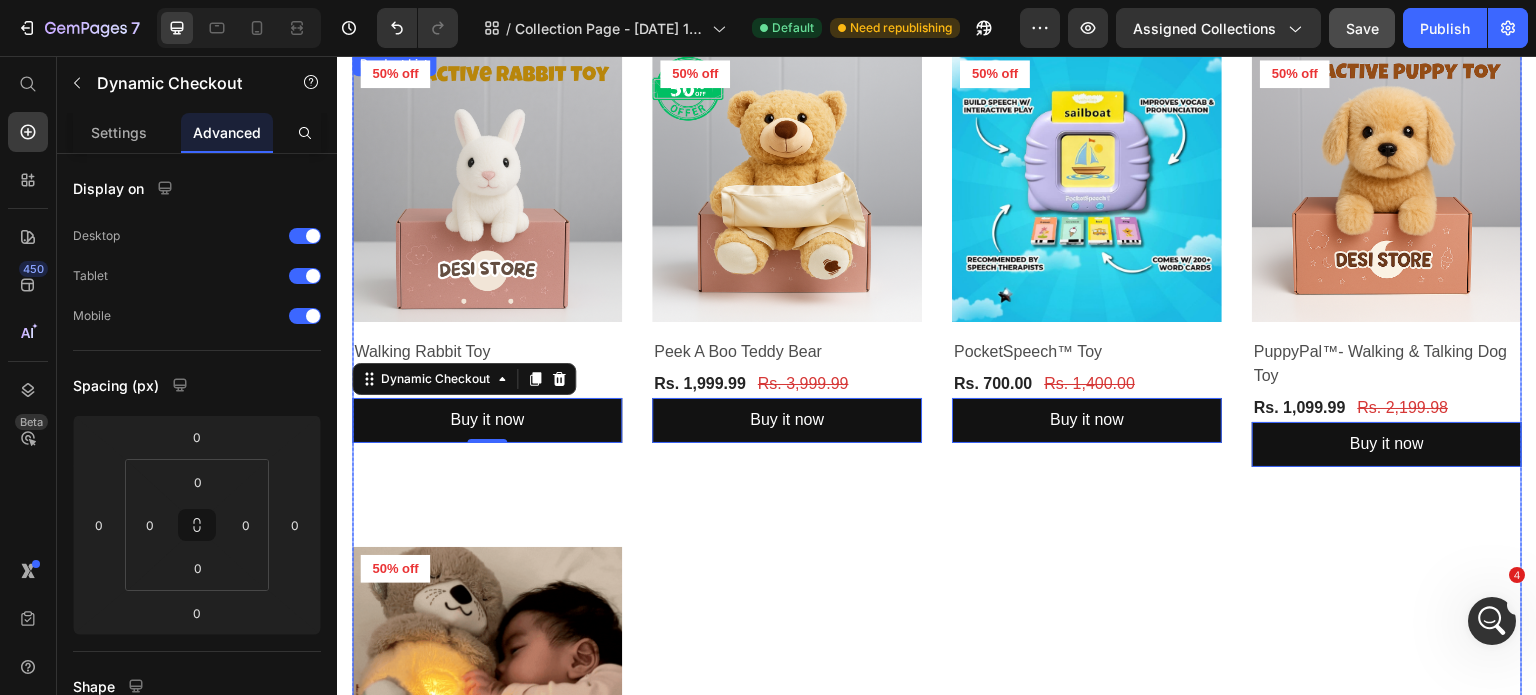 click on "Product Images & Gallery 50% off Product Badge Row Walking Rabbit Toy (P) Title Rs. 1,099.99 (P) Price Rs. 2,199.98 (P) Price Row Buy it now Dynamic Checkout   0 Row Product Images & Gallery 50% off Product Badge Row Peek A Boo Teddy Bear (P) Title Rs. 1,999.99 (P) Price Rs. 3,999.99 (P) Price Row Buy it now Dynamic Checkout   0 Row Product Images & Gallery 50% off Product Badge Row PocketSpeech™ Toy (P) Title Rs. 700.00 (P) Price Rs. 1,400.00 (P) Price Row Buy it now Dynamic Checkout   0 Row Product Images & Gallery 50% off Product Badge Row PuppyPal™- Walking & Talking Dog Toy (P) Title Rs. 1,099.99 (P) Price Rs. 2,199.98 (P) Price Row Buy it now Dynamic Checkout   0 Row Product Images & Gallery 50% off Product Badge Row TeddyPal™ – Real-life Breathing & Music Toy (P) Title Rs. 999.99 (P) Price Rs. 1,999.99 (P) Price Row Buy it now Dynamic Checkout   0 Row" at bounding box center (937, 507) 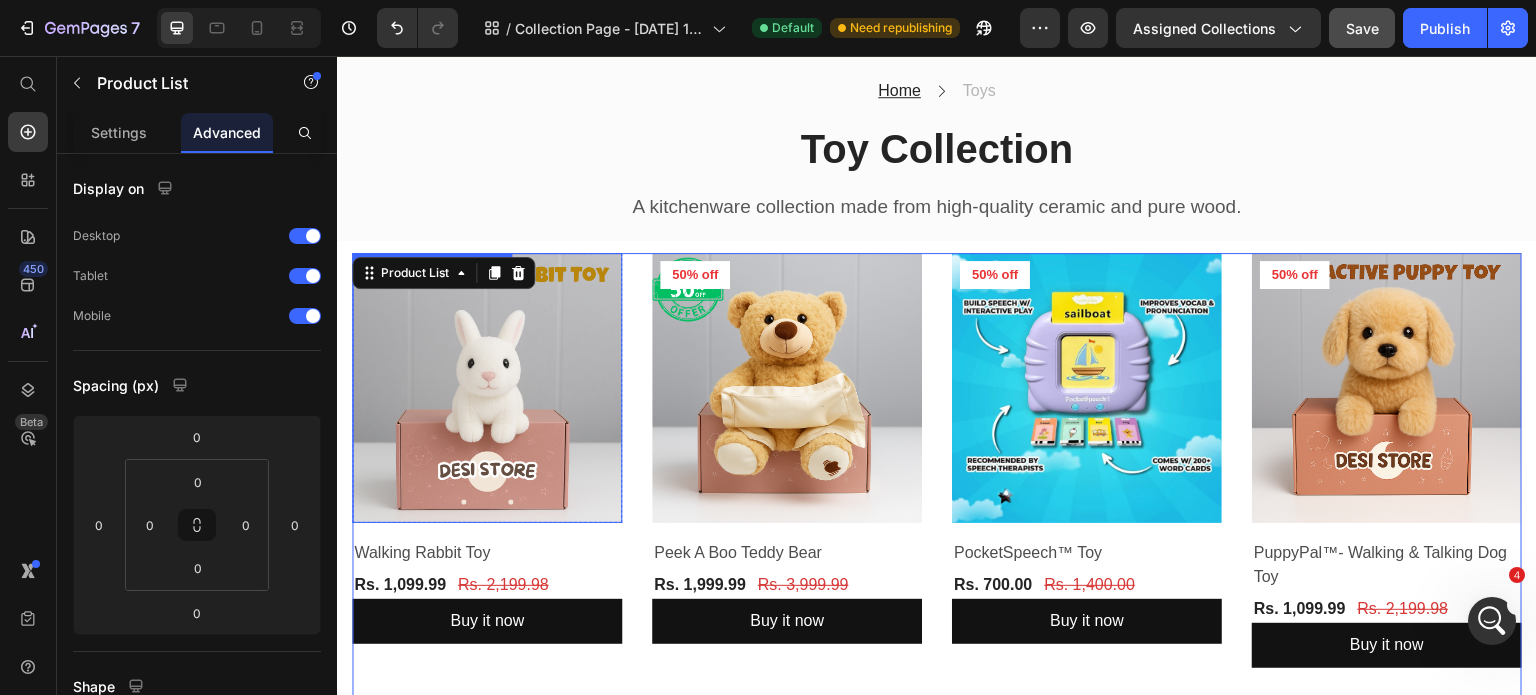 scroll, scrollTop: 35, scrollLeft: 0, axis: vertical 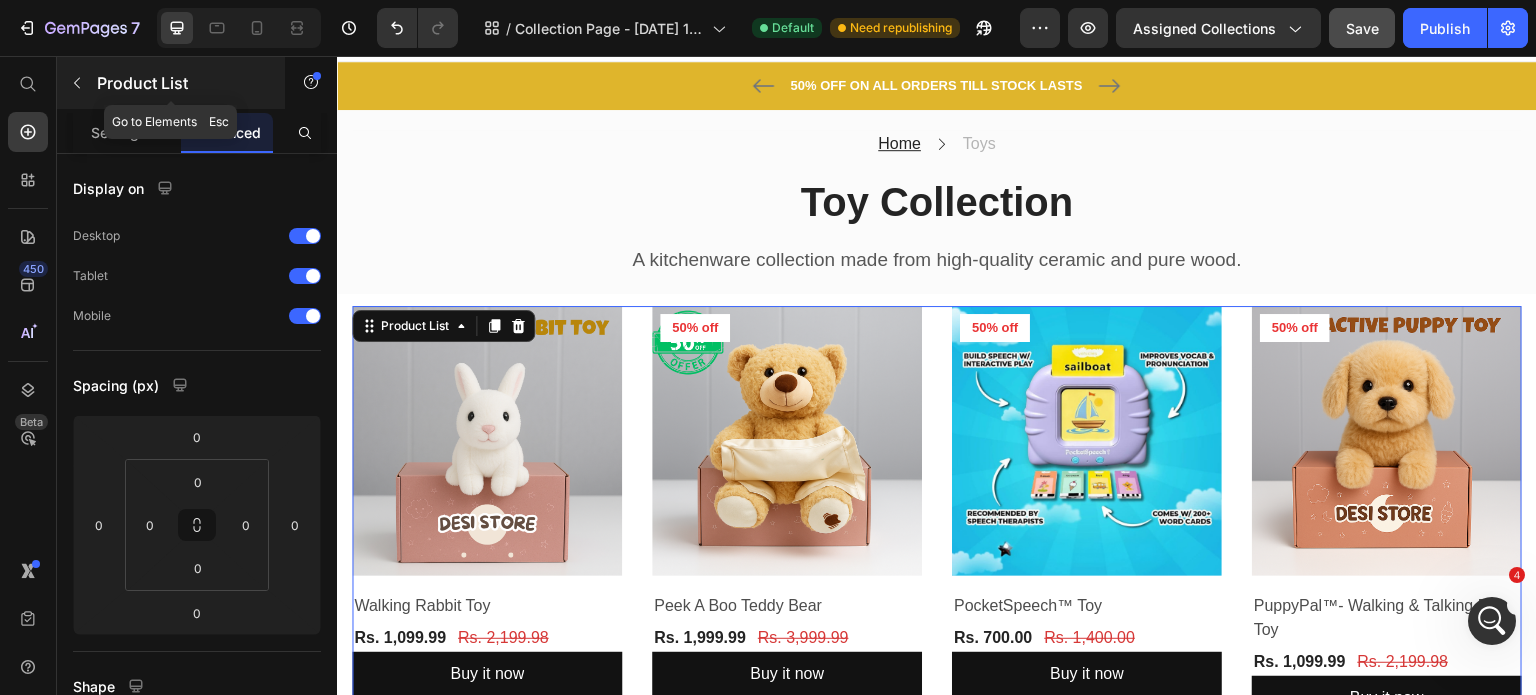 click at bounding box center (77, 83) 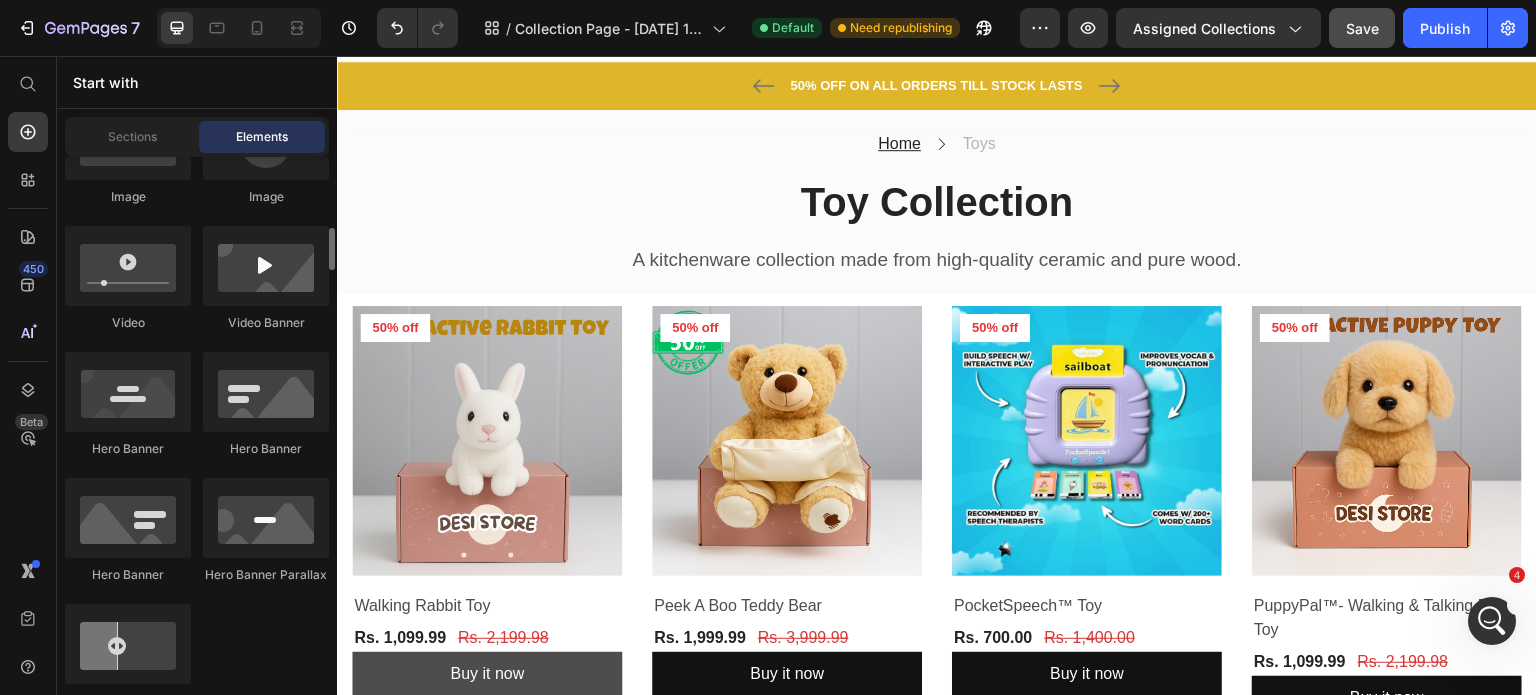 scroll, scrollTop: 848, scrollLeft: 0, axis: vertical 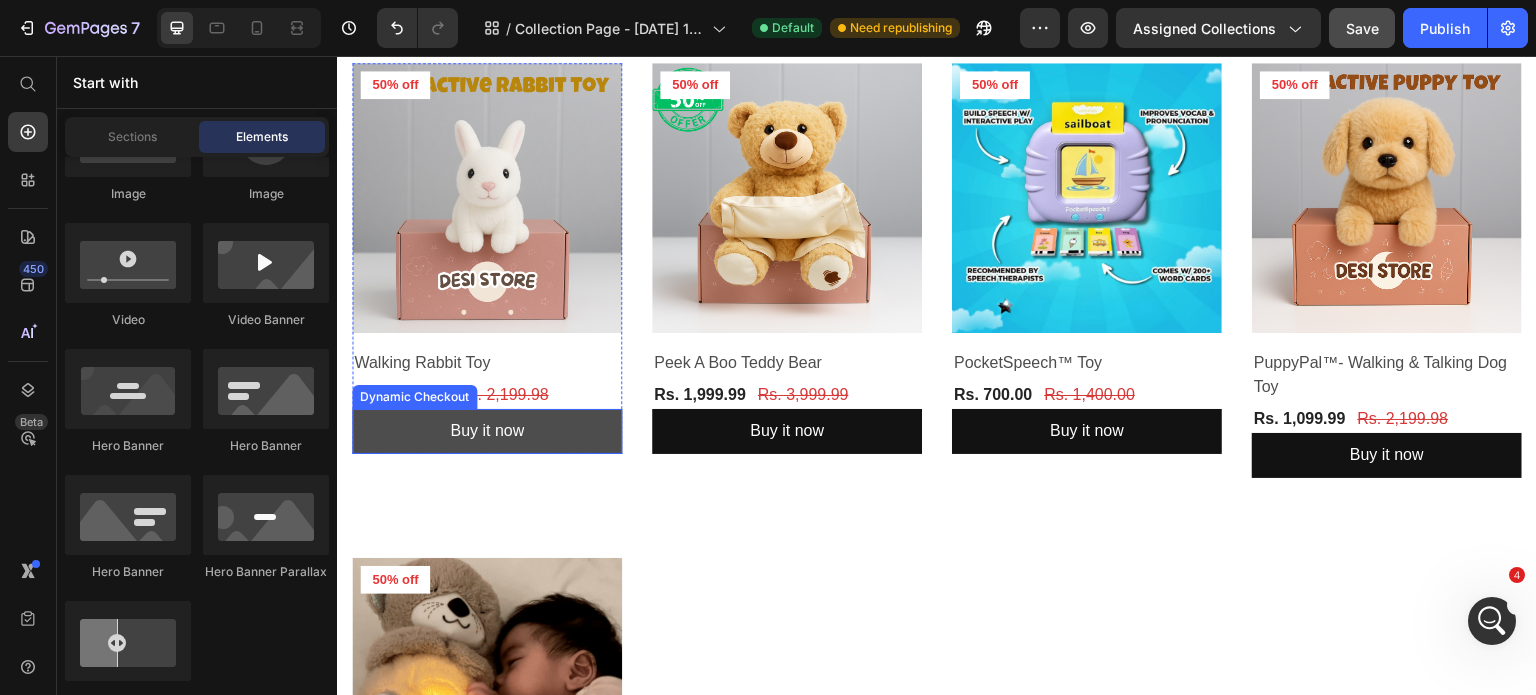 click on "Buy it now" at bounding box center [487, 431] 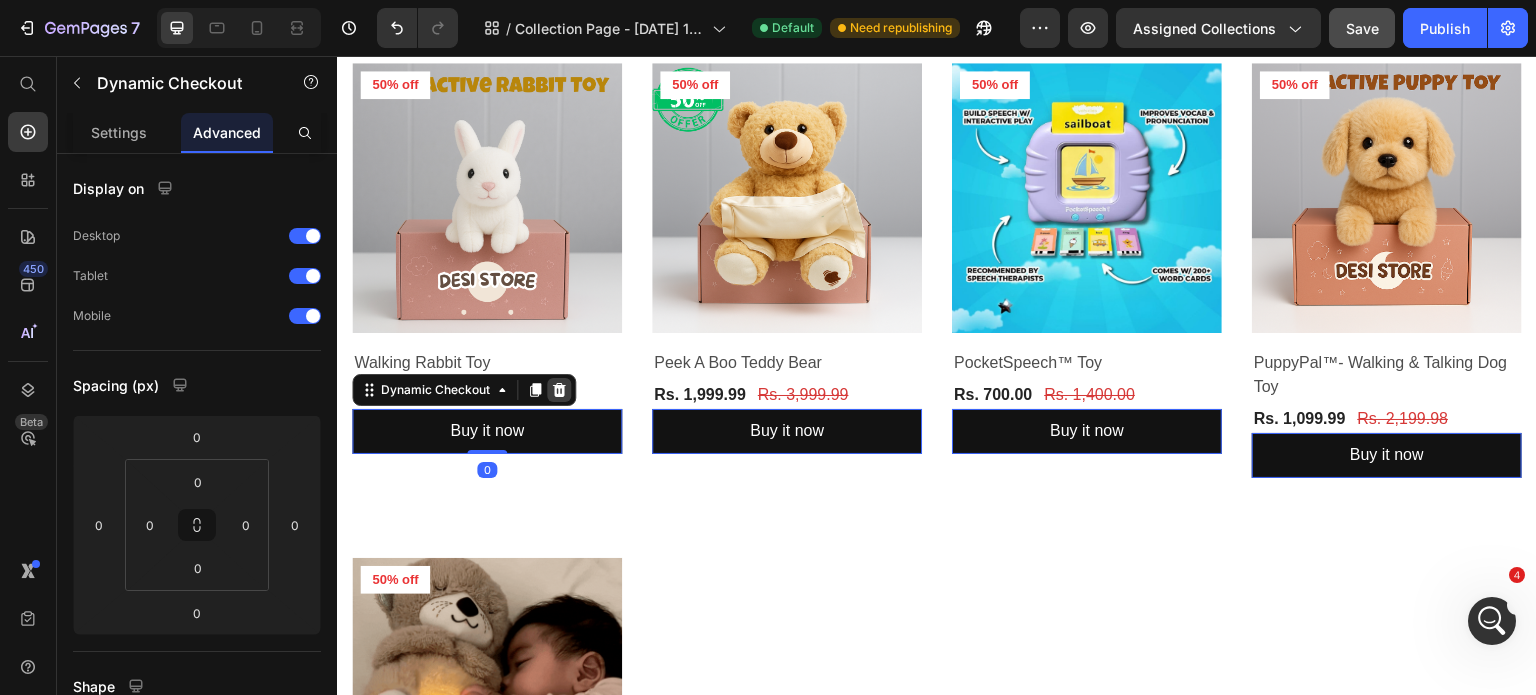 click 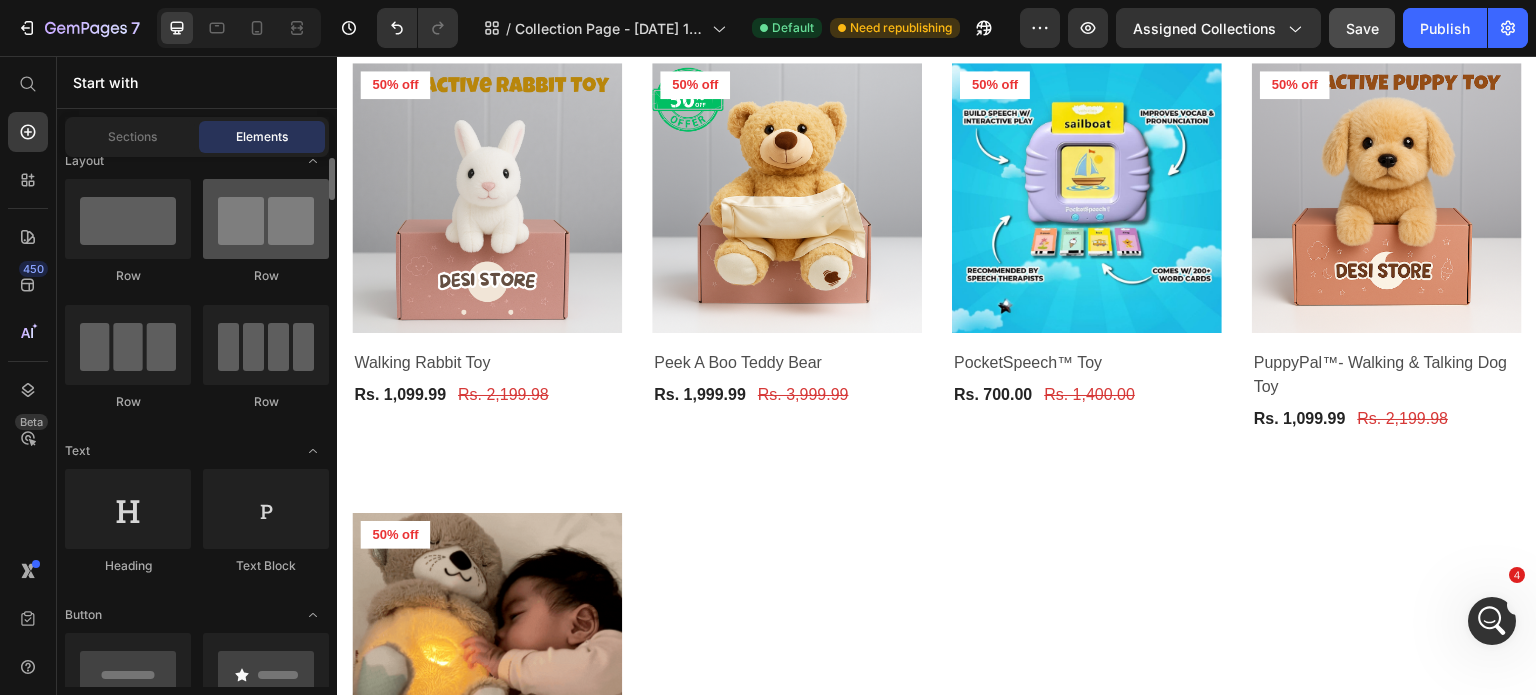 scroll, scrollTop: 0, scrollLeft: 0, axis: both 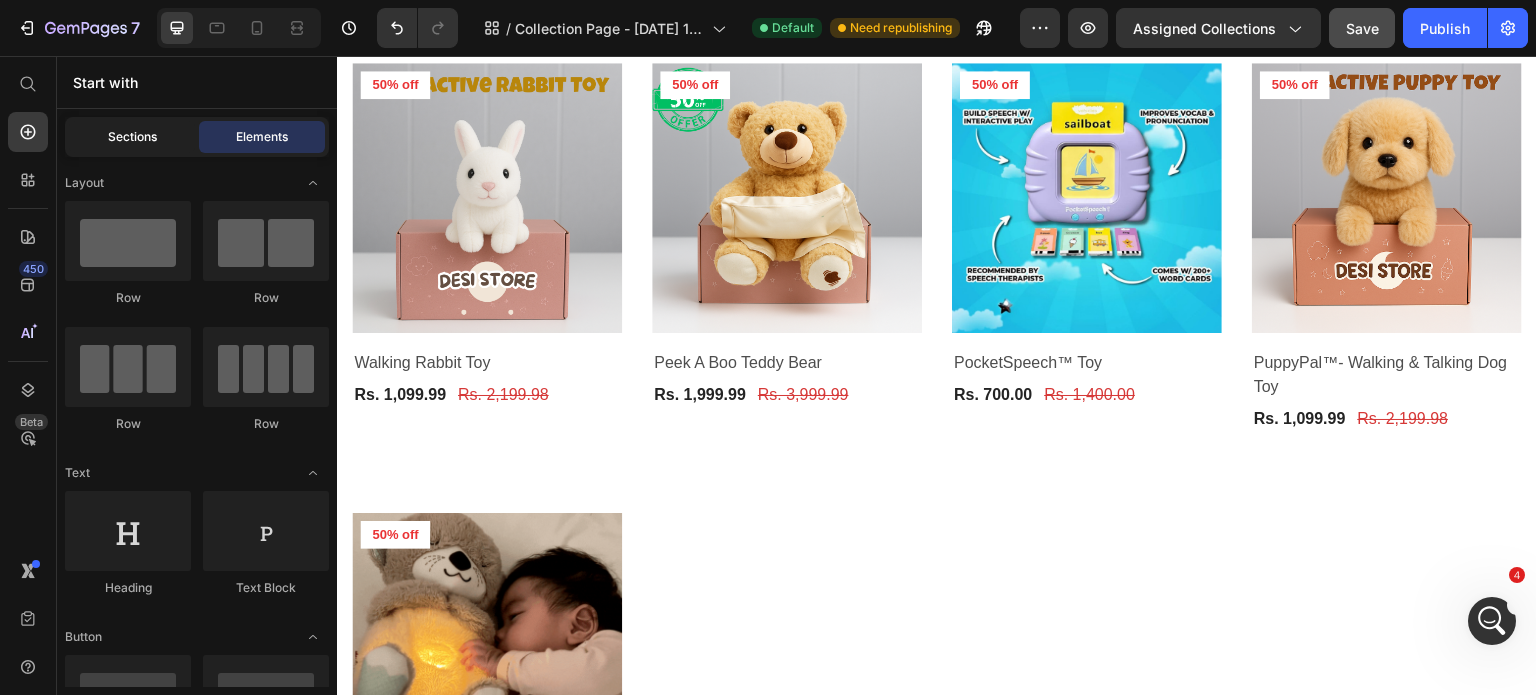 click on "Sections" at bounding box center [132, 137] 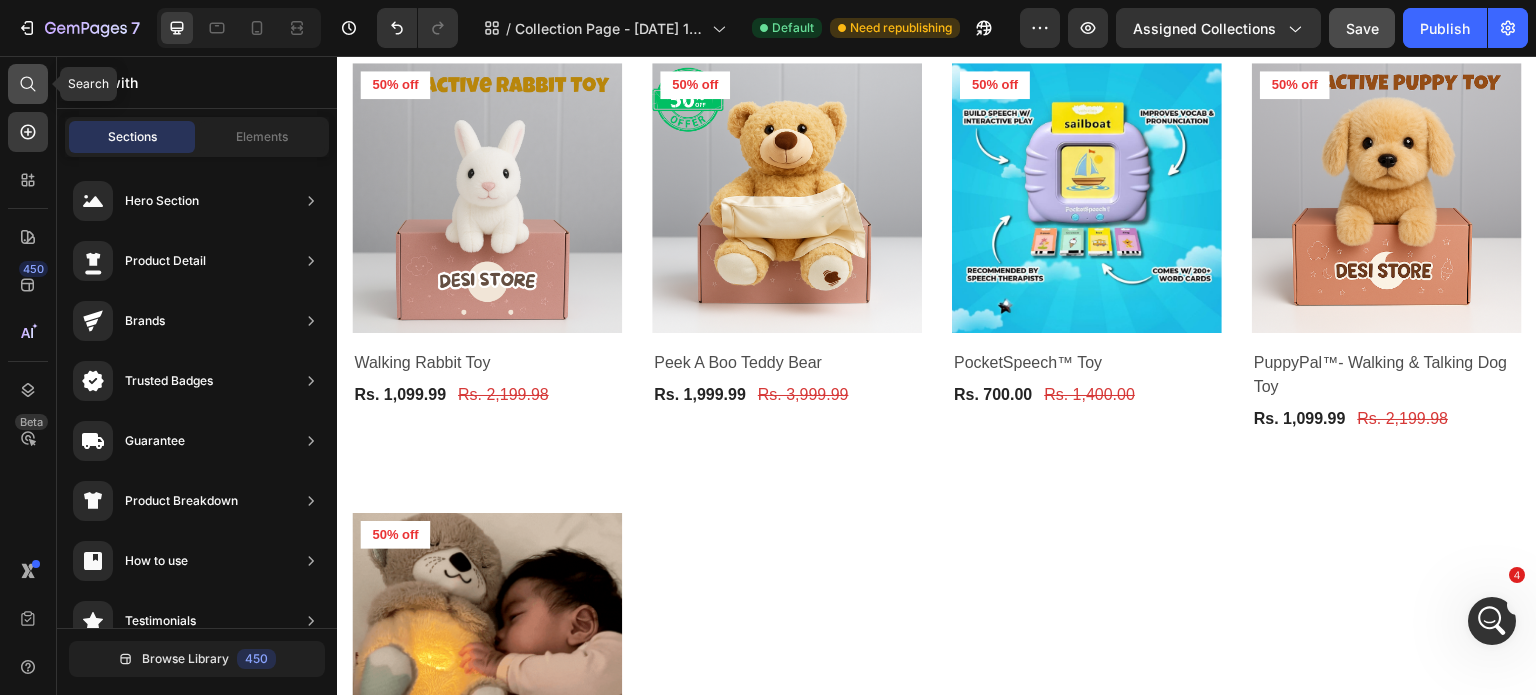 click 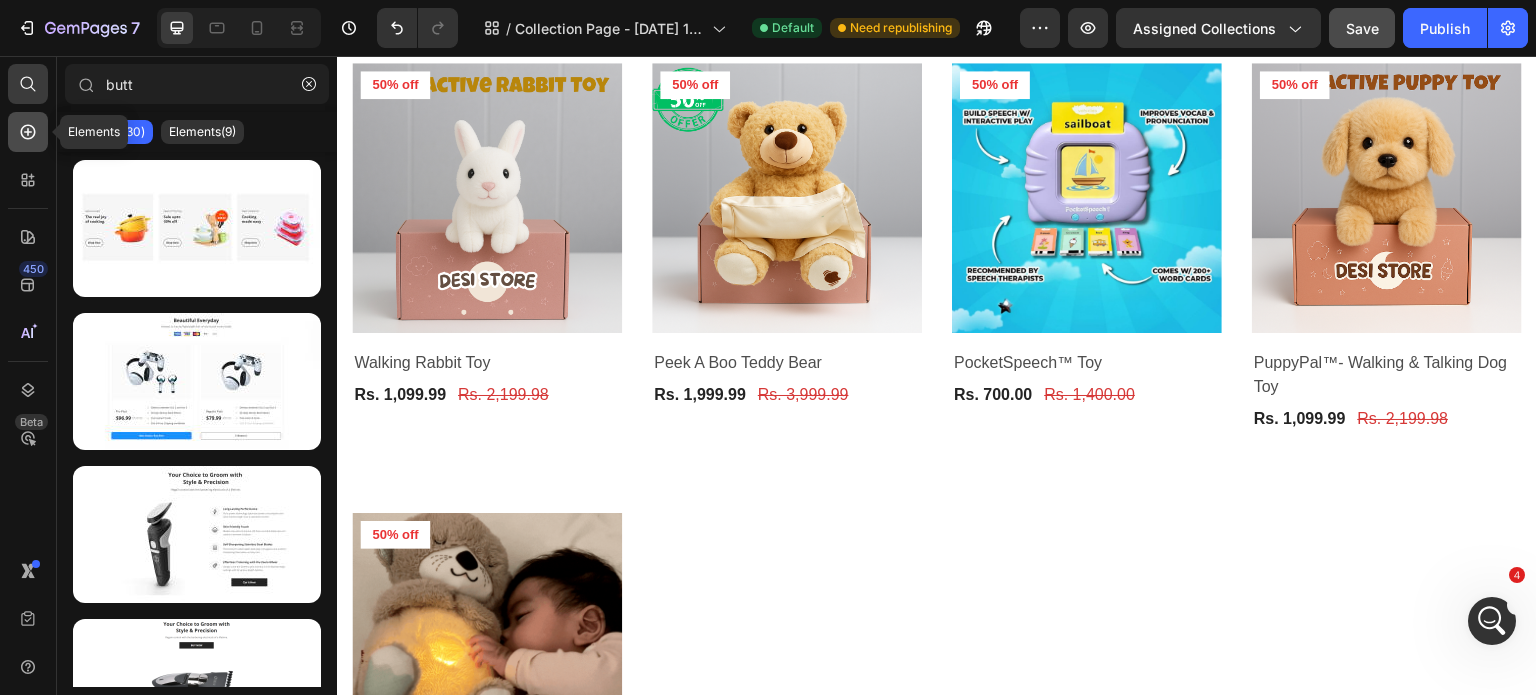 click 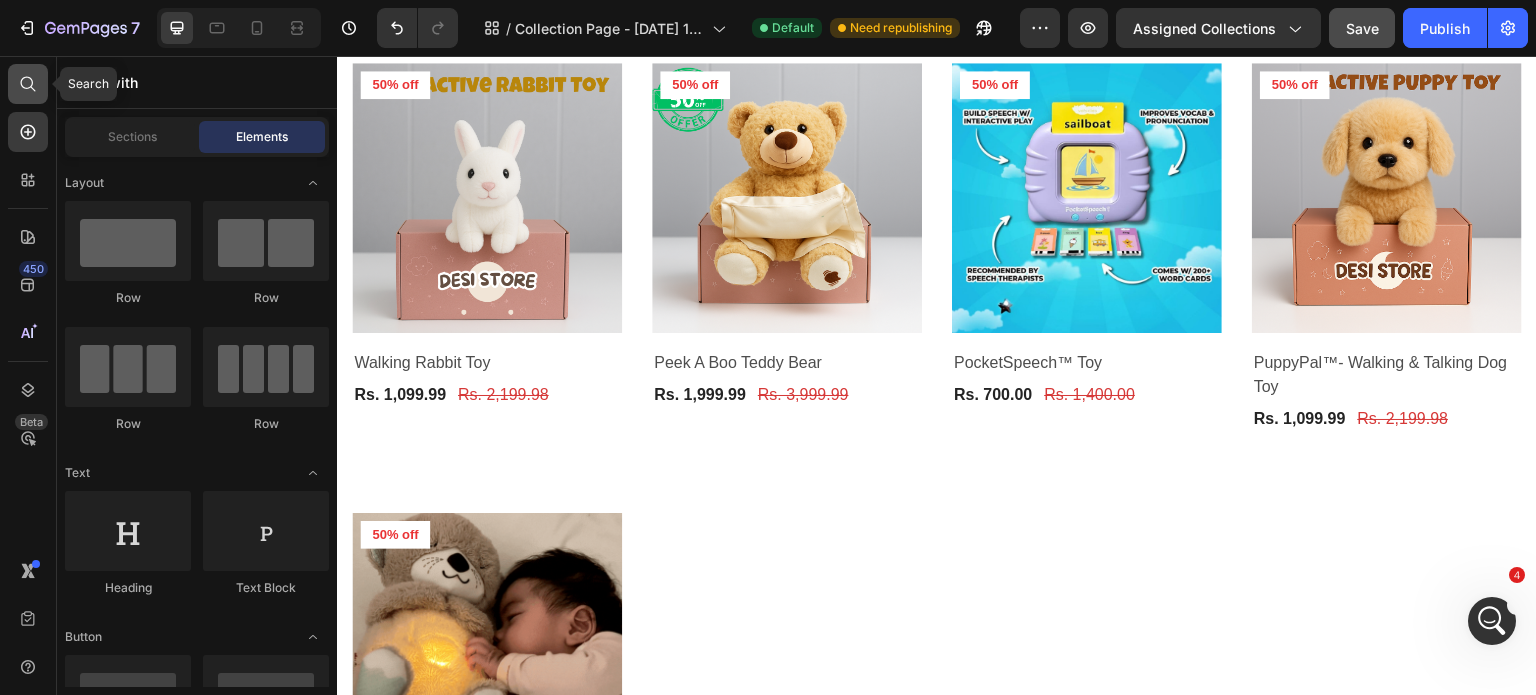 click 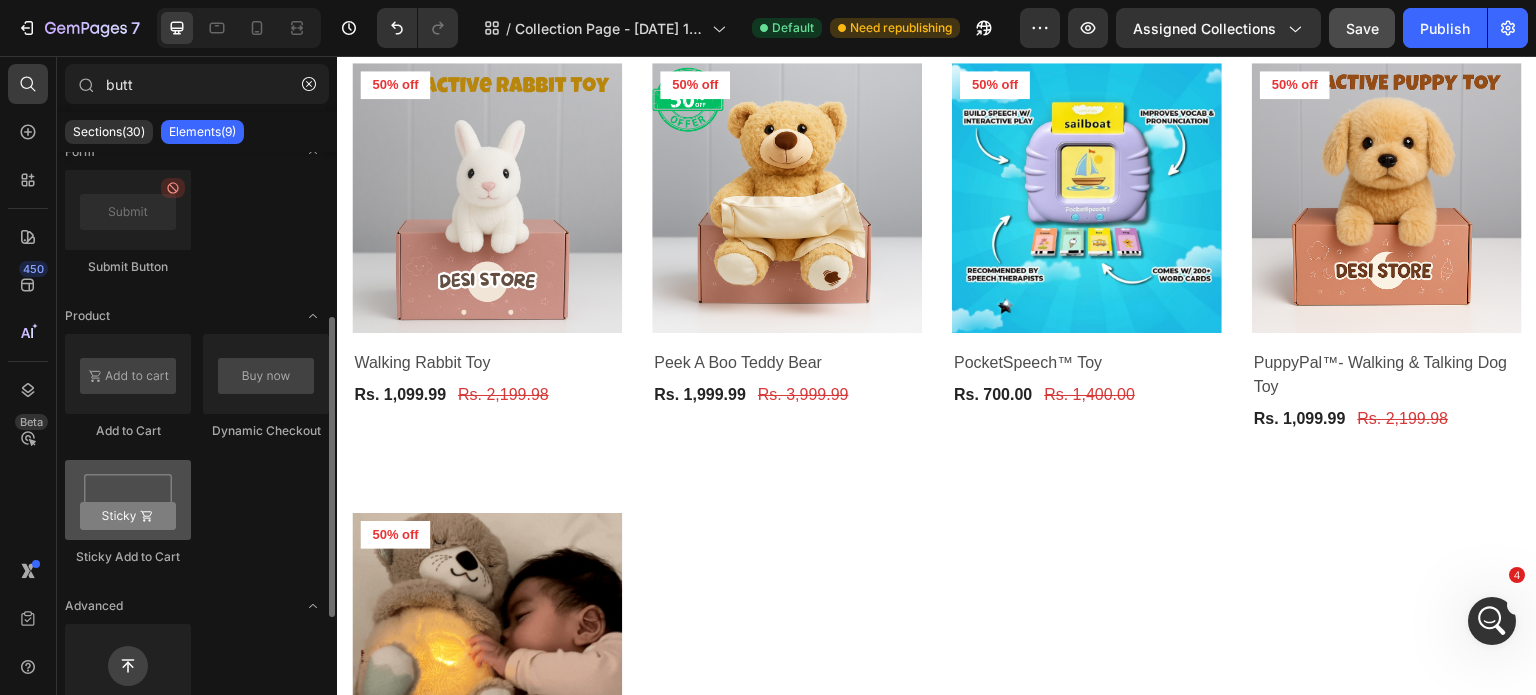 scroll, scrollTop: 316, scrollLeft: 0, axis: vertical 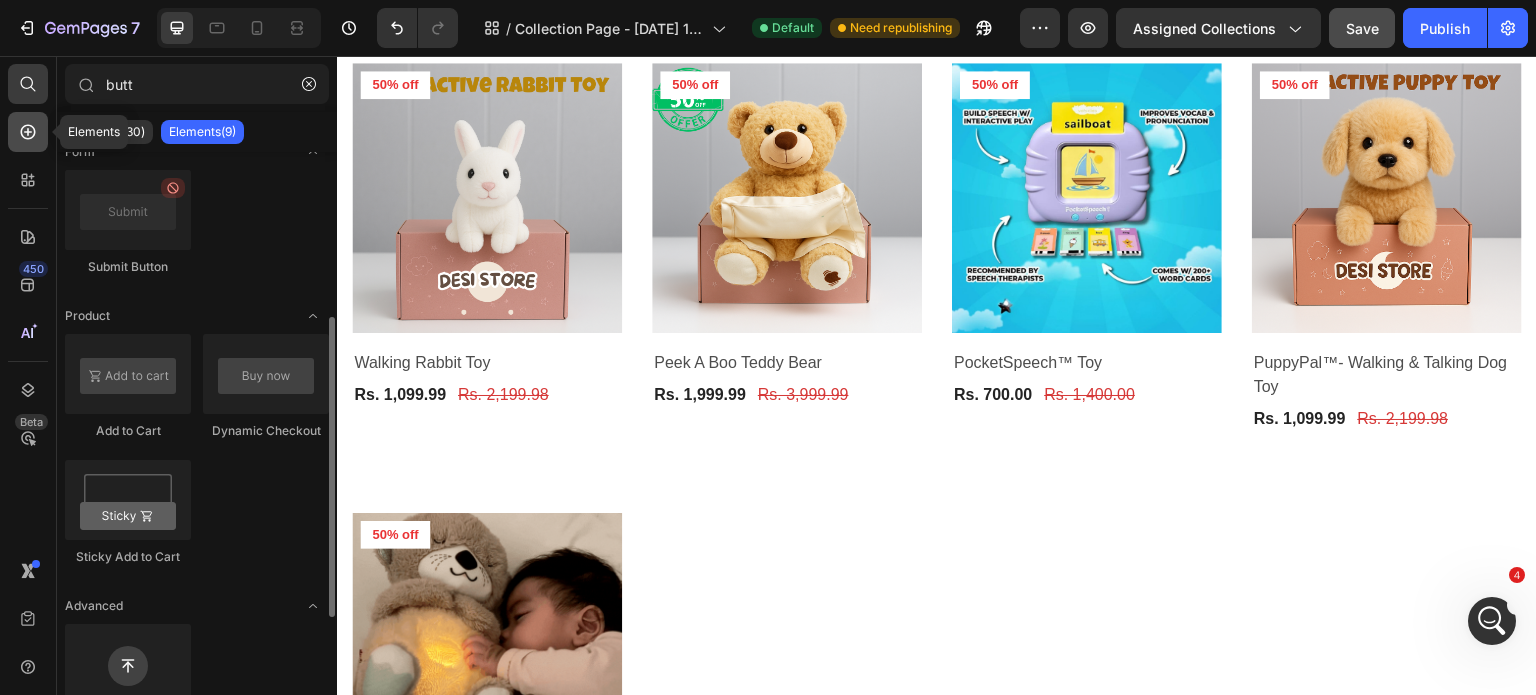 click 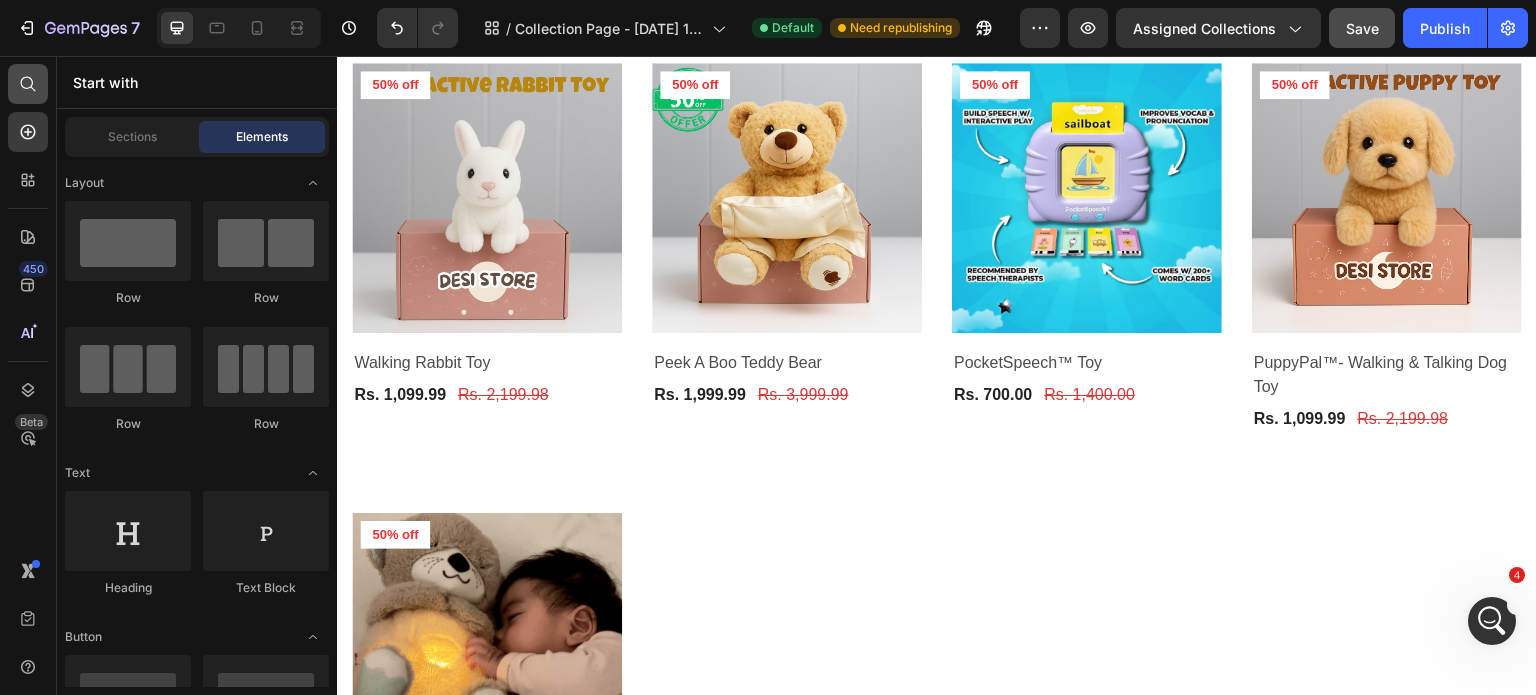 drag, startPoint x: 31, startPoint y: 93, endPoint x: 44, endPoint y: 88, distance: 13.928389 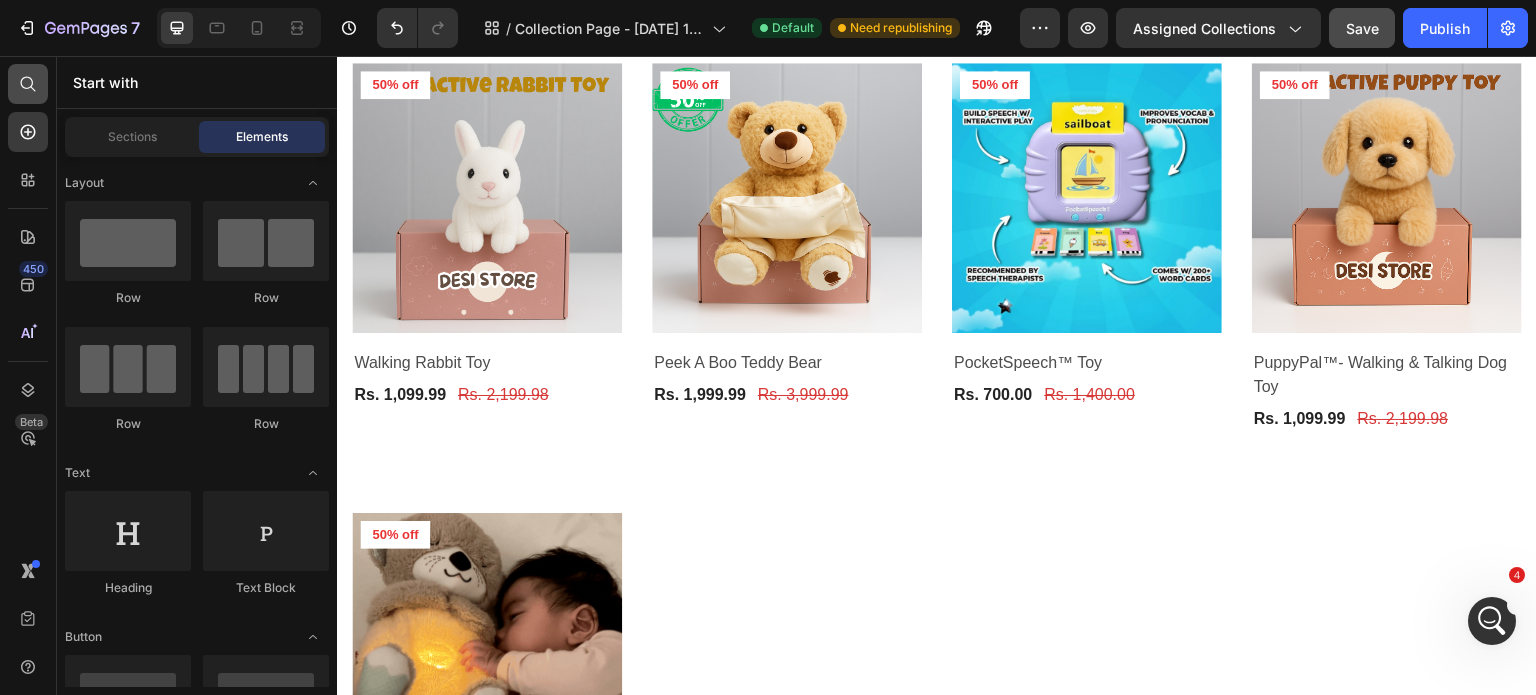 click 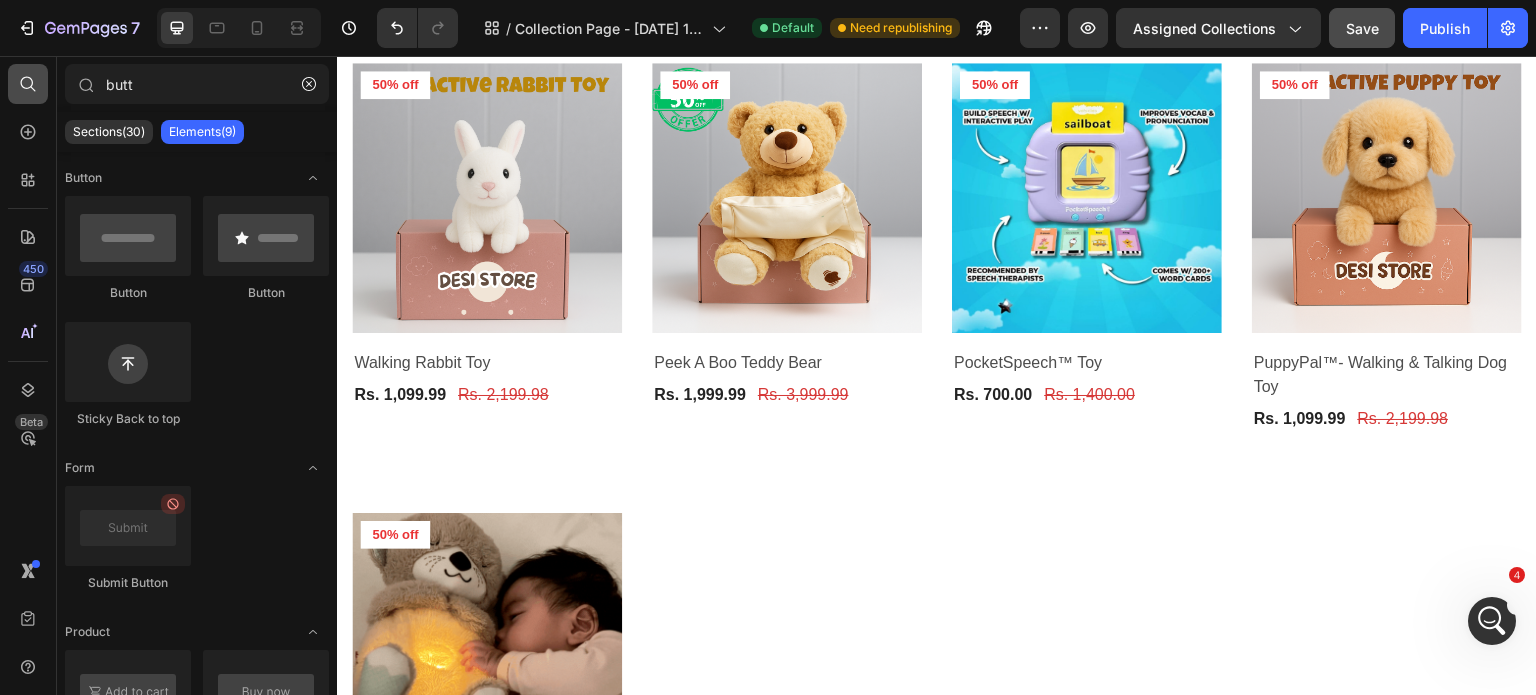 click 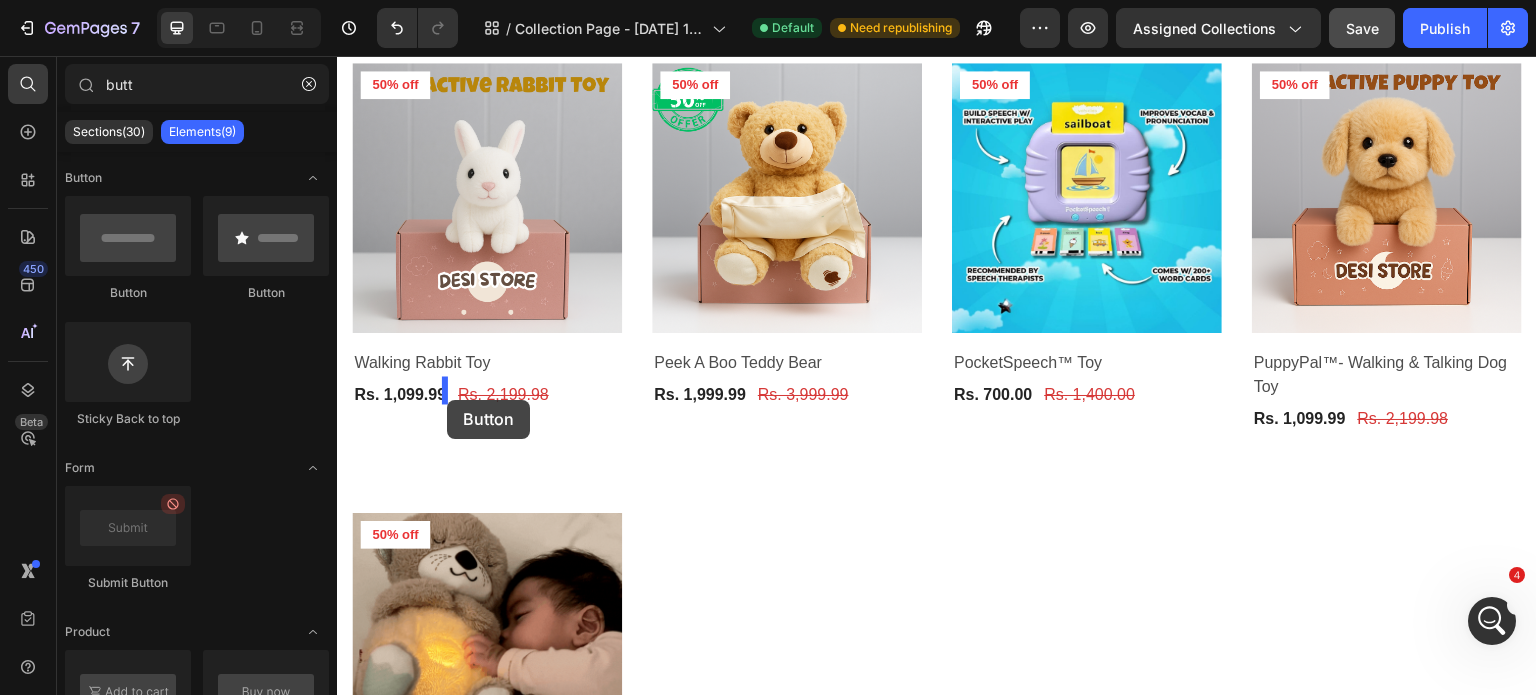 drag, startPoint x: 483, startPoint y: 289, endPoint x: 444, endPoint y: 401, distance: 118.595955 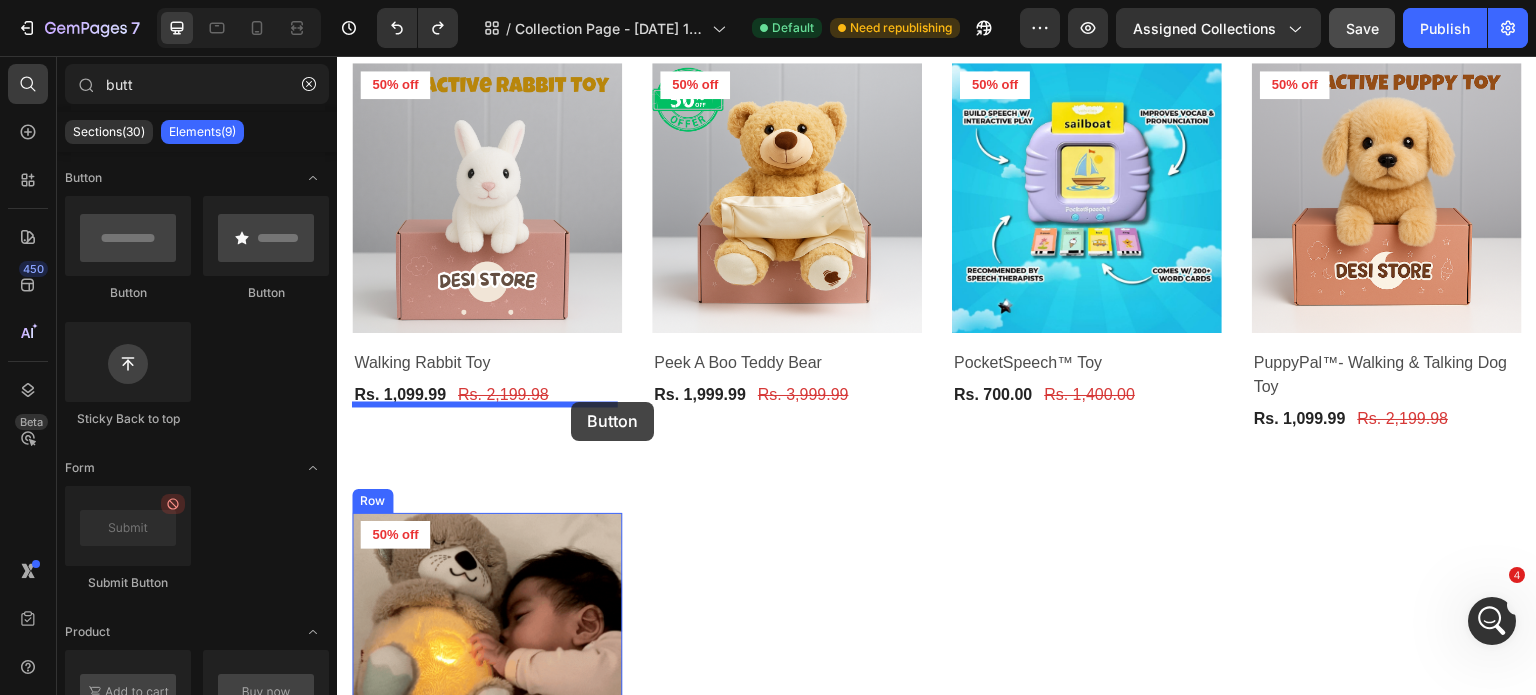 drag, startPoint x: 451, startPoint y: 279, endPoint x: 571, endPoint y: 402, distance: 171.84004 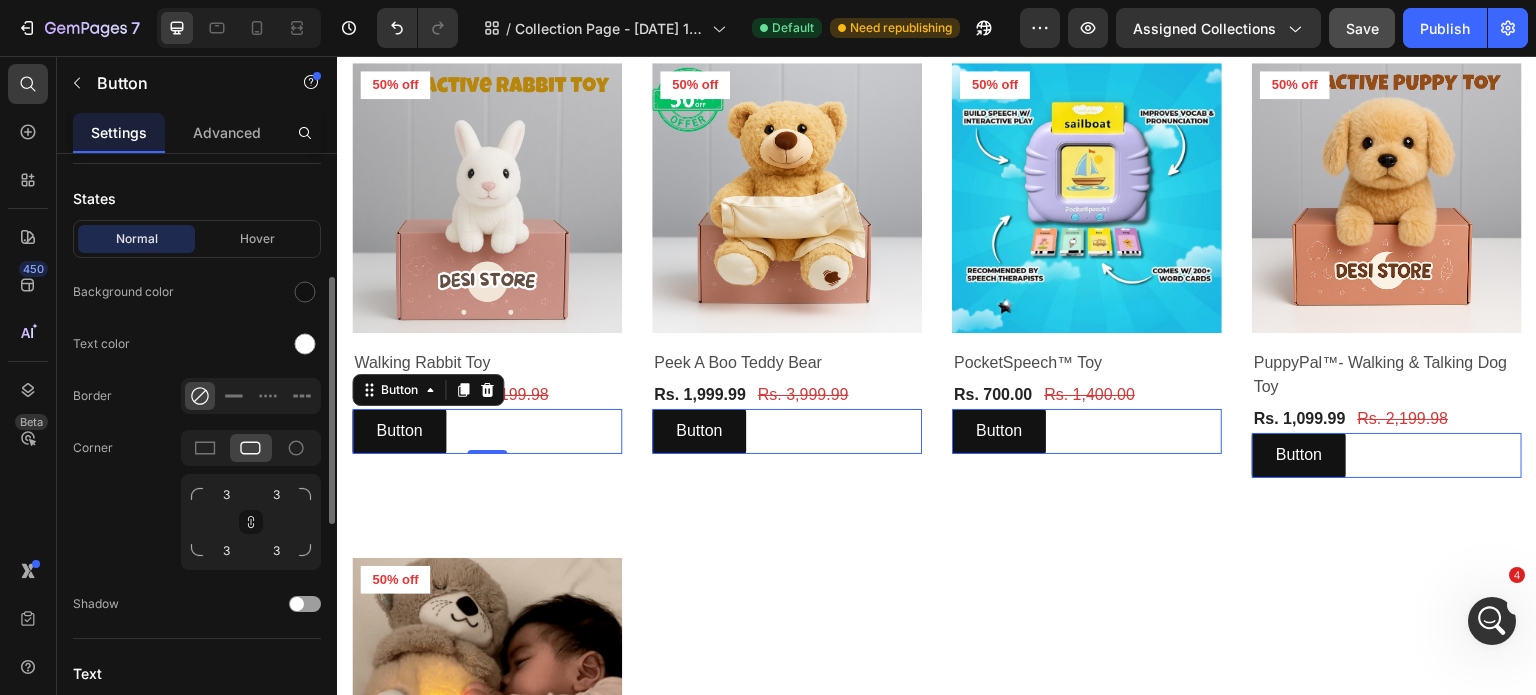 scroll, scrollTop: 452, scrollLeft: 0, axis: vertical 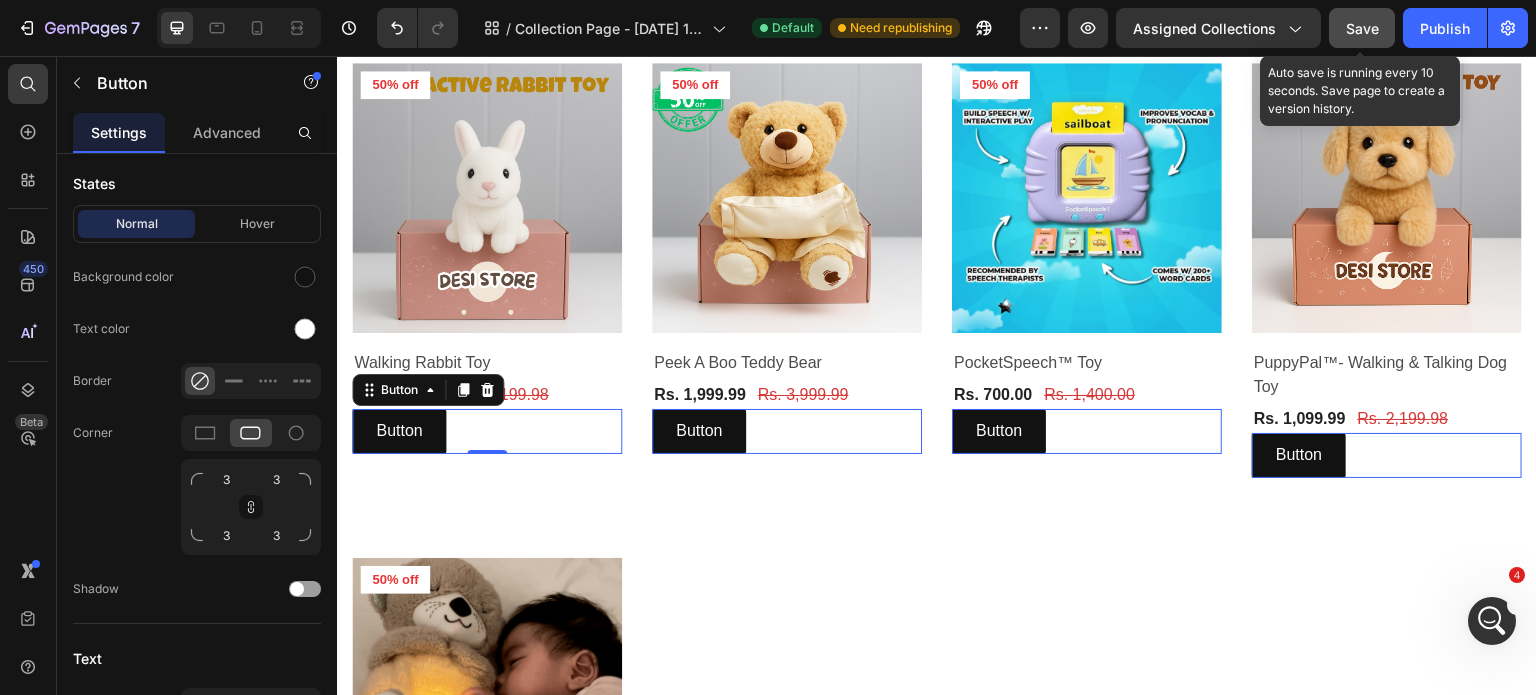 click on "Save" at bounding box center (1362, 28) 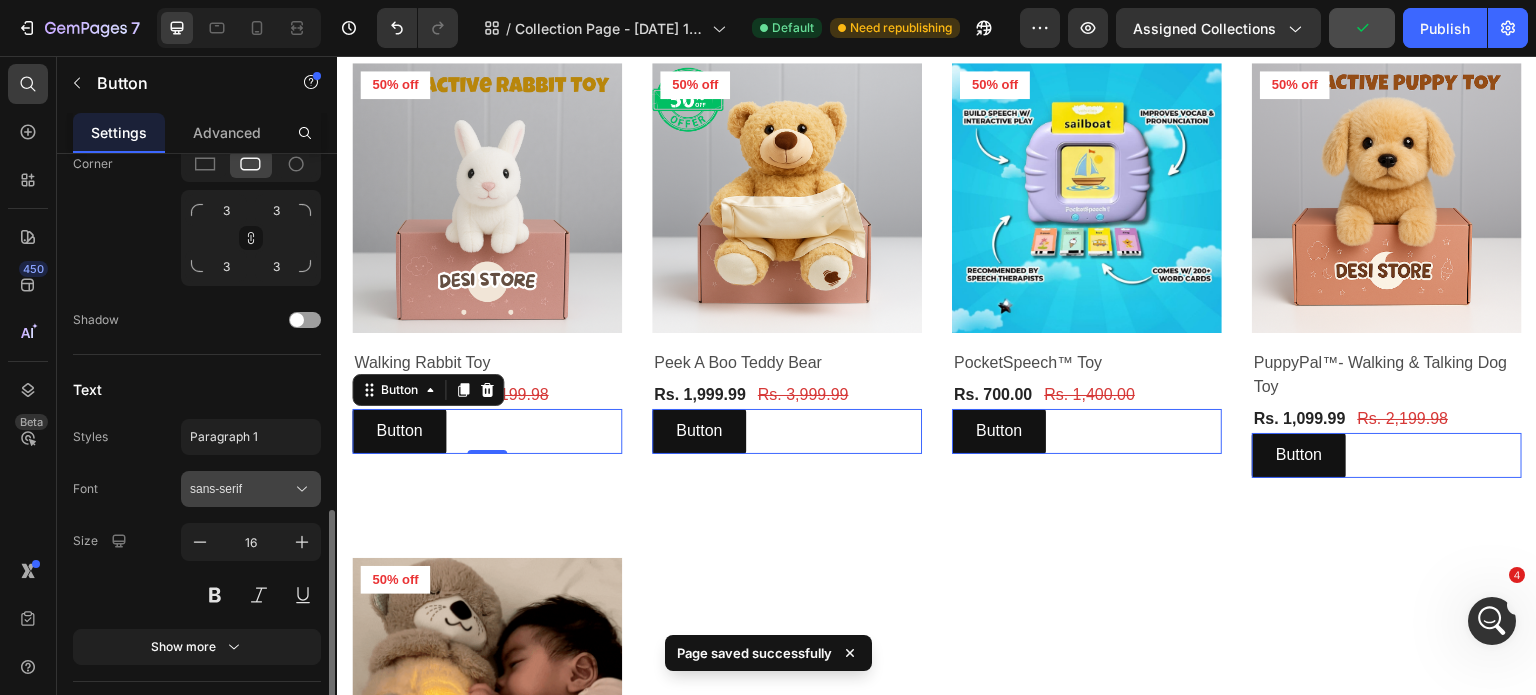 scroll, scrollTop: 844, scrollLeft: 0, axis: vertical 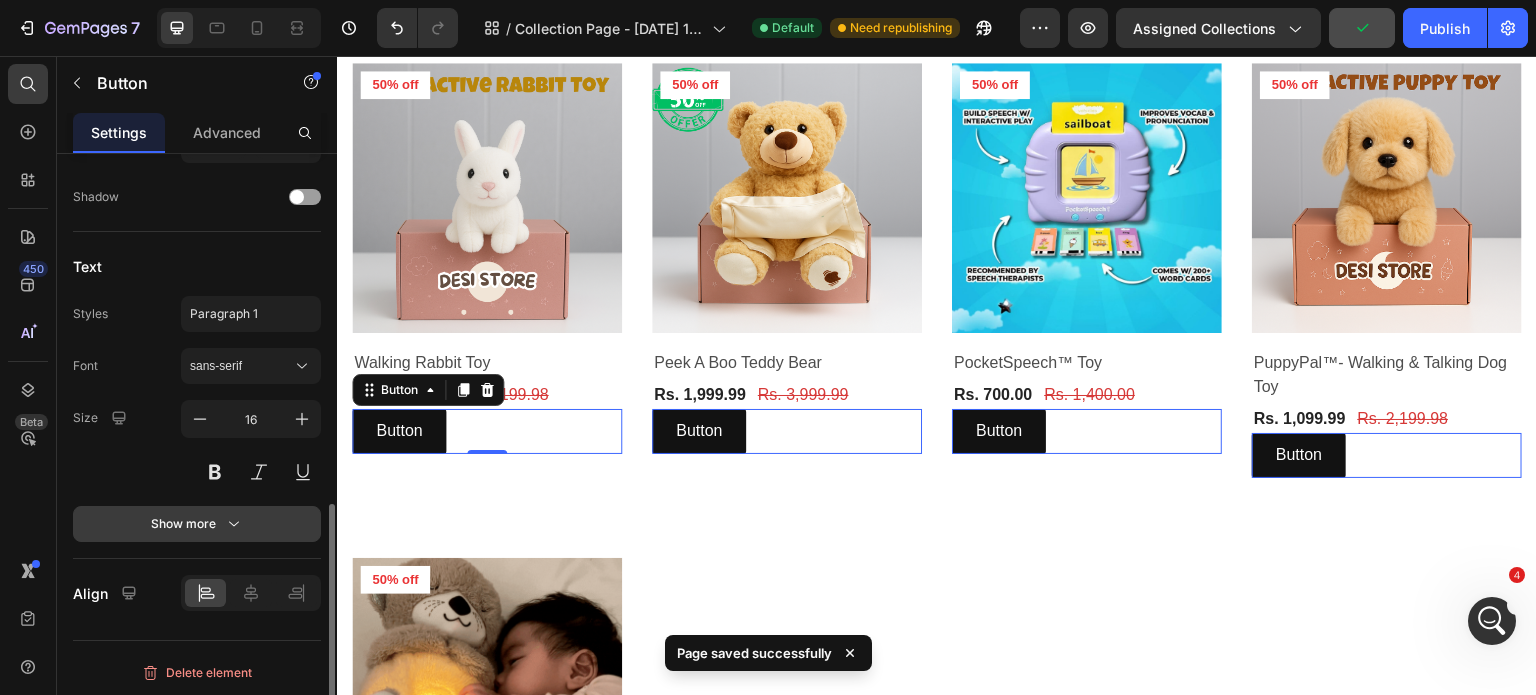 click on "Show more" at bounding box center (197, 524) 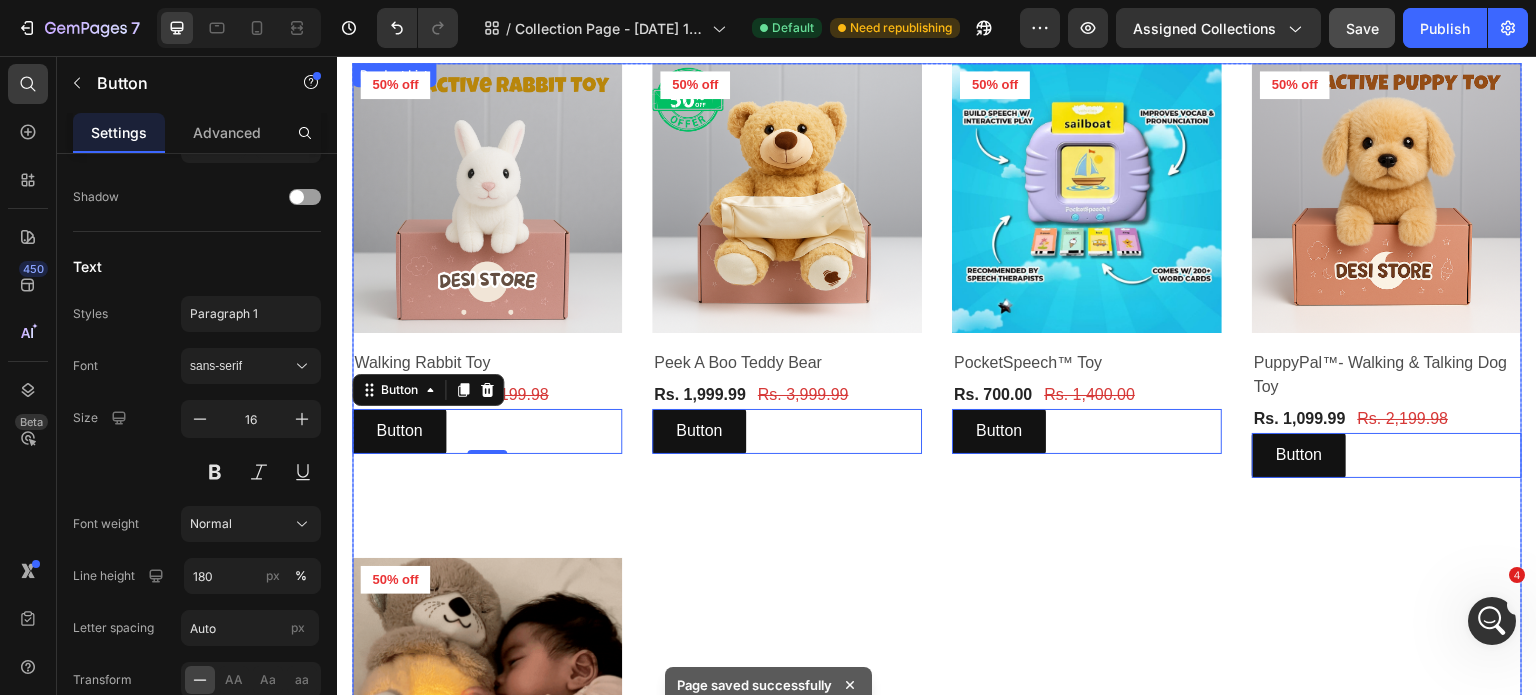 click on "Product Images & Gallery 50% off Product Badge Row Walking Rabbit Toy (P) Title Rs. 1,099.99 (P) Price Rs. 2,199.98 (P) Price Row Button Button   0 Row Product Images & Gallery 50% off Product Badge Row Peek A Boo Teddy Bear (P) Title Rs. 1,999.99 (P) Price Rs. 3,999.99 (P) Price Row Button Button   0 Row Product Images & Gallery 50% off Product Badge Row PocketSpeech™ Toy (P) Title Rs. 700.00 (P) Price Rs. 1,400.00 (P) Price Row Button Button   0 Row Product Images & Gallery 50% off Product Badge Row PuppyPal™- Walking & Talking Dog Toy (P) Title Rs. 1,099.99 (P) Price Rs. 2,199.98 (P) Price Row Button Button   0 Row Product Images & Gallery 50% off Product Badge Row TeddyPal™ – Real-life Breathing & Music Toy (P) Title Rs. 999.99 (P) Price Rs. 1,999.99 (P) Price Row Button Button   0 Row" at bounding box center [937, 518] 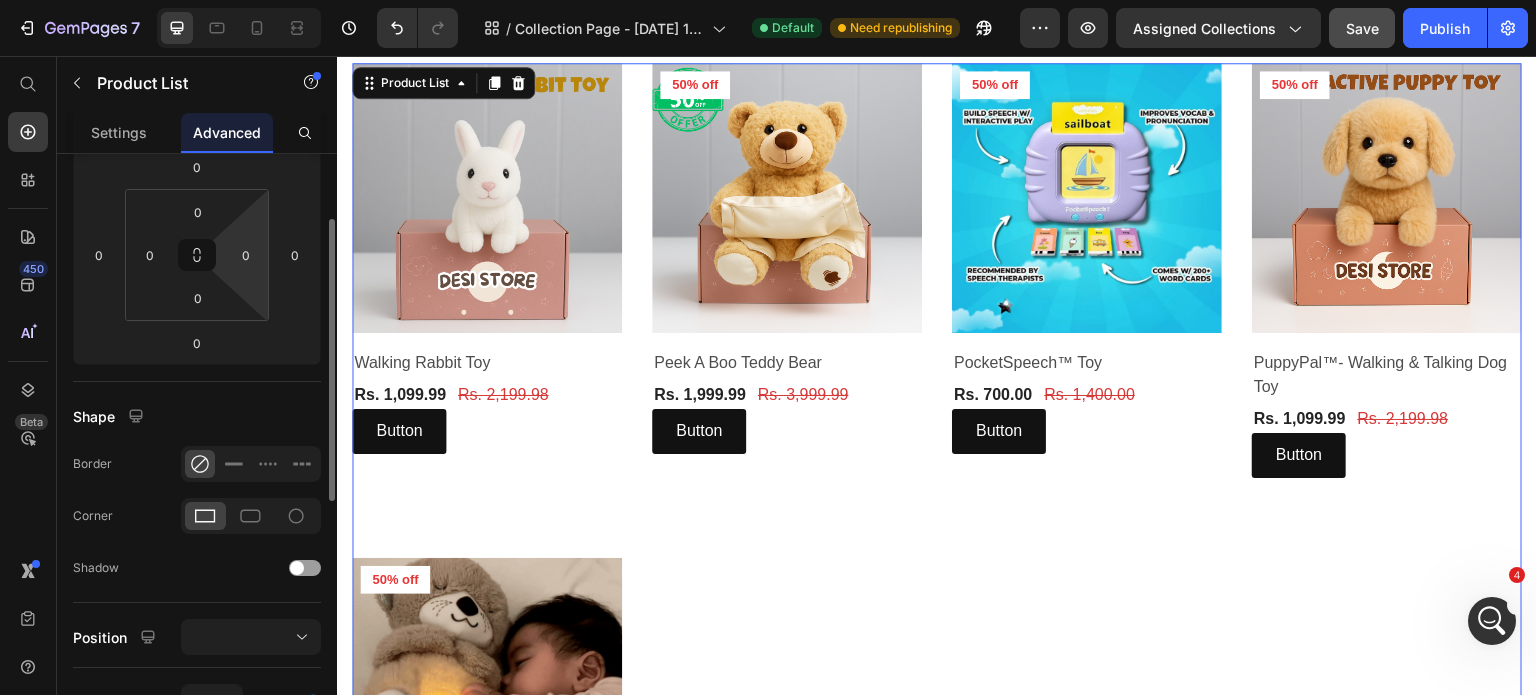 scroll, scrollTop: 228, scrollLeft: 0, axis: vertical 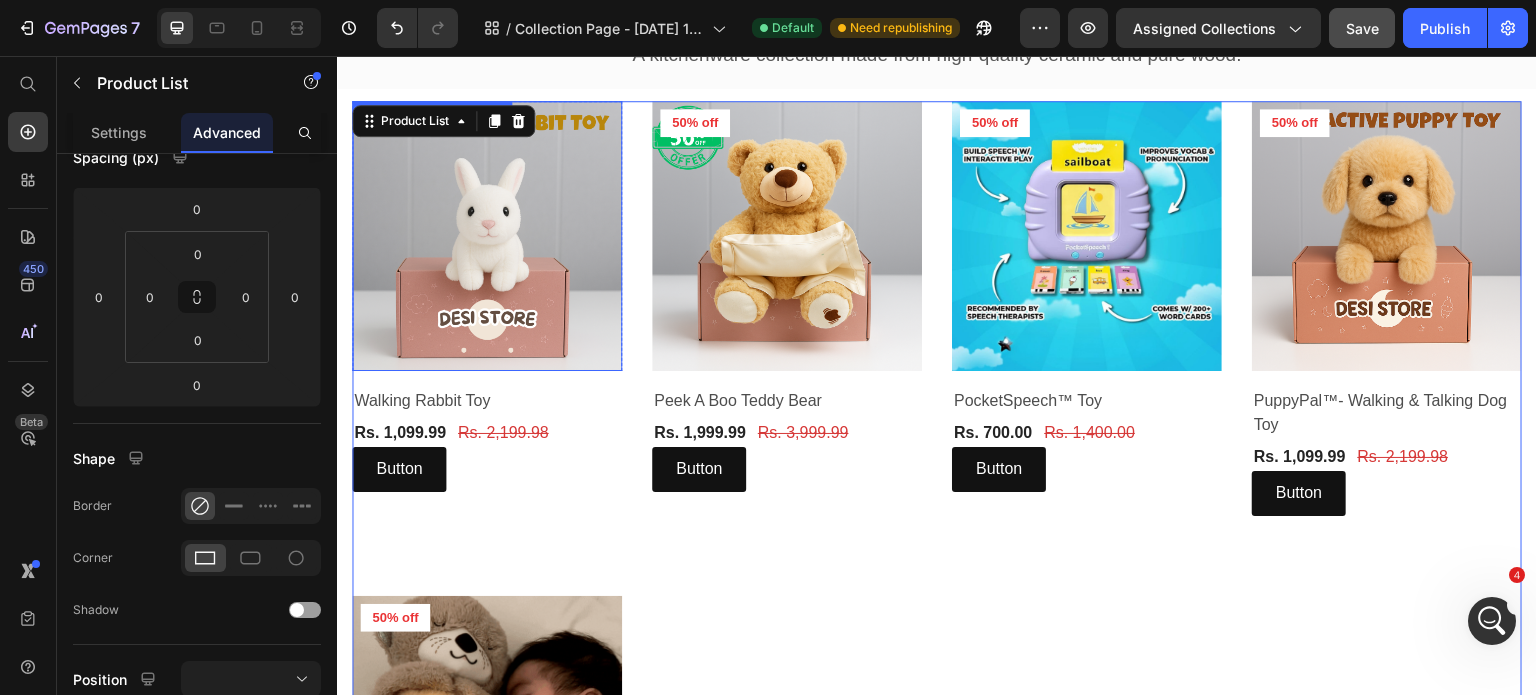 click at bounding box center [487, 236] 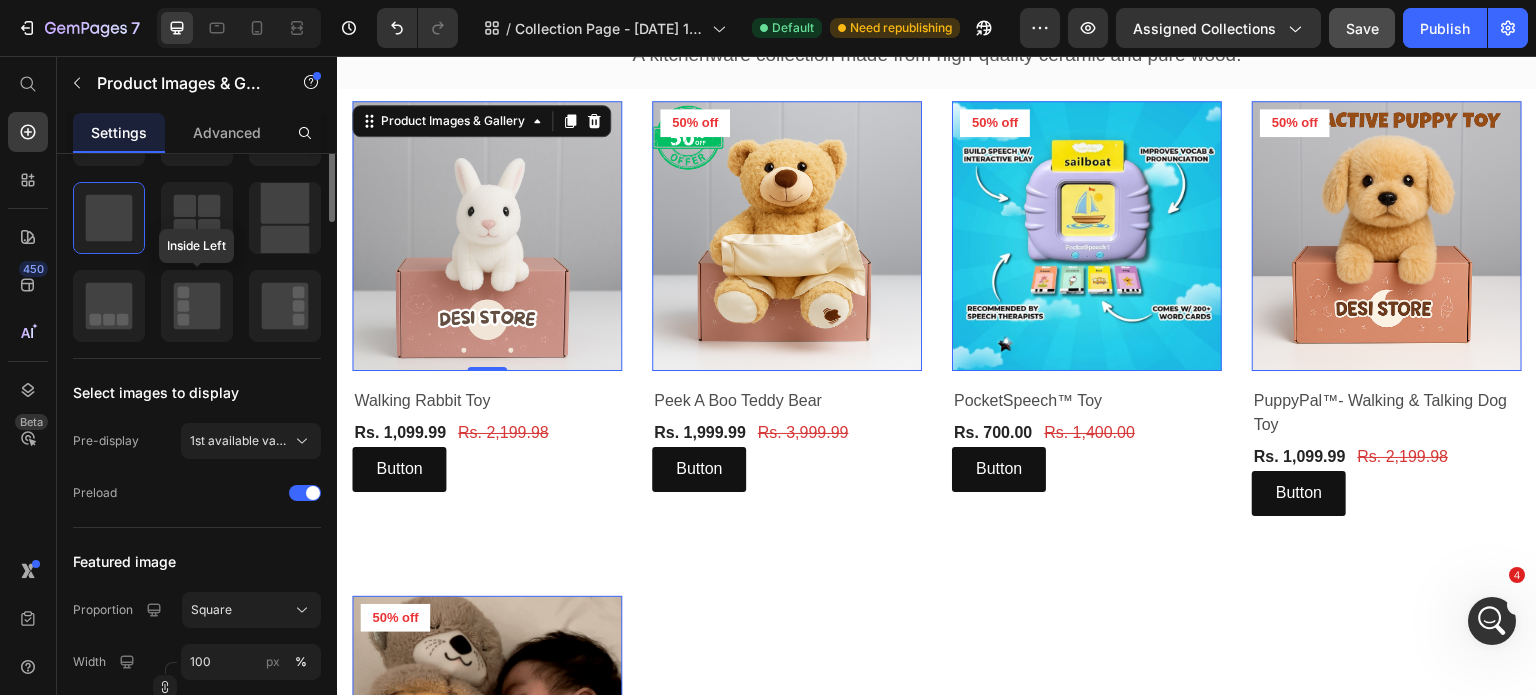 scroll, scrollTop: 0, scrollLeft: 0, axis: both 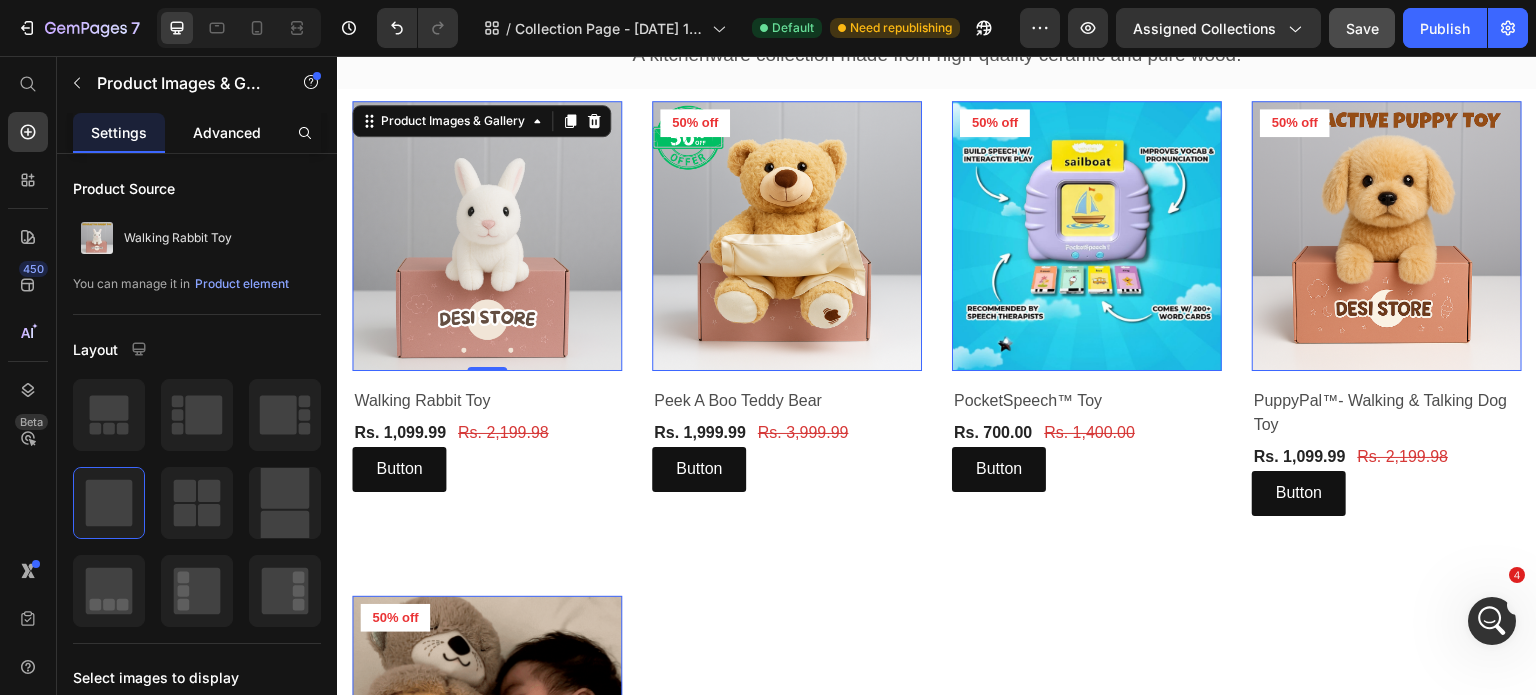 click on "Advanced" at bounding box center (227, 132) 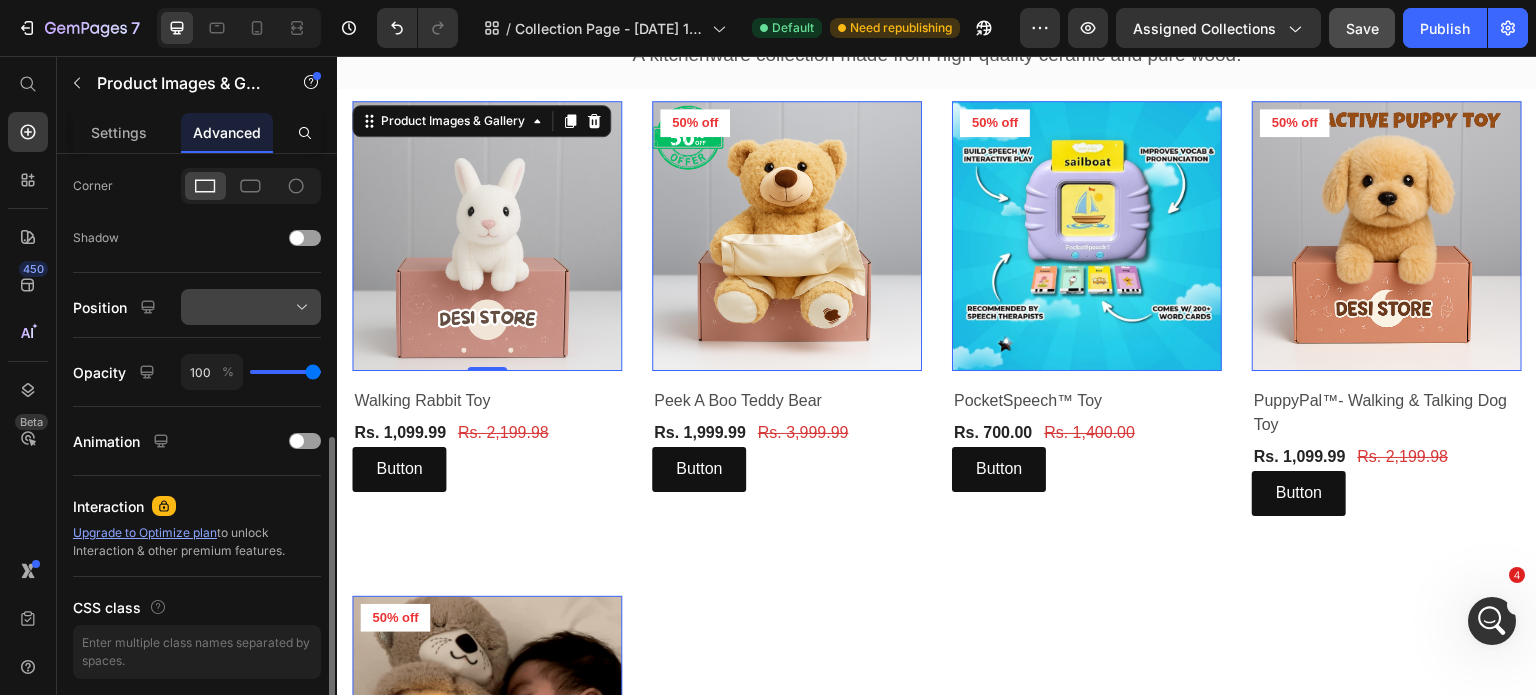 scroll, scrollTop: 668, scrollLeft: 0, axis: vertical 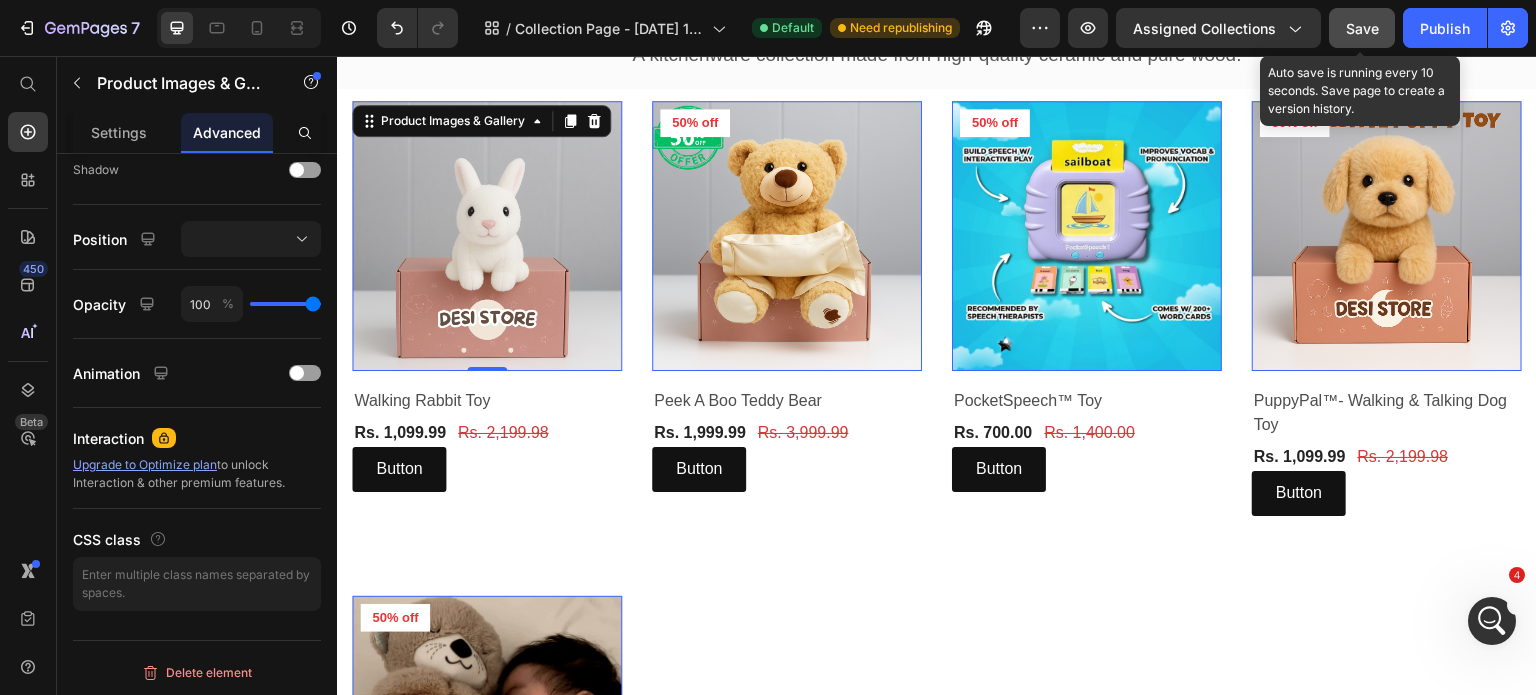 click on "Save" 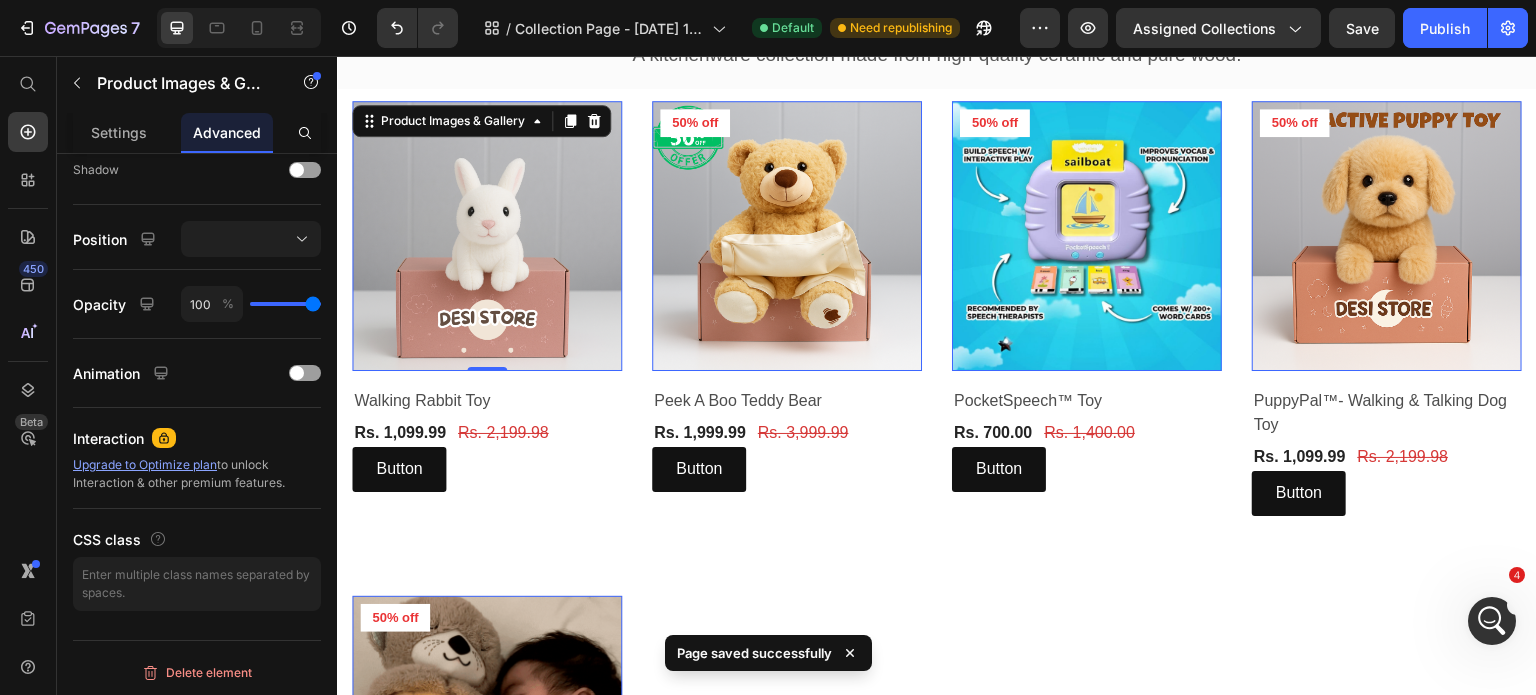 click 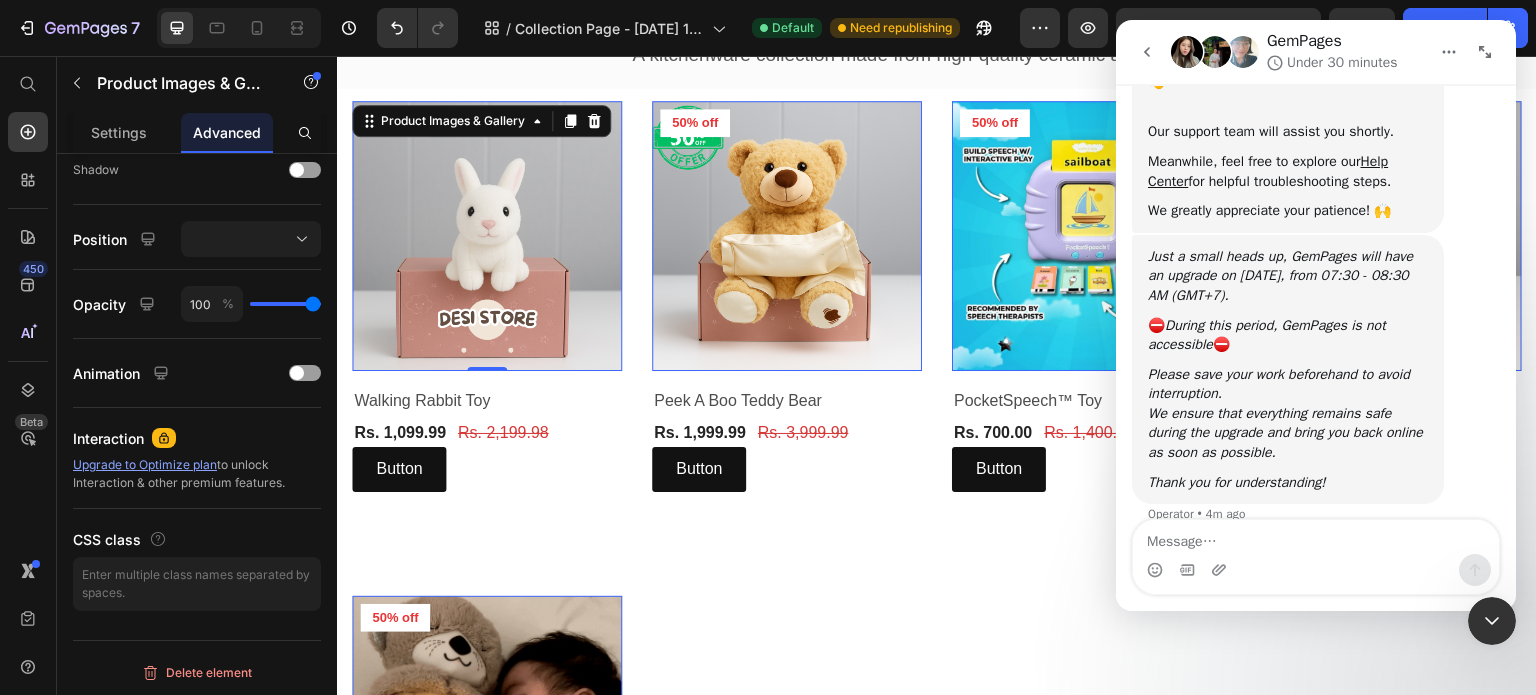 scroll, scrollTop: 536, scrollLeft: 0, axis: vertical 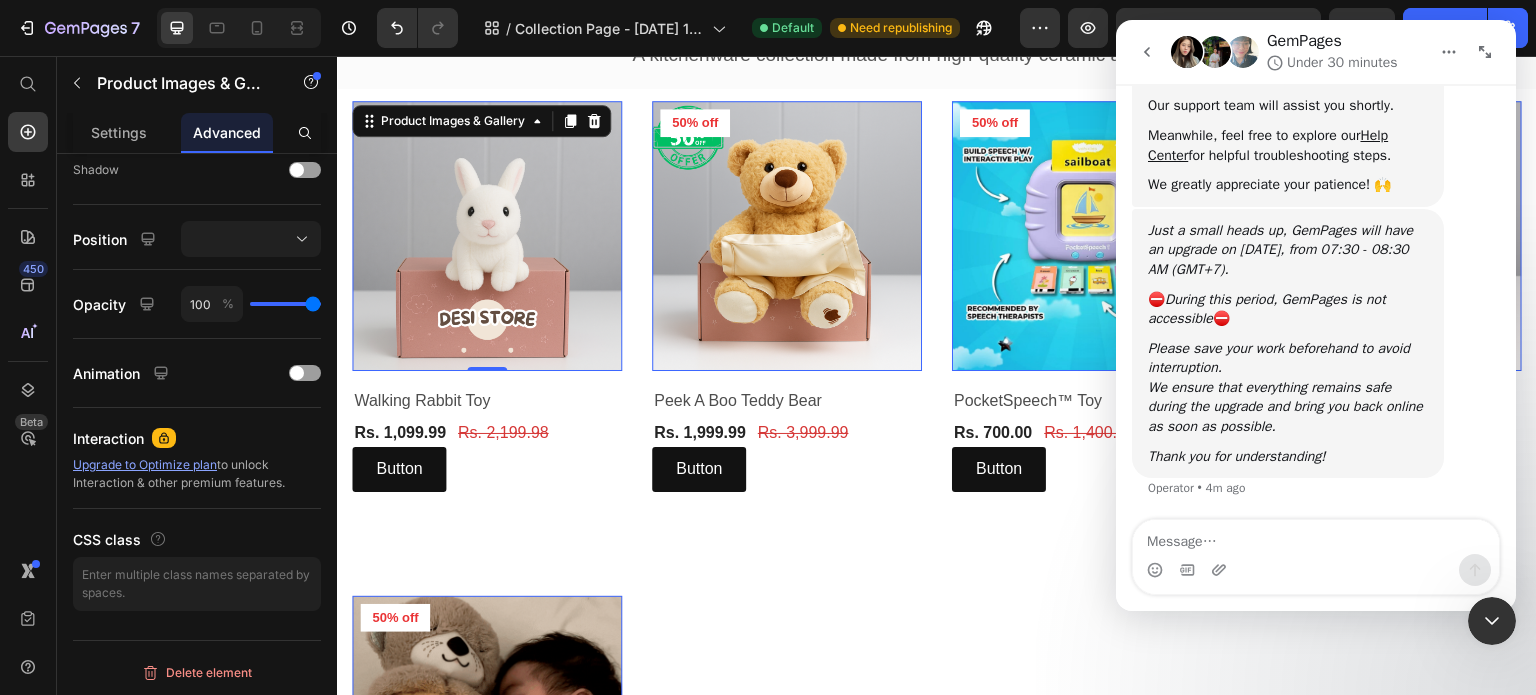 click at bounding box center (1316, 537) 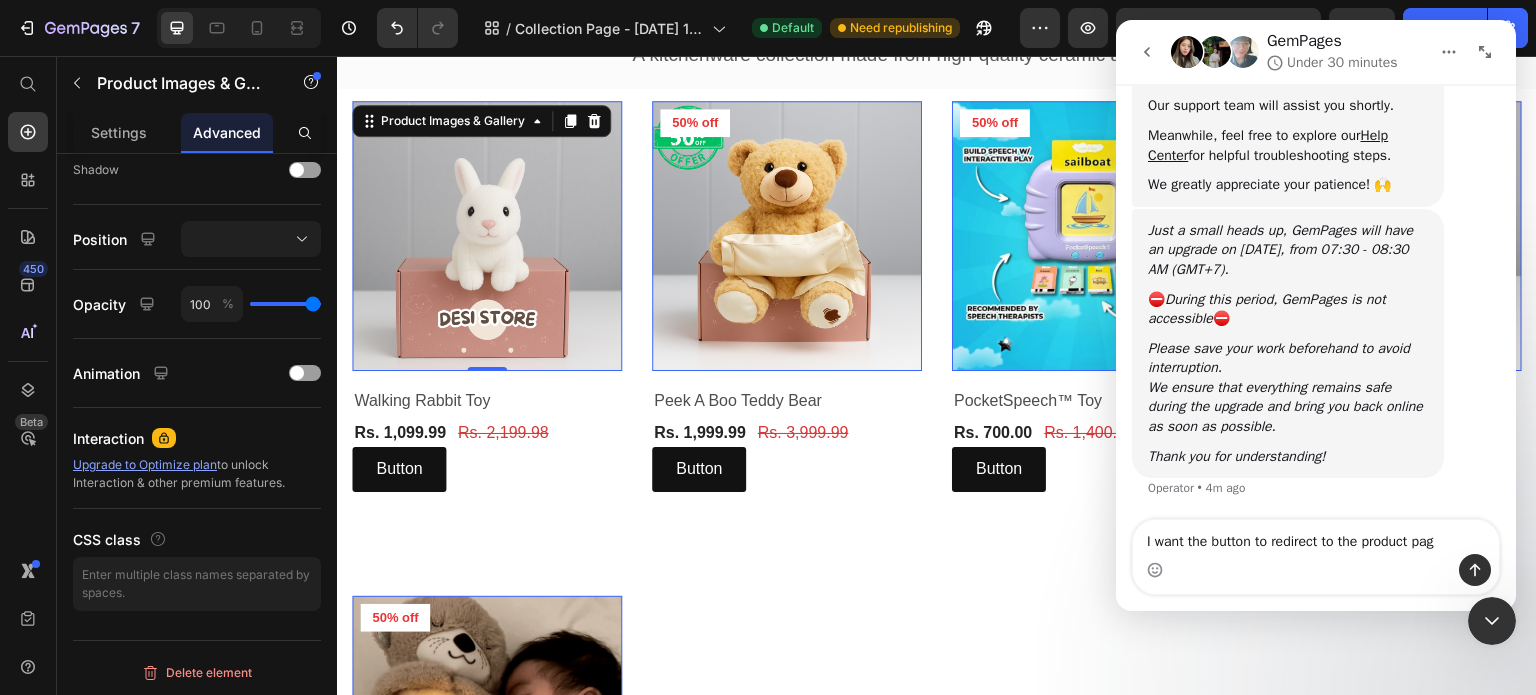 type on "I want the button to redirect to the product page" 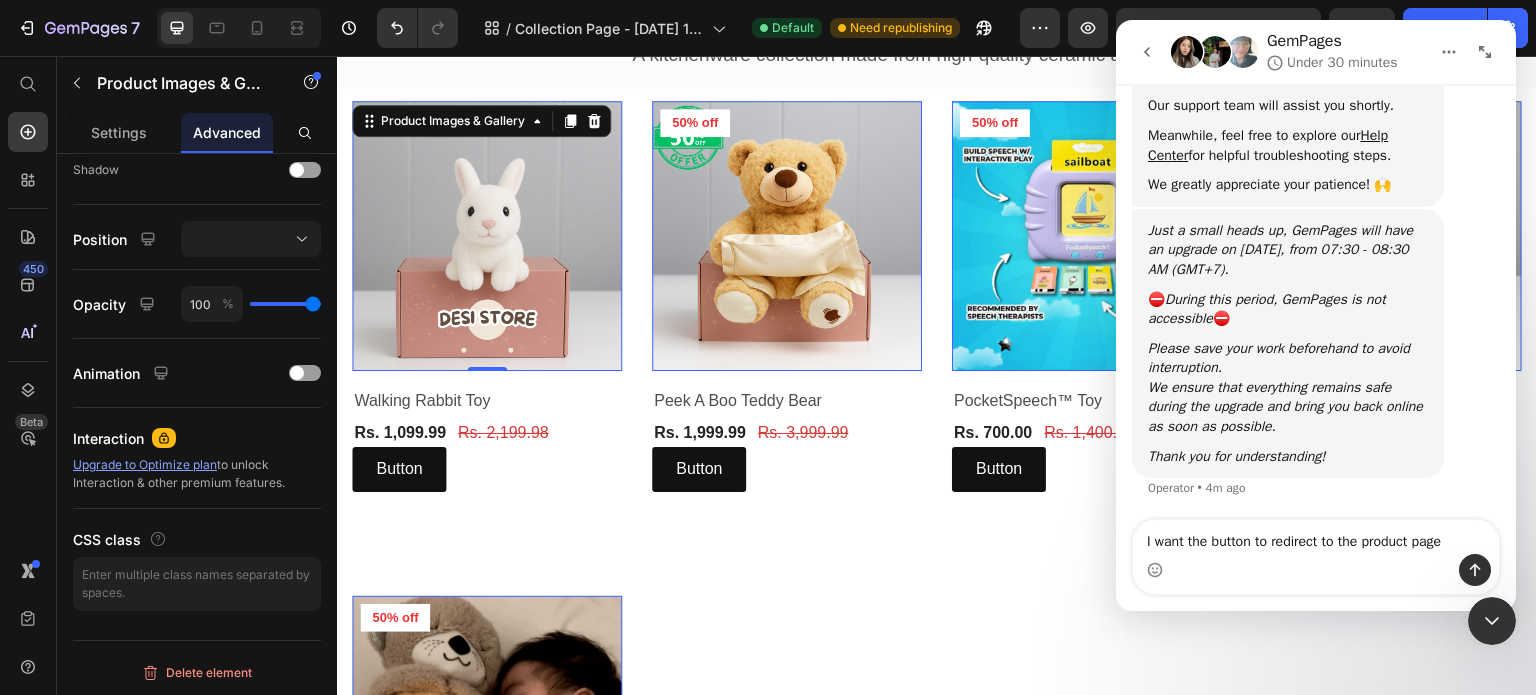 type 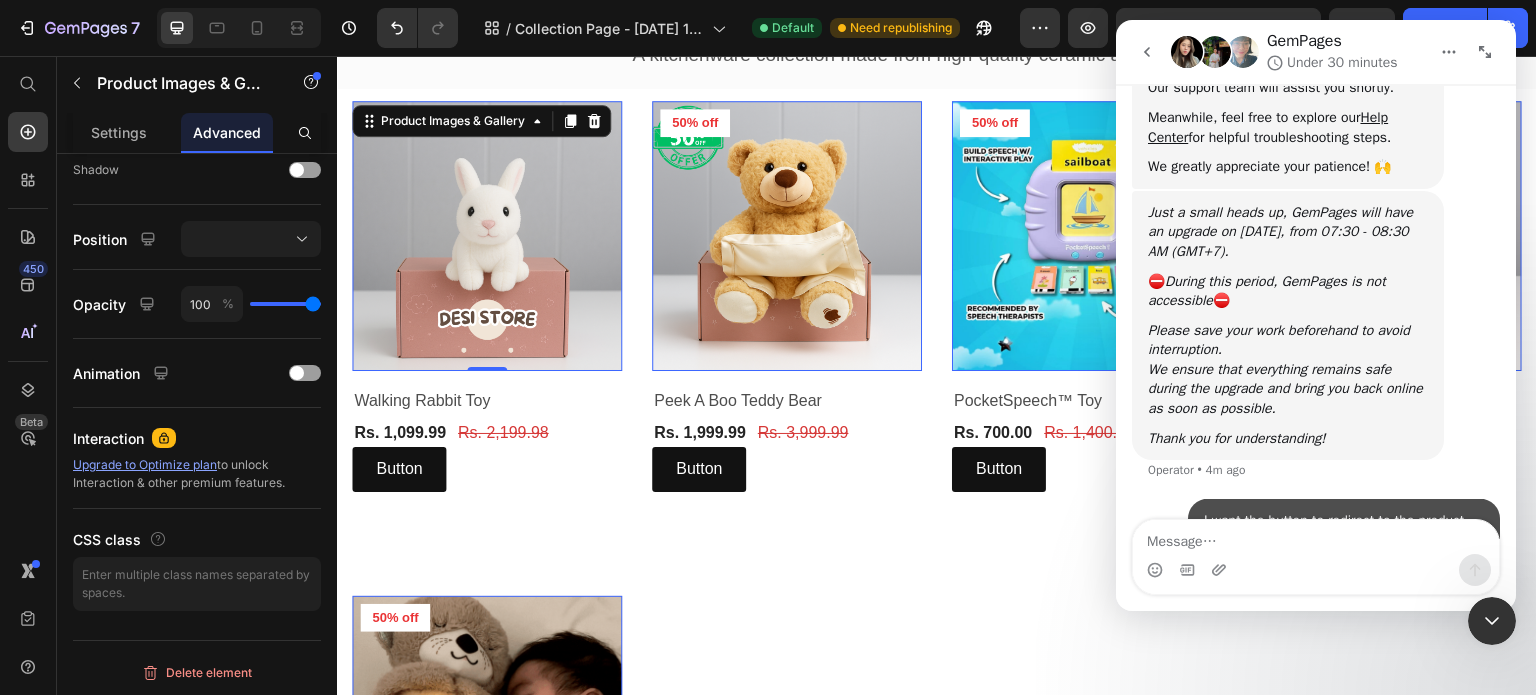 scroll, scrollTop: 616, scrollLeft: 0, axis: vertical 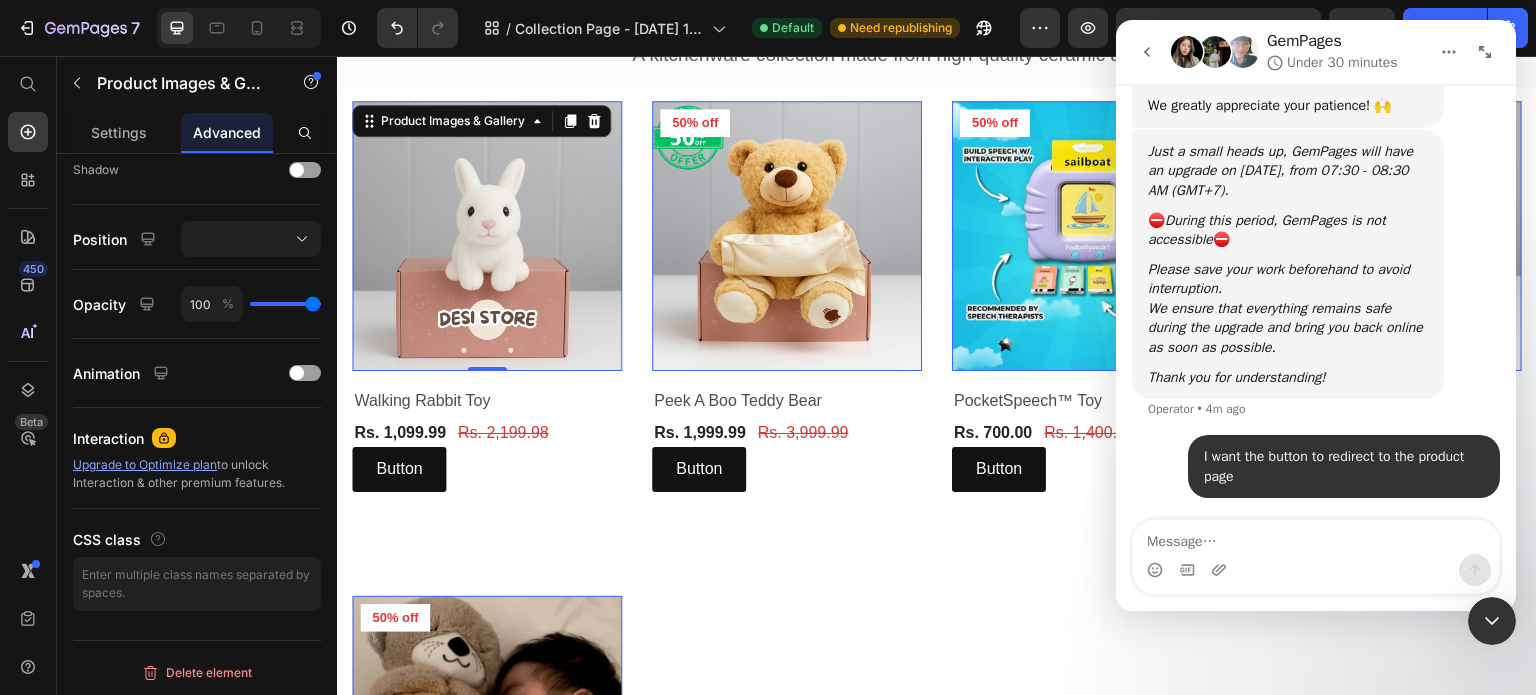 click at bounding box center (1492, 621) 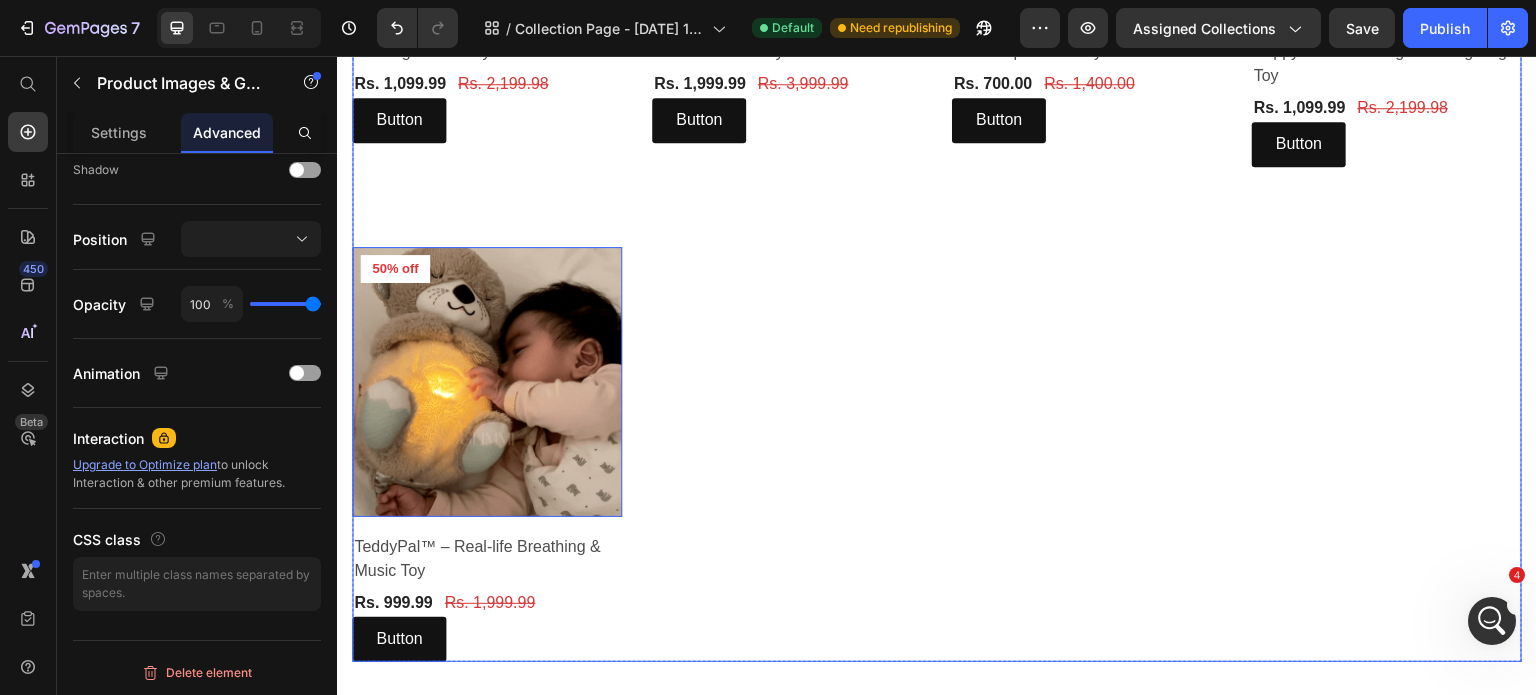 scroll, scrollTop: 741, scrollLeft: 0, axis: vertical 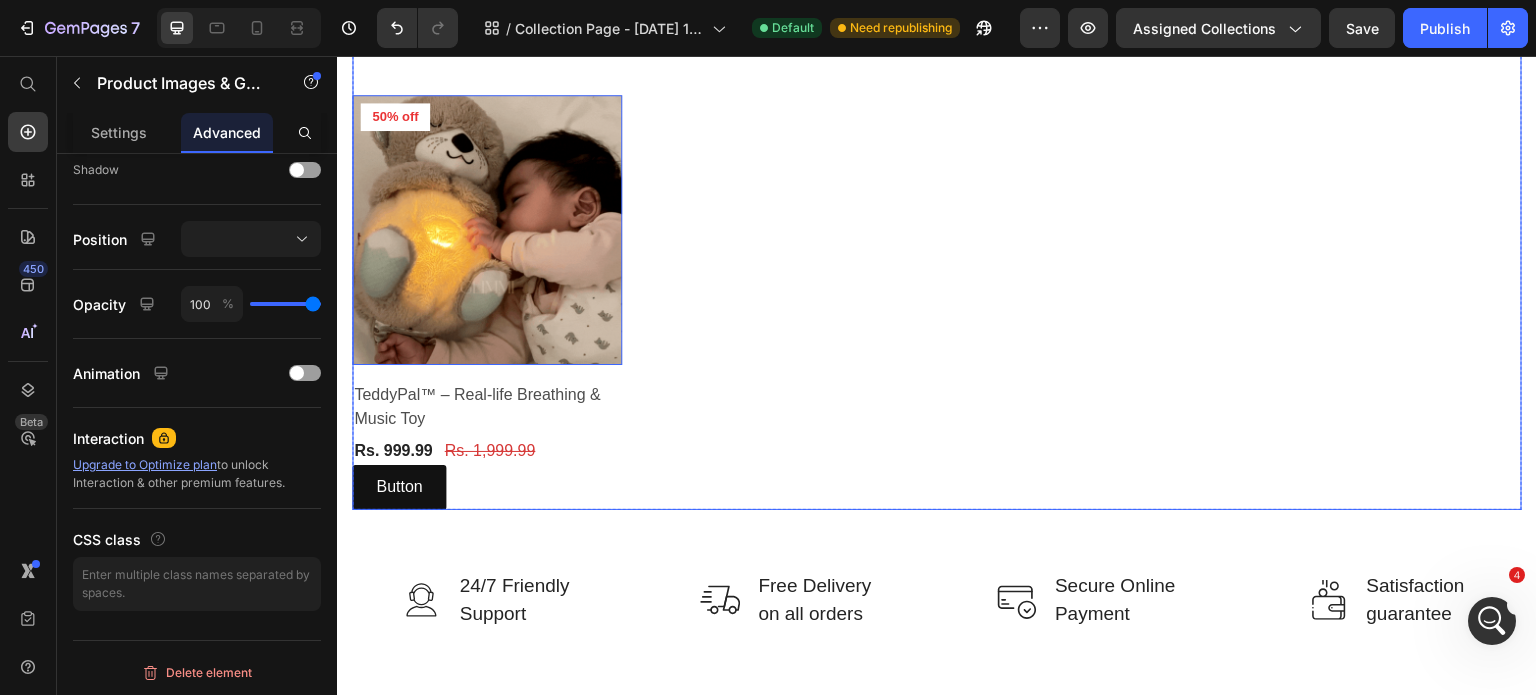 click on "Product Images & Gallery   0 50% off Product Badge Row Walking Rabbit Toy (P) Title Rs. 1,099.99 (P) Price Rs. 2,199.98 (P) Price Row Button Button Row Product Images & Gallery   0 50% off Product Badge Row Peek A Boo Teddy Bear (P) Title Rs. 1,999.99 (P) Price Rs. 3,999.99 (P) Price Row Button Button Row Product Images & Gallery   0 50% off Product Badge Row PocketSpeech™ Toy (P) Title Rs. 700.00 (P) Price Rs. 1,400.00 (P) Price Row Button Button Row Product Images & Gallery   0 50% off Product Badge Row PuppyPal™- Walking & Talking Dog Toy (P) Title Rs. 1,099.99 (P) Price Rs. 2,199.98 (P) Price Row Button Button Row Product Images & Gallery   0 50% off Product Badge Row TeddyPal™ – Real-life Breathing & Music Toy (P) Title Rs. 999.99 (P) Price Rs. 1,999.99 (P) Price Row Button Button Row" at bounding box center [937, 55] 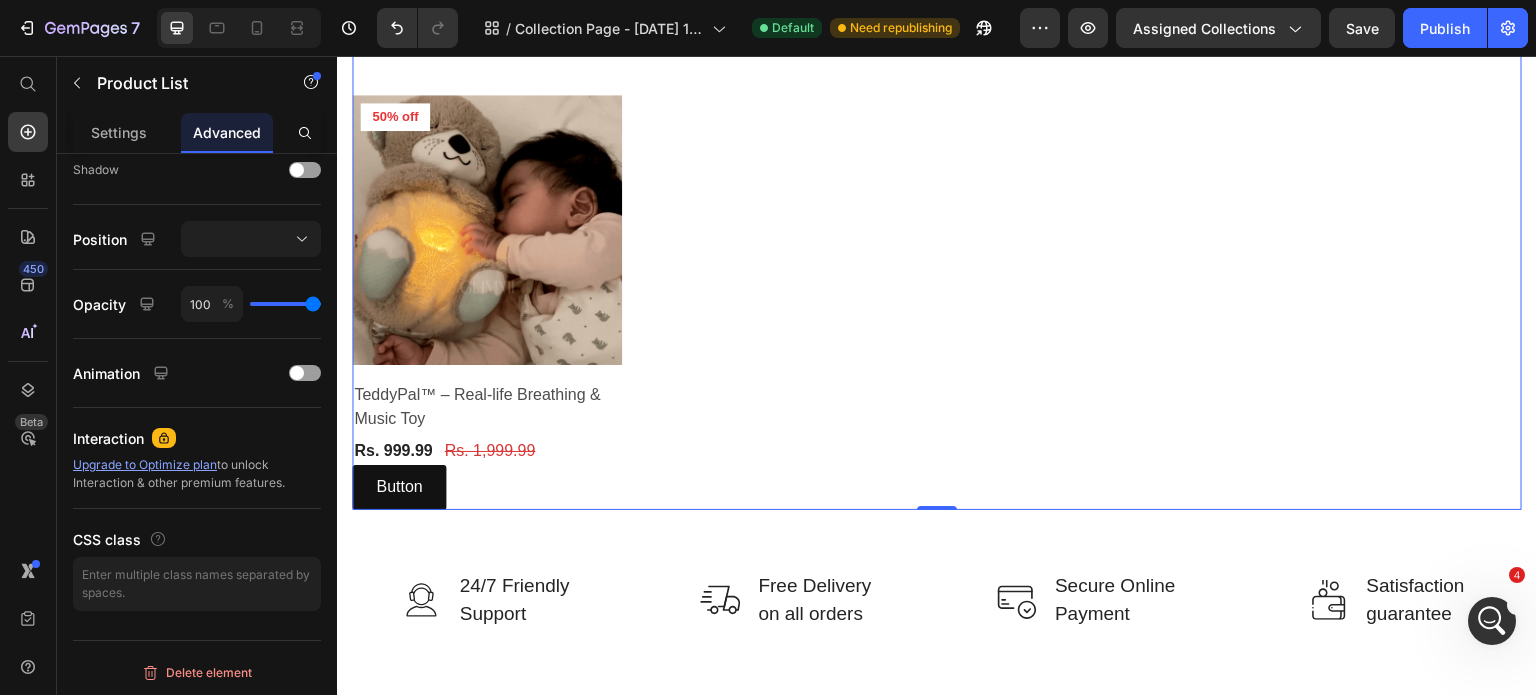 scroll, scrollTop: 0, scrollLeft: 0, axis: both 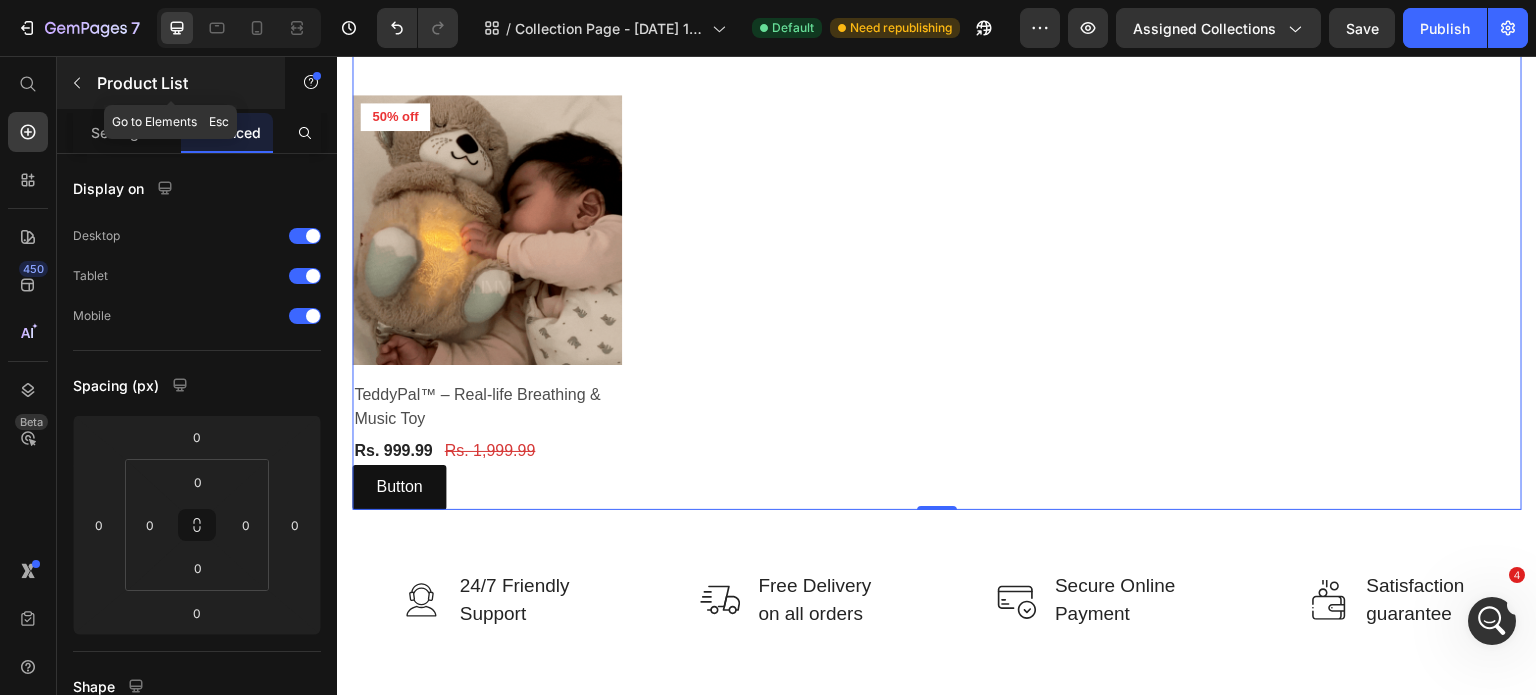 click 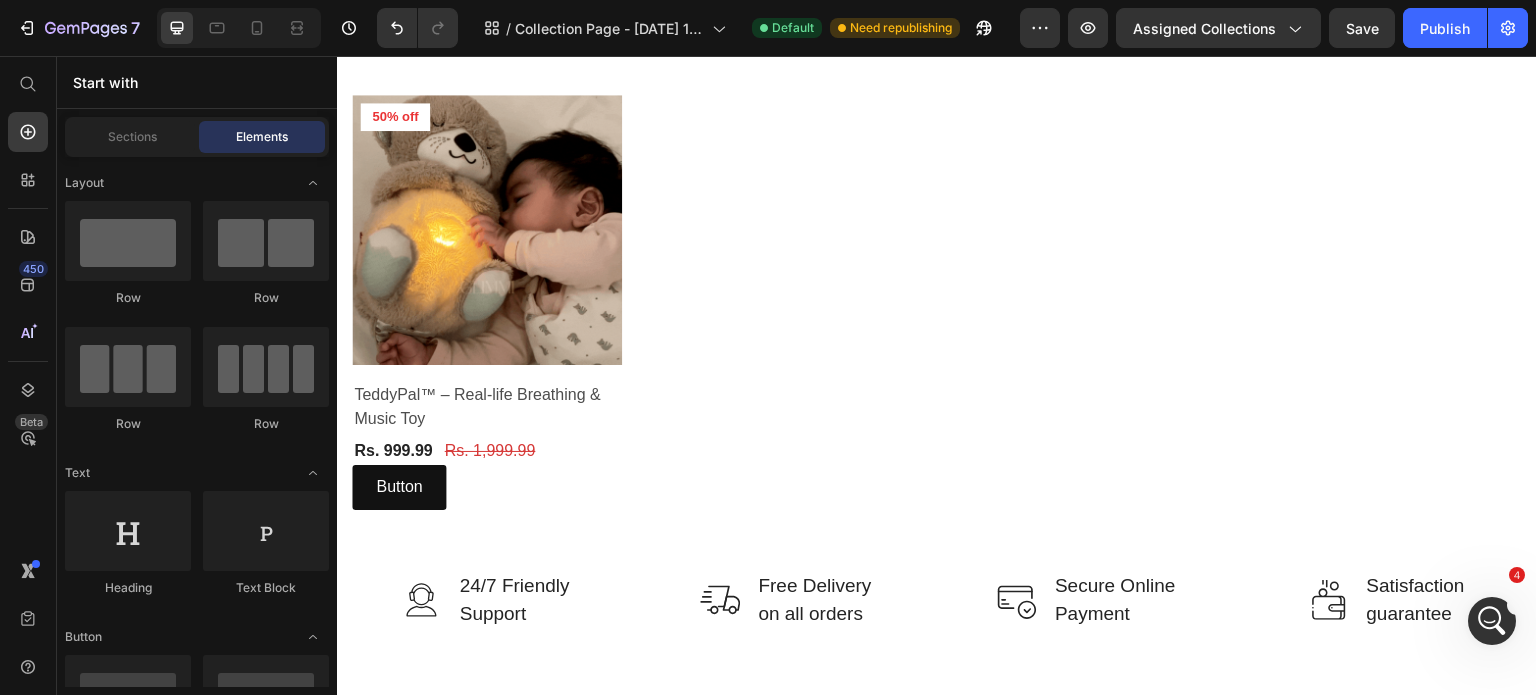 click at bounding box center (1492, 621) 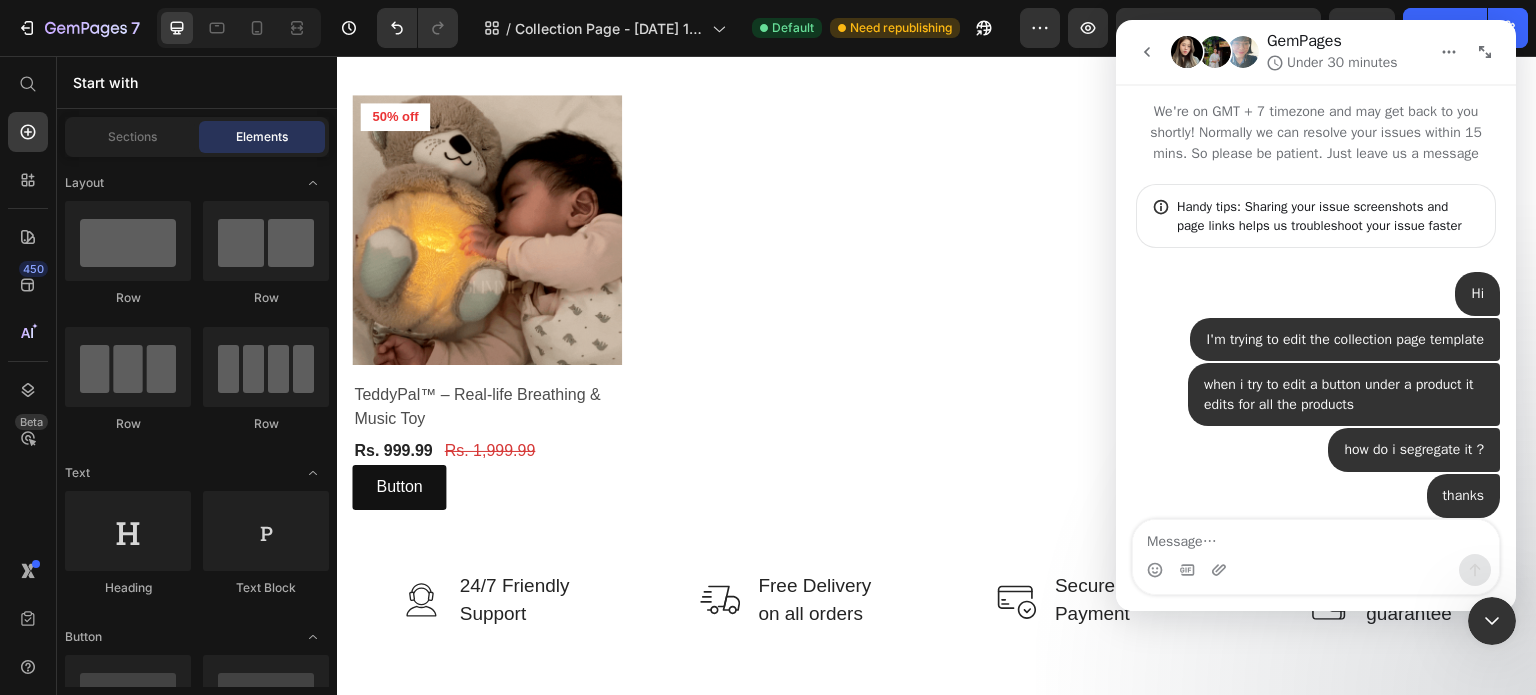 scroll, scrollTop: 616, scrollLeft: 0, axis: vertical 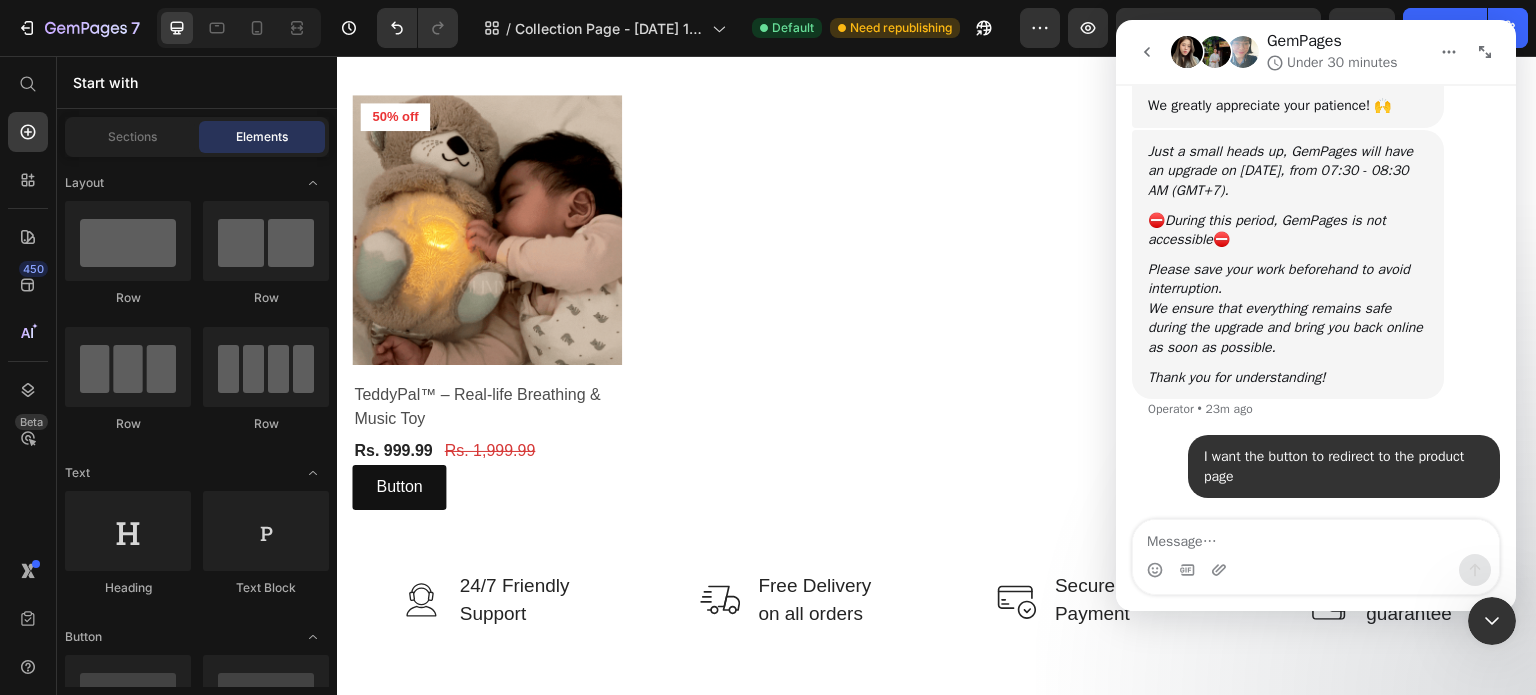 click at bounding box center [1492, 621] 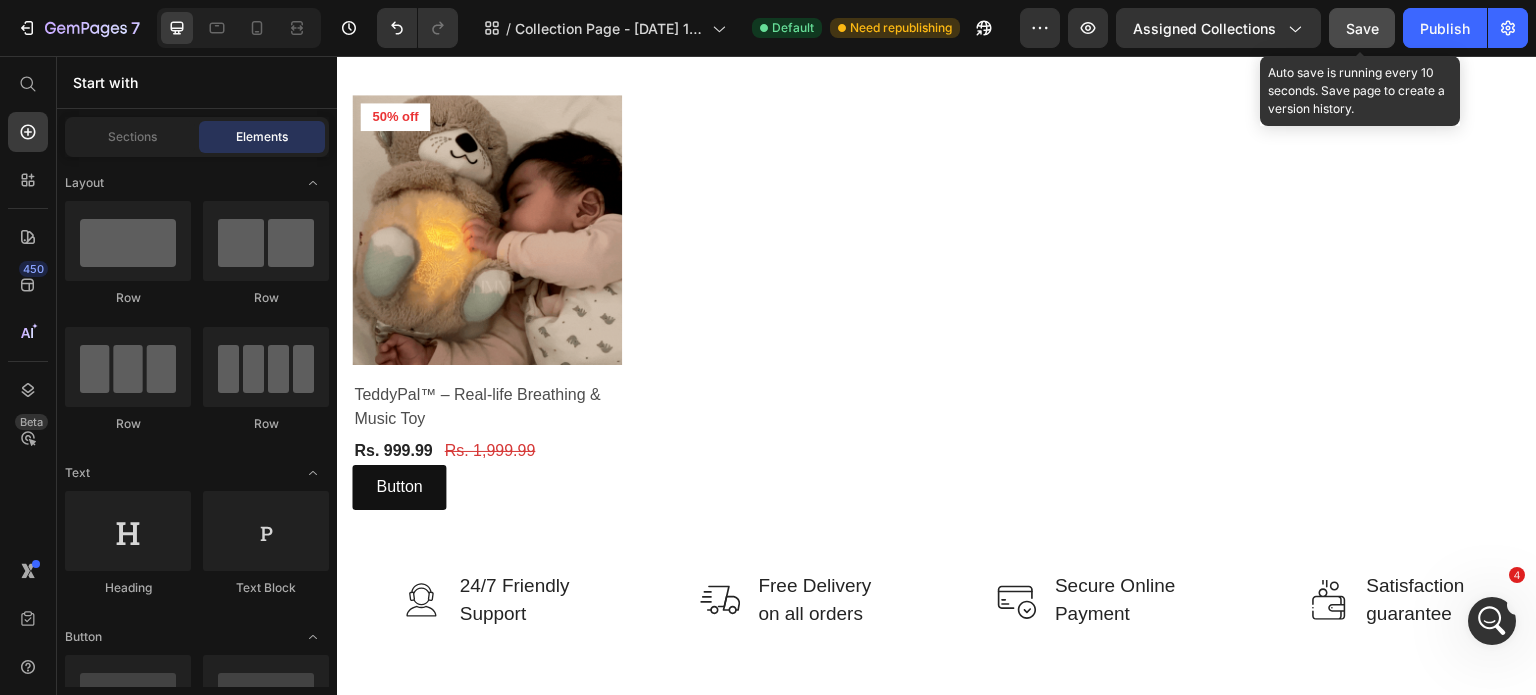 click on "Save" 